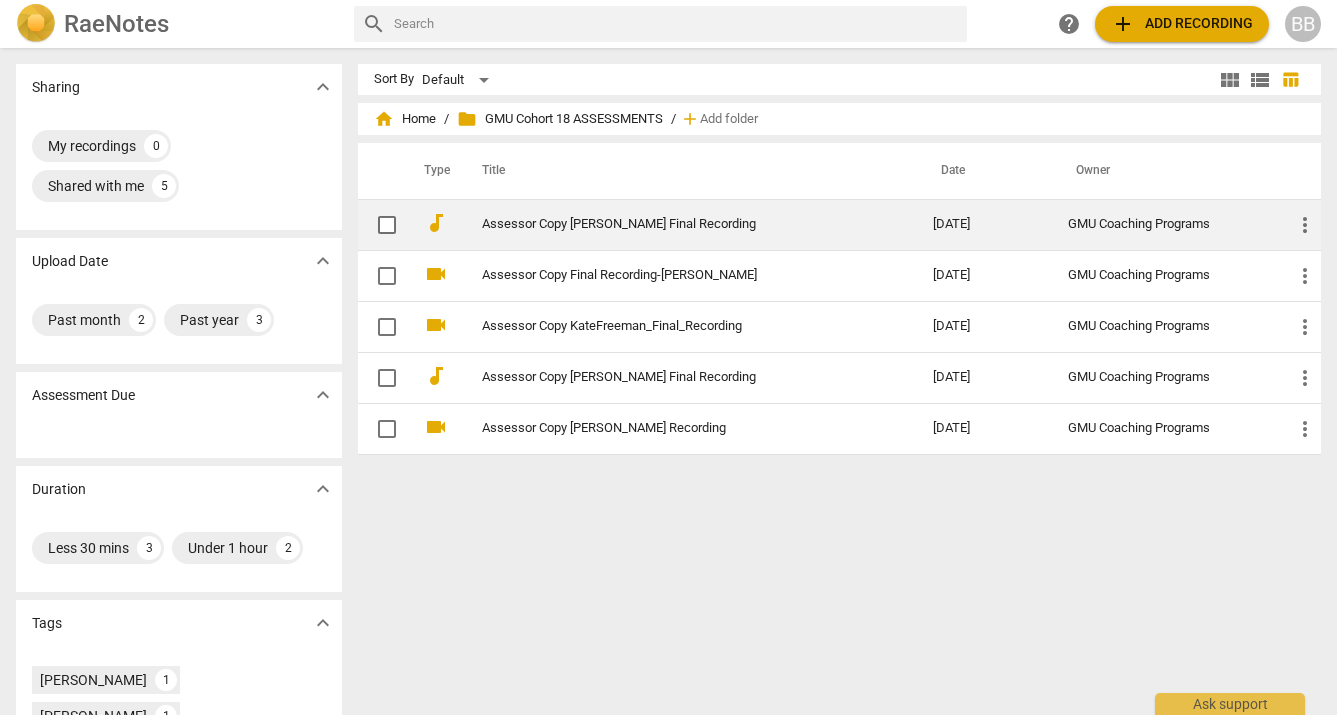 scroll, scrollTop: 0, scrollLeft: 0, axis: both 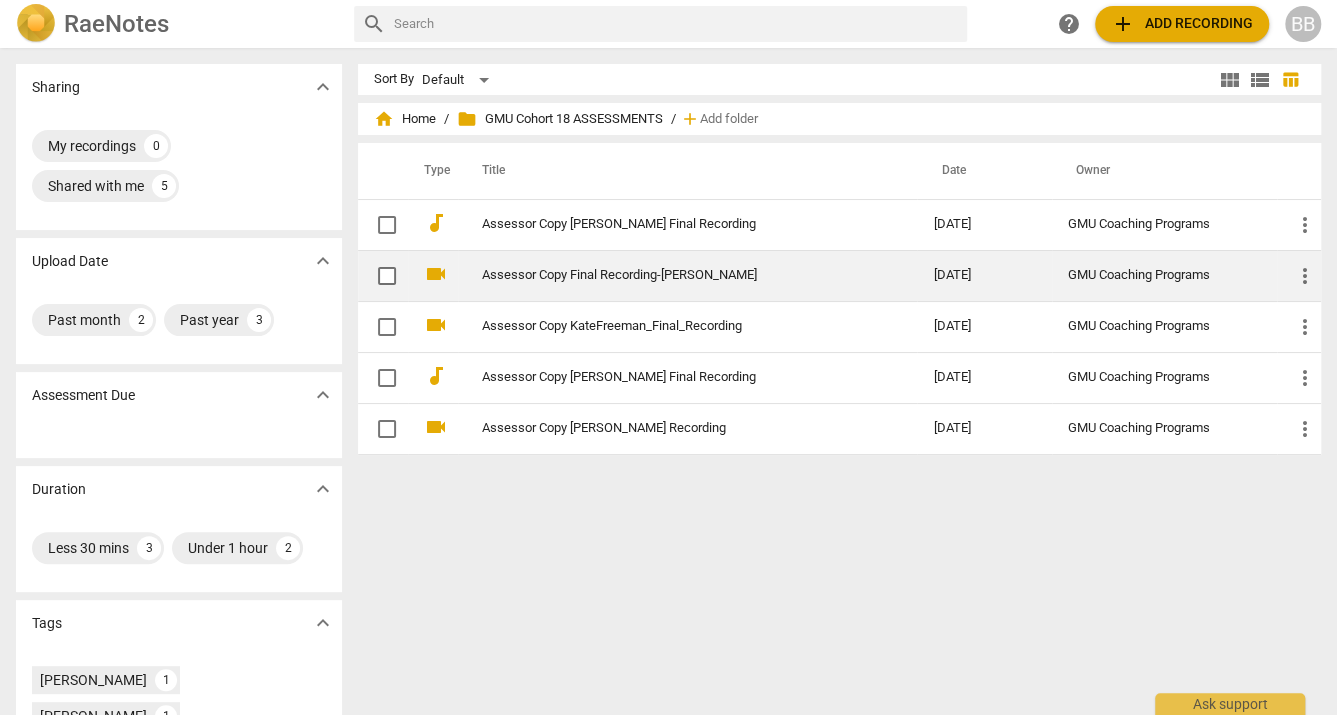 click on "Assessor Copy Final Recording-[PERSON_NAME]" at bounding box center [671, 275] 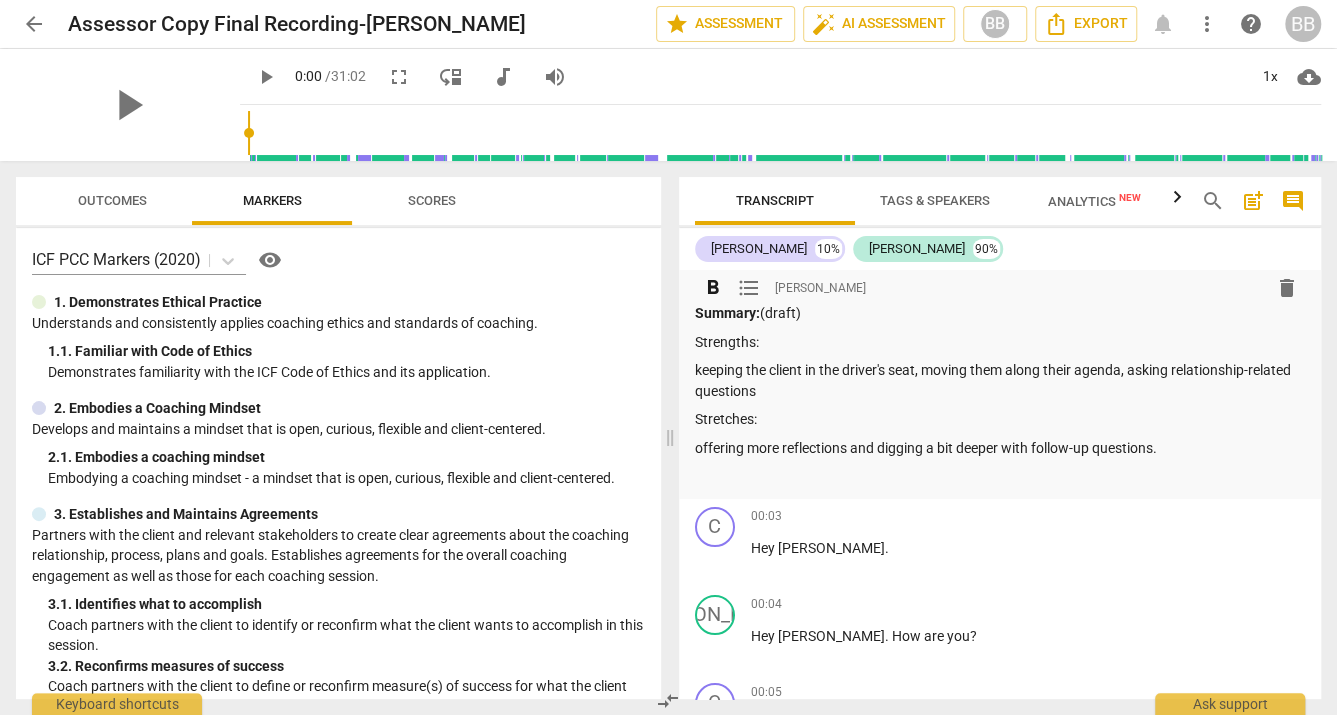 scroll, scrollTop: 0, scrollLeft: 0, axis: both 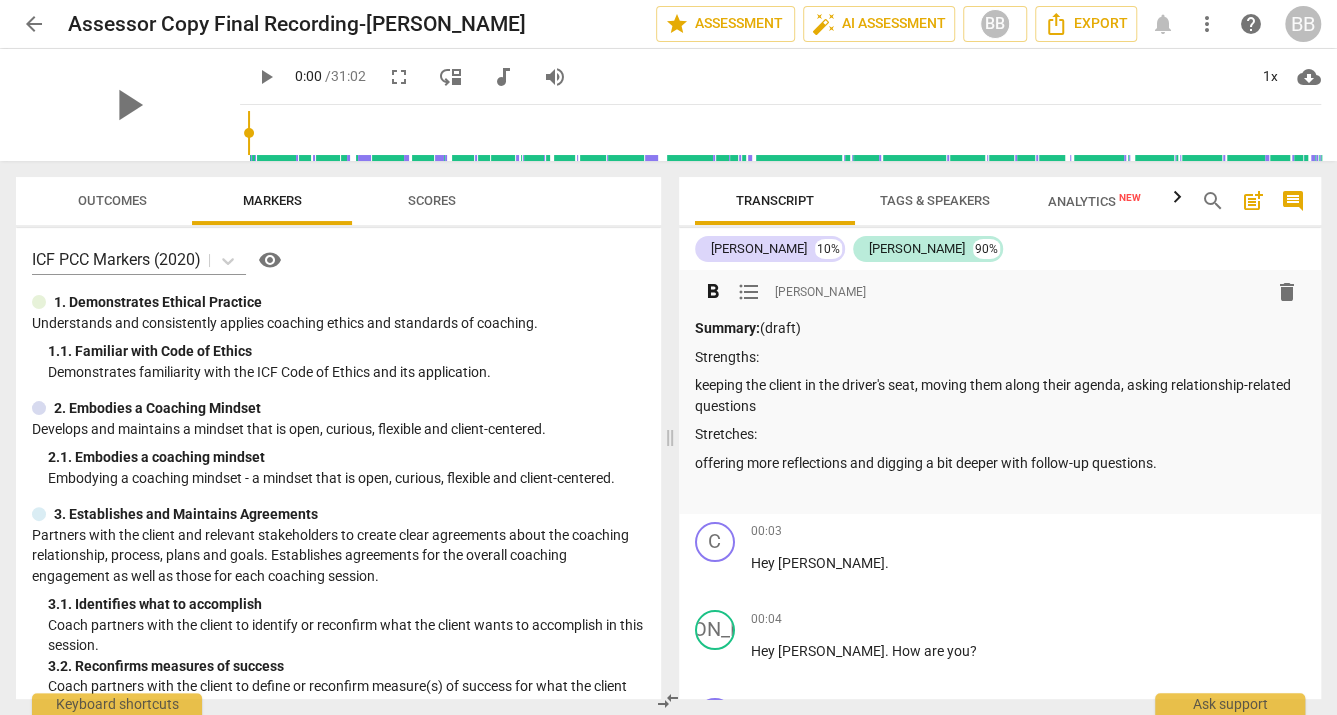 click on "keeping the client in the driver's seat, moving them along their agenda, asking relationship-related questions" at bounding box center [1000, 395] 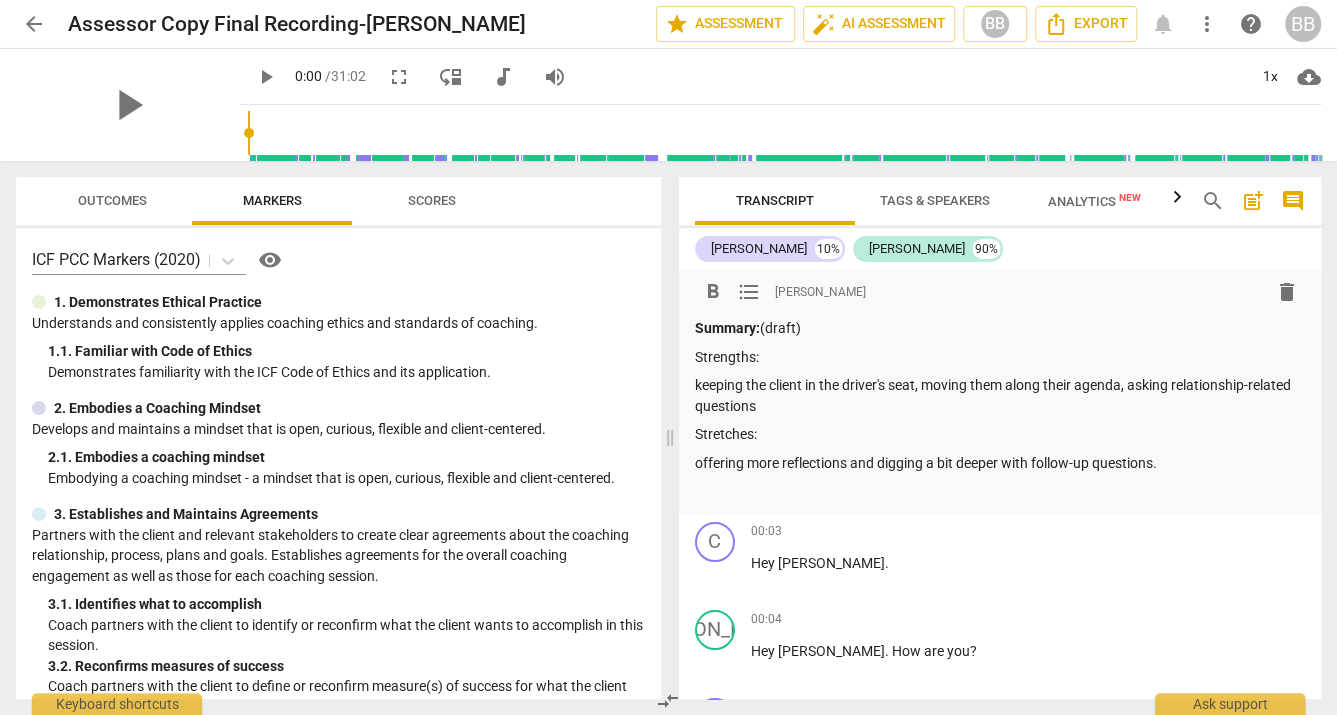 click on "keeping the client in the driver's seat, moving them along their agenda, asking relationship-related questions" at bounding box center (1000, 395) 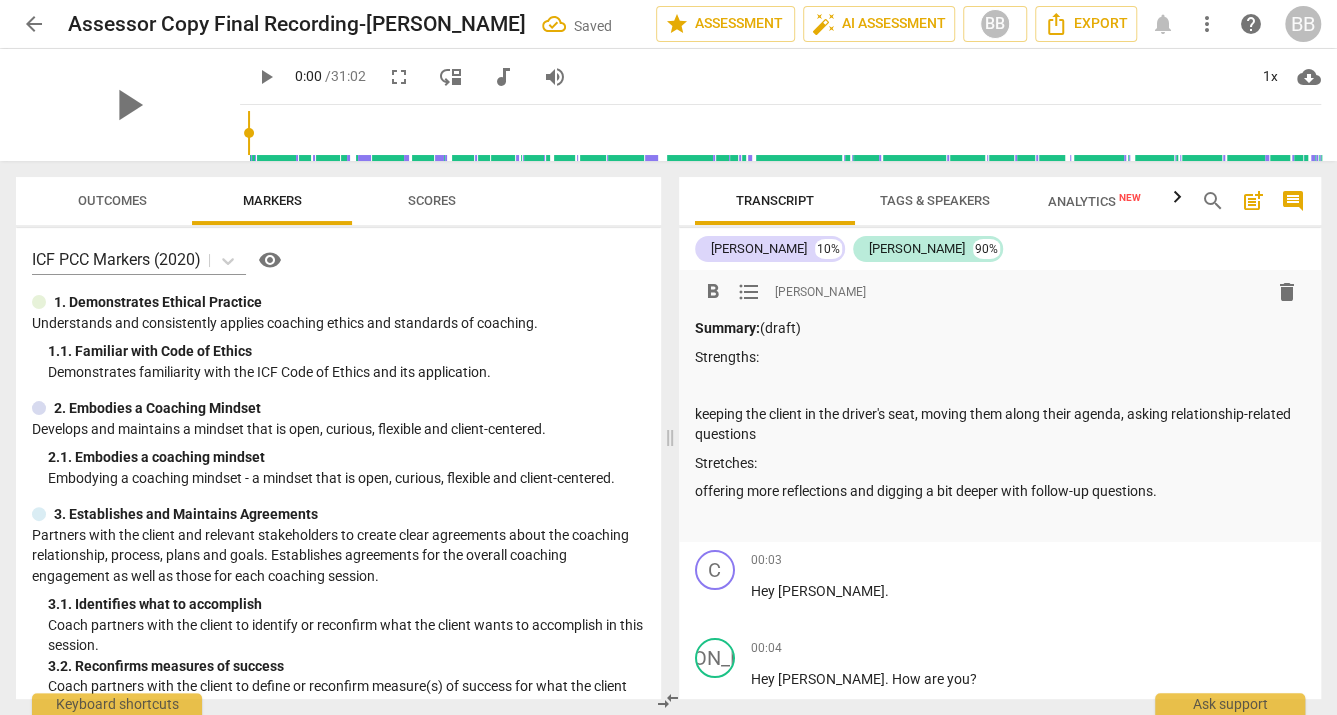 click on "Scores" at bounding box center (432, 200) 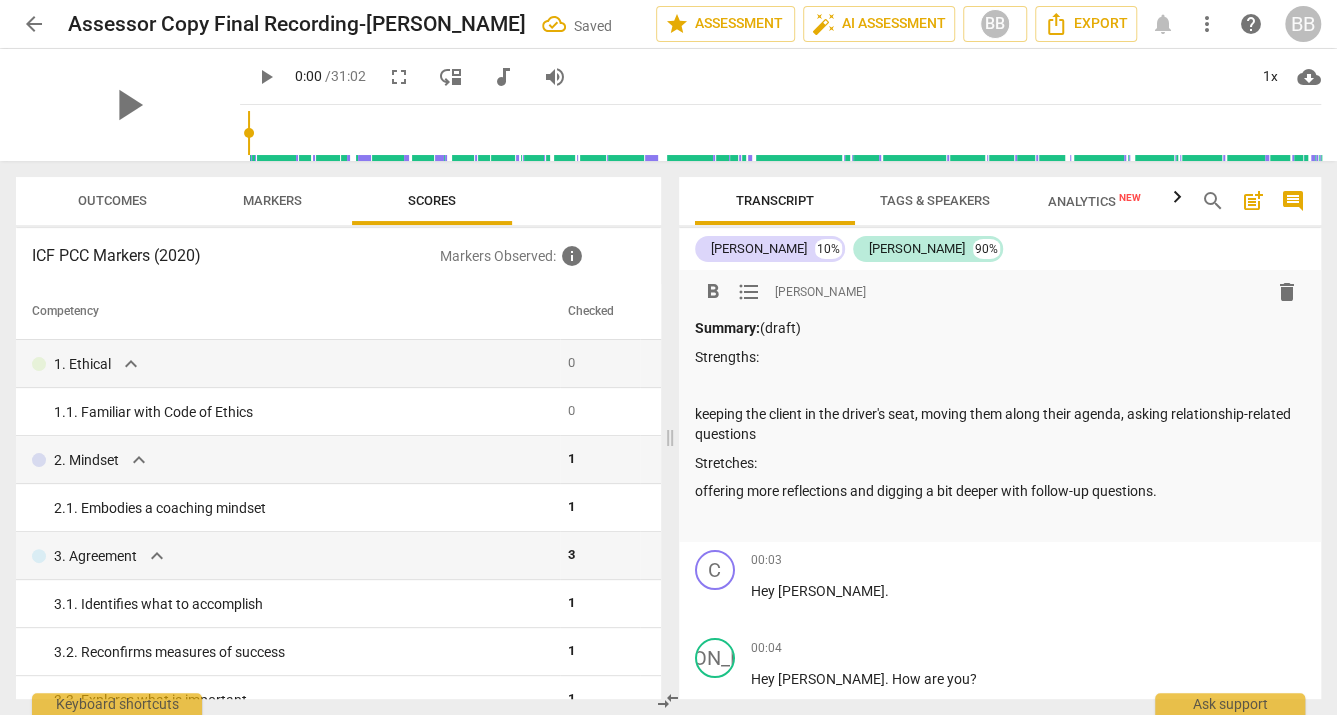 click at bounding box center [1000, 385] 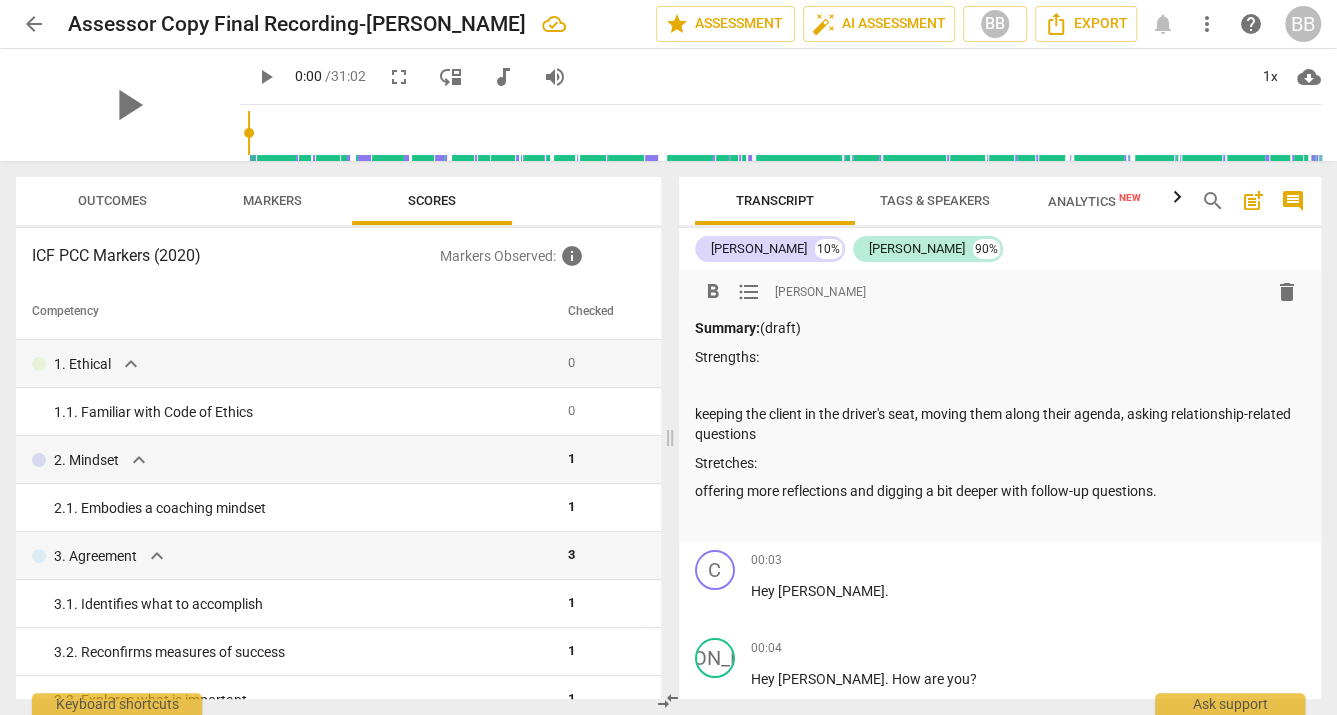 type 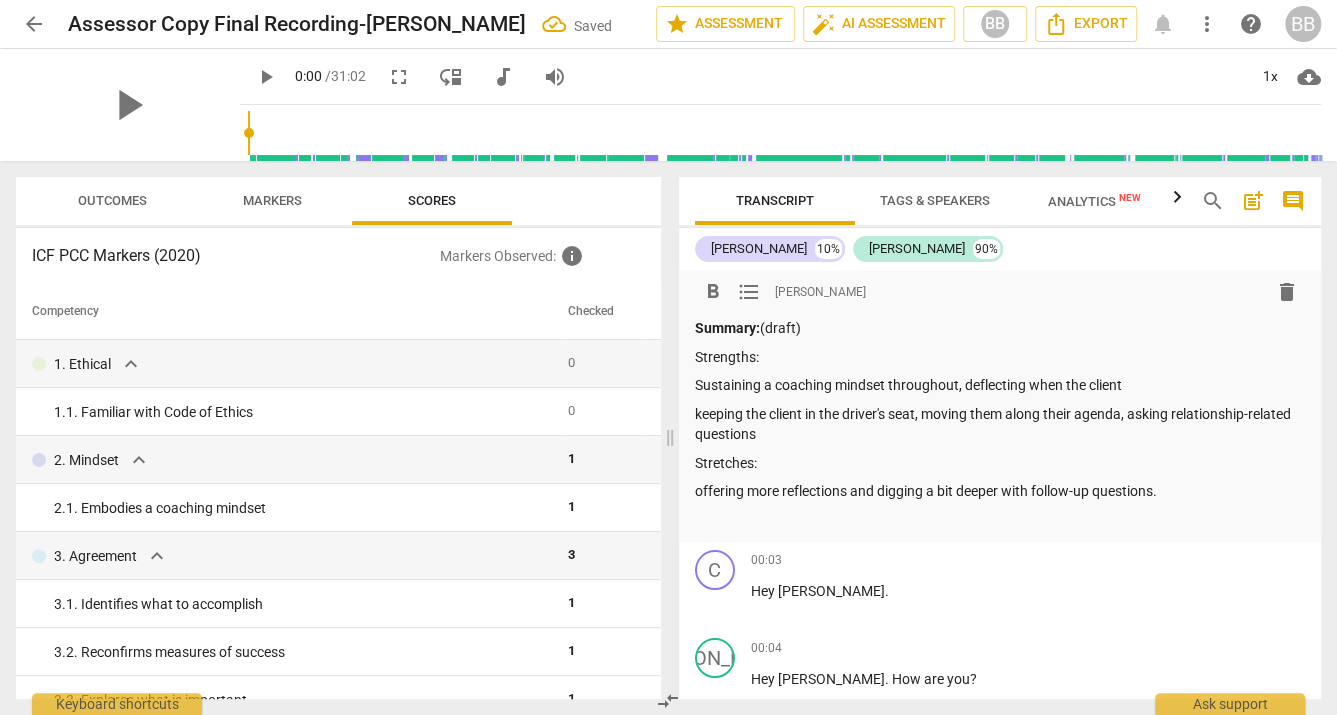 click on "arrow_back" at bounding box center [34, 24] 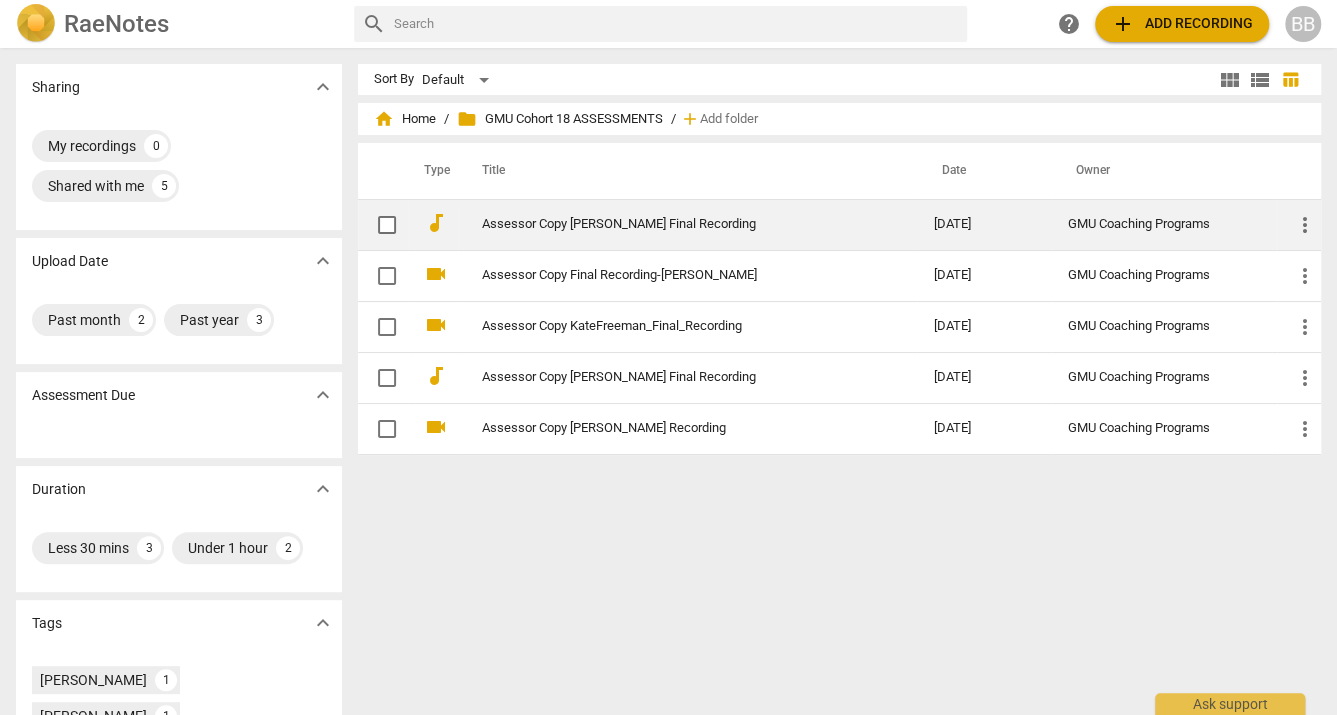 click on "Assessor Copy [PERSON_NAME] Final Recording" at bounding box center [687, 224] 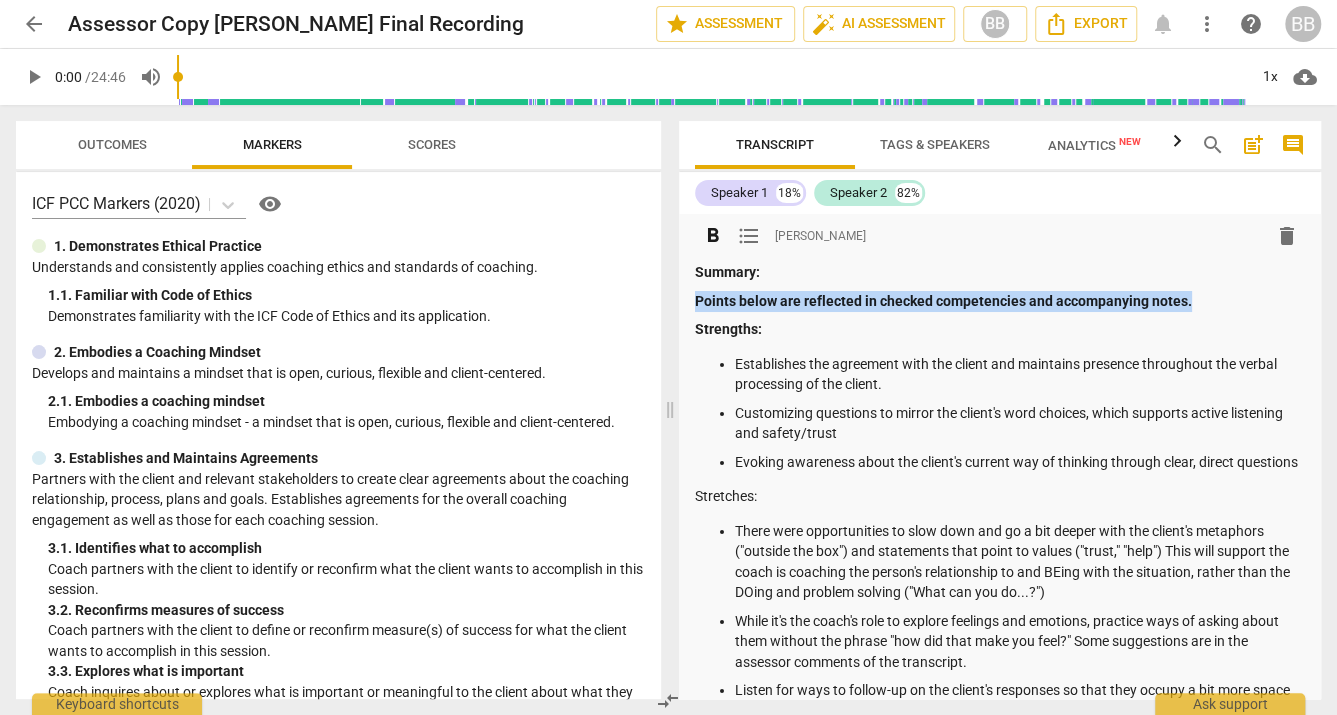 drag, startPoint x: 1208, startPoint y: 305, endPoint x: 690, endPoint y: 303, distance: 518.00385 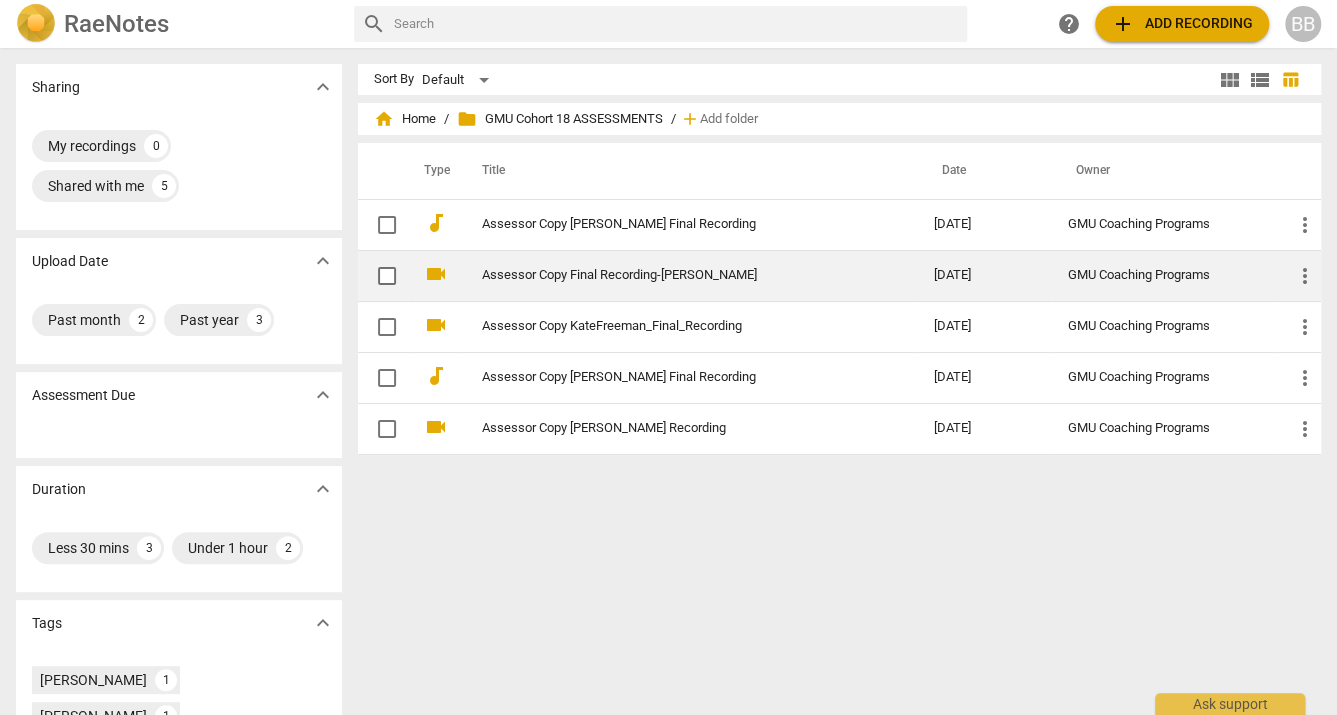 click on "Assessor Copy Final Recording-[PERSON_NAME]" at bounding box center (671, 275) 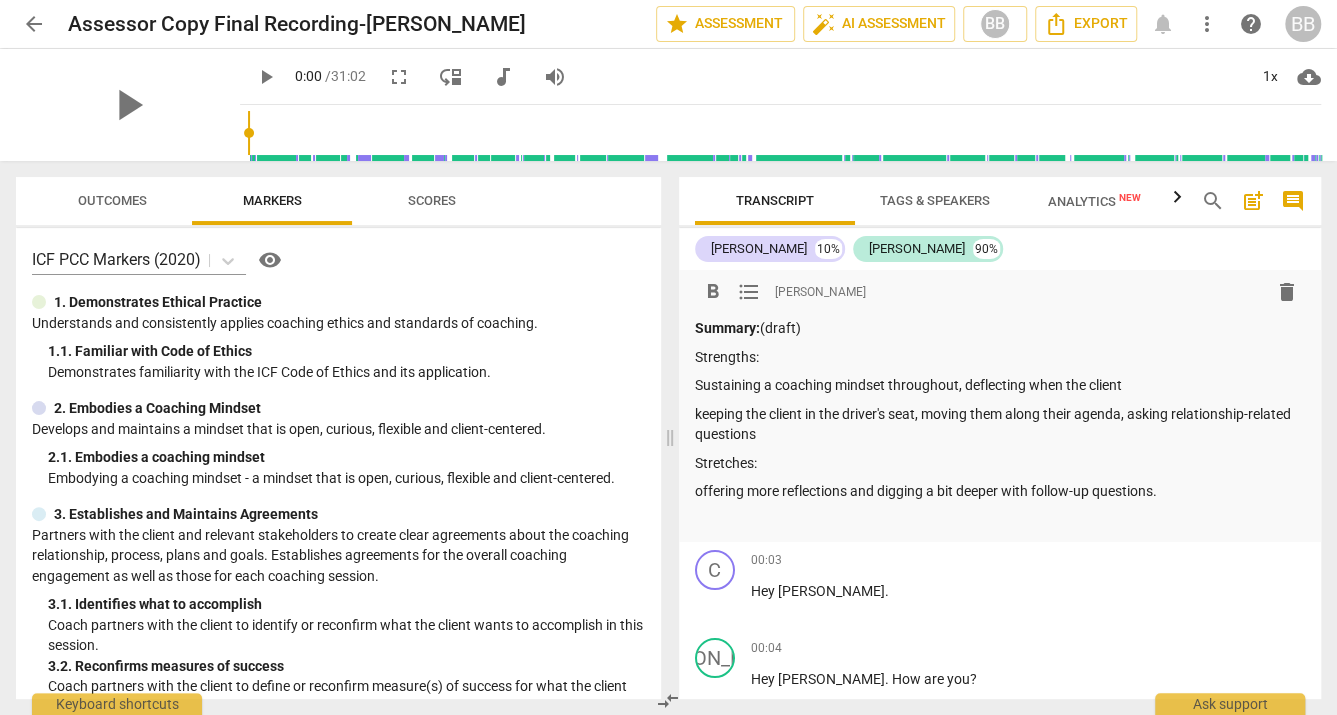 drag, startPoint x: 813, startPoint y: 333, endPoint x: 763, endPoint y: 327, distance: 50.358715 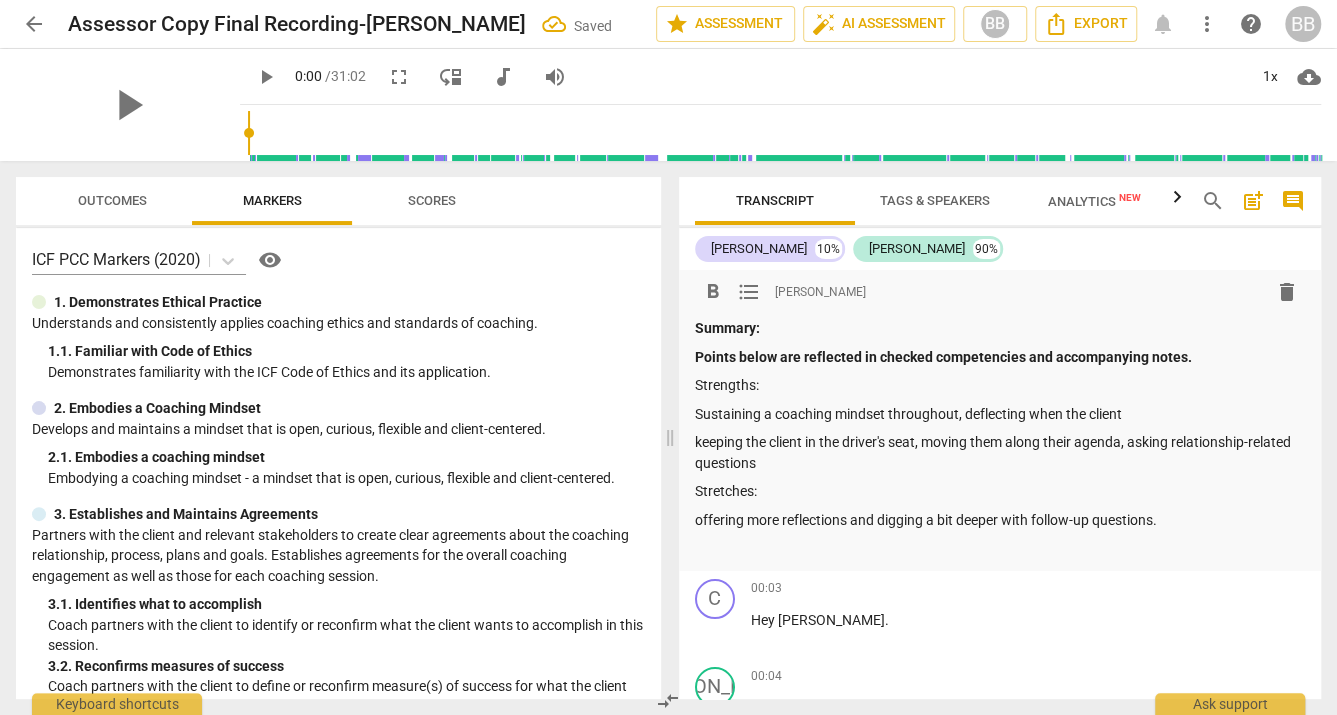 click on "Sustaining a coaching mindset throughout, deflecting when the client" at bounding box center [1000, 414] 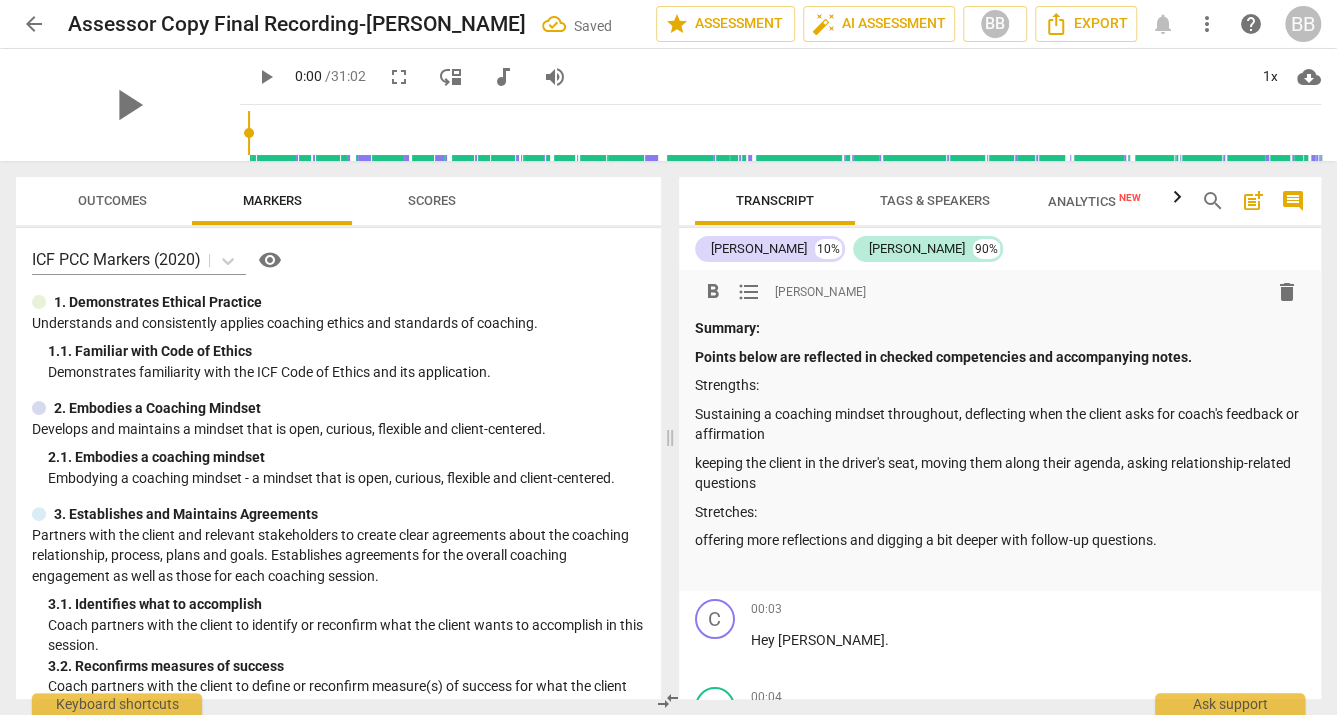 click on "Sustaining a coaching mindset throughout, deflecting when the client asks for coach's feedback or affirmation" at bounding box center (1000, 424) 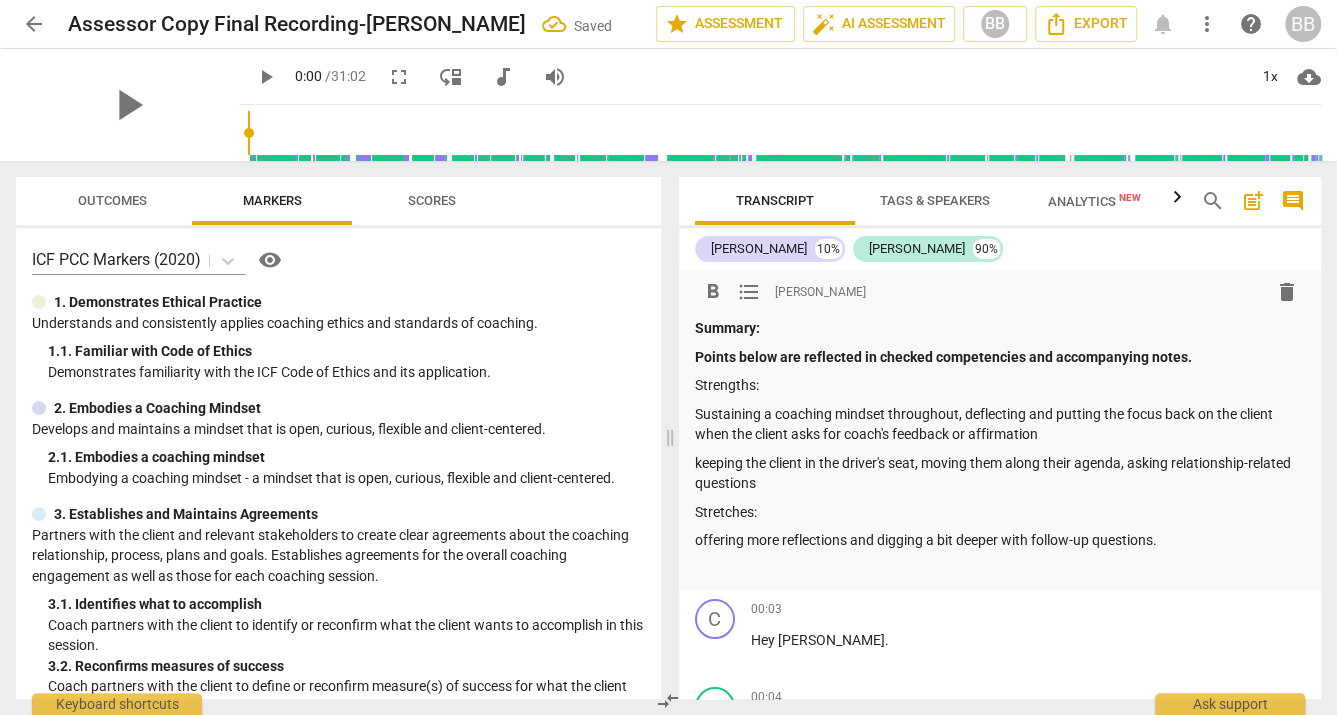 click on "Sustaining a coaching mindset throughout, deflecting and putting the focus back on the client when the client asks for coach's feedback or affirmation" at bounding box center (1000, 424) 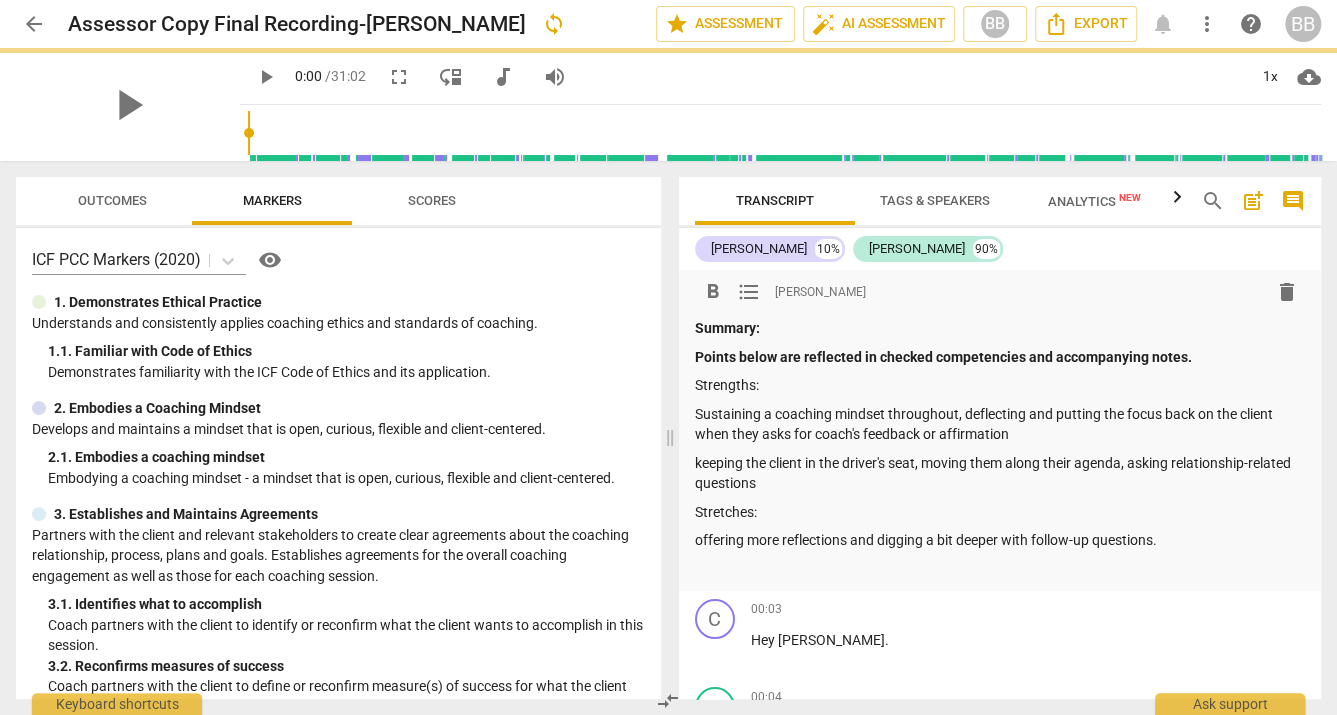 click on "Sustaining a coaching mindset throughout, deflecting and putting the focus back on the client when they asks for coach's feedback or affirmation" at bounding box center [1000, 424] 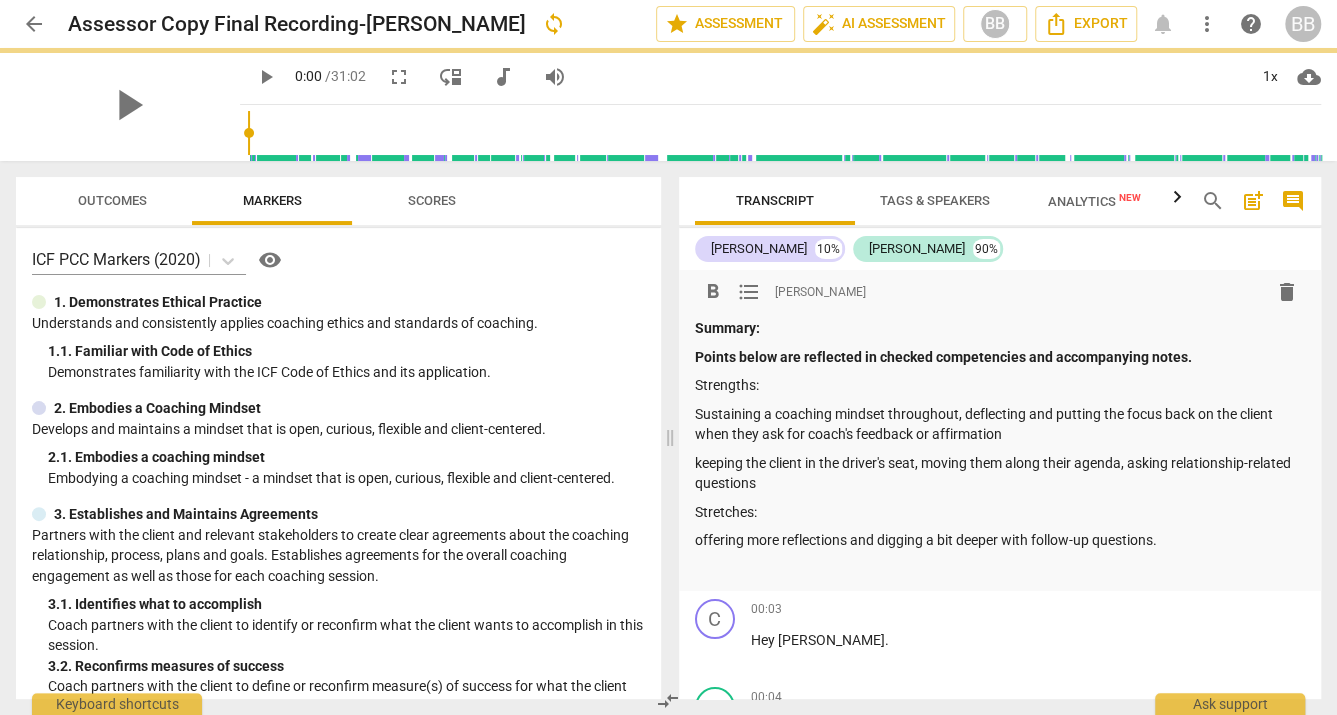 click on "Sustaining a coaching mindset throughout, deflecting and putting the focus back on the client when they ask for coach's feedback or affirmation" at bounding box center [1000, 424] 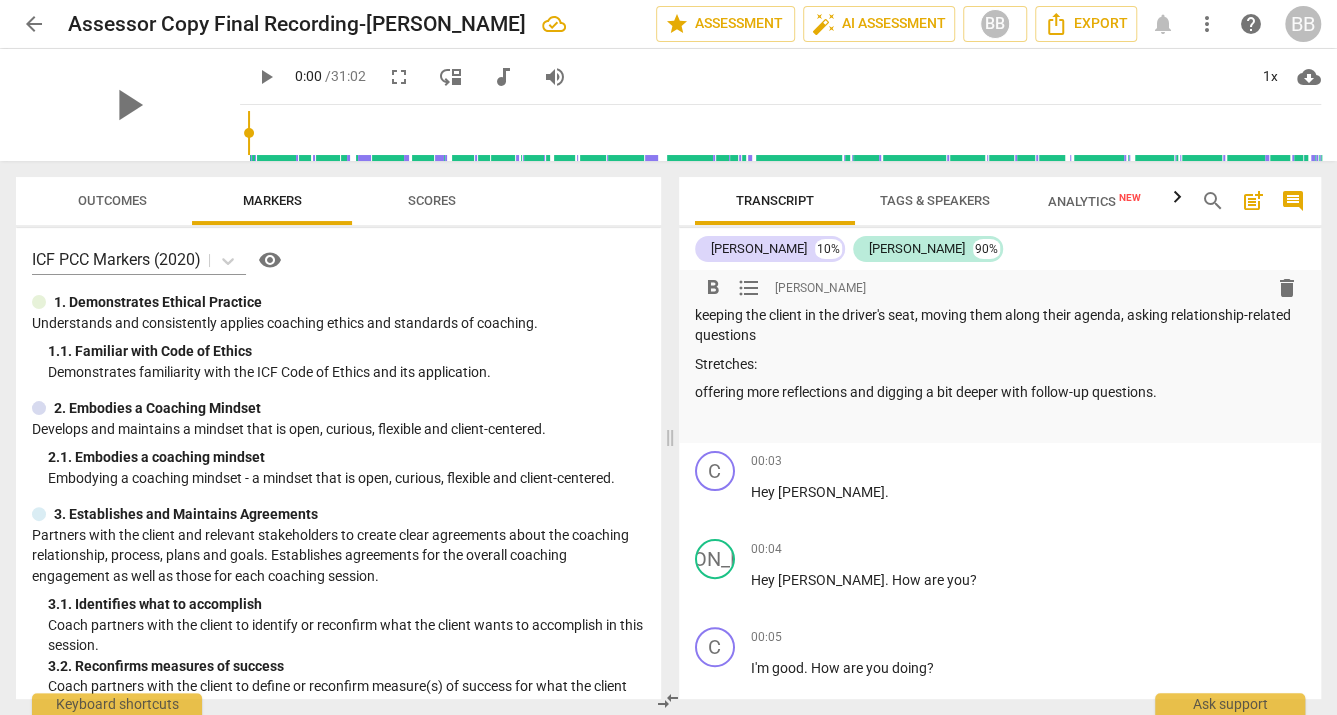 scroll, scrollTop: 0, scrollLeft: 0, axis: both 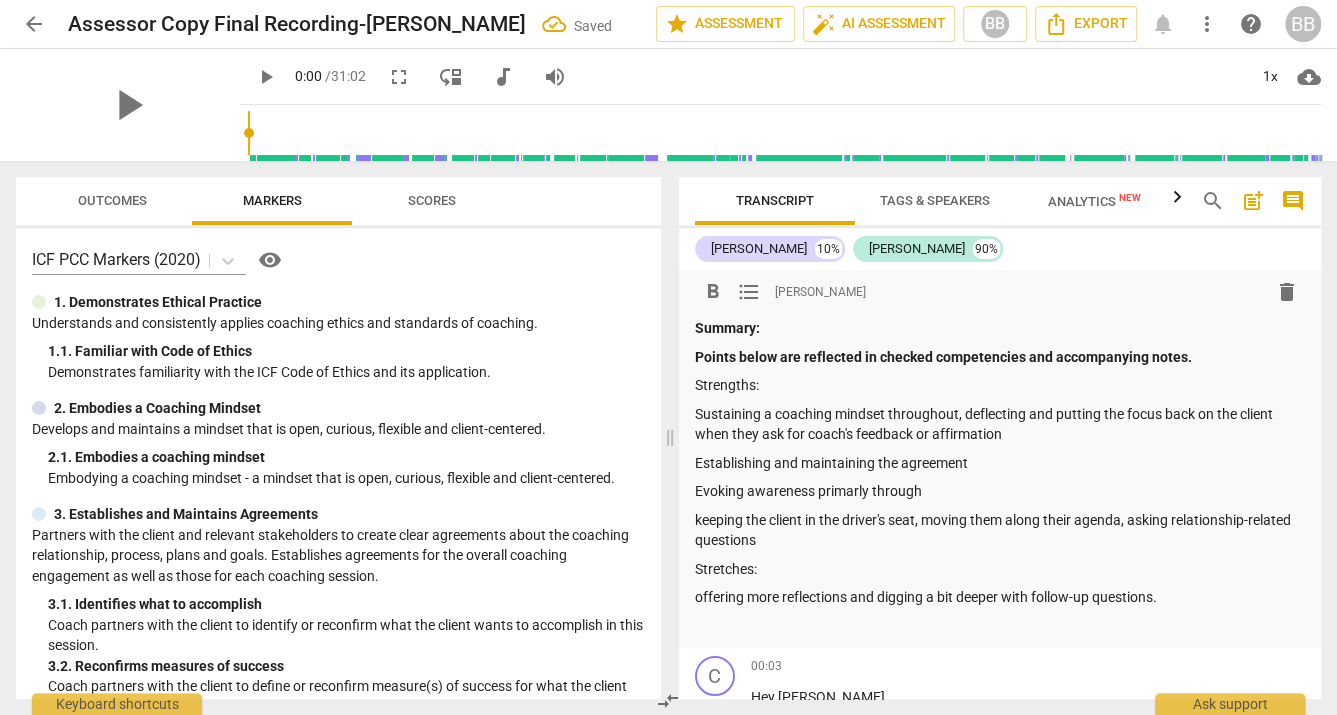 drag, startPoint x: 860, startPoint y: 488, endPoint x: 865, endPoint y: 434, distance: 54.230988 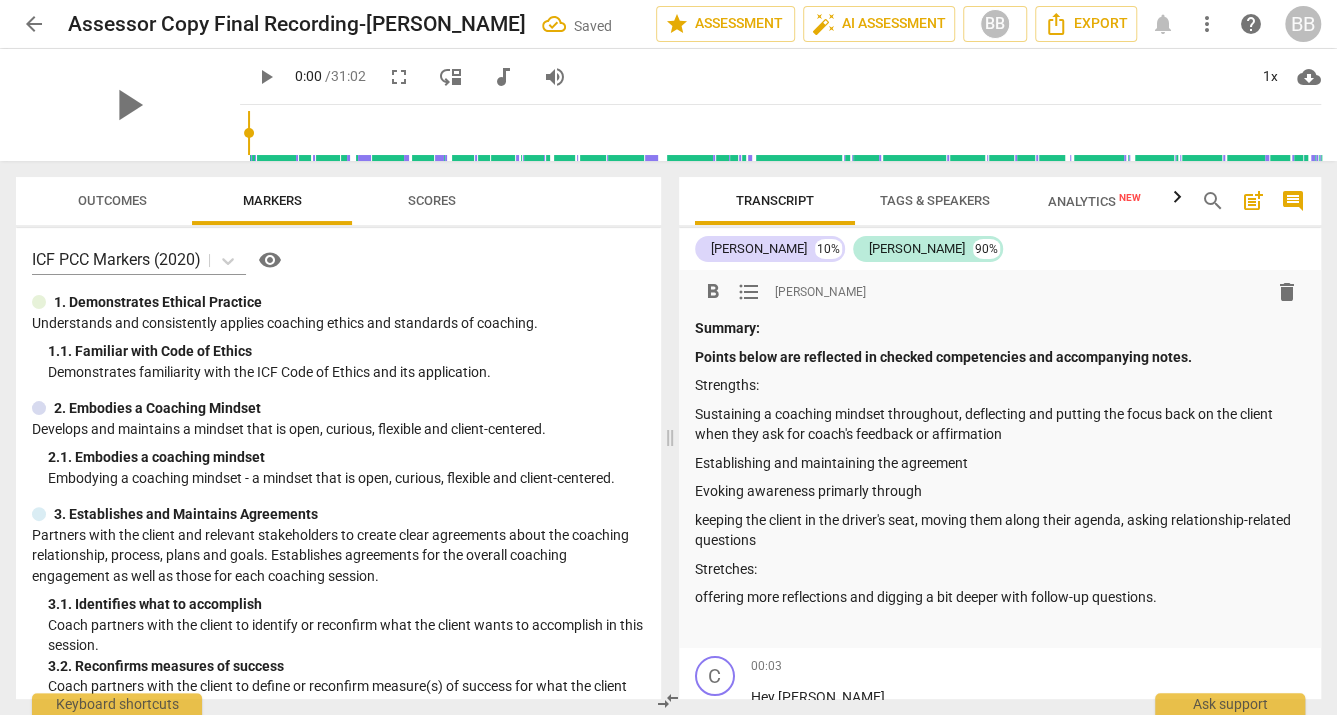 click on "Evoking awareness primarly through" at bounding box center [1000, 491] 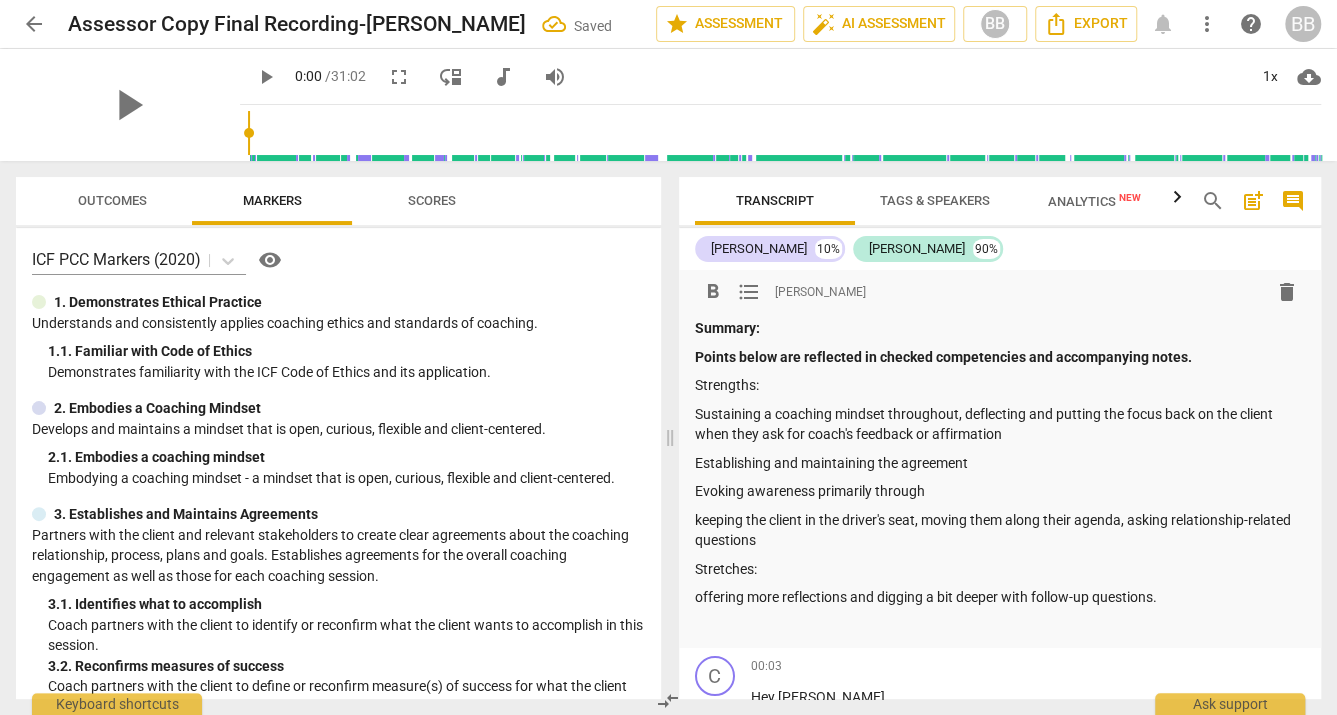click on "Evoking awareness primarily through" at bounding box center [1000, 491] 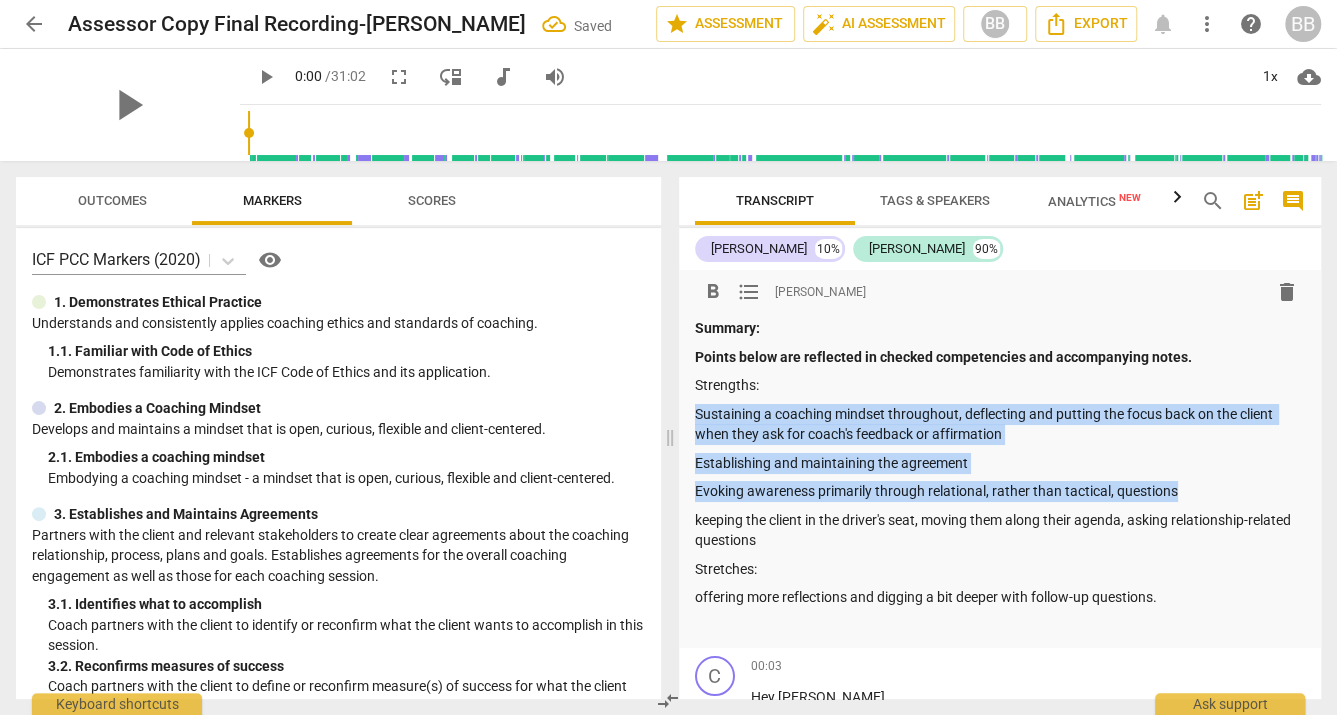 drag, startPoint x: 695, startPoint y: 408, endPoint x: 1207, endPoint y: 490, distance: 518.52484 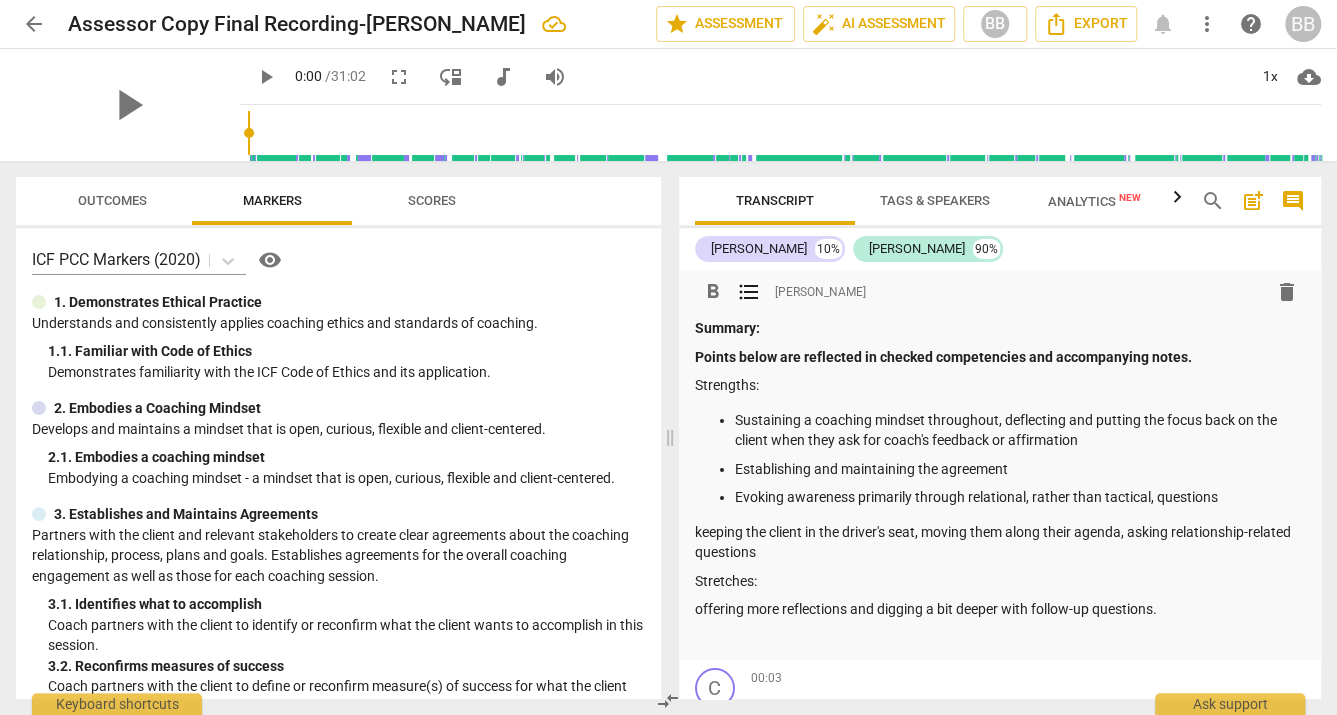 click on "Summary:   Points below are reflected in checked competencies and accompanying notes. Strengths: Sustaining a coaching mindset throughout, deflecting and putting the focus back on the client when they ask for coach's feedback or affirmation Establishing and maintaining the agreement Evoking awareness primarily through relational, rather than tactical, questions keeping the client in the driver's seat, moving them along their agenda, asking relationship-related questions Stretches: offering more reflections and digging a bit deeper with follow-up questions." at bounding box center [1000, 483] 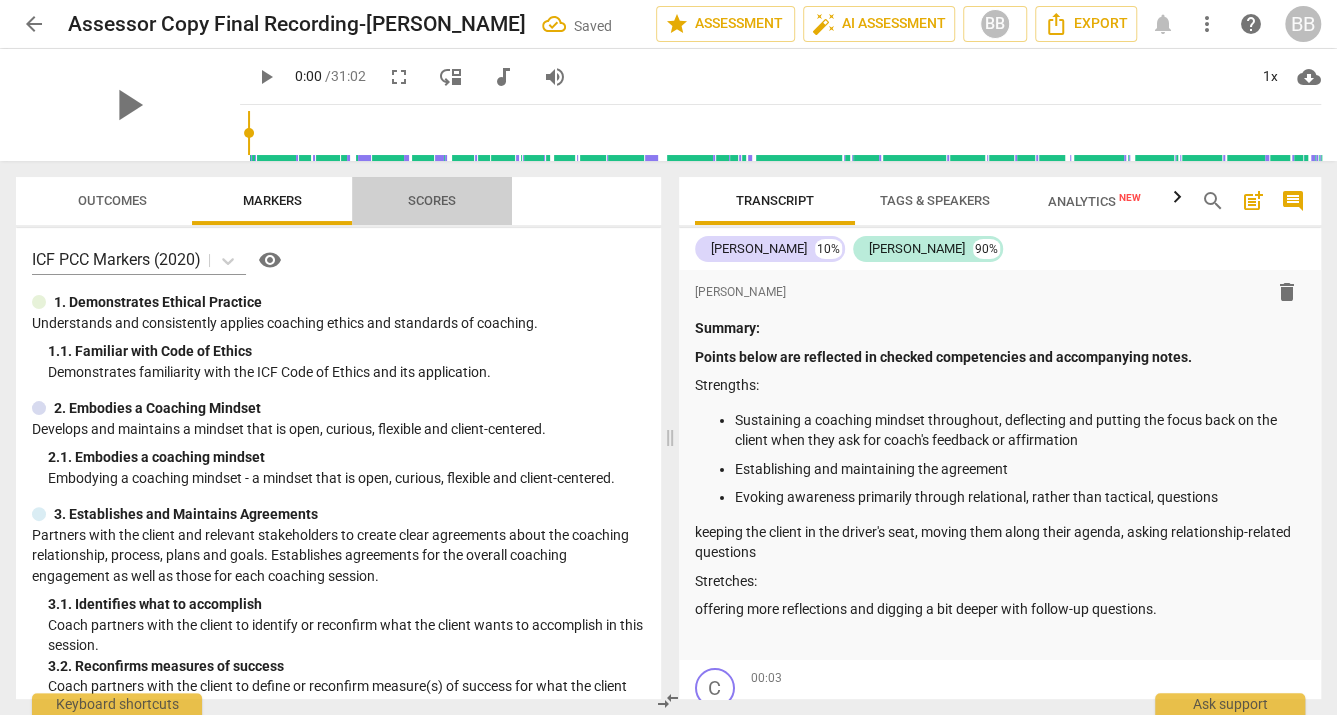click on "Scores" at bounding box center [432, 200] 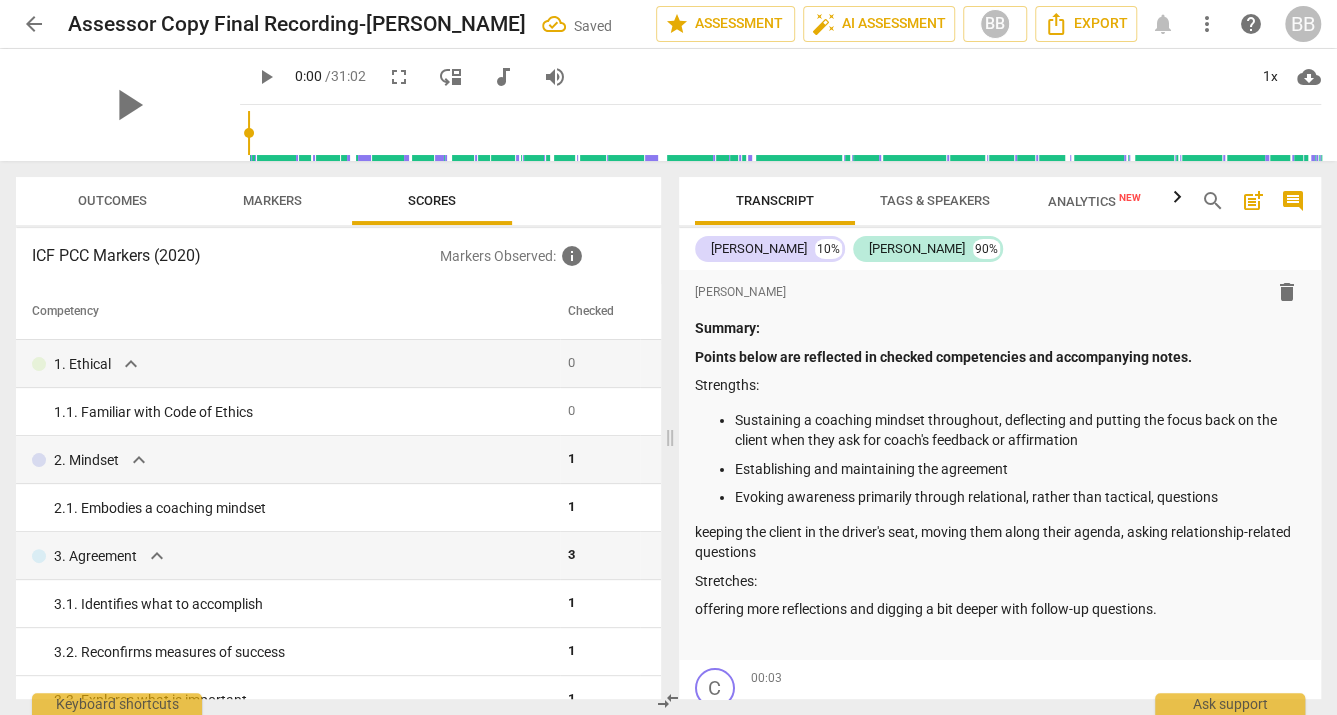 click on "Outcomes" at bounding box center (112, 200) 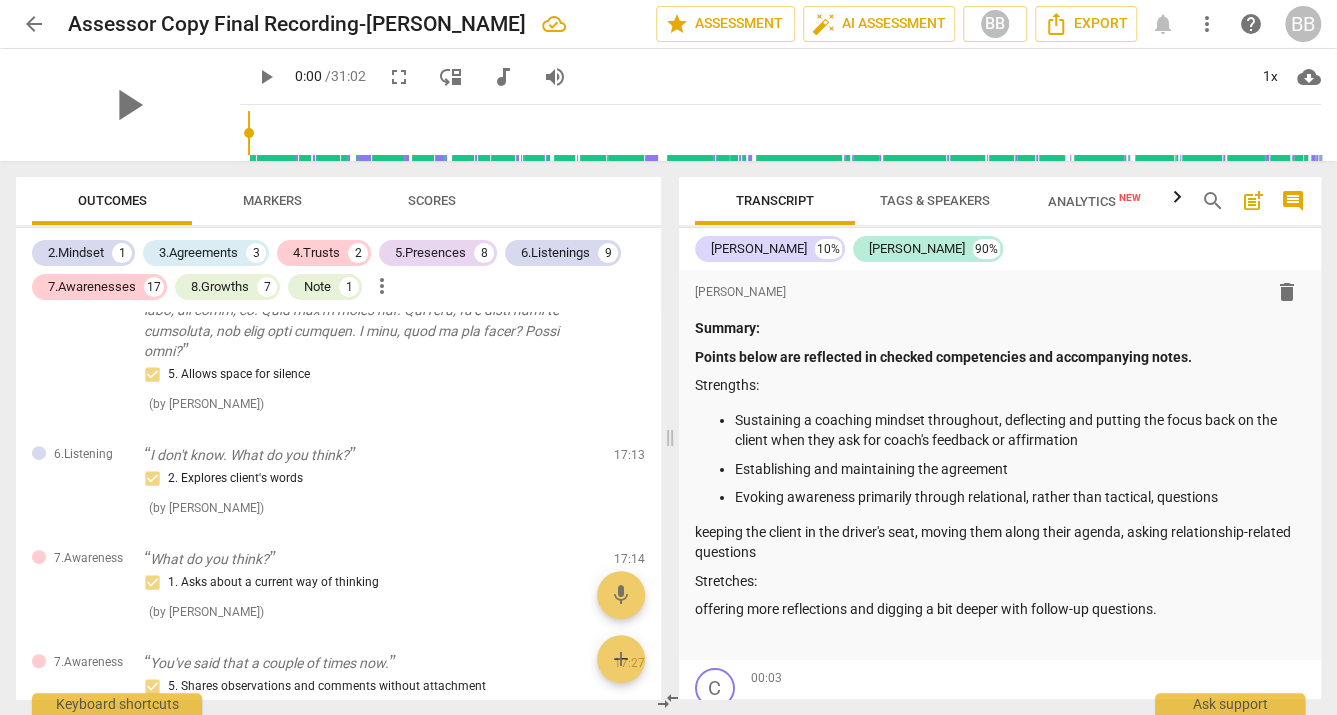 scroll, scrollTop: 4478, scrollLeft: 0, axis: vertical 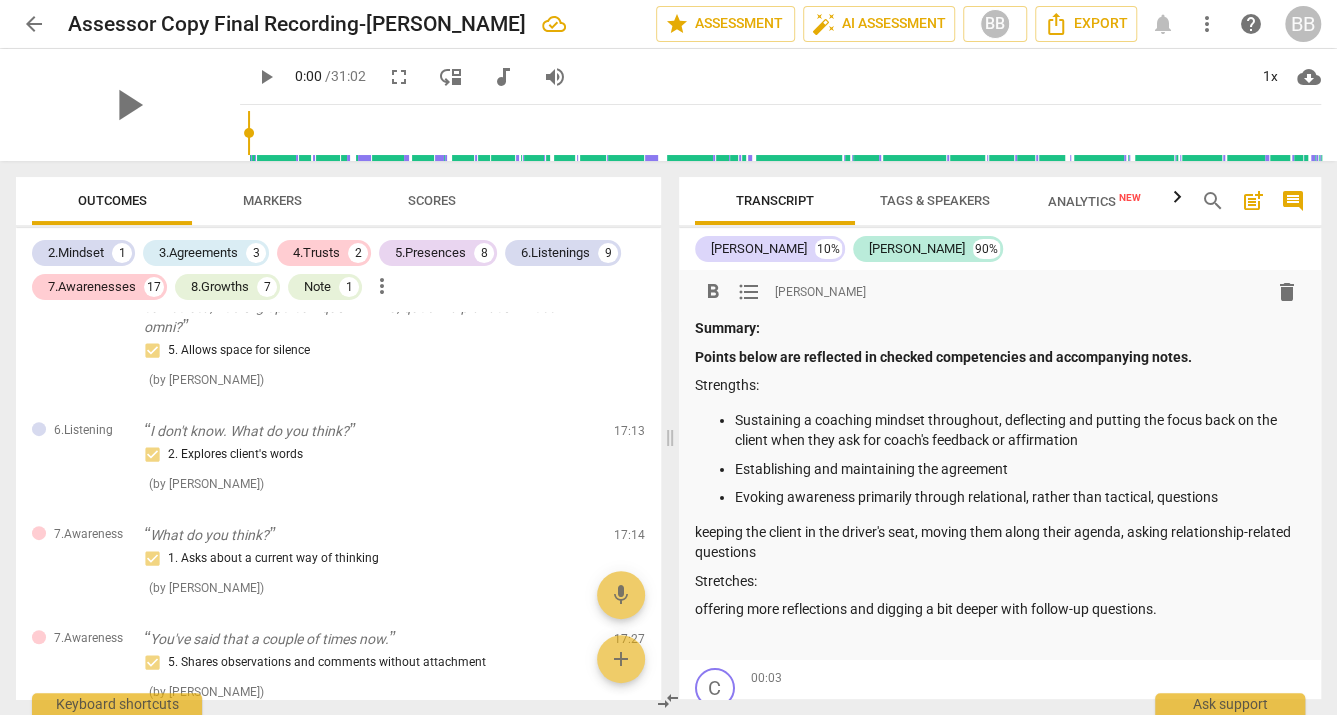 click on "Evoking awareness primarily through relational, rather than tactical, questions" at bounding box center (1020, 497) 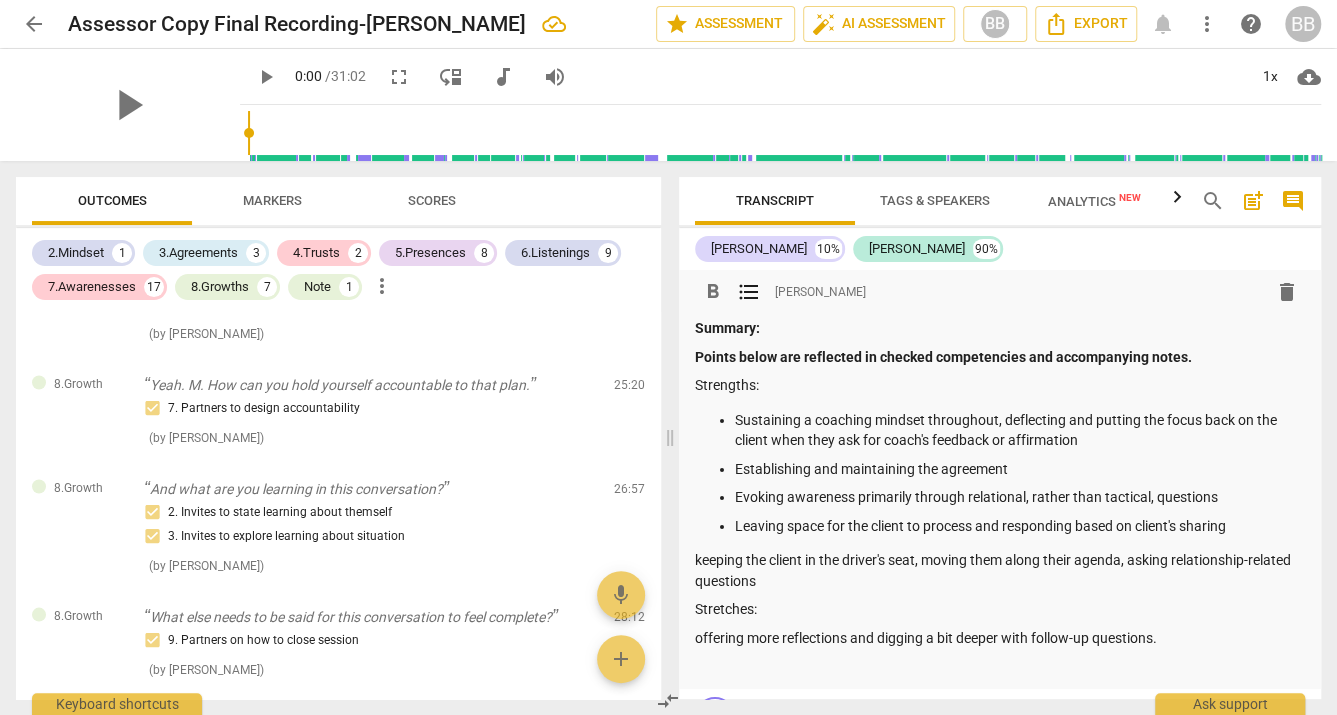 scroll, scrollTop: 6055, scrollLeft: 0, axis: vertical 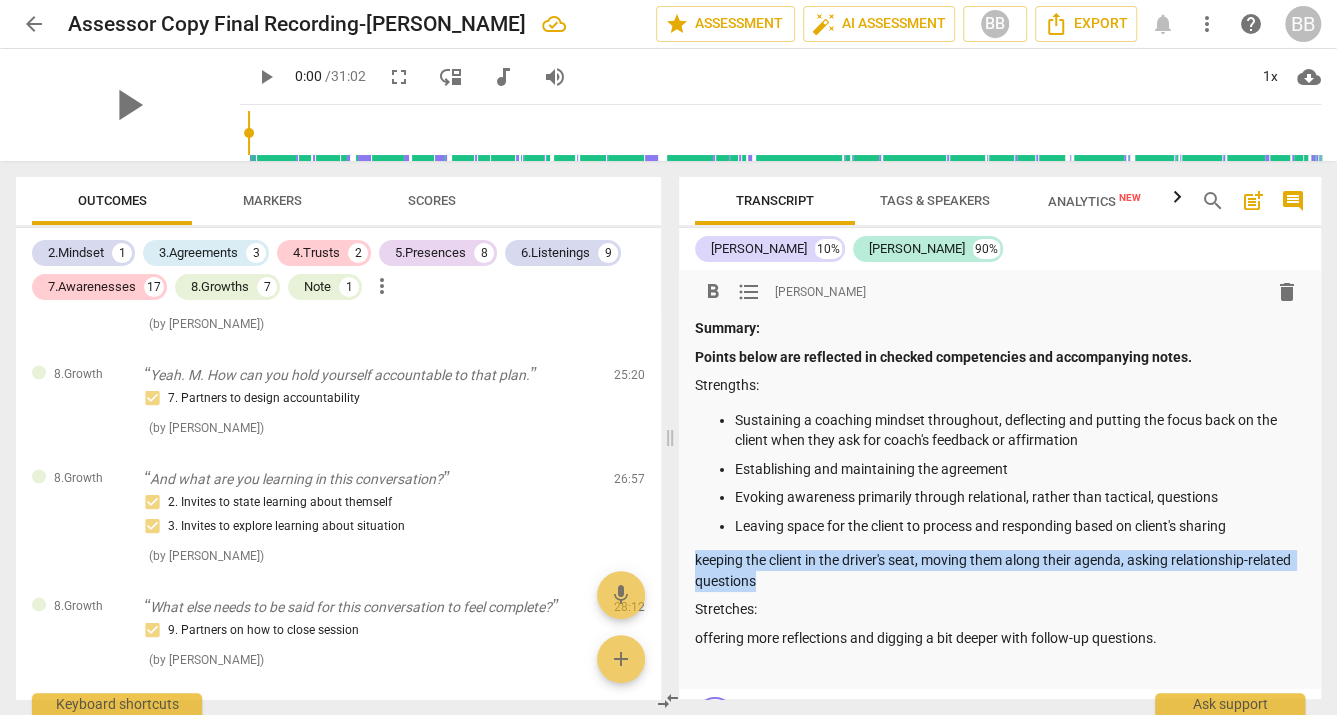 drag, startPoint x: 823, startPoint y: 582, endPoint x: 687, endPoint y: 547, distance: 140.43147 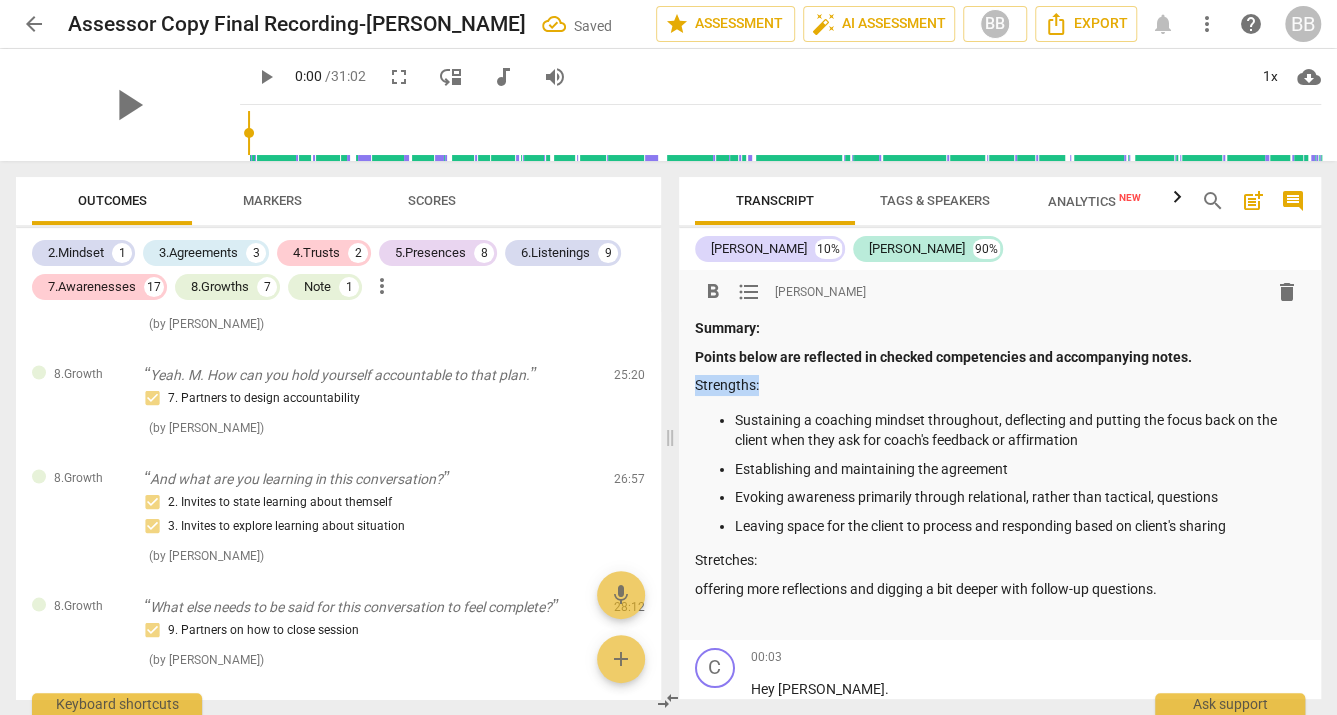 drag, startPoint x: 766, startPoint y: 388, endPoint x: 658, endPoint y: 388, distance: 108 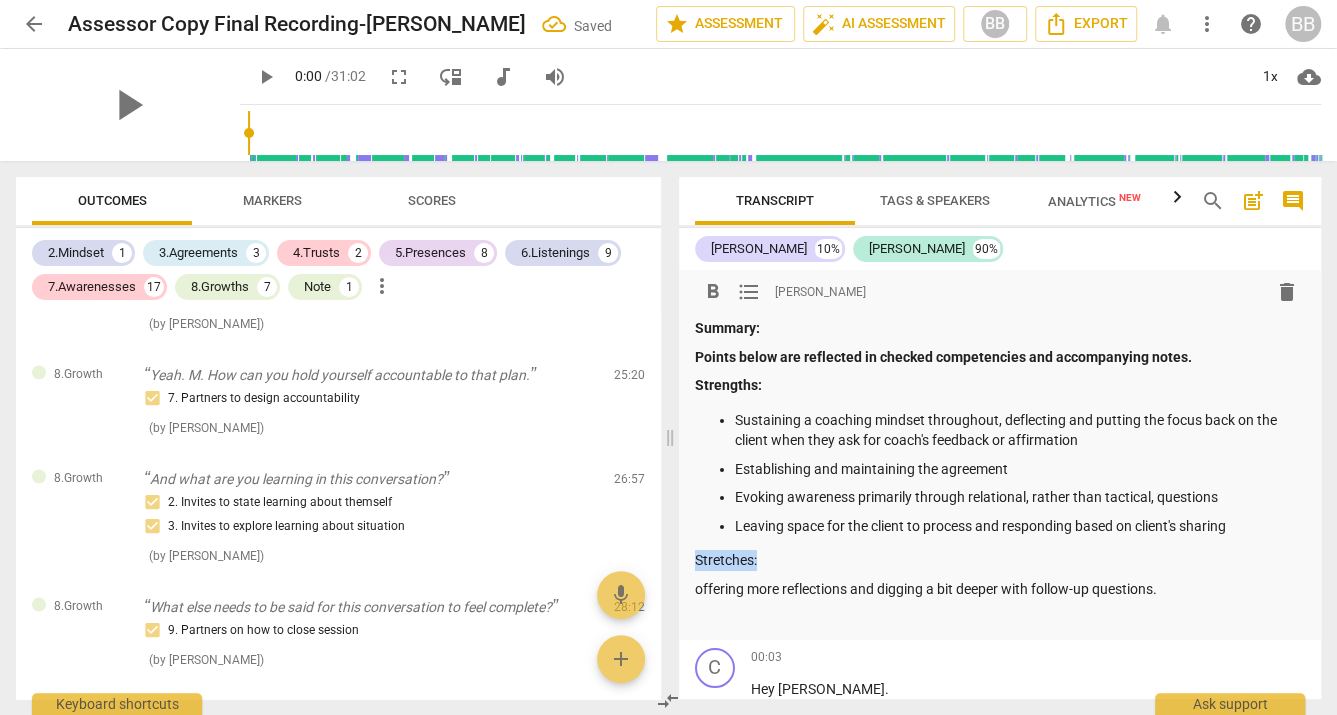 drag, startPoint x: 769, startPoint y: 561, endPoint x: 614, endPoint y: 560, distance: 155.00322 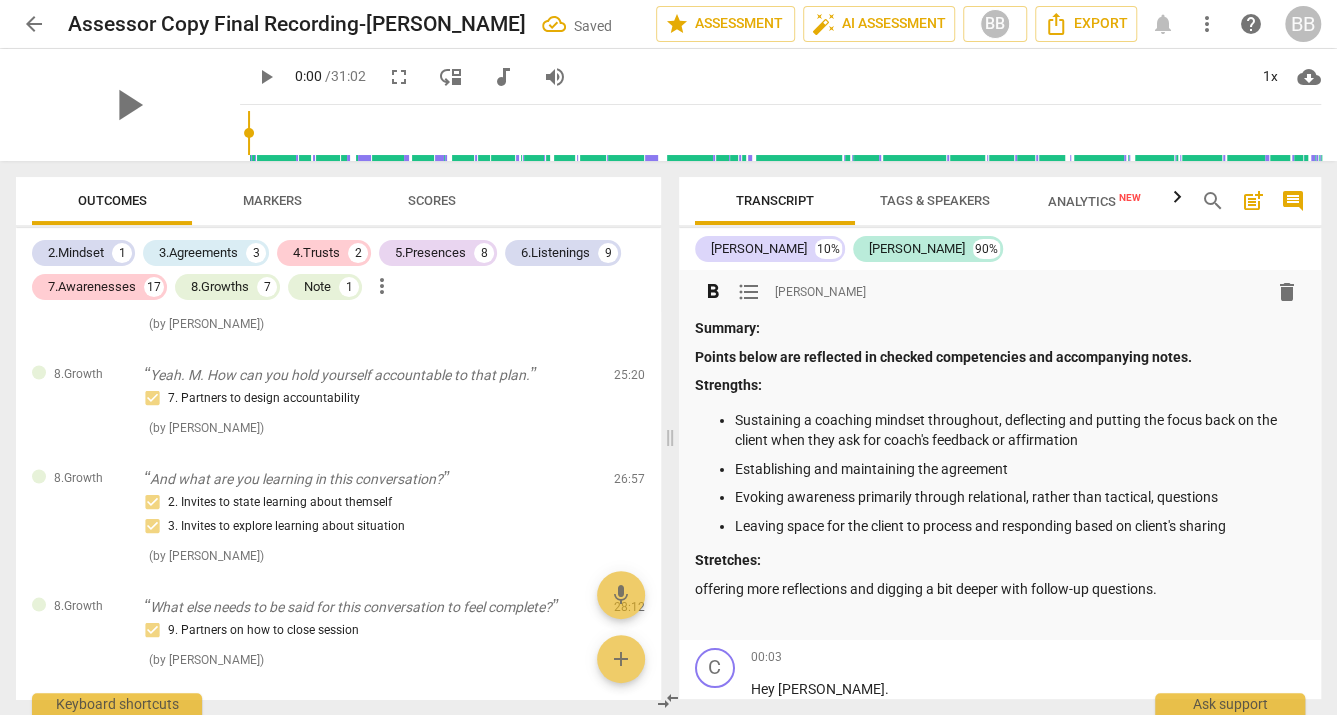 click on "offering more reflections and digging a bit deeper with follow-up questions." at bounding box center [1000, 589] 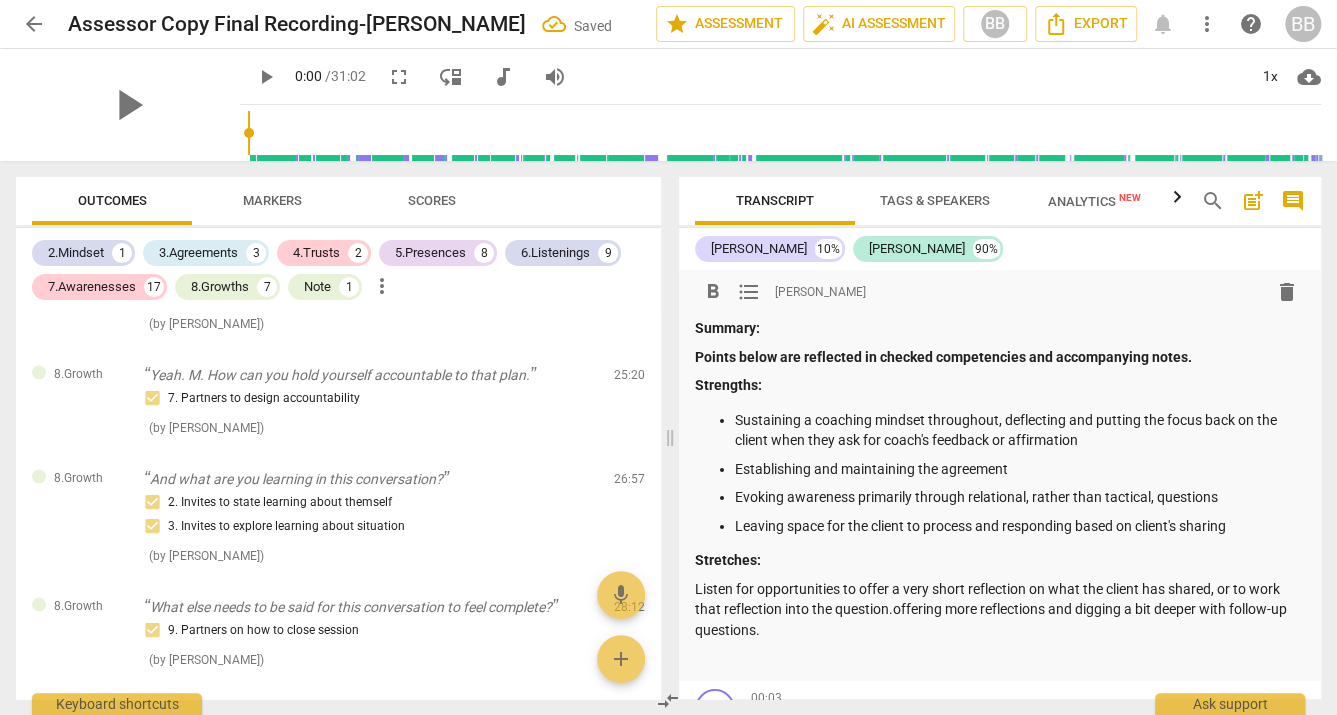 click on "Listen for opportunities to offer a very short reflection on what the client has shared, or to work that reflection into the question.offering more reflections and digging a bit deeper with follow-up questions." at bounding box center [1000, 610] 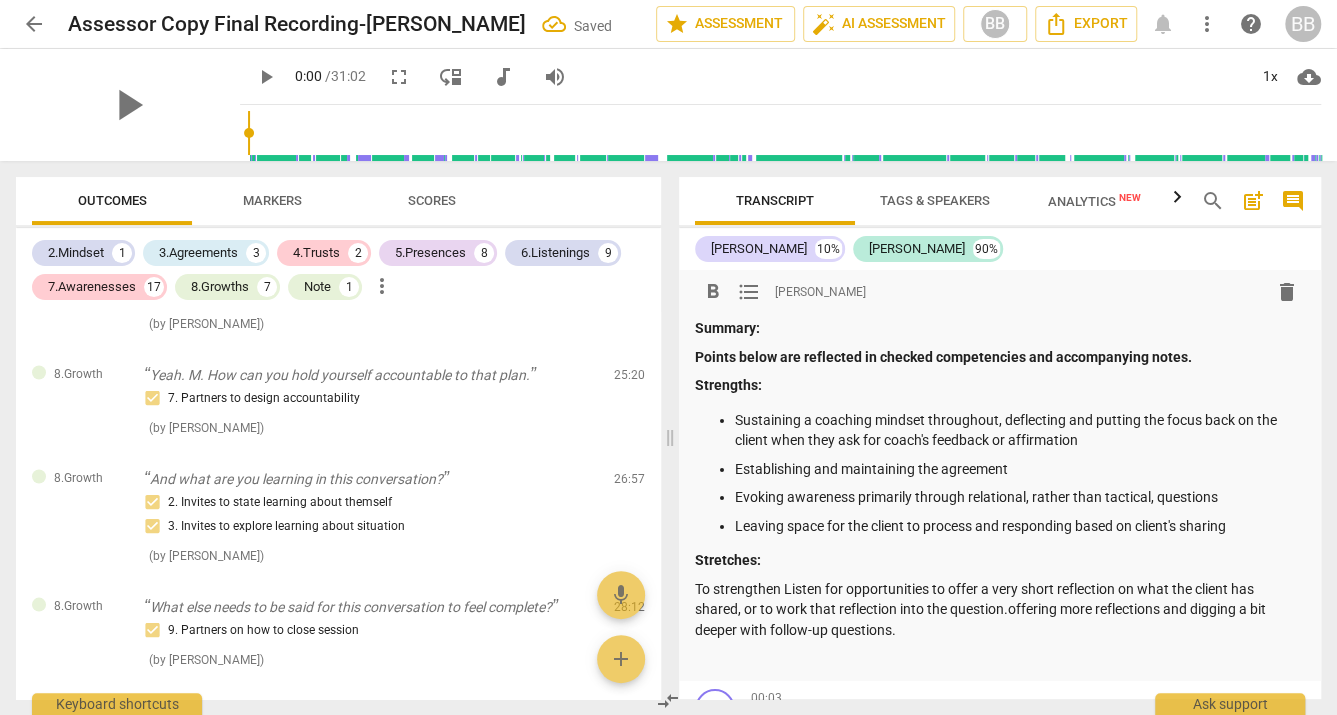 click on "Scores" at bounding box center [432, 200] 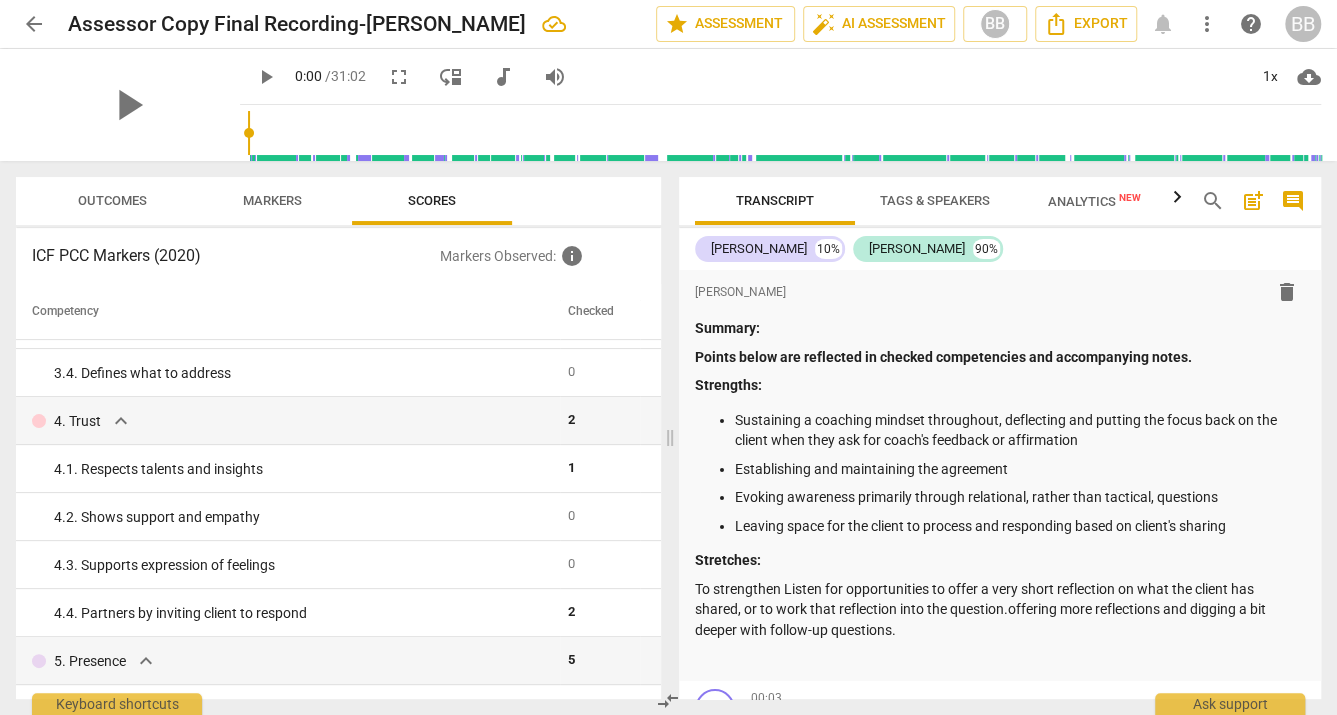 scroll, scrollTop: 374, scrollLeft: 0, axis: vertical 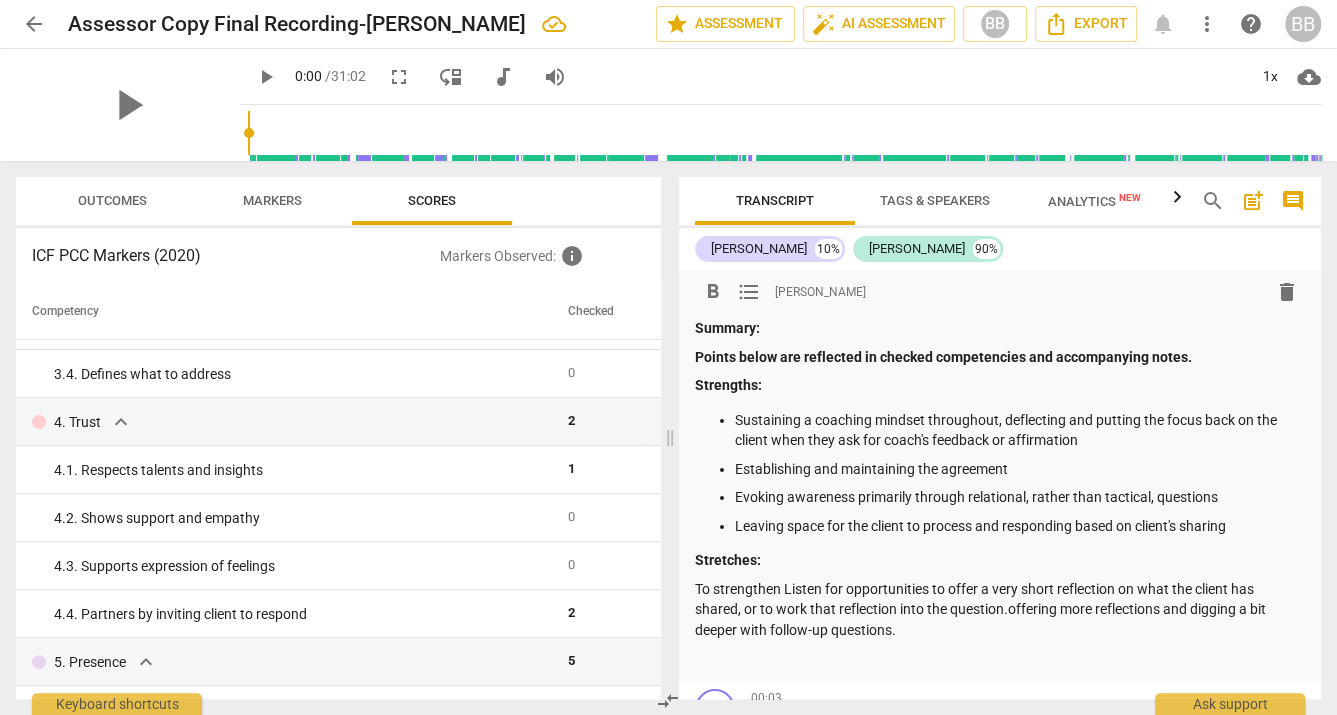 drag, startPoint x: 785, startPoint y: 588, endPoint x: 844, endPoint y: 441, distance: 158.39824 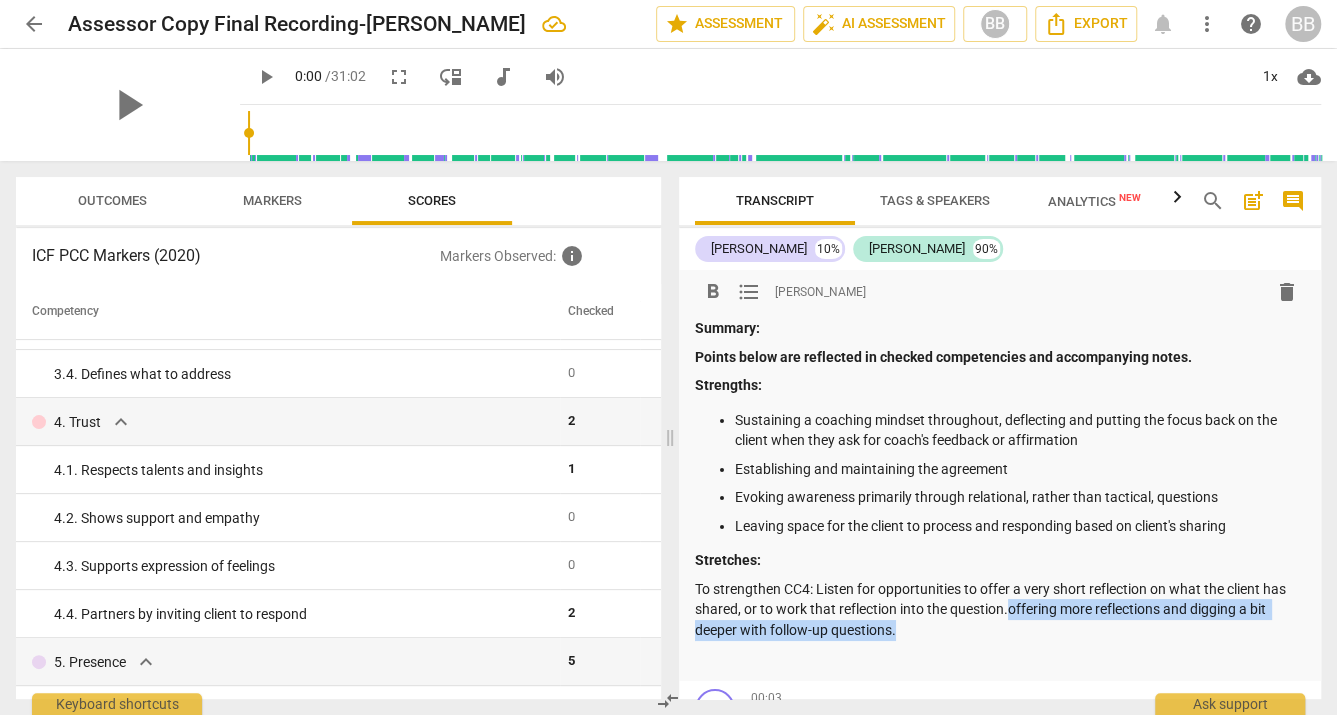 drag, startPoint x: 1010, startPoint y: 608, endPoint x: 1190, endPoint y: 624, distance: 180.70972 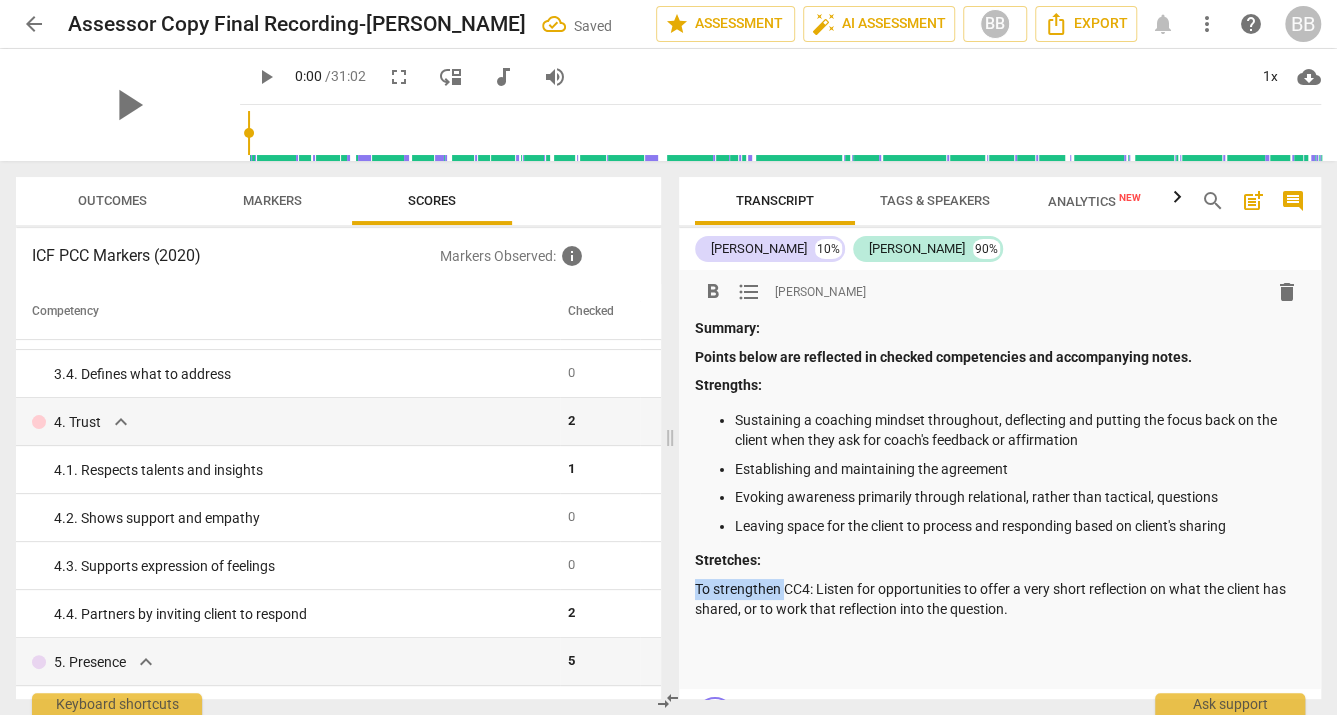 drag, startPoint x: 784, startPoint y: 588, endPoint x: 681, endPoint y: 588, distance: 103 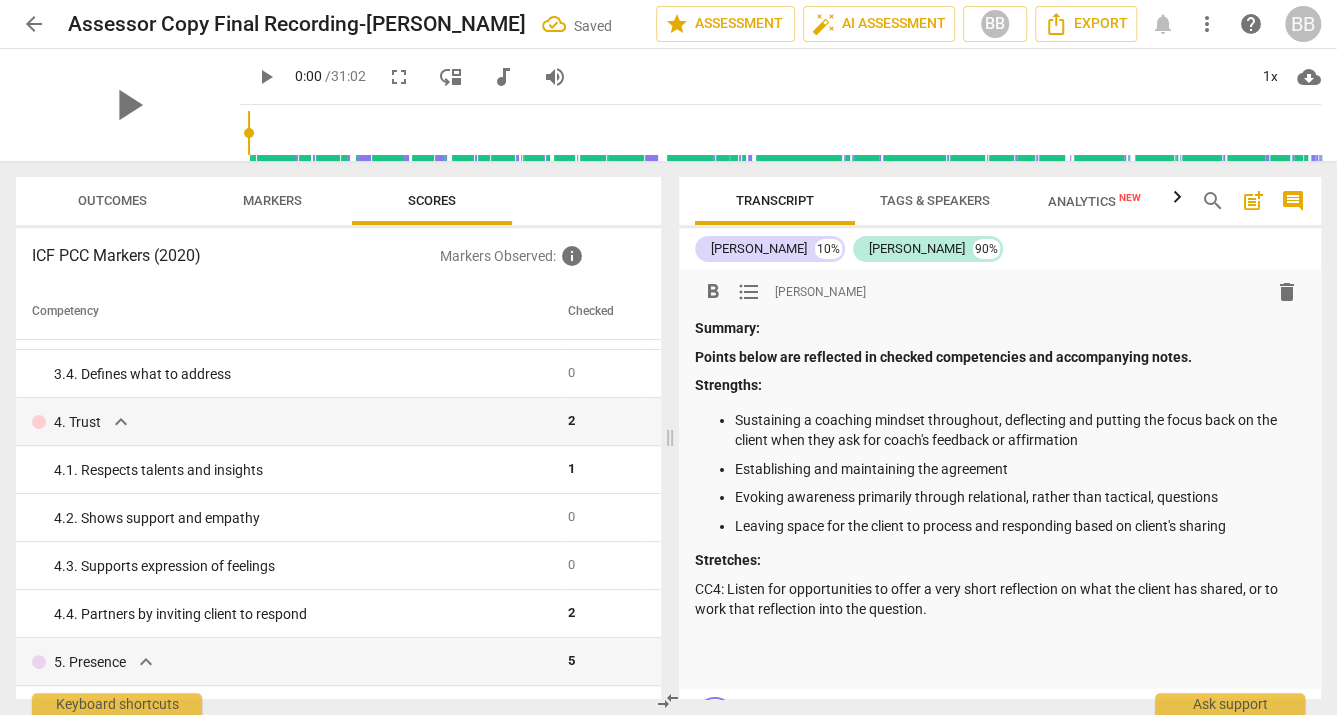 click at bounding box center [1000, 638] 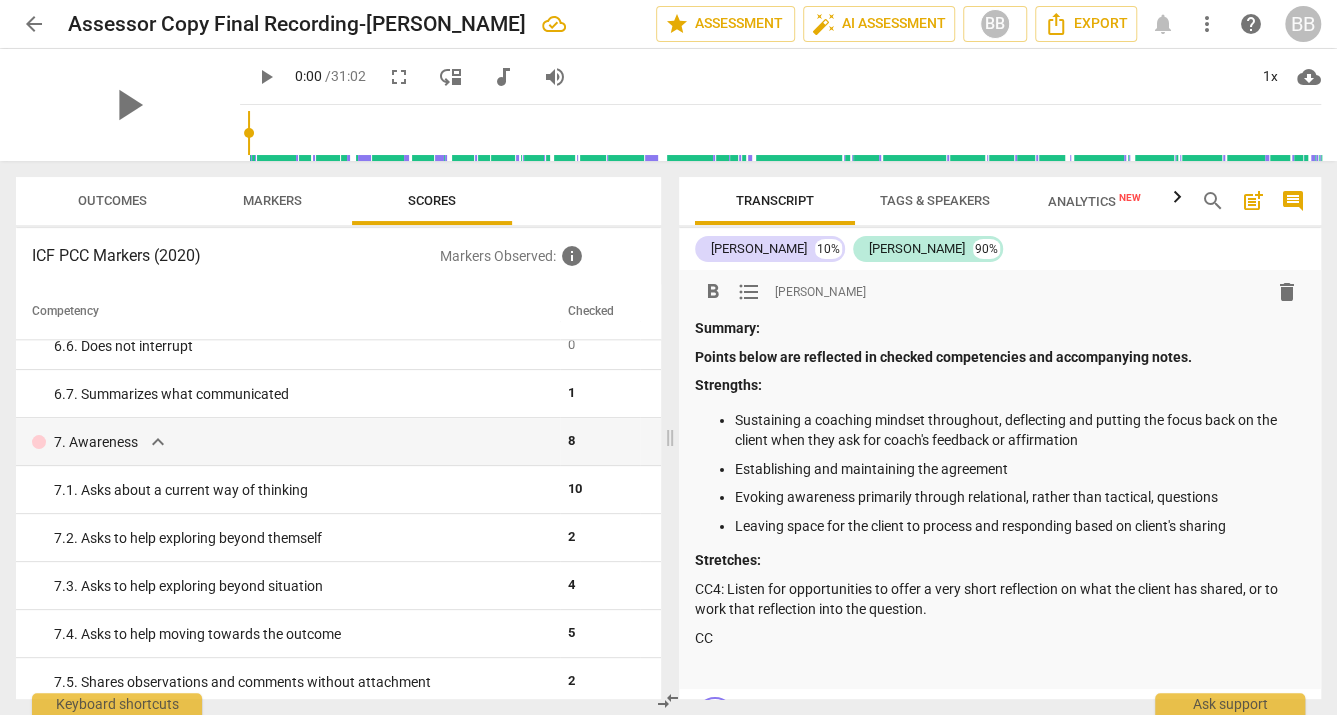 scroll, scrollTop: 1259, scrollLeft: 0, axis: vertical 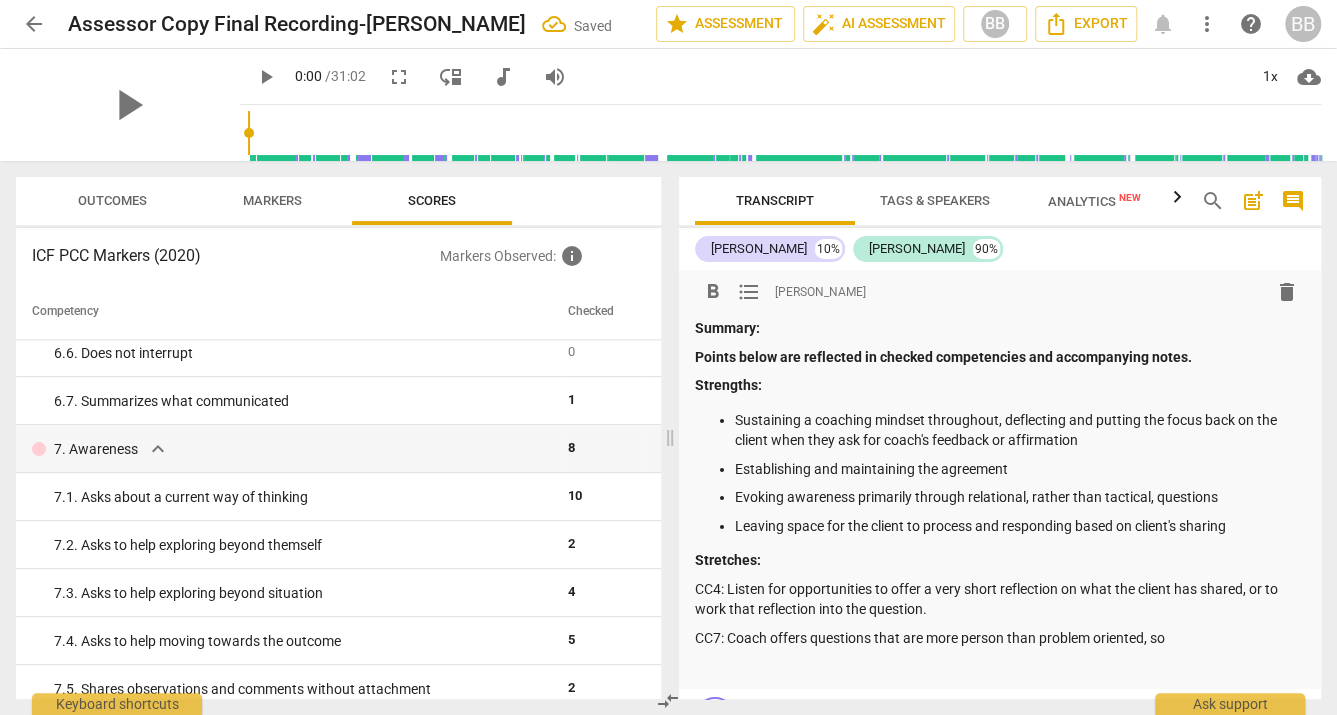 click on "CC7: Coach offers questions that are more person than problem oriented, so" at bounding box center [1000, 638] 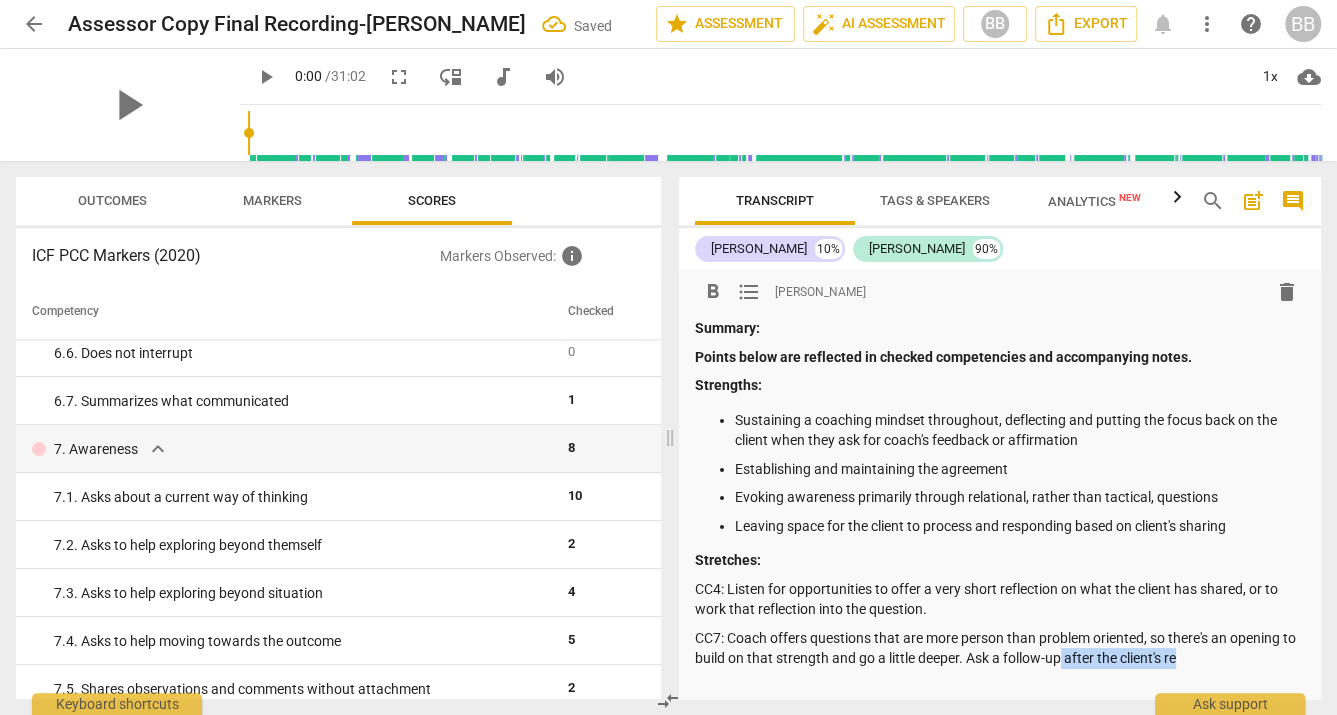 drag, startPoint x: 1078, startPoint y: 660, endPoint x: 1212, endPoint y: 661, distance: 134.00374 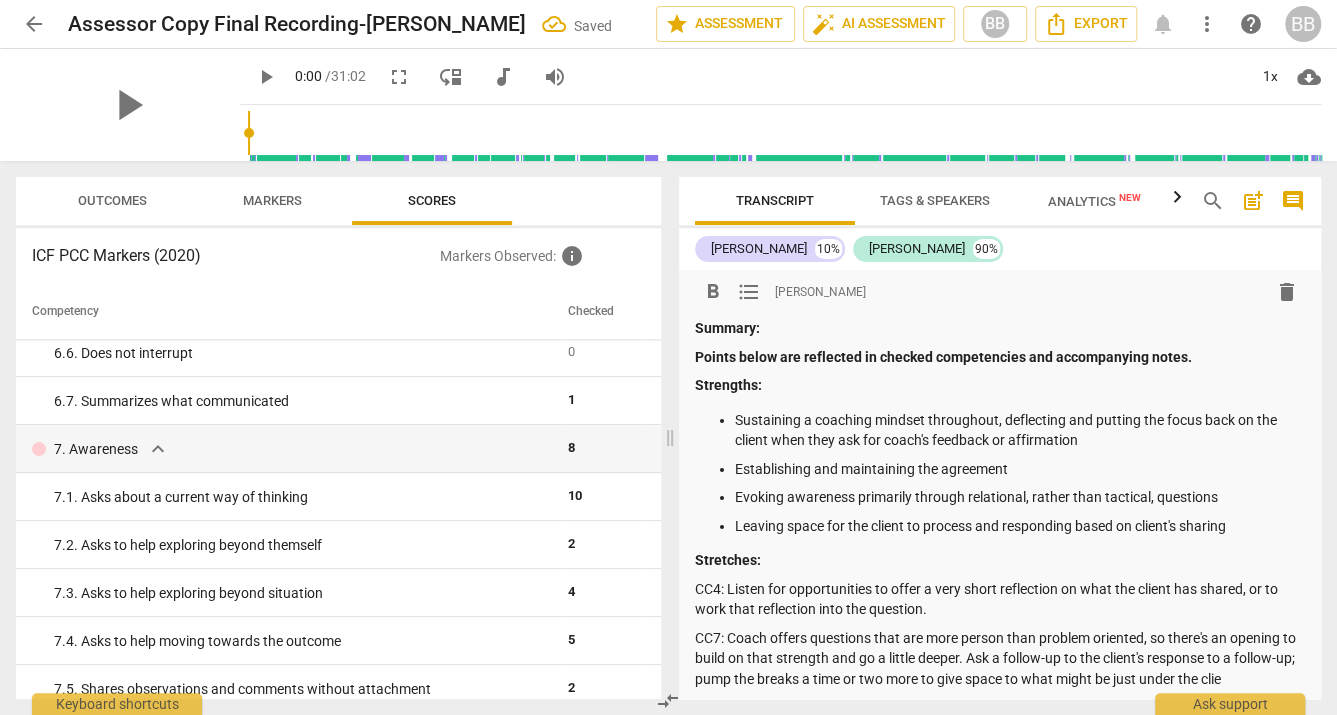 scroll, scrollTop: 14, scrollLeft: 0, axis: vertical 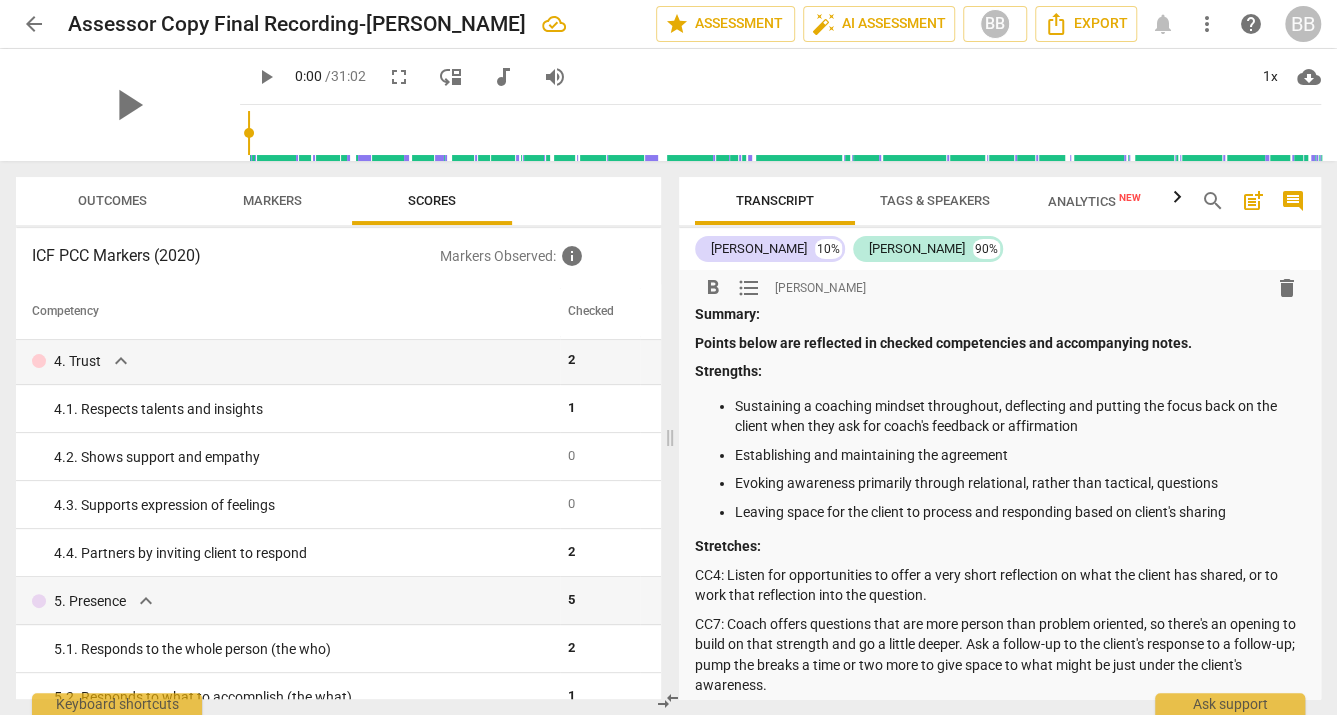 click on "Markers" at bounding box center [272, 200] 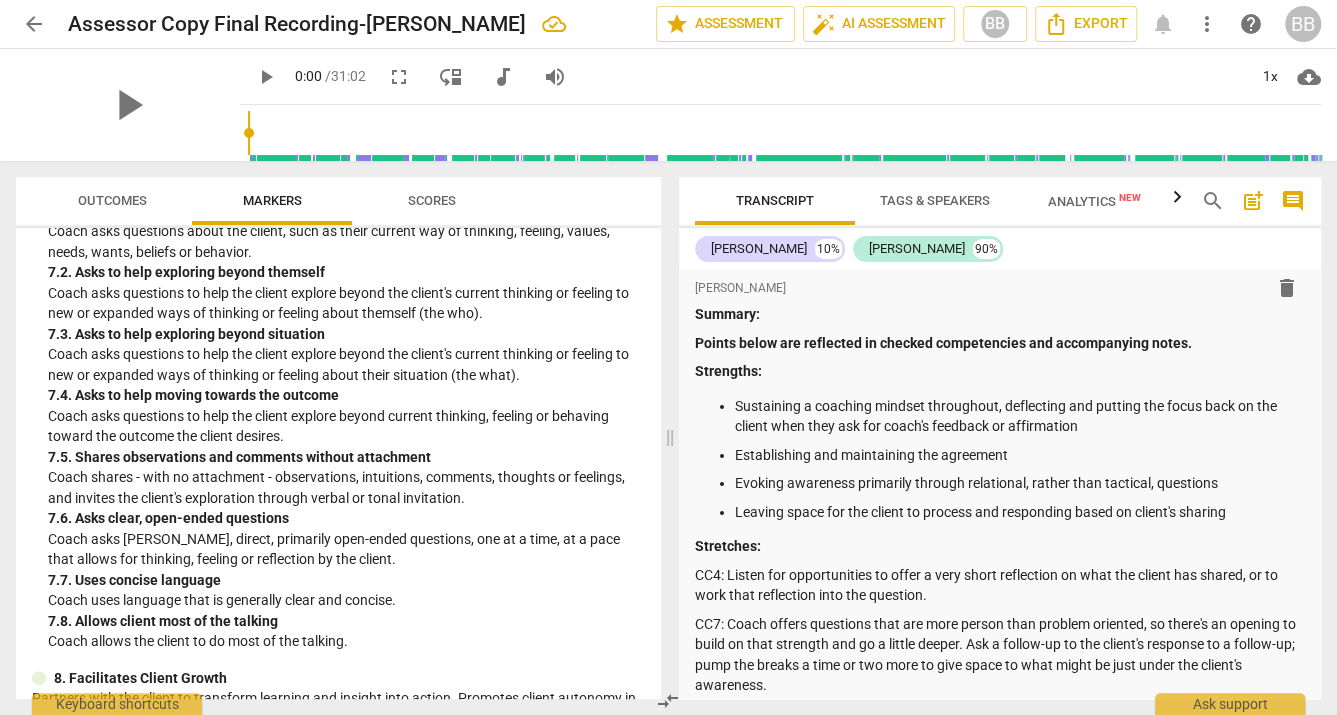scroll, scrollTop: 1782, scrollLeft: 0, axis: vertical 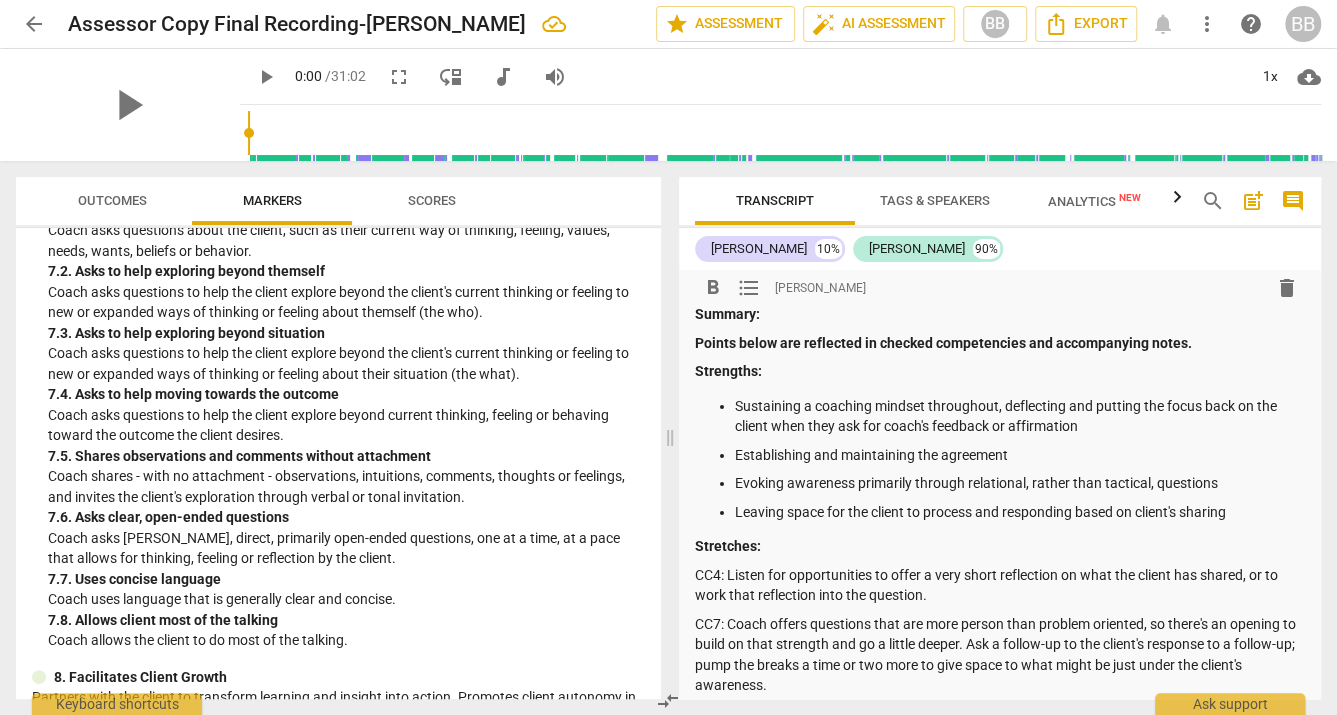 click on "CC7: Coach offers questions that are more person than problem oriented, so there's an opening to build on that strength and go a little deeper. Ask a follow-up to the client's response to a follow-up; pump the breaks a time or two more to give space to what might be just under the client's awareness." at bounding box center (1000, 655) 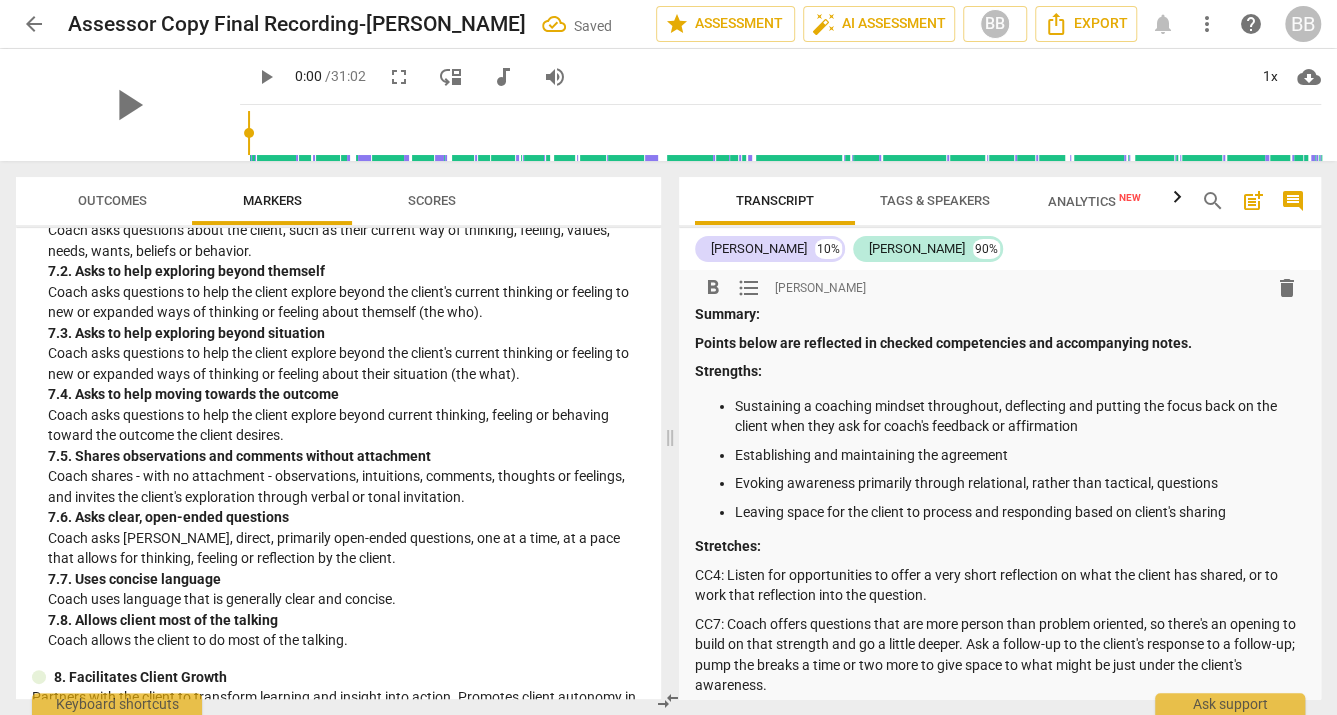 scroll, scrollTop: 44, scrollLeft: 0, axis: vertical 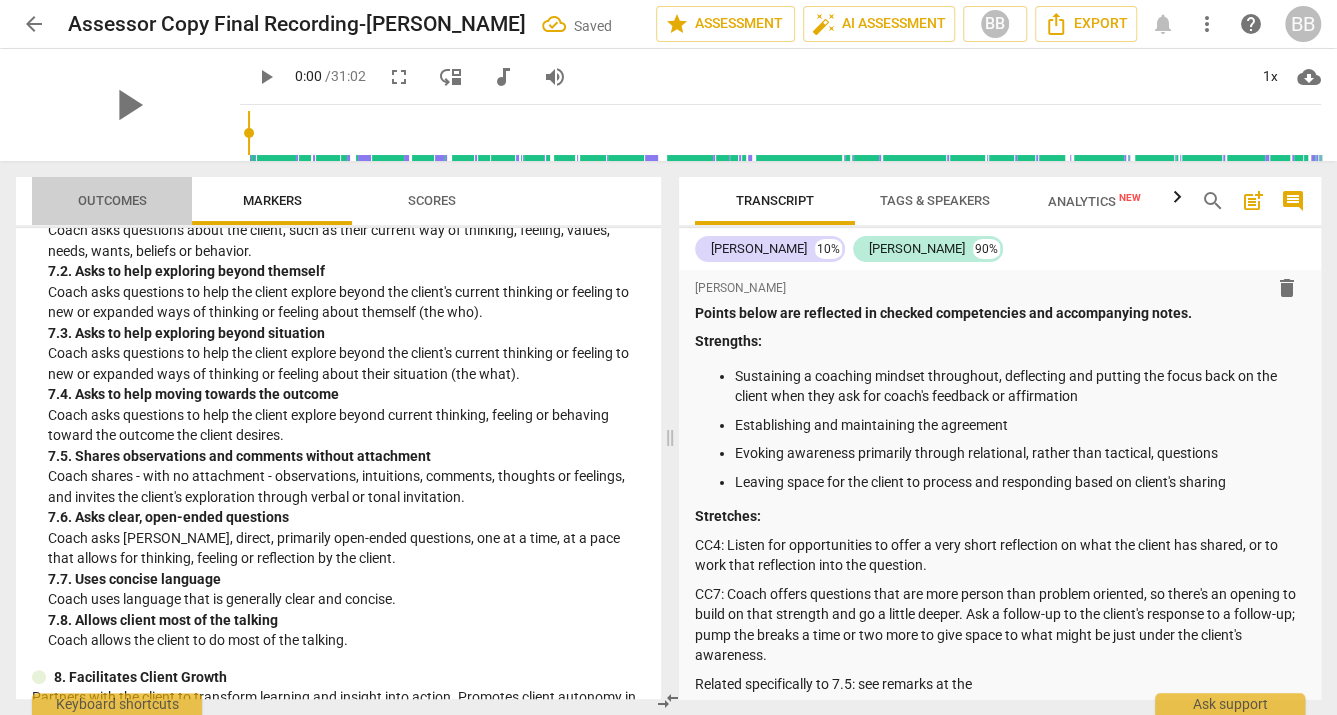 click on "Outcomes" at bounding box center (112, 201) 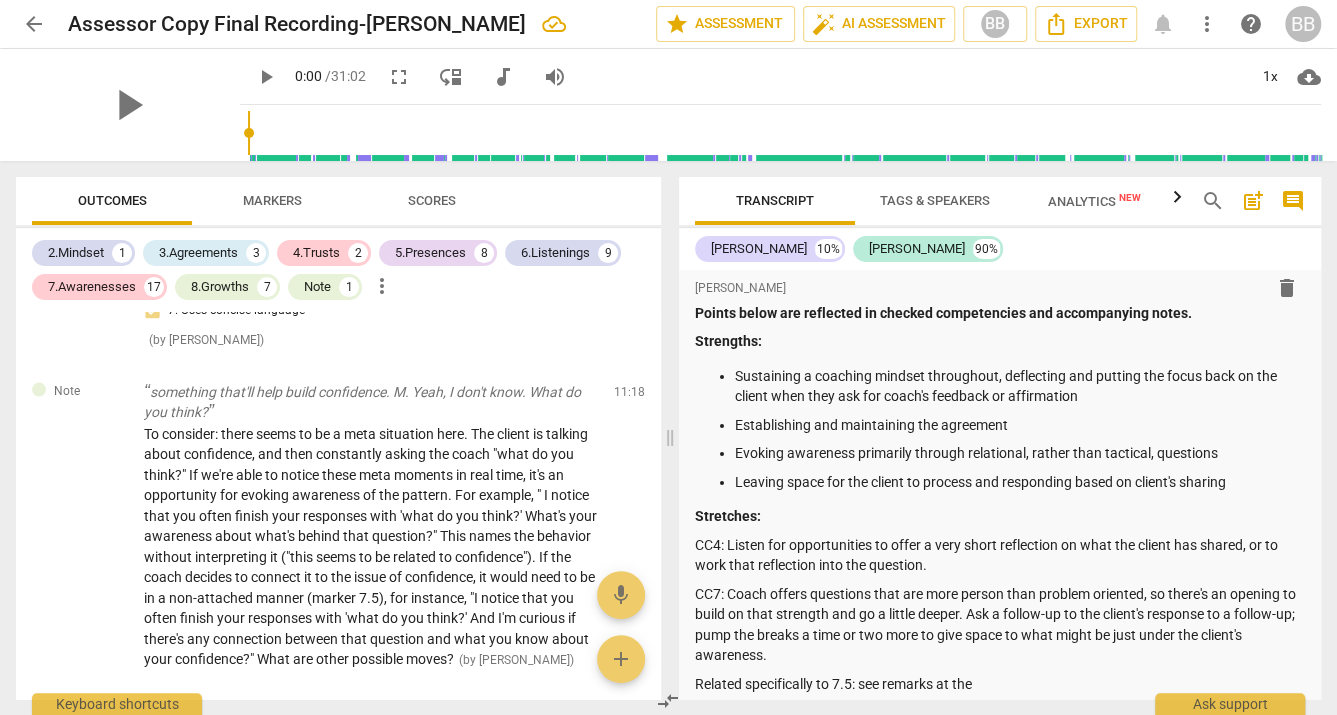 scroll, scrollTop: 2393, scrollLeft: 0, axis: vertical 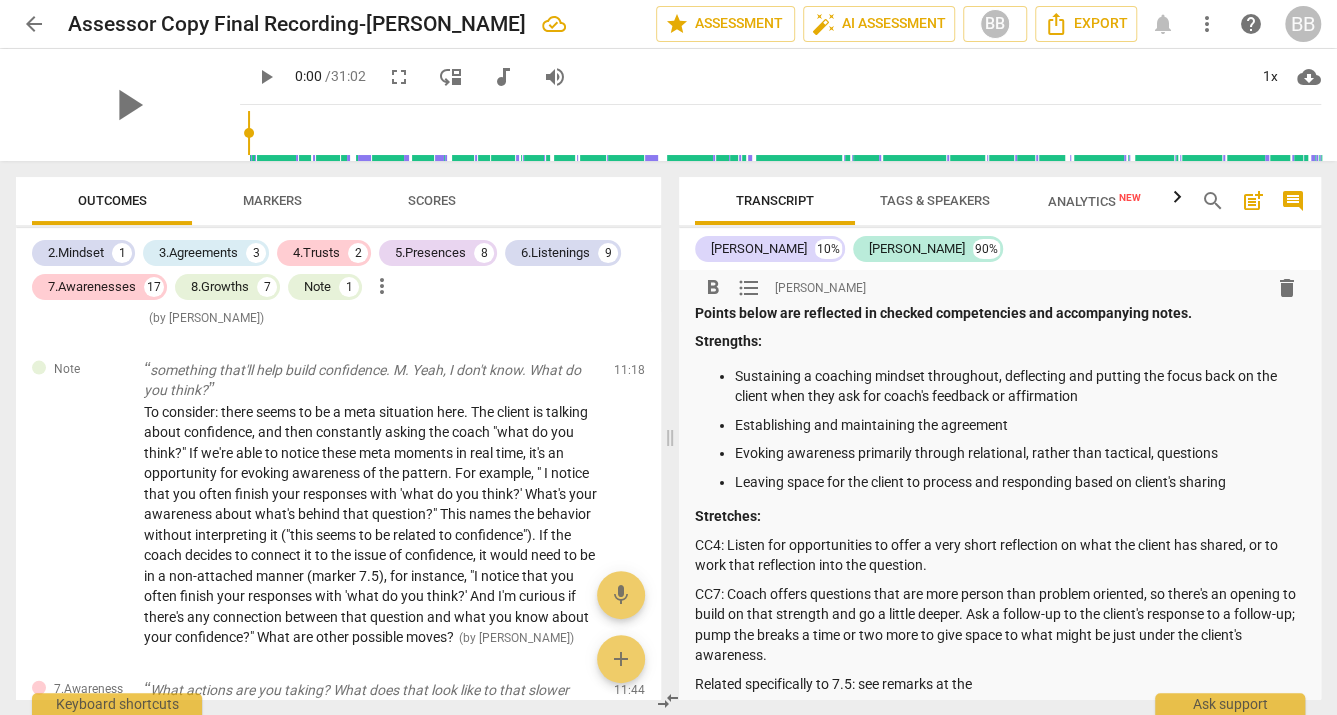 click on "Related specifically to 7.5: see remarks at the" at bounding box center [1000, 684] 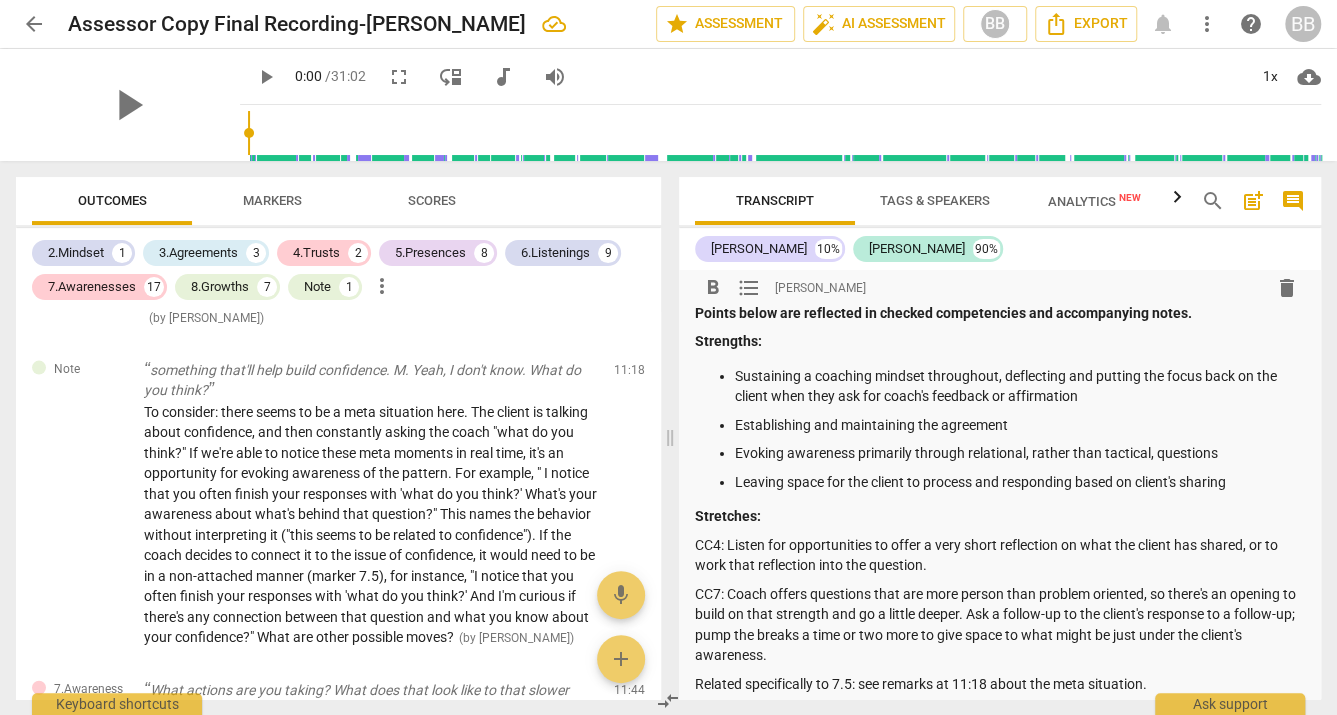 click on "Markers" at bounding box center [272, 200] 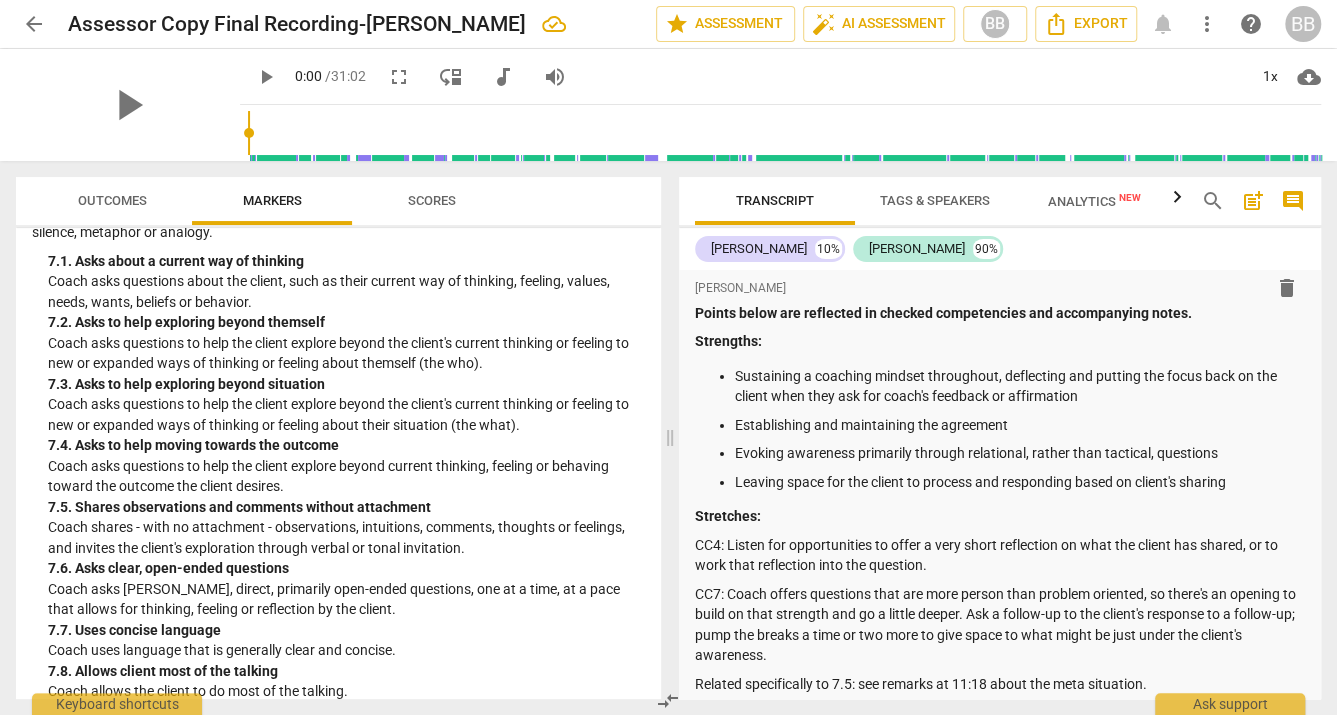 scroll, scrollTop: 1738, scrollLeft: 0, axis: vertical 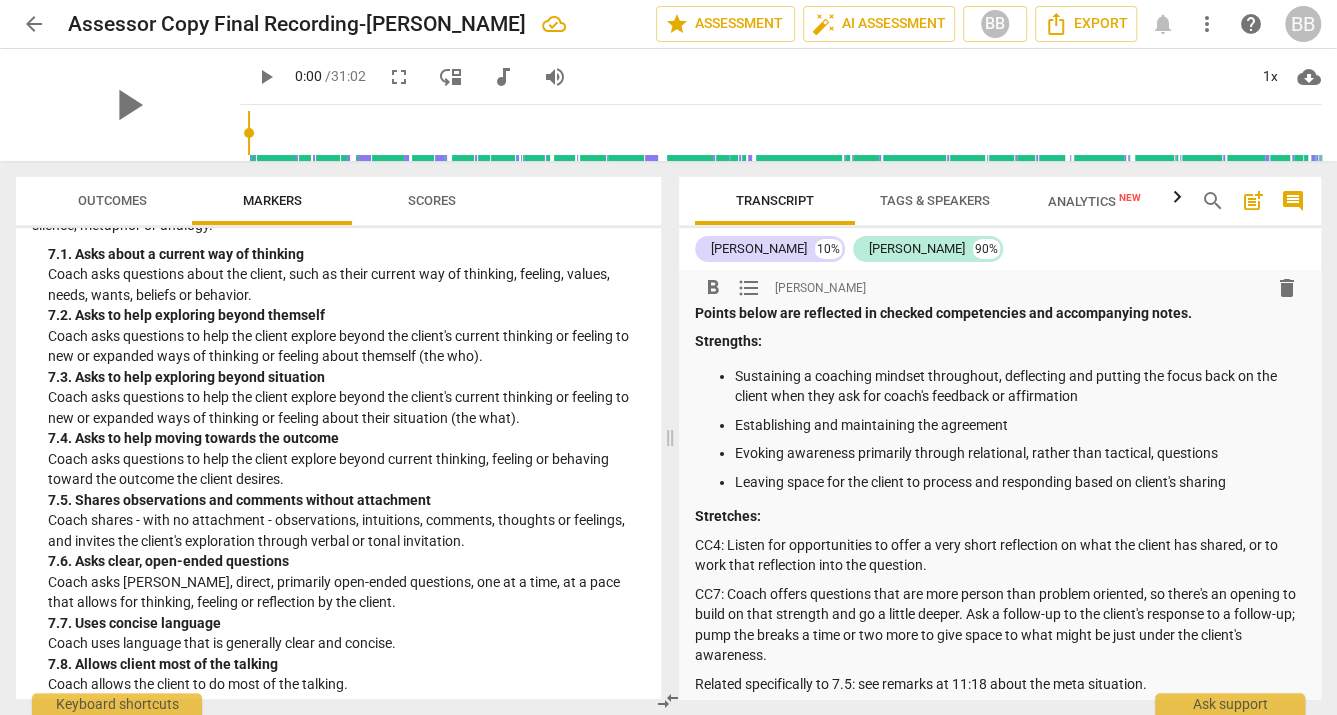 click on "Related specifically to 7.5: see remarks at 11:18 about the meta situation." at bounding box center (1000, 684) 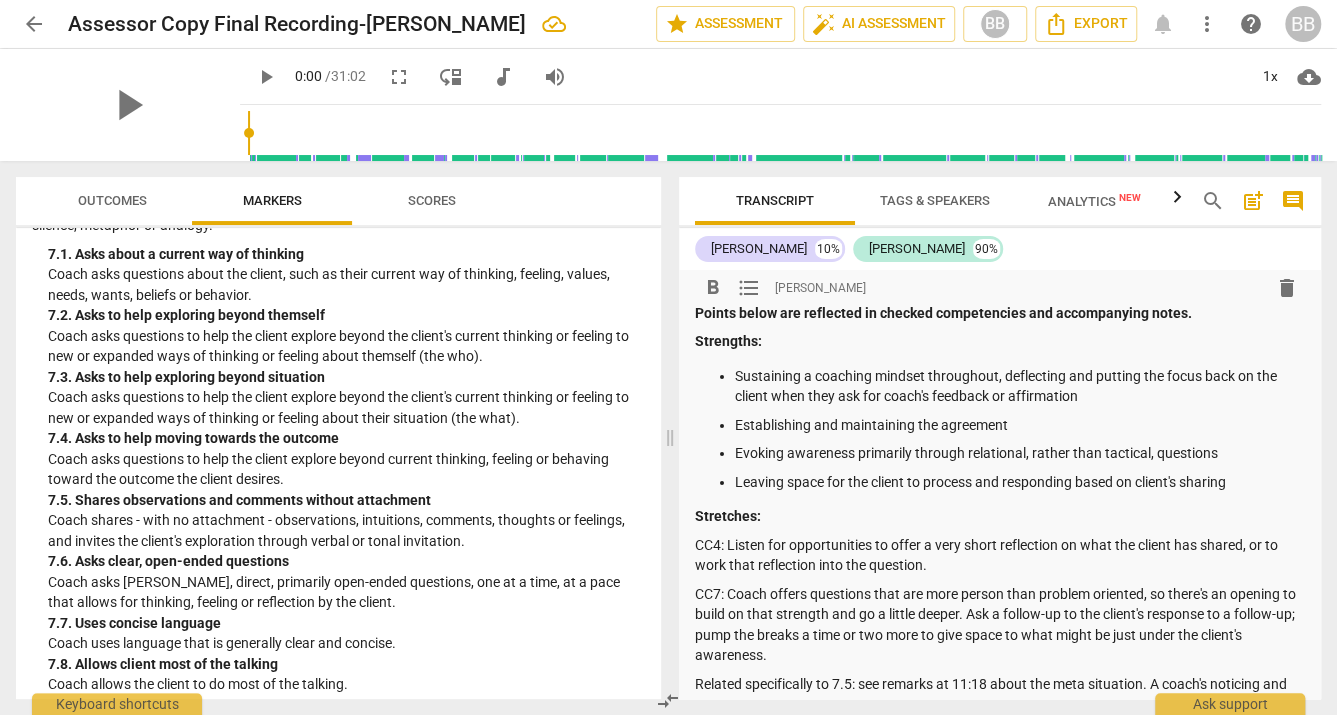 scroll, scrollTop: 63, scrollLeft: 0, axis: vertical 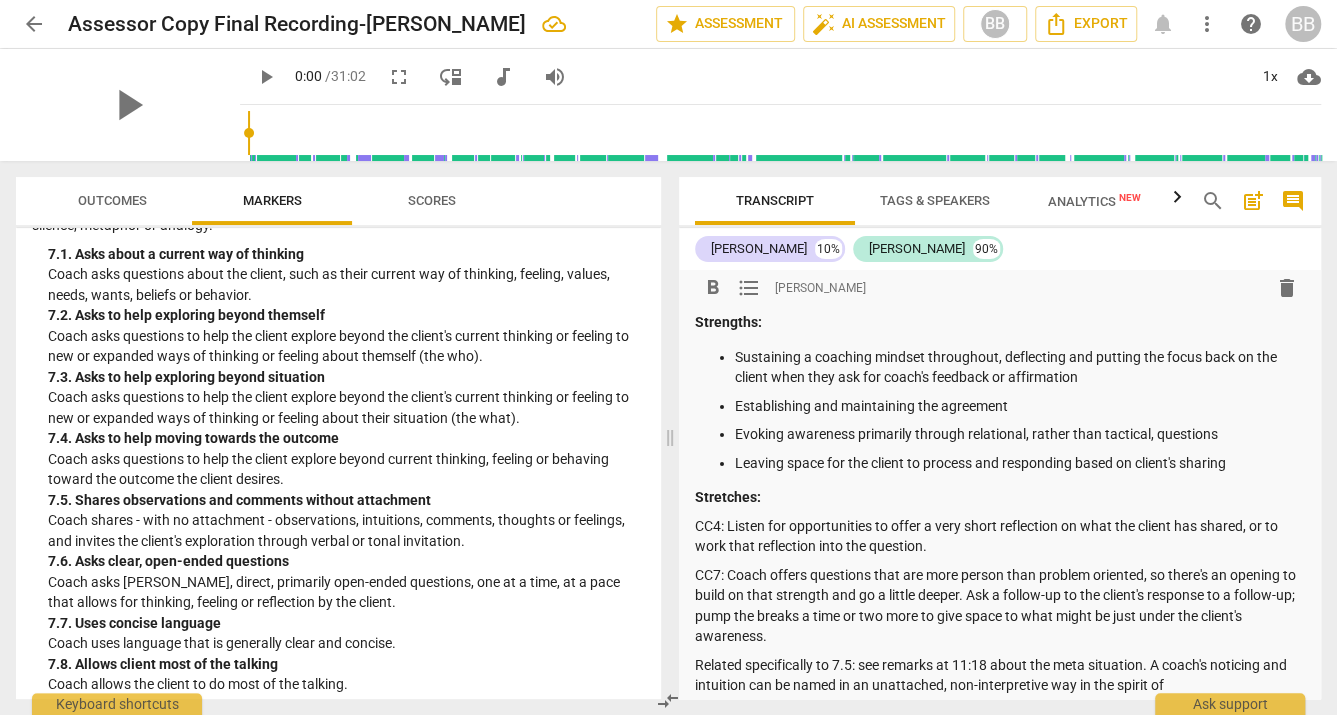 drag, startPoint x: 1218, startPoint y: 664, endPoint x: 718, endPoint y: 697, distance: 501.08783 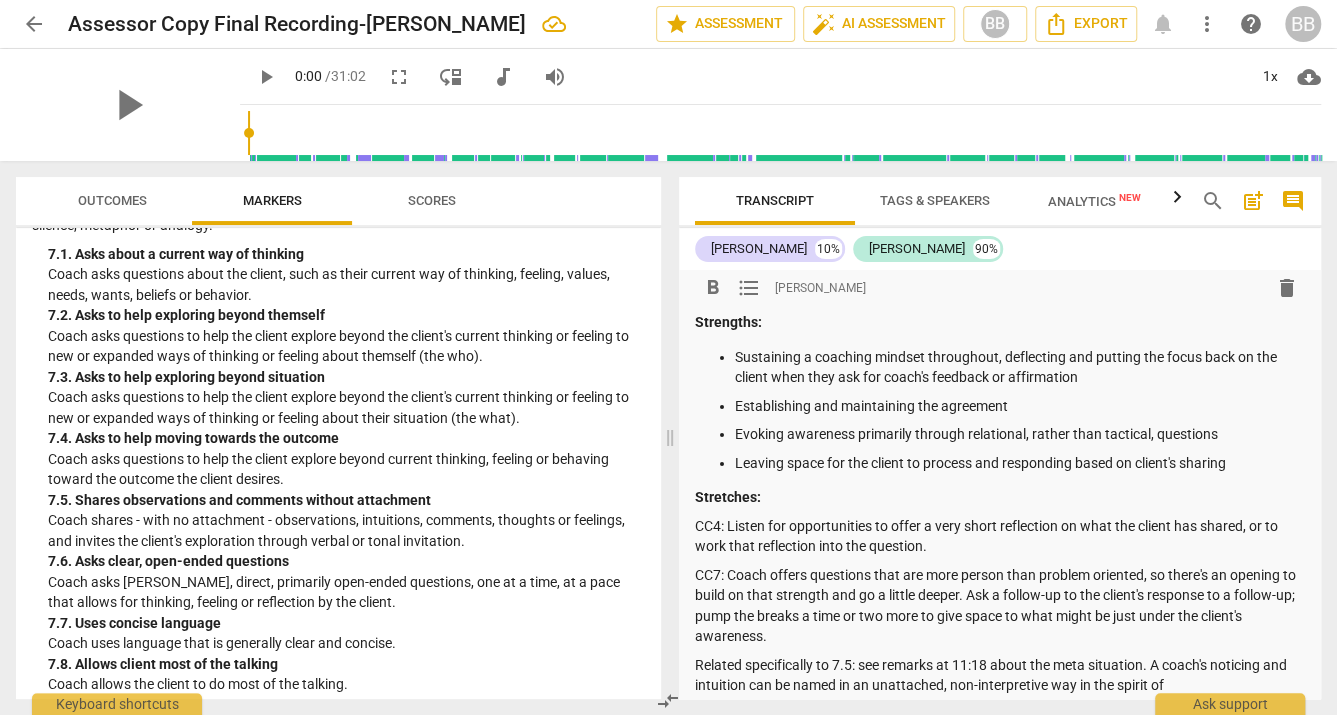 click on "Summary:   Points below are reflected in checked competencies and accompanying notes. Strengths: Sustaining a coaching mindset throughout, deflecting and putting the focus back on the client when they ask for coach's feedback or affirmation Establishing and maintaining the agreement Evoking awareness primarily through relational, rather than tactical, questions Leaving space for the client to process and responding based on client's sharing Stretches: CC4: Listen for opportunities to offer a very short reflection on what the client has shared, or to work that reflection into the question. CC7: Coach offers questions that are more person than problem oriented, so there's an opening to build on that strength and go a little deeper. Ask a follow-up to the client's response to a follow-up; pump the breaks a time or two more to give space to what might be just under the client's awareness." at bounding box center (1000, 489) 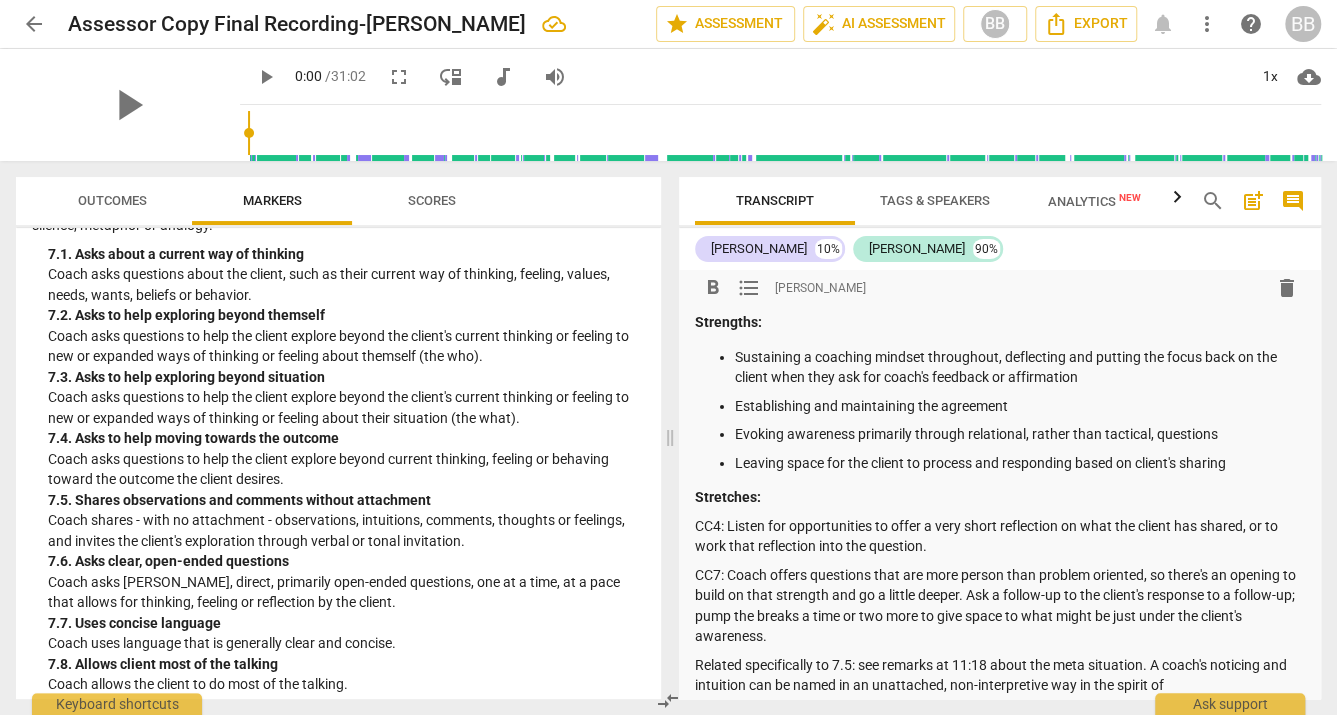 click on "Summary:   Points below are reflected in checked competencies and accompanying notes. Strengths: Sustaining a coaching mindset throughout, deflecting and putting the focus back on the client when they ask for coach's feedback or affirmation Establishing and maintaining the agreement Evoking awareness primarily through relational, rather than tactical, questions Leaving space for the client to process and responding based on client's sharing Stretches: CC4: Listen for opportunities to offer a very short reflection on what the client has shared, or to work that reflection into the question. CC7: Coach offers questions that are more person than problem oriented, so there's an opening to build on that strength and go a little deeper. Ask a follow-up to the client's response to a follow-up; pump the breaks a time or two more to give space to what might be just under the client's awareness." at bounding box center (1000, 489) 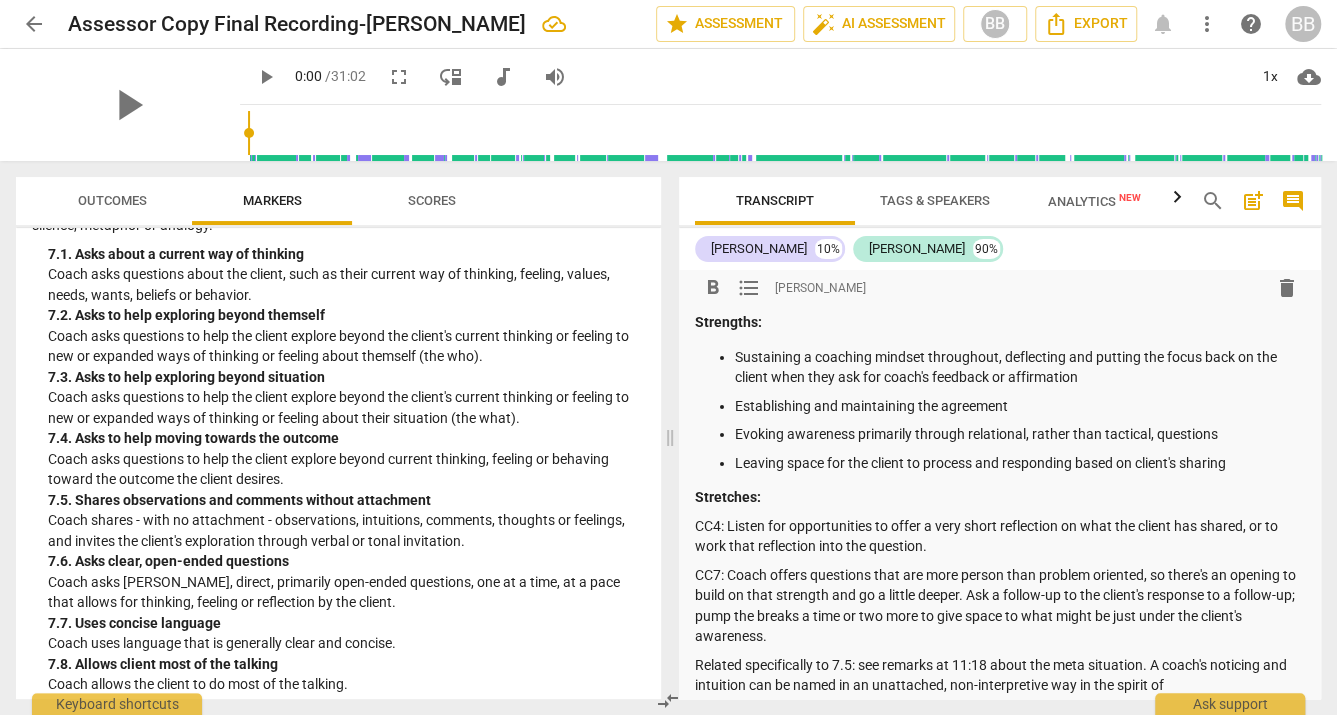 click on "Related specifically to 7.5: see remarks at 11:18 about the meta situation. A coach's noticing and intuition can be named in an unattached, non-interpretive way in the spirit of" at bounding box center (1000, 675) 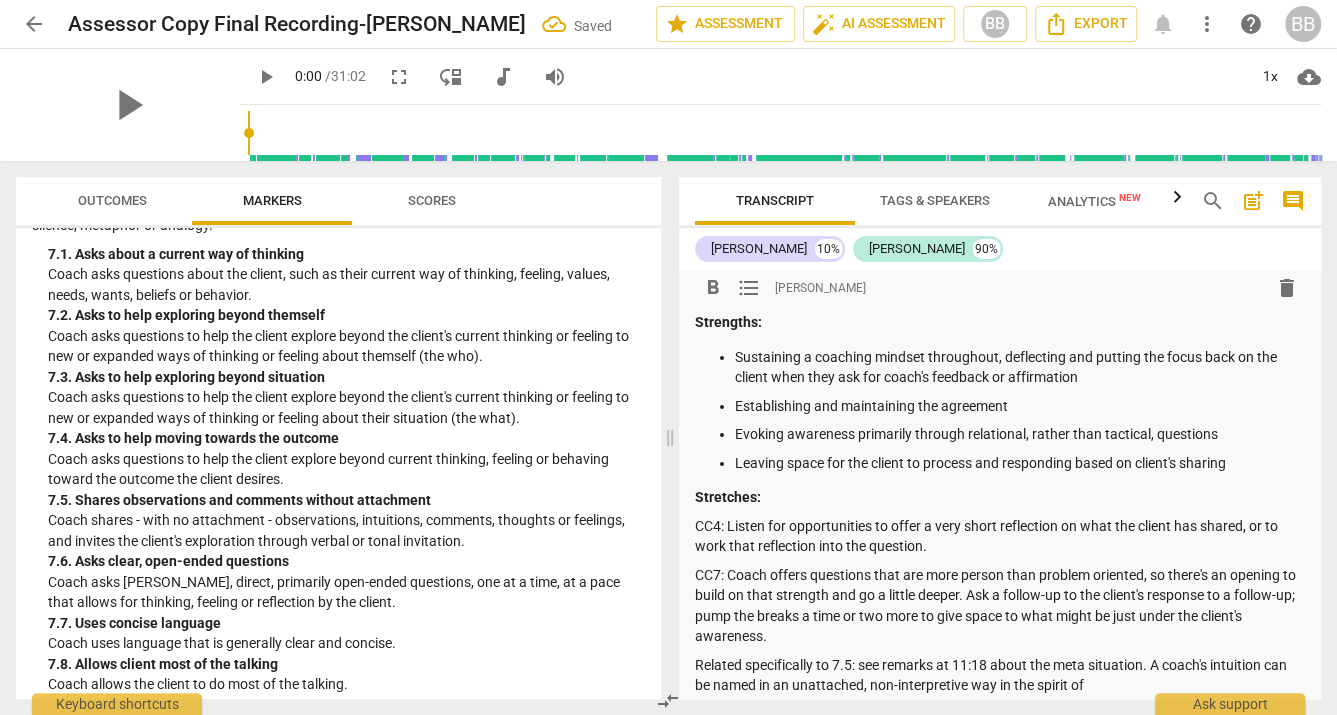 click on "Related specifically to 7.5: see remarks at 11:18 about the meta situation. A coach's intuition can be named in an unattached, non-interpretive way in the spirit of" at bounding box center (1000, 675) 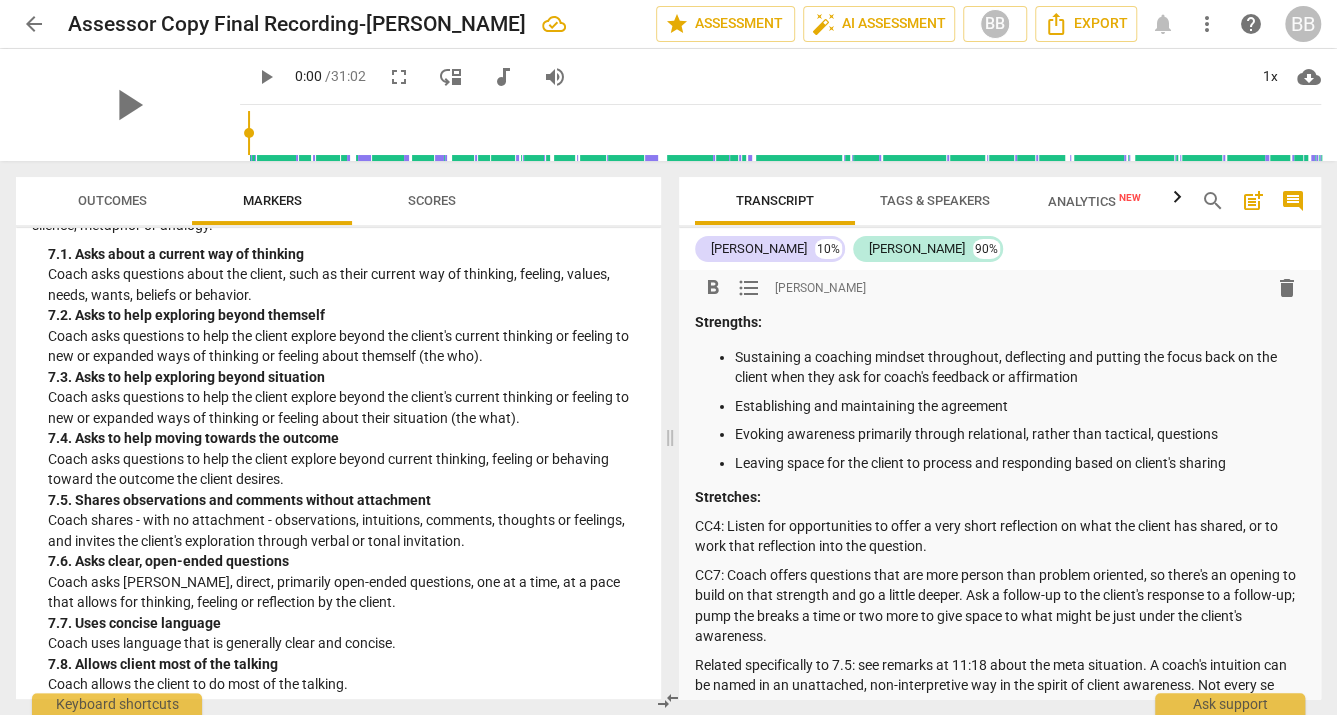scroll, scrollTop: 83, scrollLeft: 0, axis: vertical 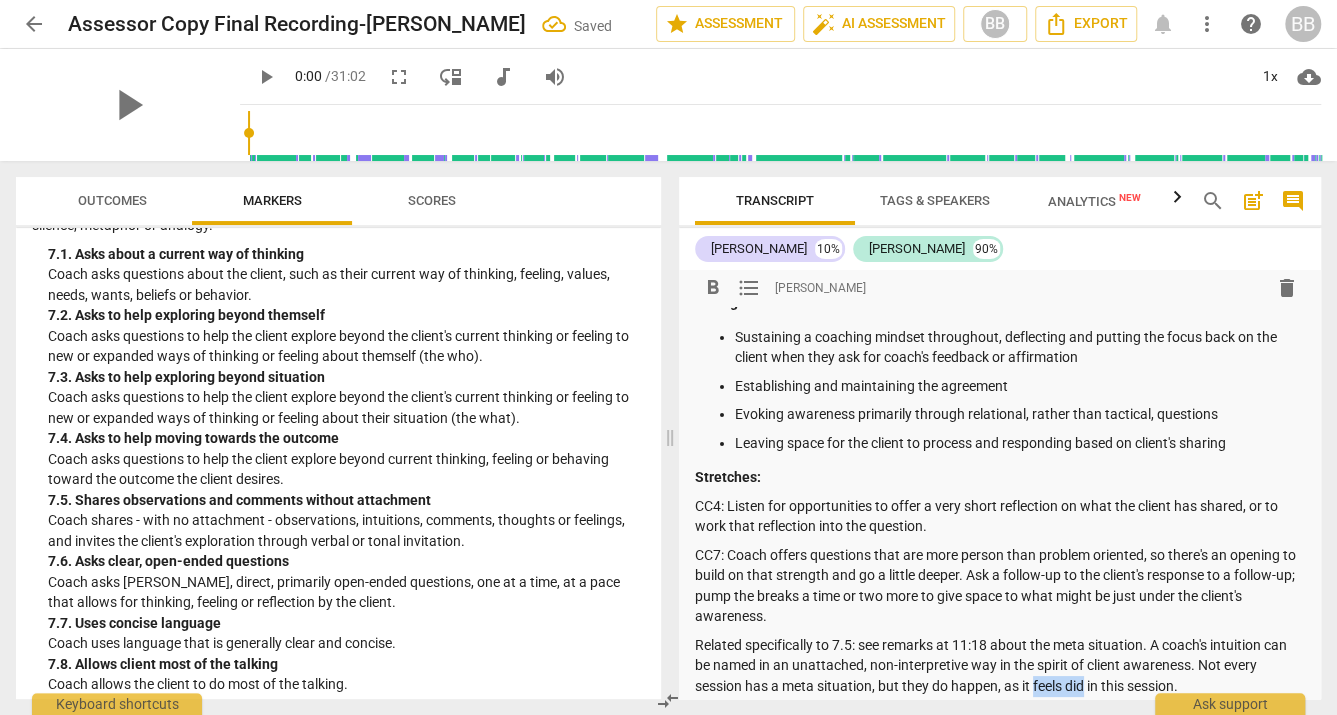 drag, startPoint x: 1035, startPoint y: 688, endPoint x: 1085, endPoint y: 690, distance: 50.039986 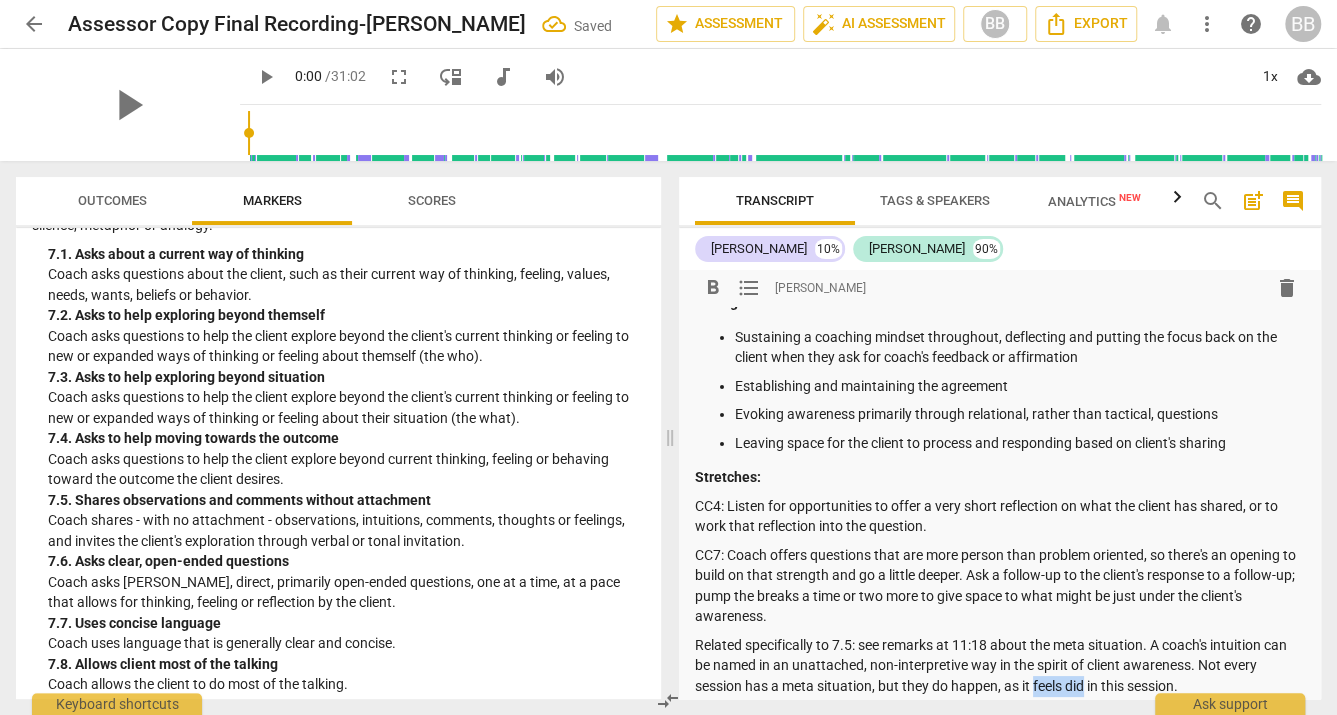 click on "Related specifically to 7.5: see remarks at 11:18 about the meta situation. A coach's intuition can be named in an unattached, non-interpretive way in the spirit of client awareness. Not every session has a meta situation, but they do happen, as it feels did in this session." at bounding box center [1000, 666] 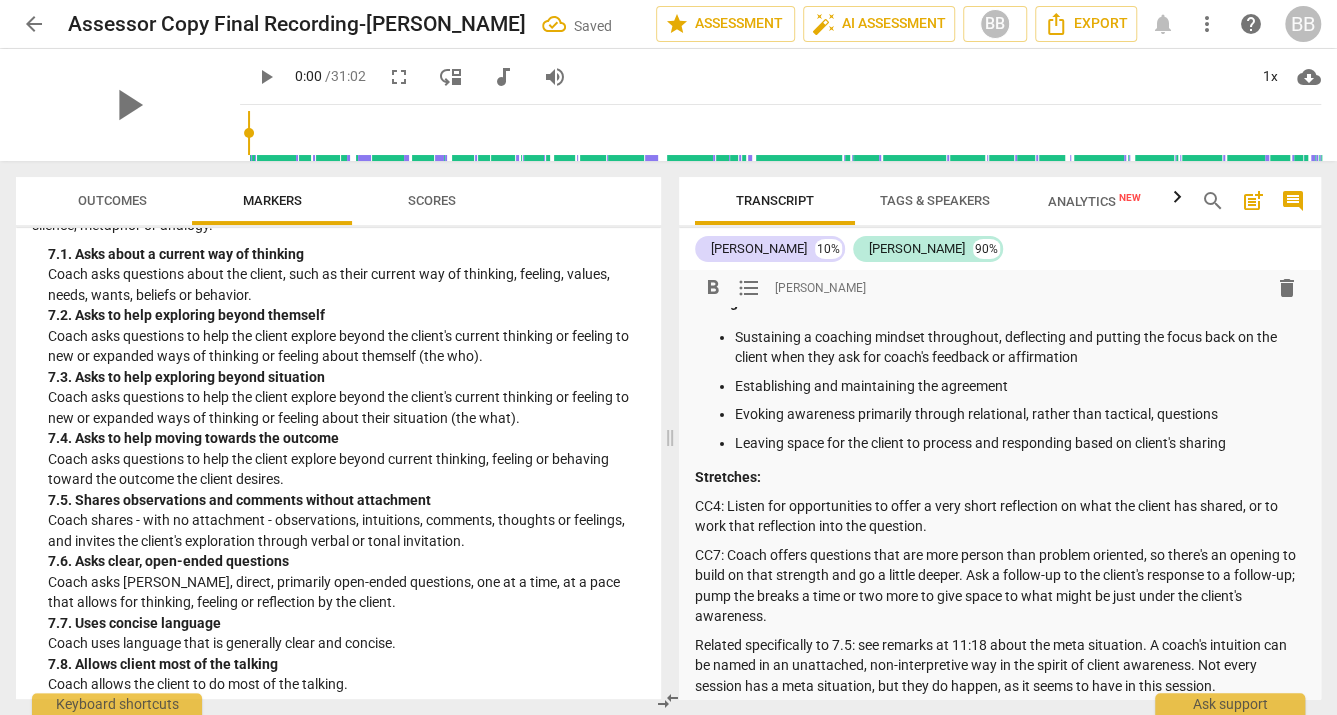 click on "Related specifically to 7.5: see remarks at 11:18 about the meta situation. A coach's intuition can be named in an unattached, non-interpretive way in the spirit of client awareness. Not every session has a meta situation, but they do happen, as it seems to have in this session." at bounding box center (1000, 666) 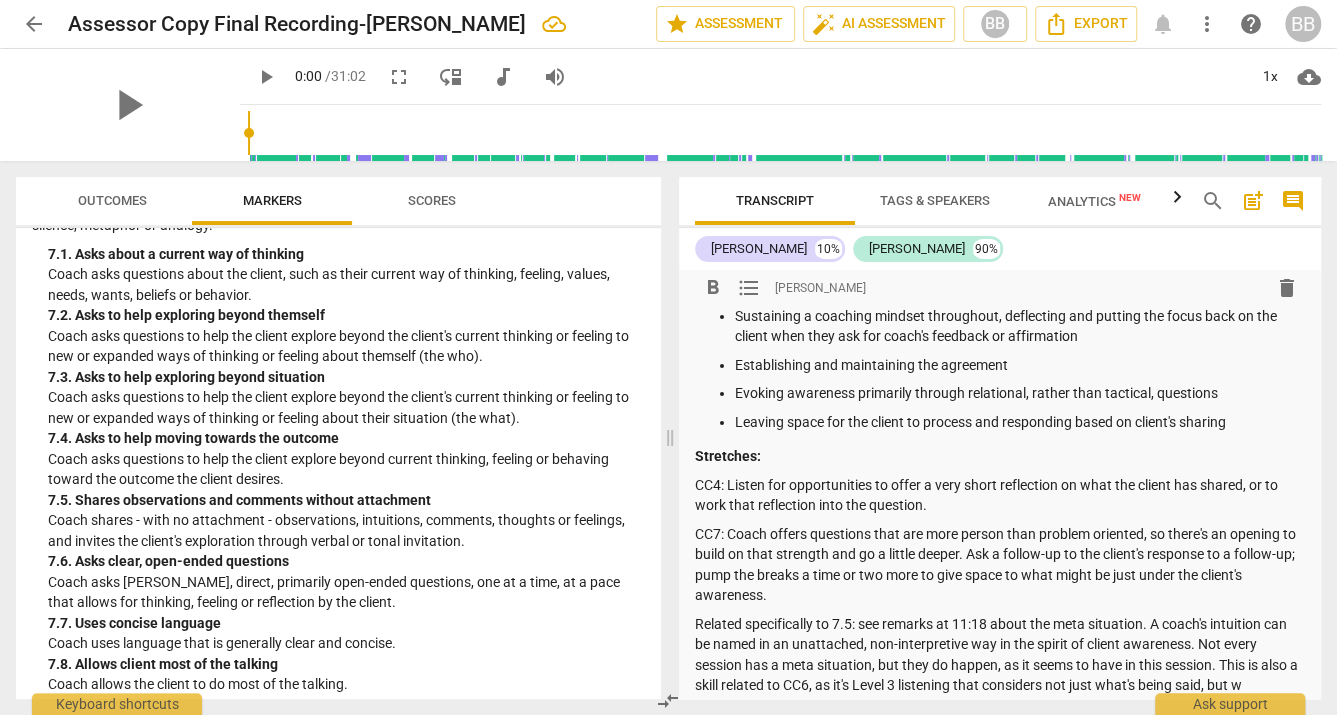 scroll, scrollTop: 124, scrollLeft: 0, axis: vertical 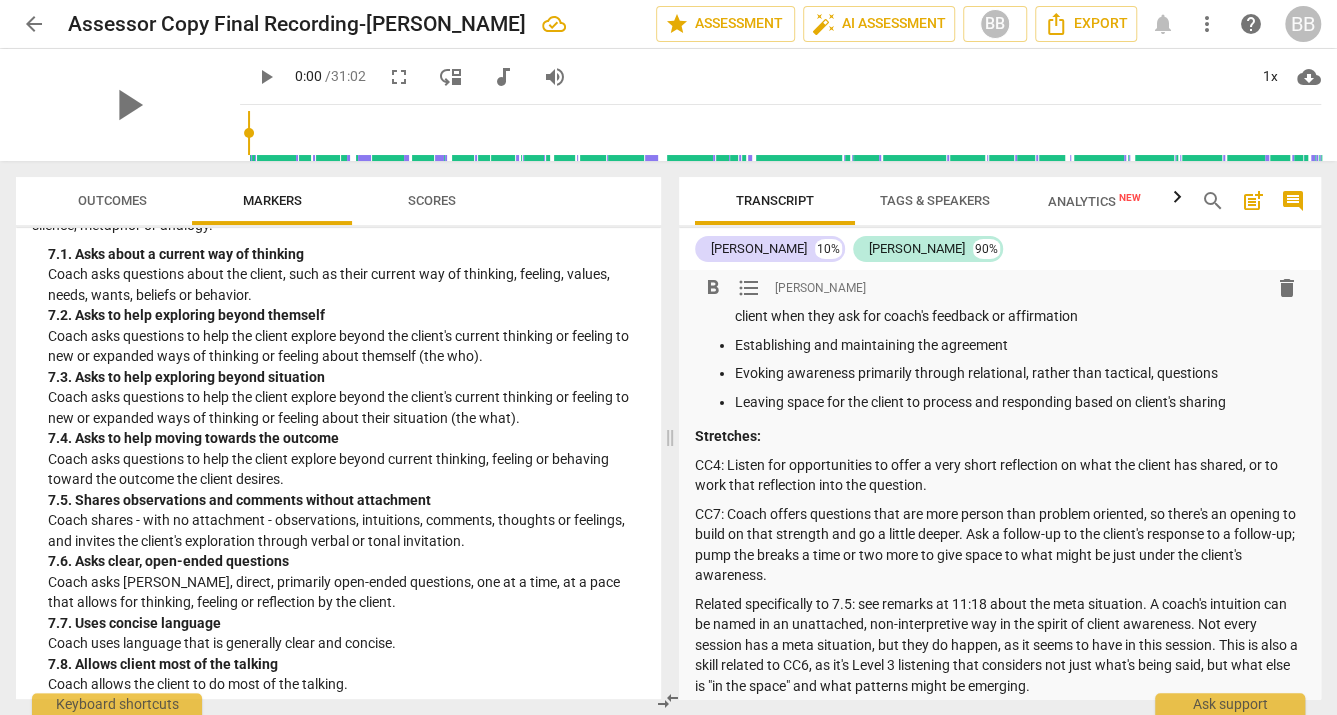 click on "Related specifically to 7.5: see remarks at 11:18 about the meta situation. A coach's intuition can be named in an unattached, non-interpretive way in the spirit of client awareness. Not every session has a meta situation, but they do happen, as it seems to have in this session. This is also a skill related to CC6, as it's Level 3 listening that considers not just what's being said, but what else is "in the space" and what patterns might be emerging." at bounding box center [1000, 645] 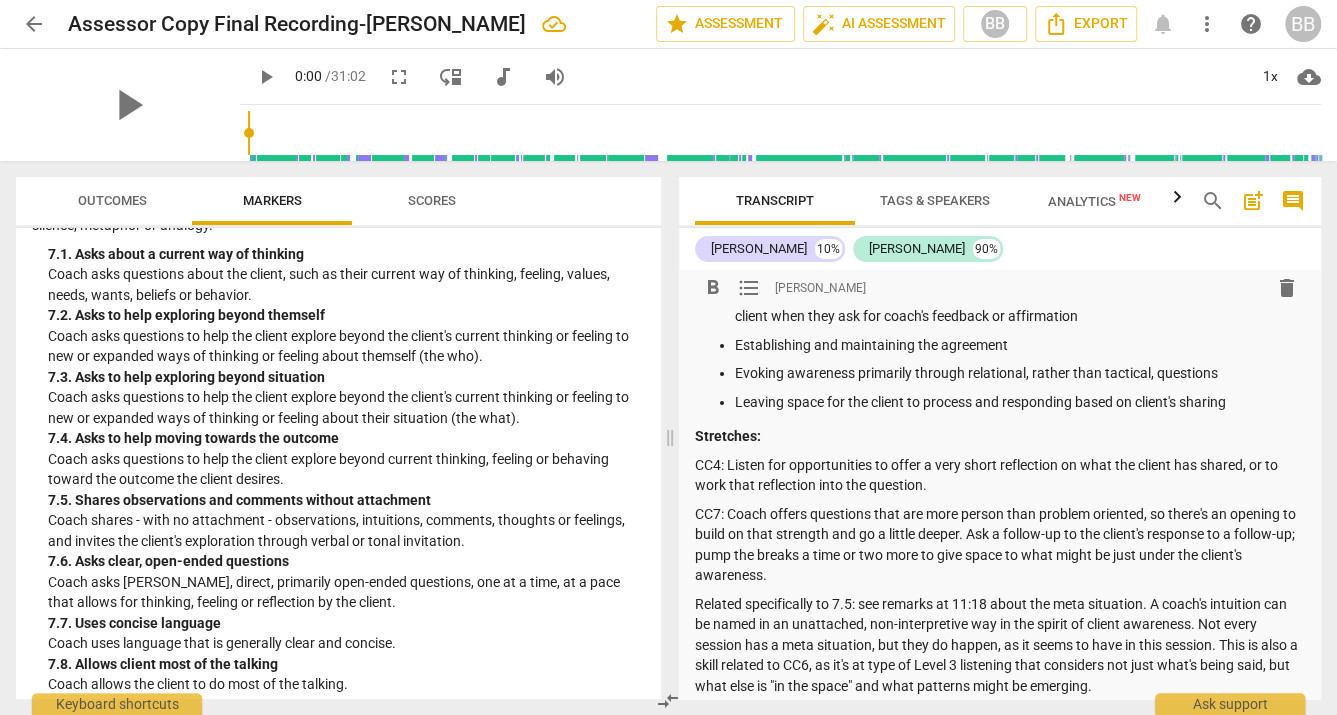 click on "Related specifically to 7.5: see remarks at 11:18 about the meta situation. A coach's intuition can be named in an unattached, non-interpretive way in the spirit of client awareness. Not every session has a meta situation, but they do happen, as it seems to have in this session. This is also a skill related to CC6, as it's at type of Level 3 listening that considers not just what's being said, but what else is "in the space" and what patterns might be emerging." at bounding box center (1000, 645) 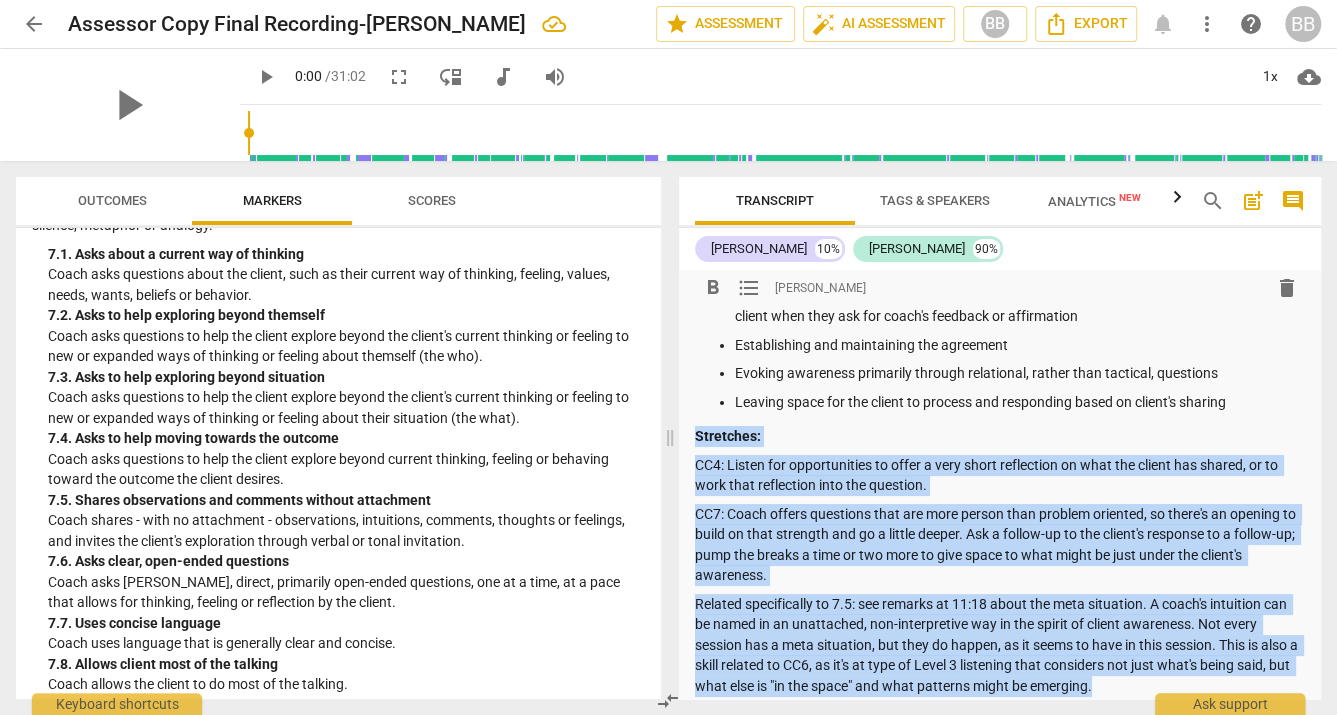 scroll, scrollTop: 151, scrollLeft: 0, axis: vertical 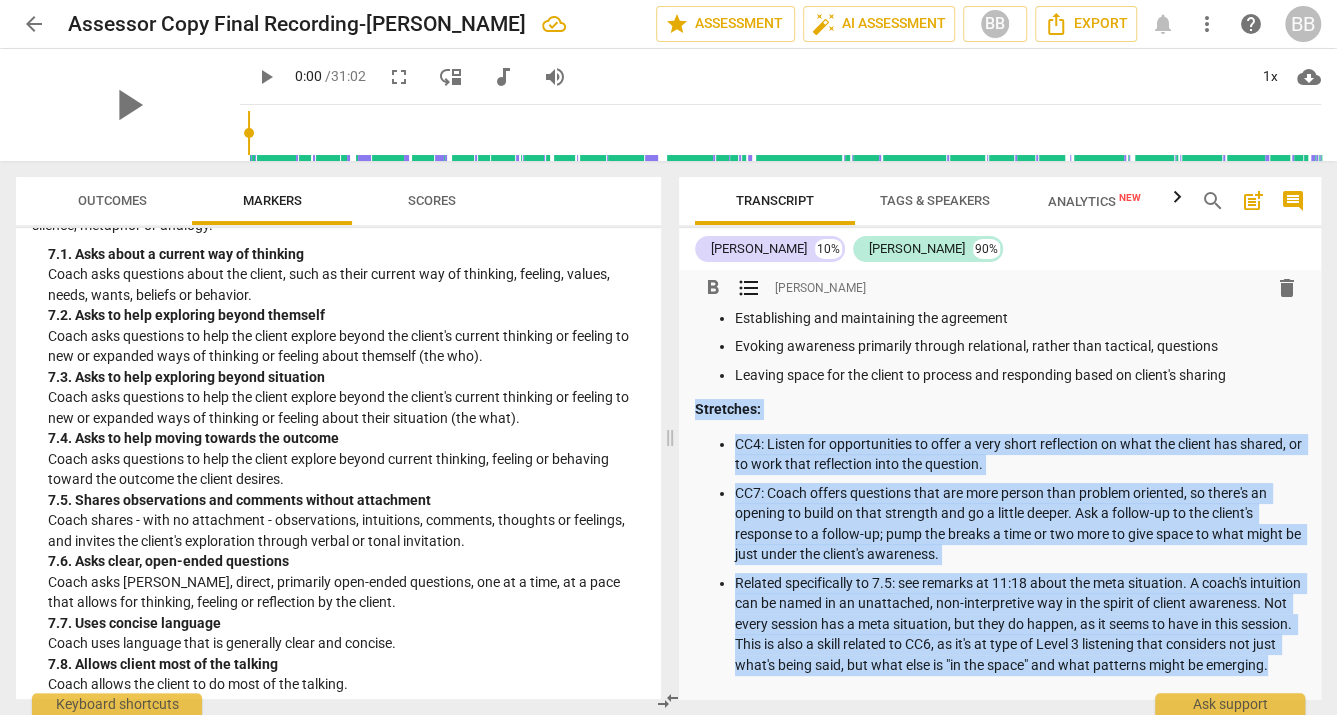 click on "CC4: Listen for opportunities to offer a very short reflection on what the client has shared, or to work that reflection into the question. CC7: Coach offers questions that are more person than problem oriented, so there's an opening to build on that strength and go a little deeper. Ask a follow-up to the client's response to a follow-up; pump the breaks a time or two more to give space to what might be just under the client's awareness.  Related specifically to 7.5: see remarks at 11:18 about the meta situation. A coach's intuition can be named in an unattached, non-interpretive way in the spirit of client awareness. Not every session has a meta situation, but they do happen, as it seems to have in this session. This is also a skill related to CC6, as it's at type of Level 3 listening that considers not just what's being said, but what else is "in the space" and what patterns might be emerging." at bounding box center [1000, 555] 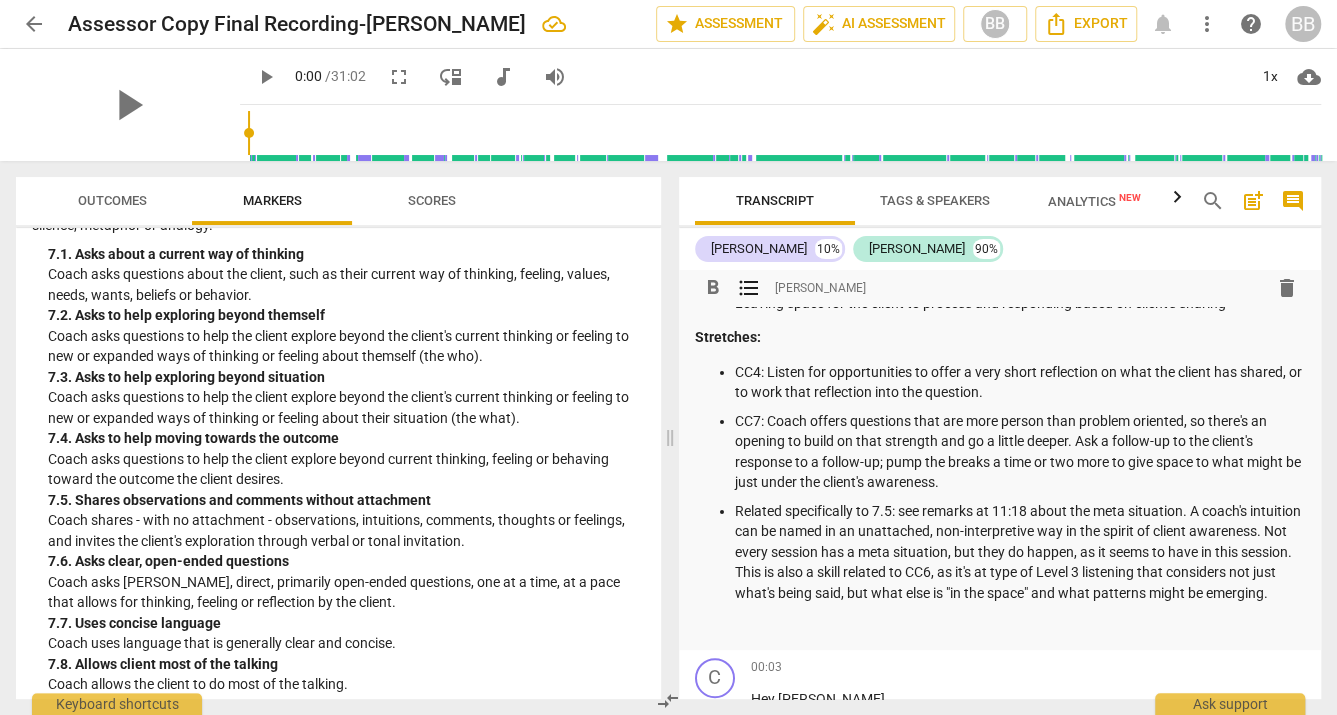 scroll, scrollTop: 248, scrollLeft: 0, axis: vertical 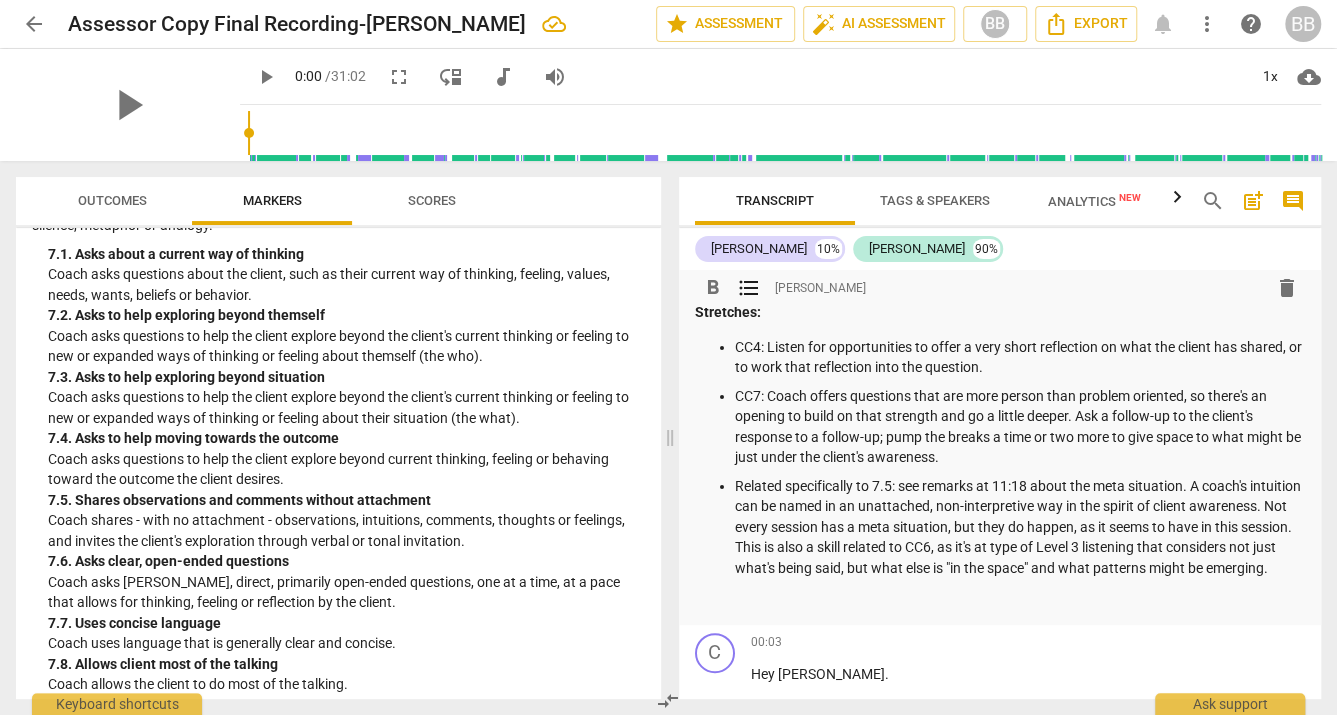 click on "Related specifically to 7.5: see remarks at 11:18 about the meta situation. A coach's intuition can be named in an unattached, non-interpretive way in the spirit of client awareness. Not every session has a meta situation, but they do happen, as it seems to have in this session. This is also a skill related to CC6, as it's at type of Level 3 listening that considers not just what's being said, but what else is "in the space" and what patterns might be emerging." at bounding box center [1020, 527] 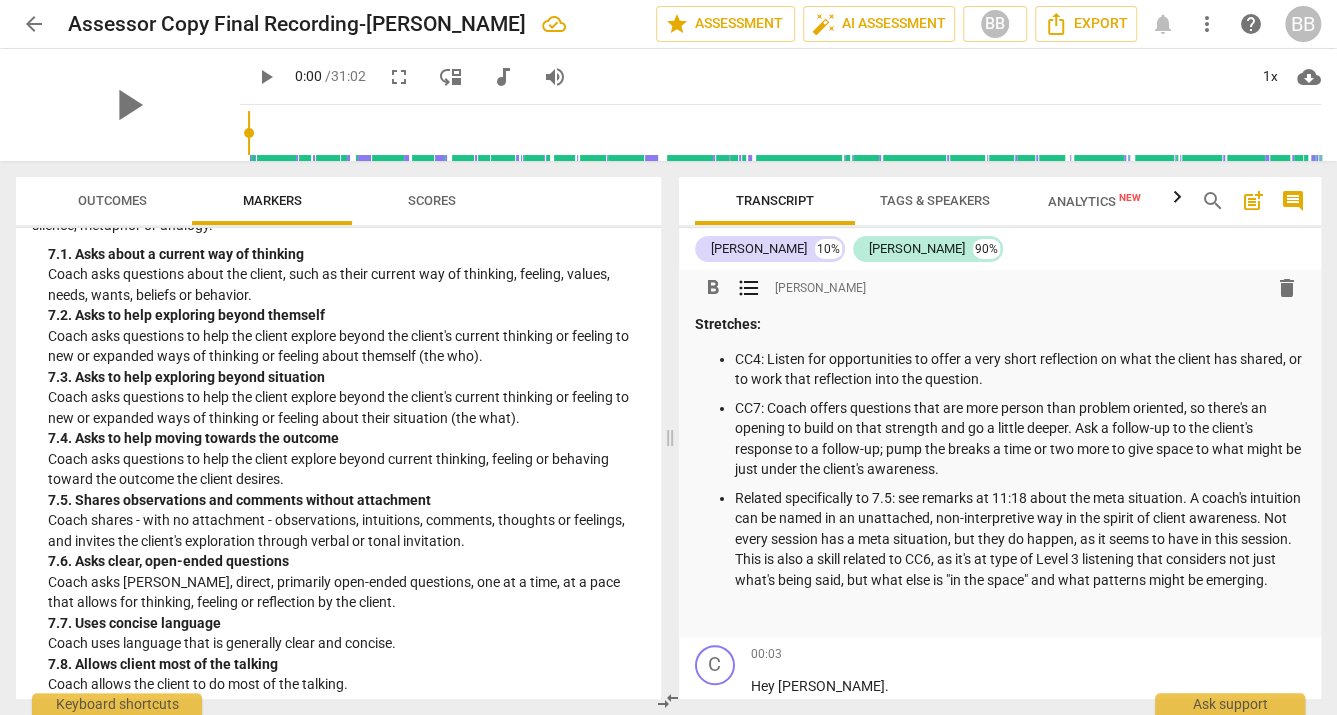 scroll, scrollTop: 238, scrollLeft: 0, axis: vertical 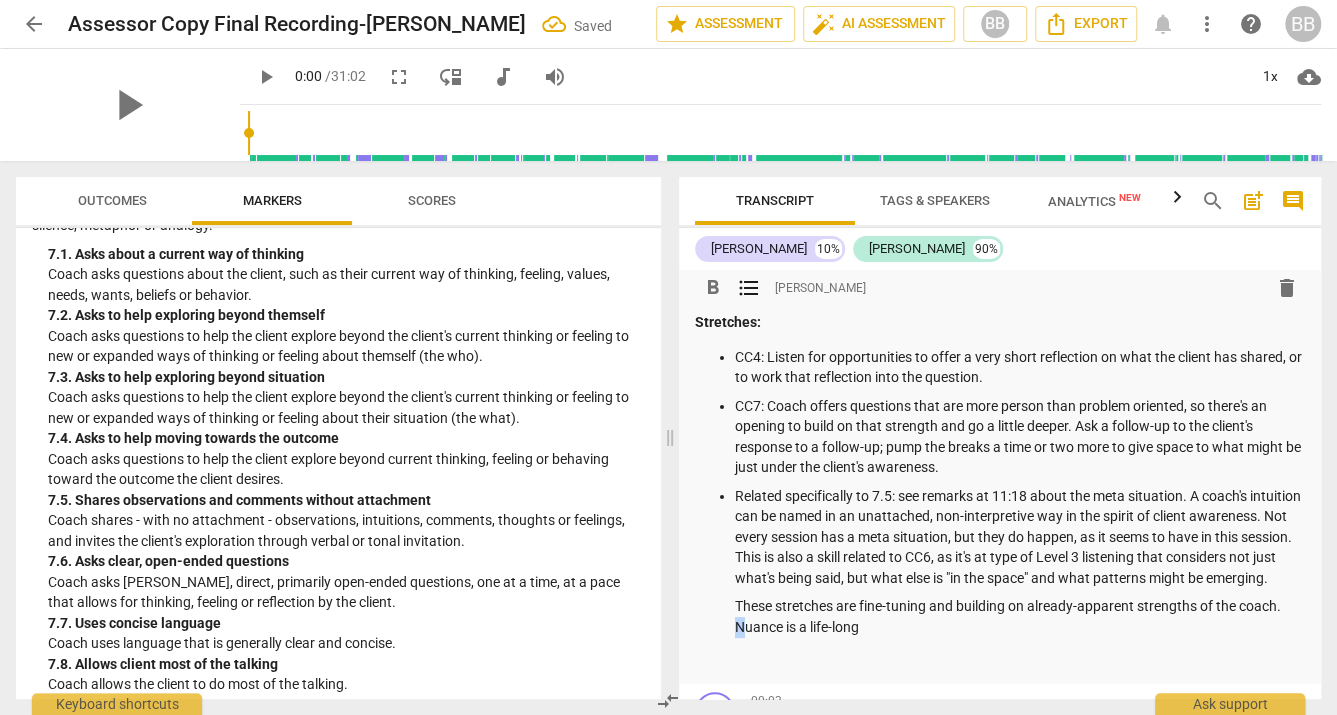 drag, startPoint x: 744, startPoint y: 648, endPoint x: 722, endPoint y: 647, distance: 22.022715 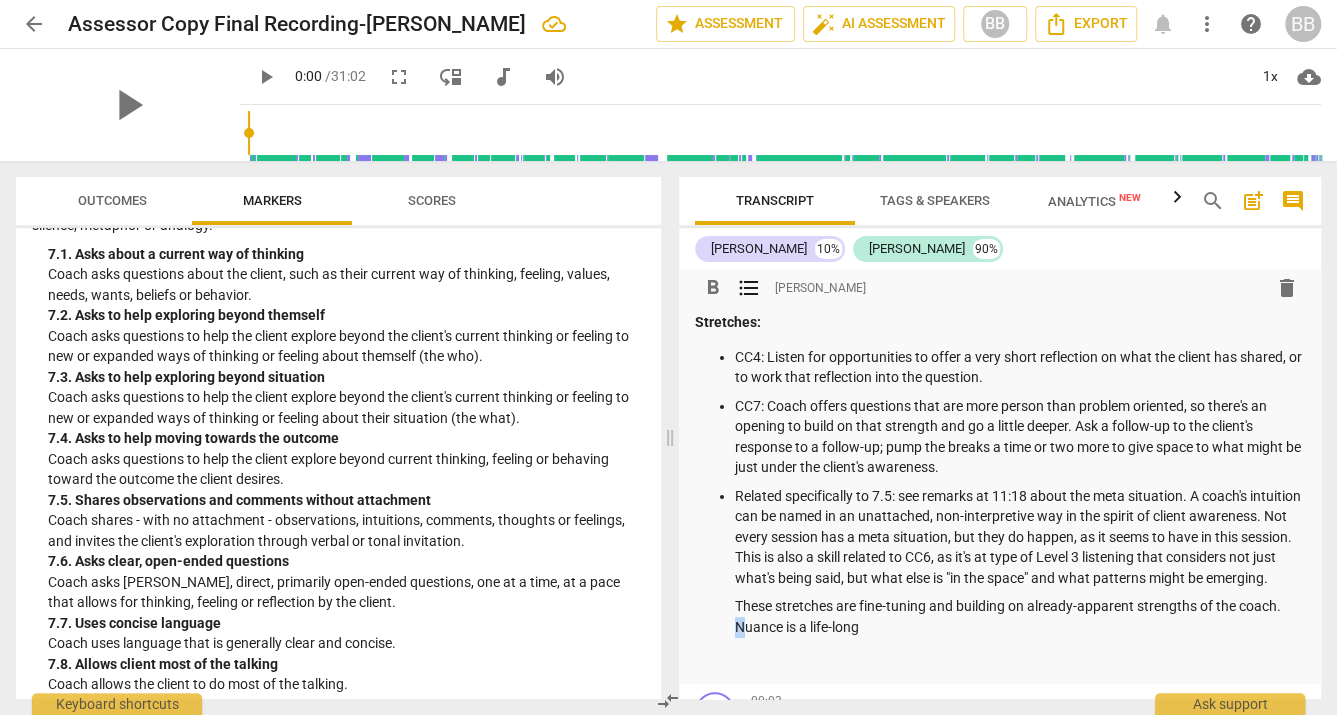 drag, startPoint x: 865, startPoint y: 649, endPoint x: 737, endPoint y: 646, distance: 128.03516 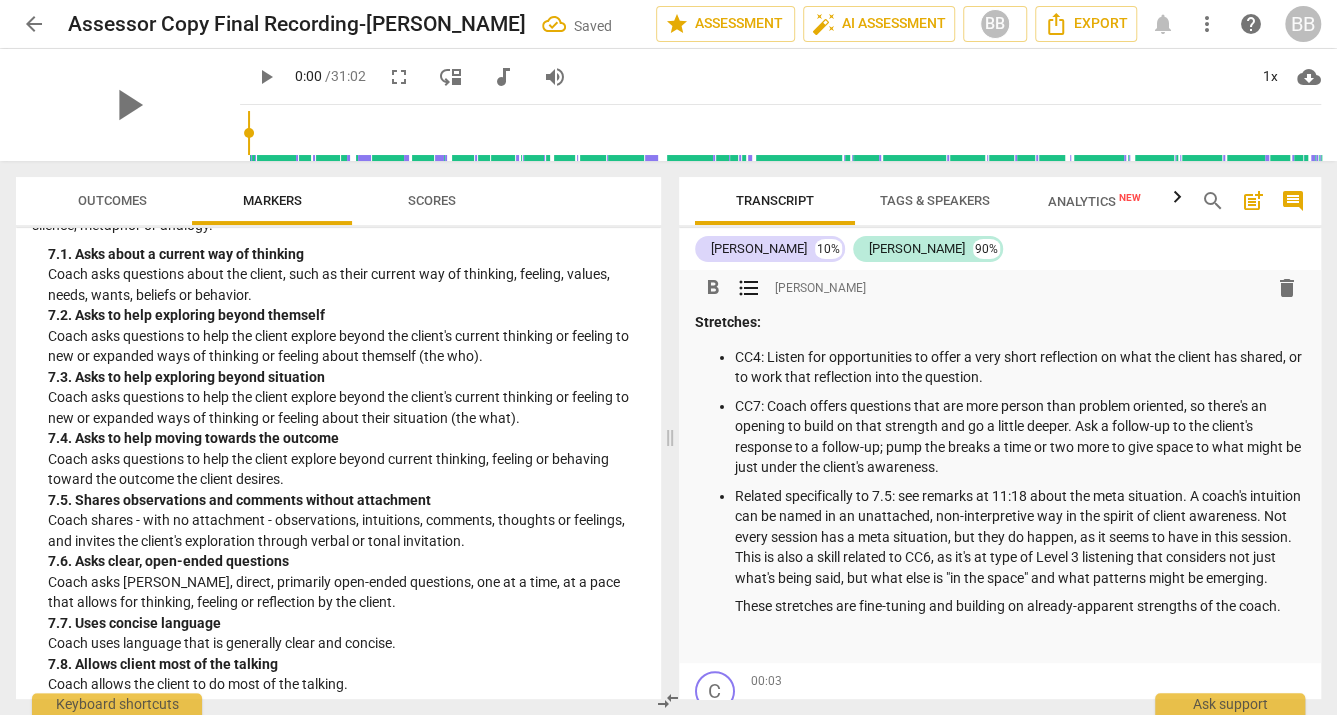 click on "These stretches are fine-tuning and building on already-apparent strengths of the coach." at bounding box center (1020, 606) 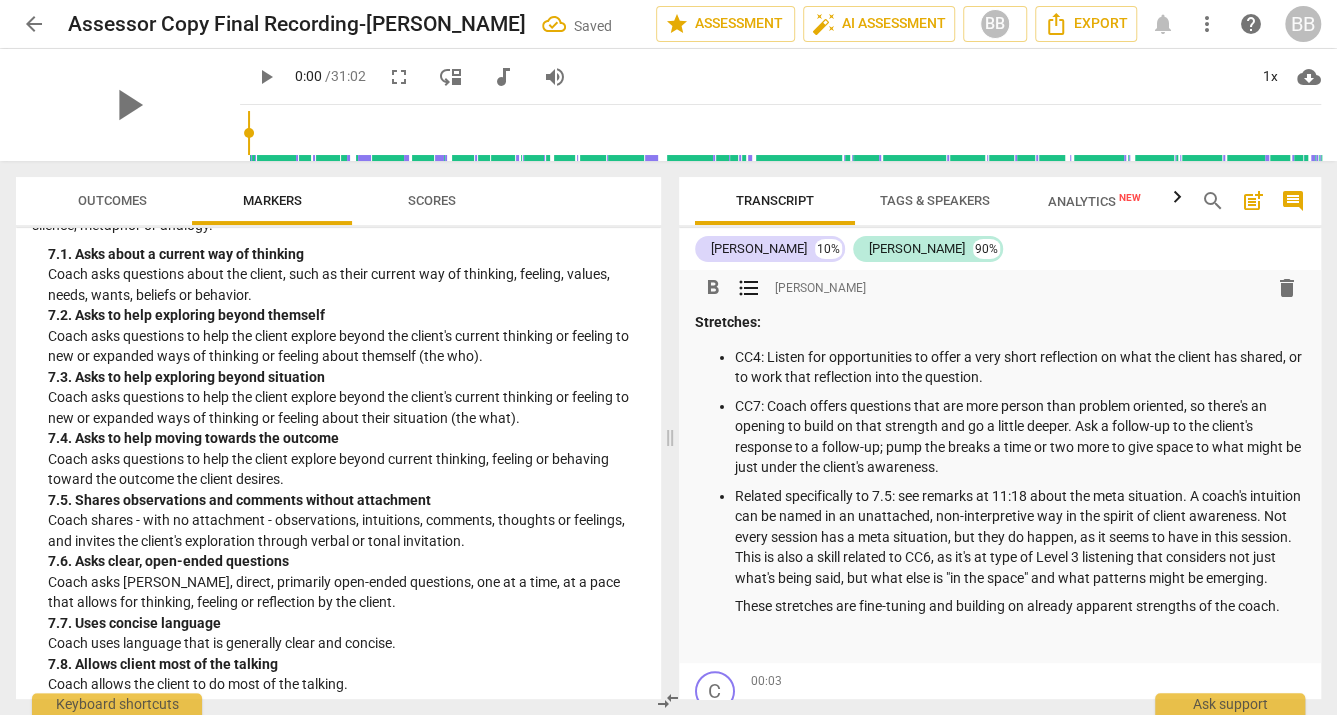 click on "Related specifically to 7.5: see remarks at 11:18 about the meta situation. A coach's intuition can be named in an unattached, non-interpretive way in the spirit of client awareness. Not every session has a meta situation, but they do happen, as it seems to have in this session. This is also a skill related to CC6, as it's at type of Level 3 listening that considers not just what's being said, but what else is "in the space" and what patterns might be emerging." at bounding box center (1020, 537) 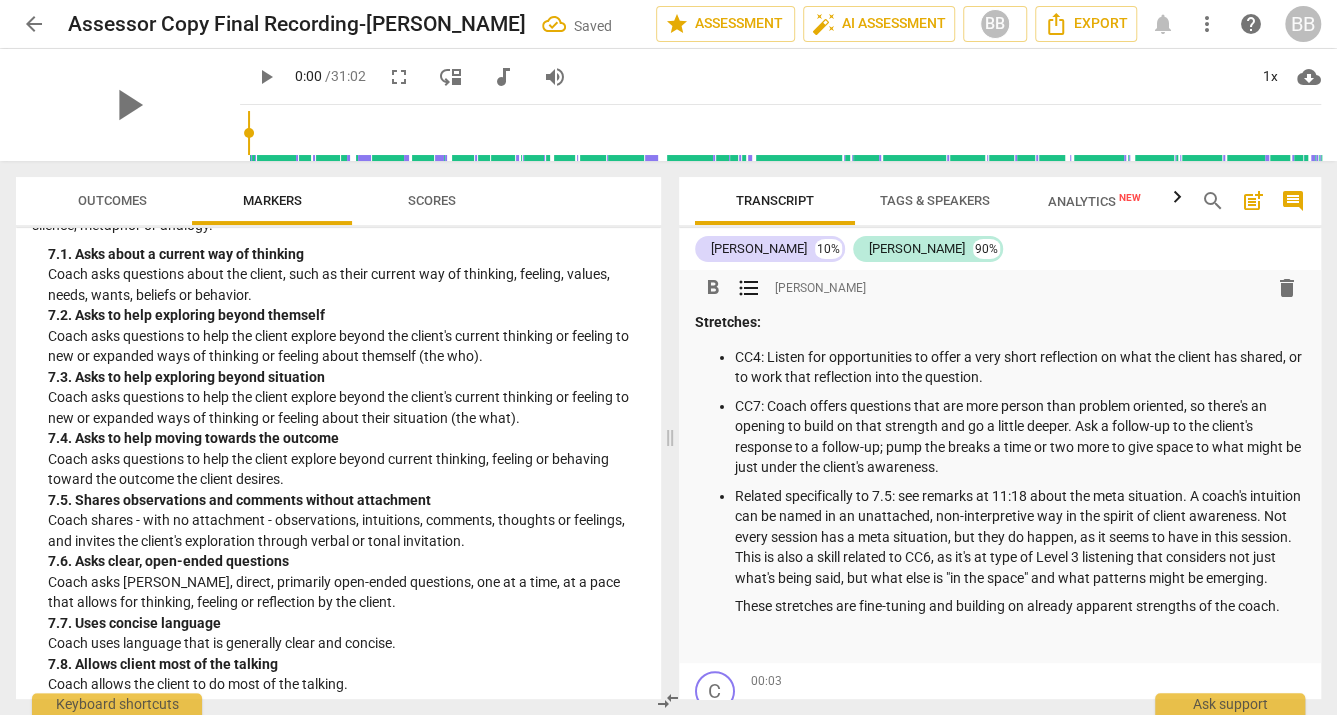 click on "These stretches are fine-tuning and building on already apparent strengths of the coach." at bounding box center (1020, 606) 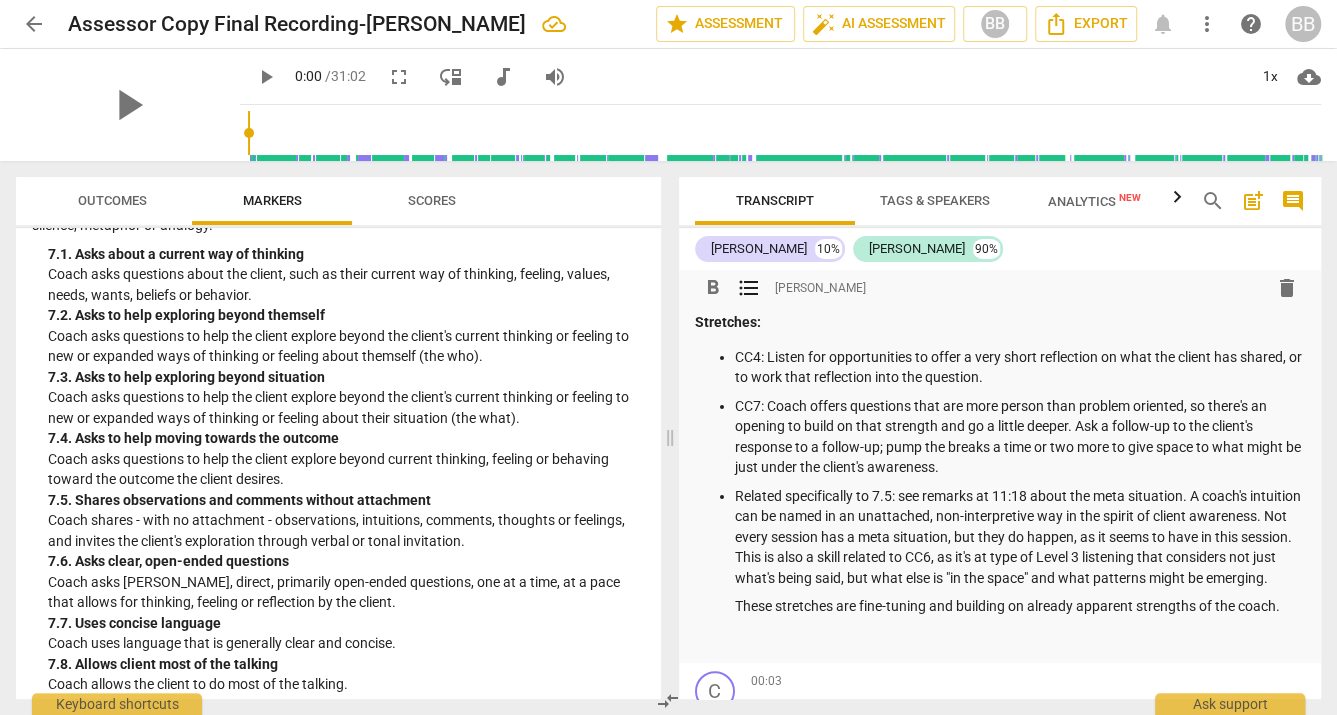 click on "arrow_back" at bounding box center (34, 24) 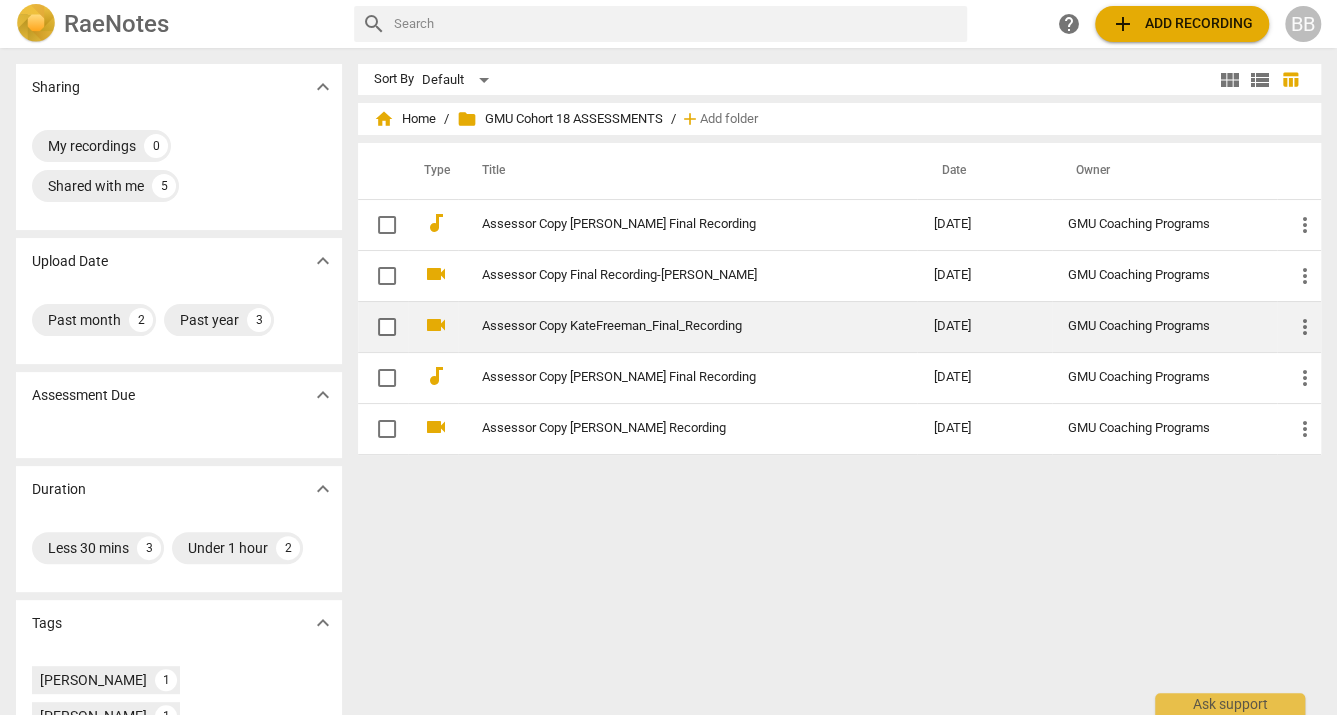 click on "Assessor Copy KateFreeman_Final_Recording" at bounding box center [671, 326] 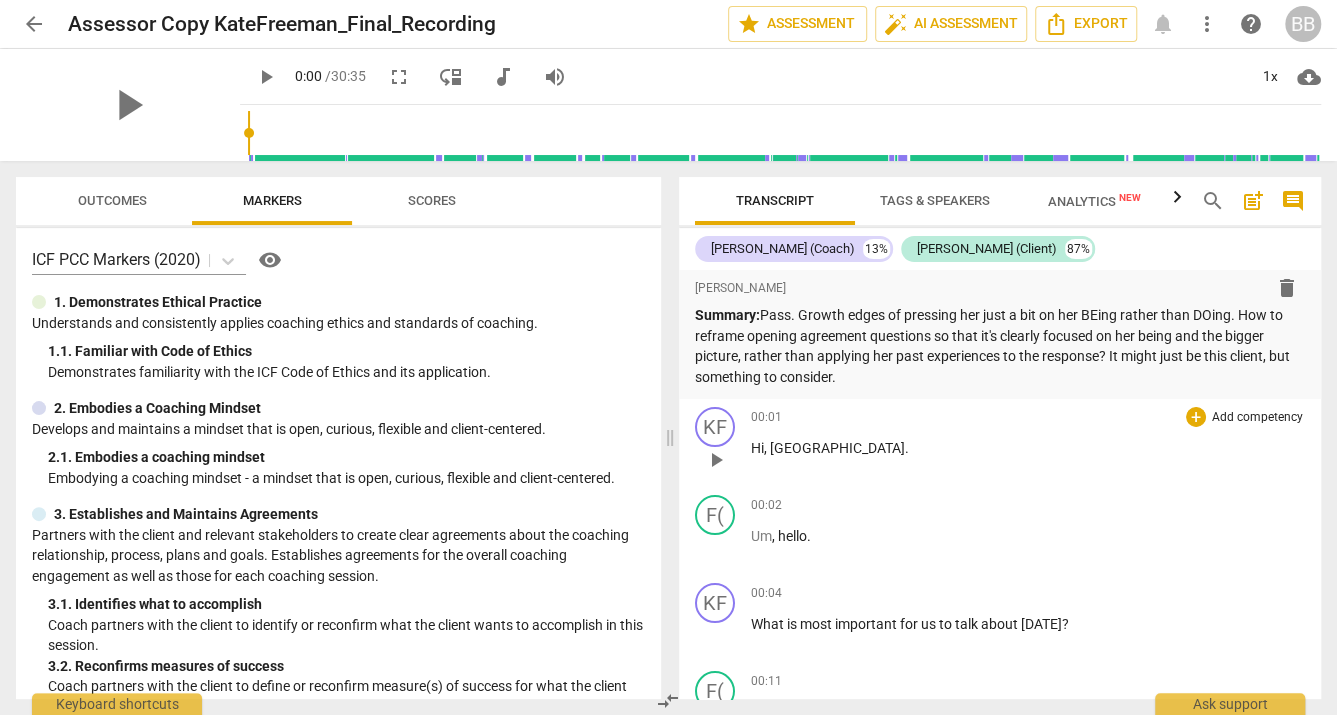 scroll, scrollTop: 0, scrollLeft: 0, axis: both 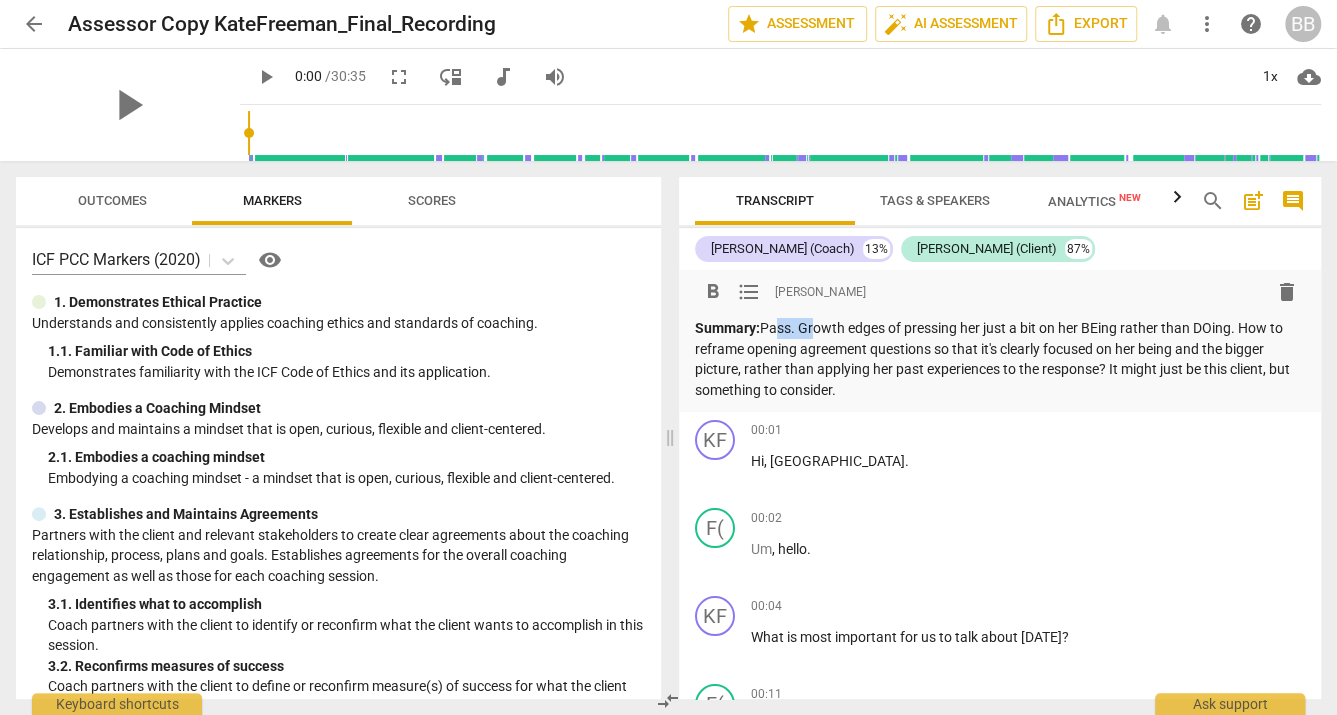 drag, startPoint x: 803, startPoint y: 328, endPoint x: 769, endPoint y: 326, distance: 34.058773 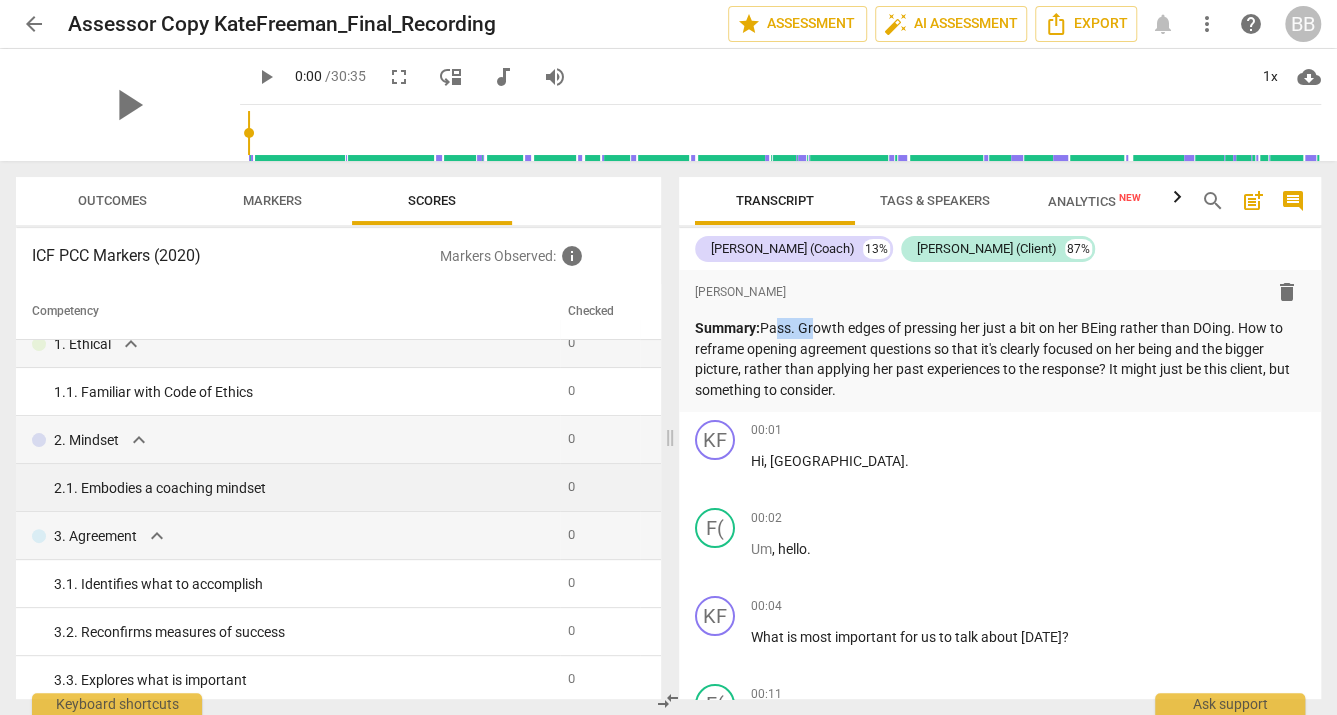 scroll, scrollTop: 0, scrollLeft: 0, axis: both 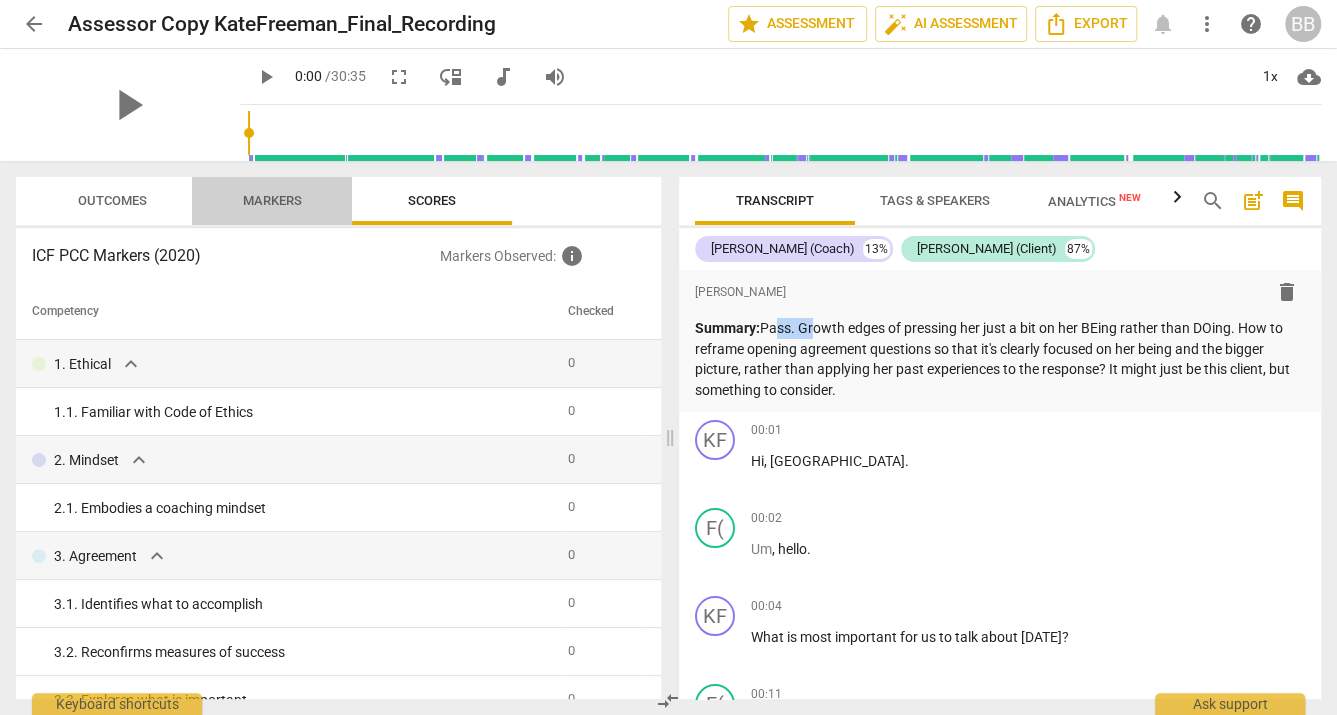 click on "Markers" at bounding box center [272, 200] 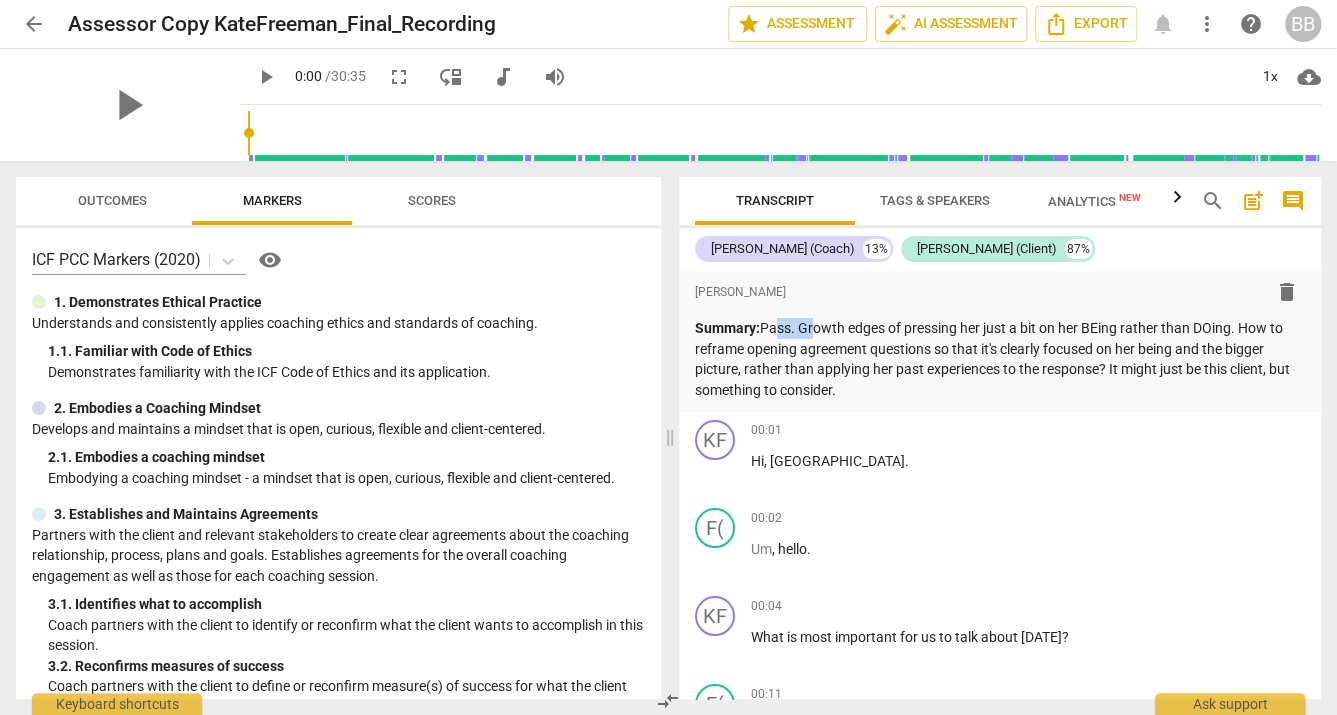 type 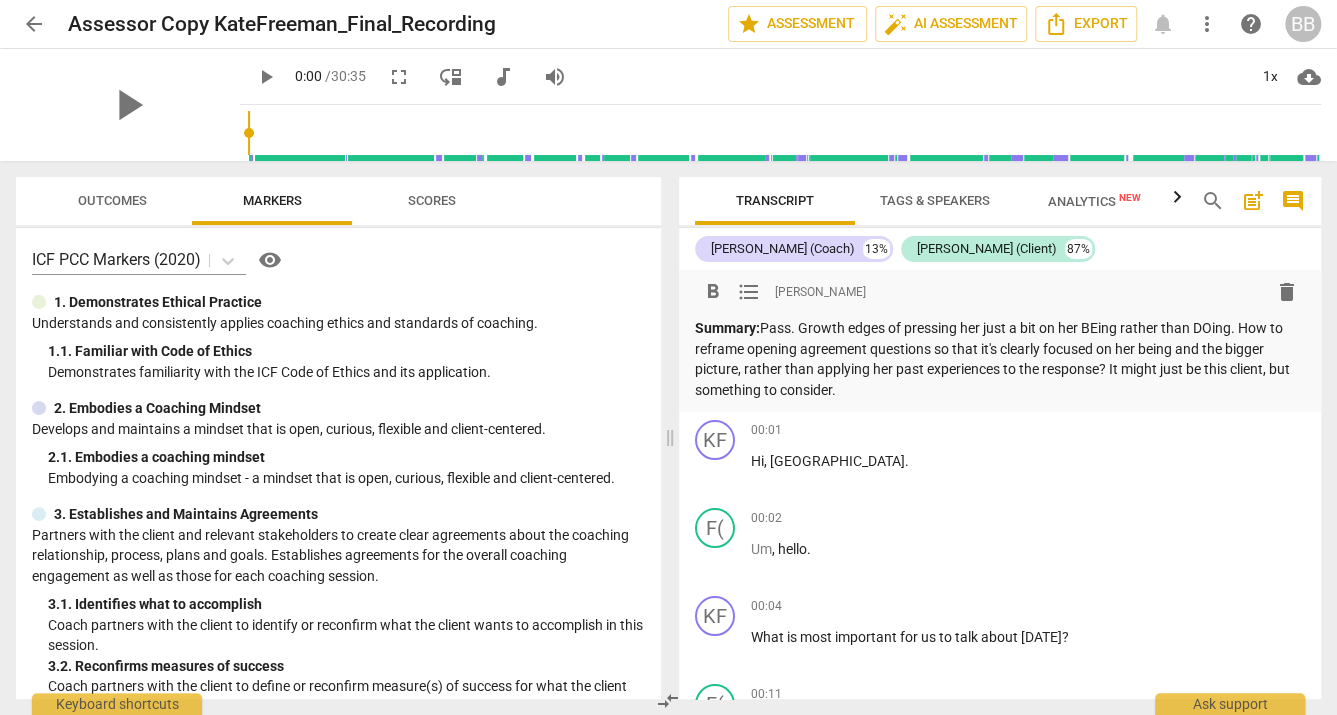 click on "Summary:   Pass. Growth edges of pressing her just a bit on her BEing rather than DOing. How to reframe opening agreement questions so that it's clearly focused on her being and the bigger picture, rather than applying her past experiences to the response? It might just be this client, but something to consider." at bounding box center (1000, 359) 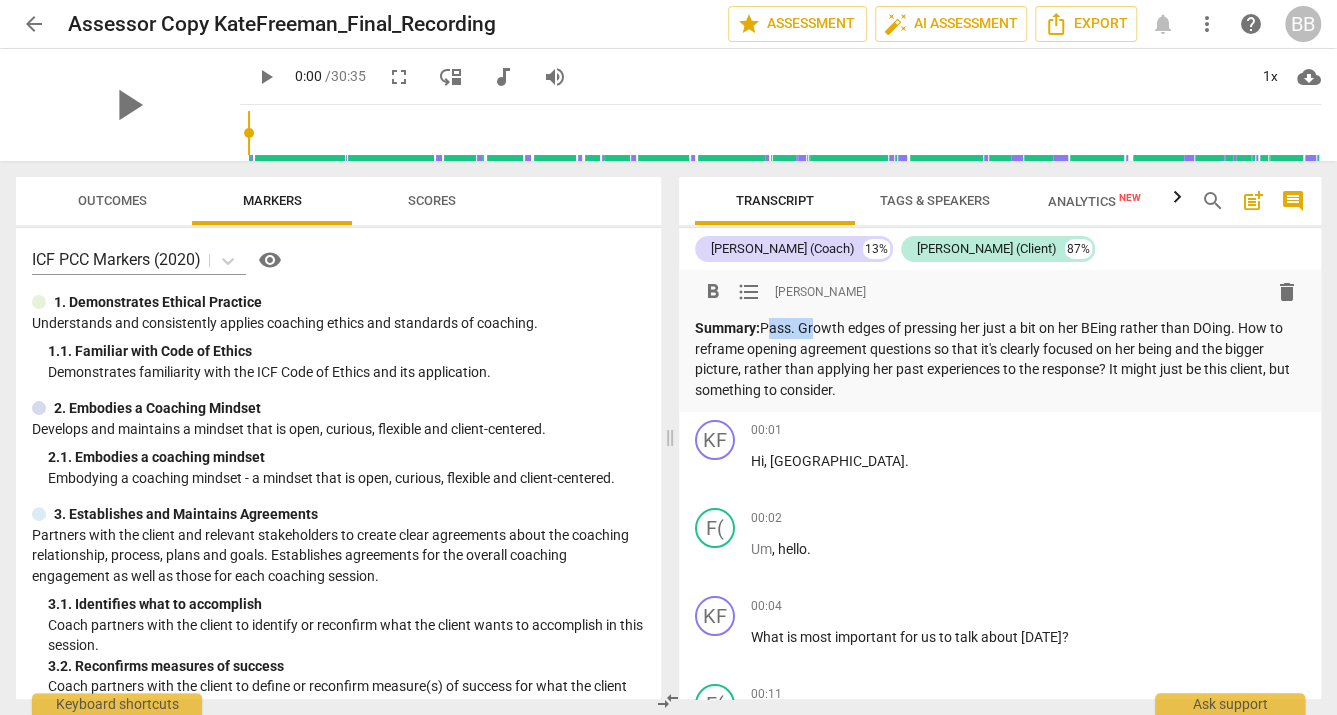 drag, startPoint x: 805, startPoint y: 331, endPoint x: 764, endPoint y: 333, distance: 41.04875 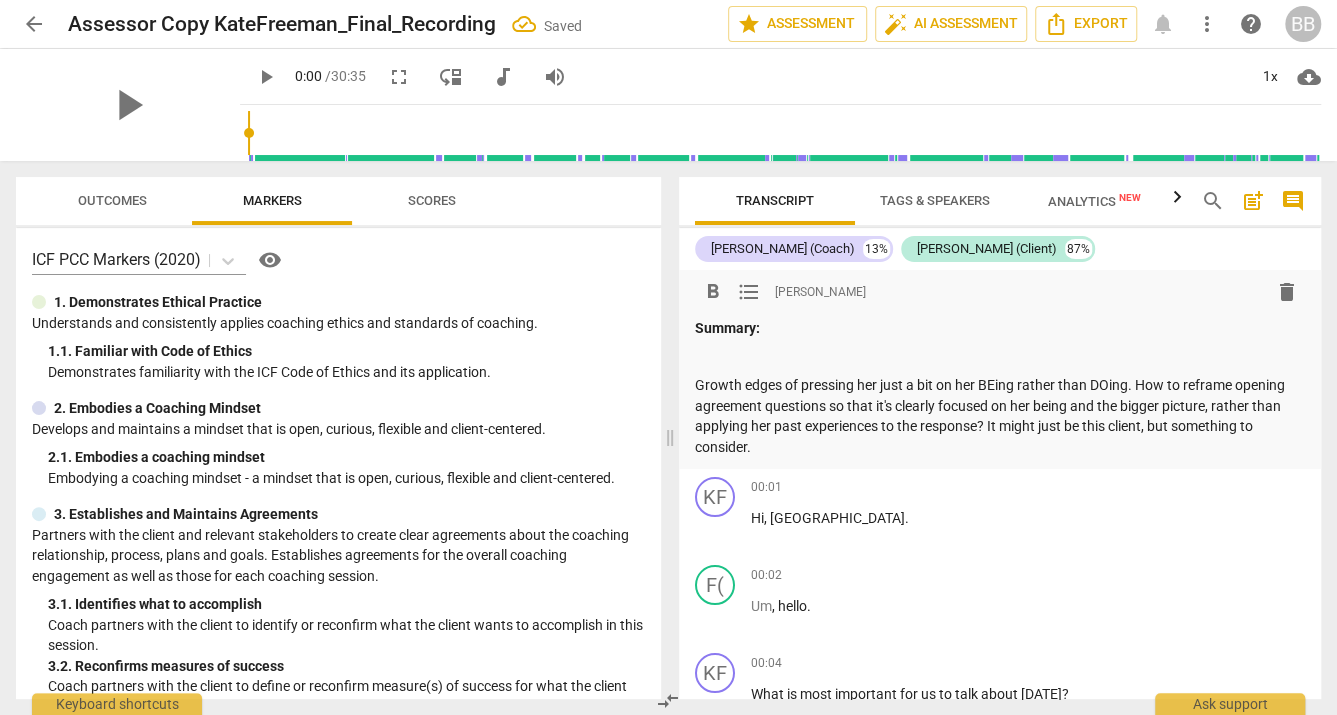 type 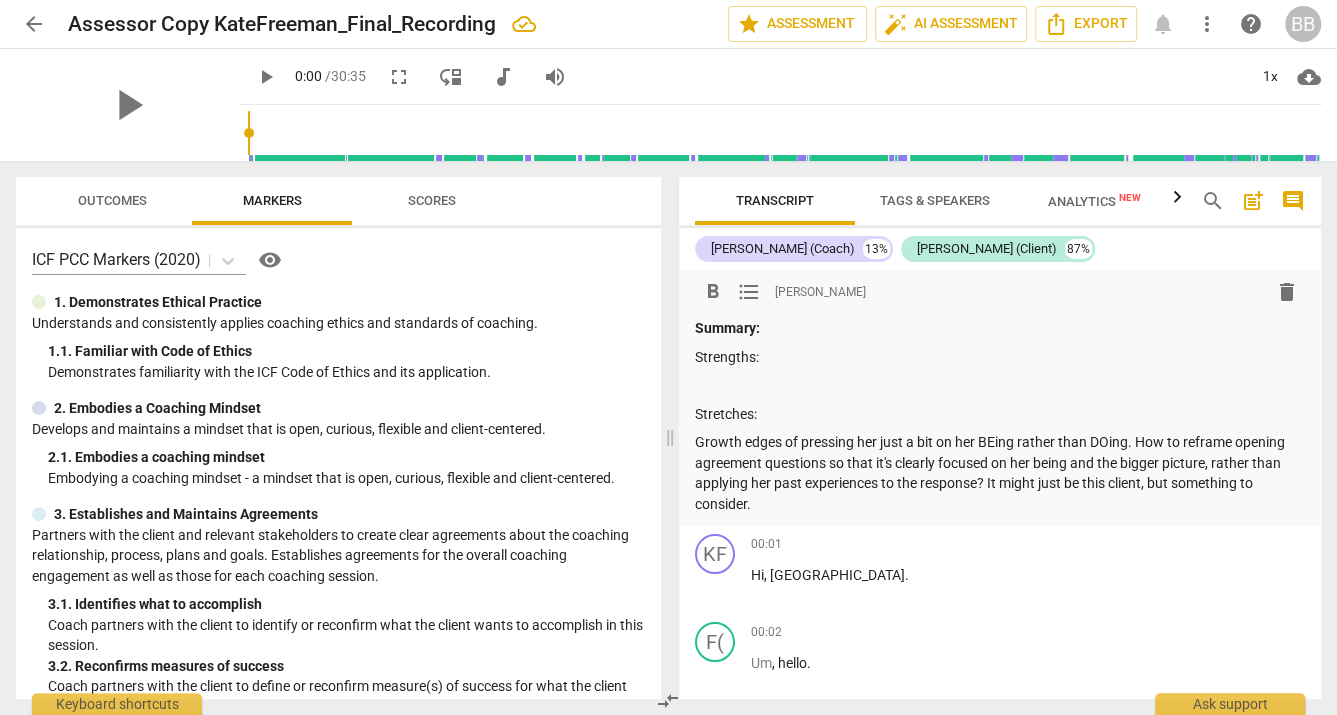click on "Summary:" at bounding box center [1000, 328] 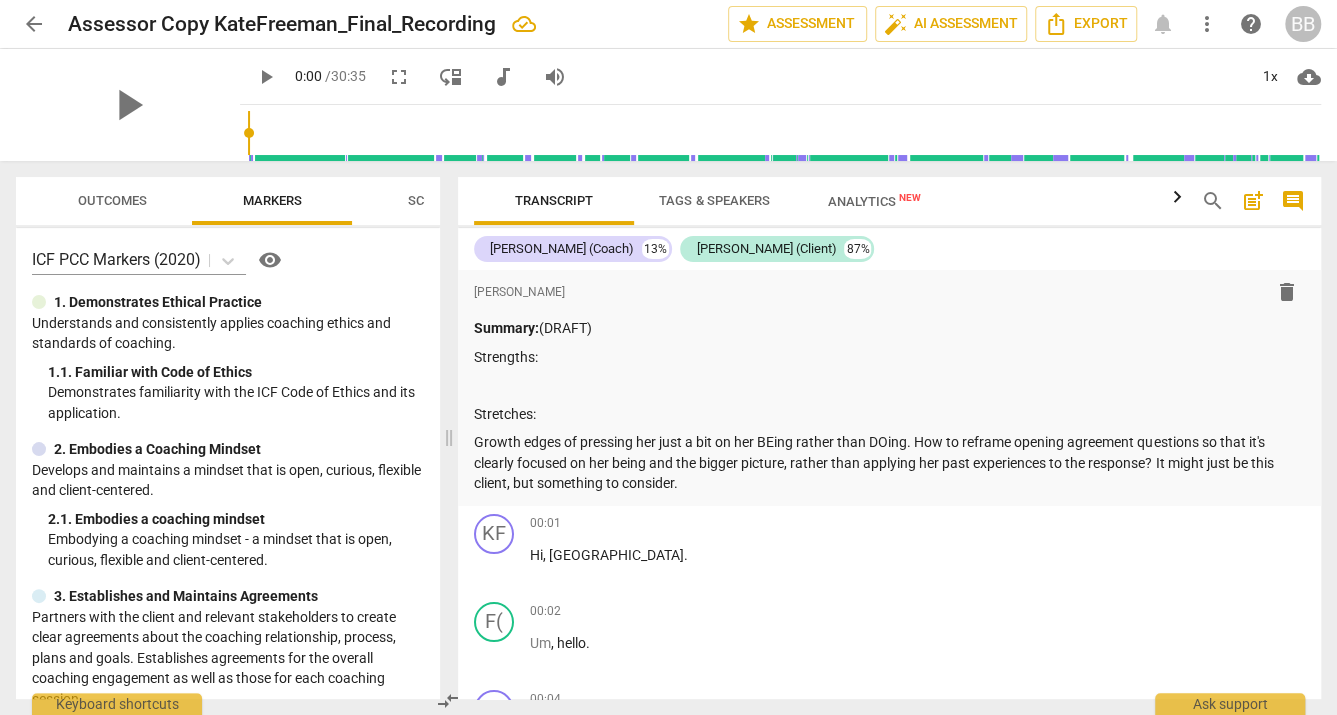 drag, startPoint x: 673, startPoint y: 440, endPoint x: 456, endPoint y: 461, distance: 218.01376 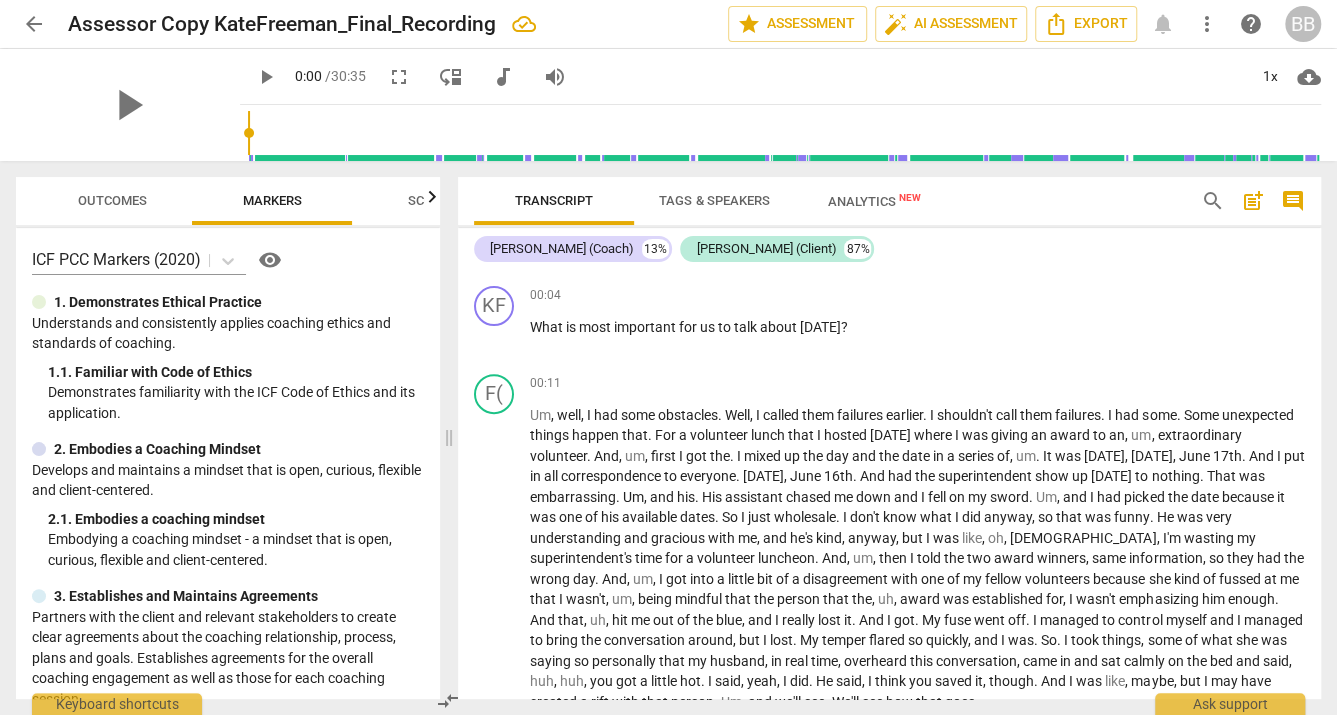 scroll, scrollTop: 407, scrollLeft: 0, axis: vertical 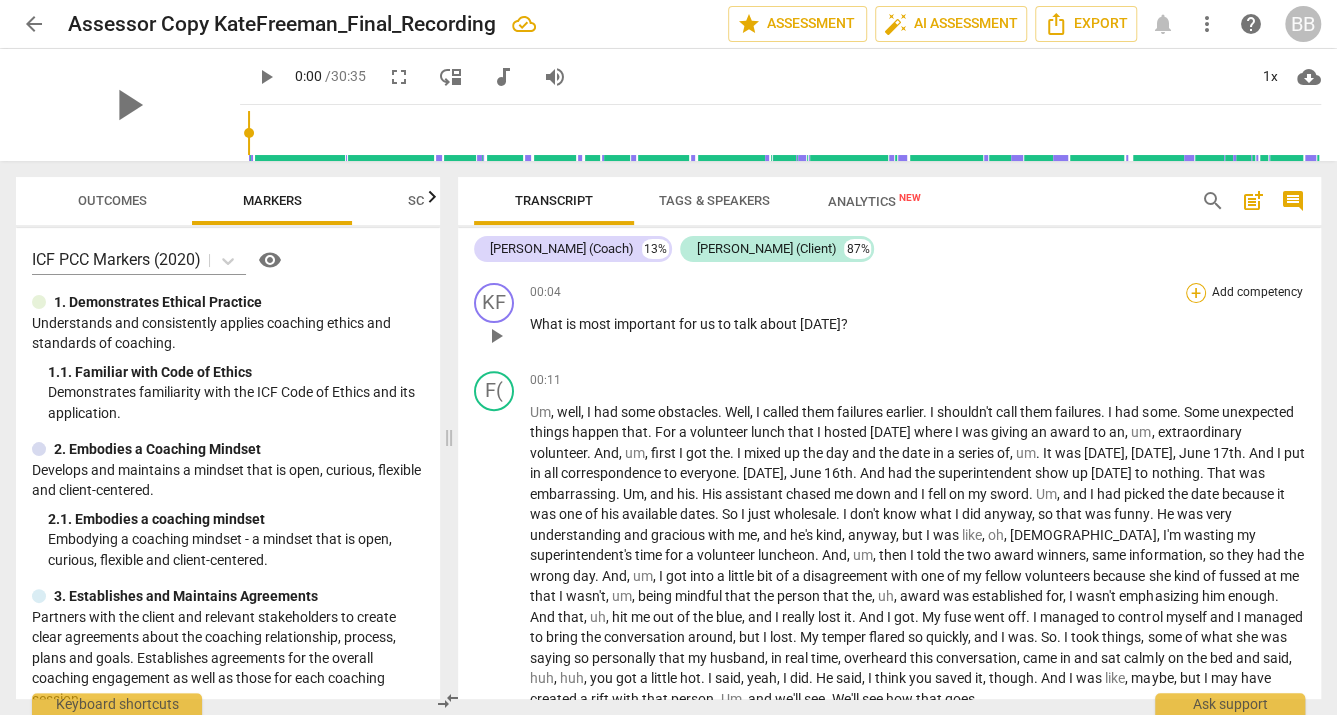 click on "+" at bounding box center [1196, 293] 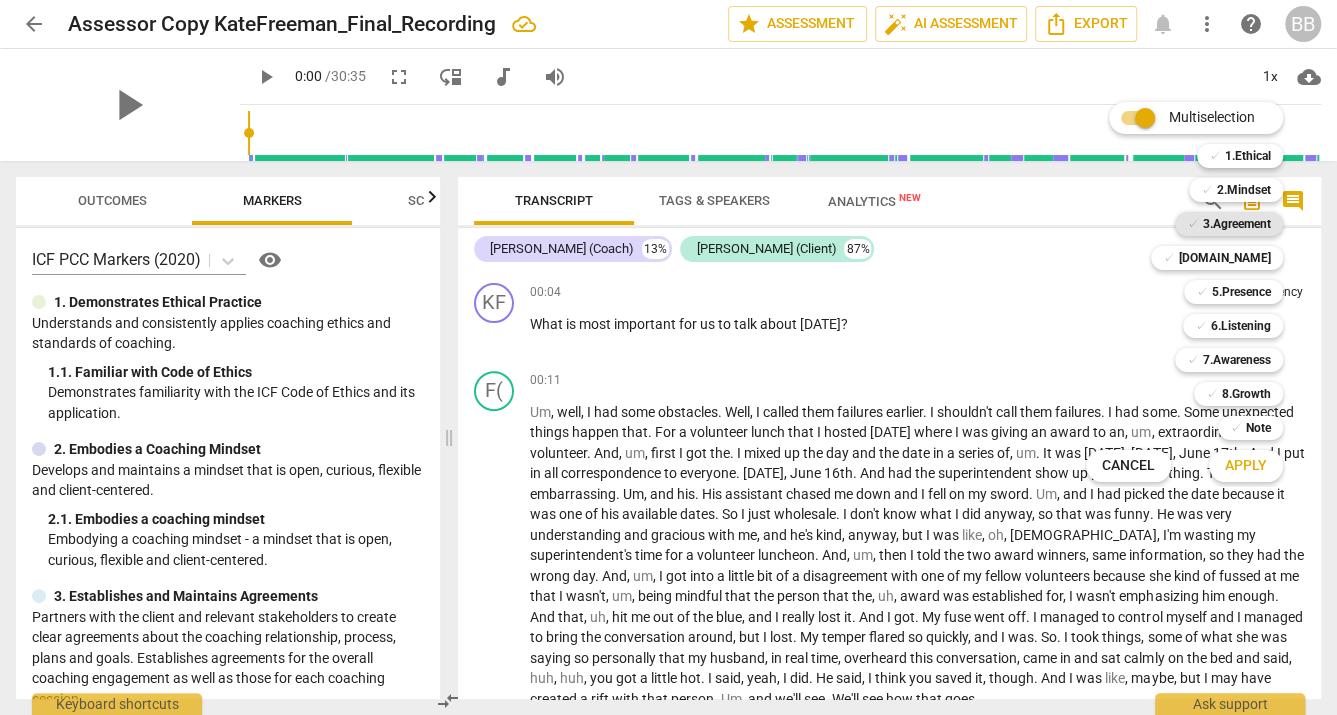 click on "3.Agreement" at bounding box center (1237, 224) 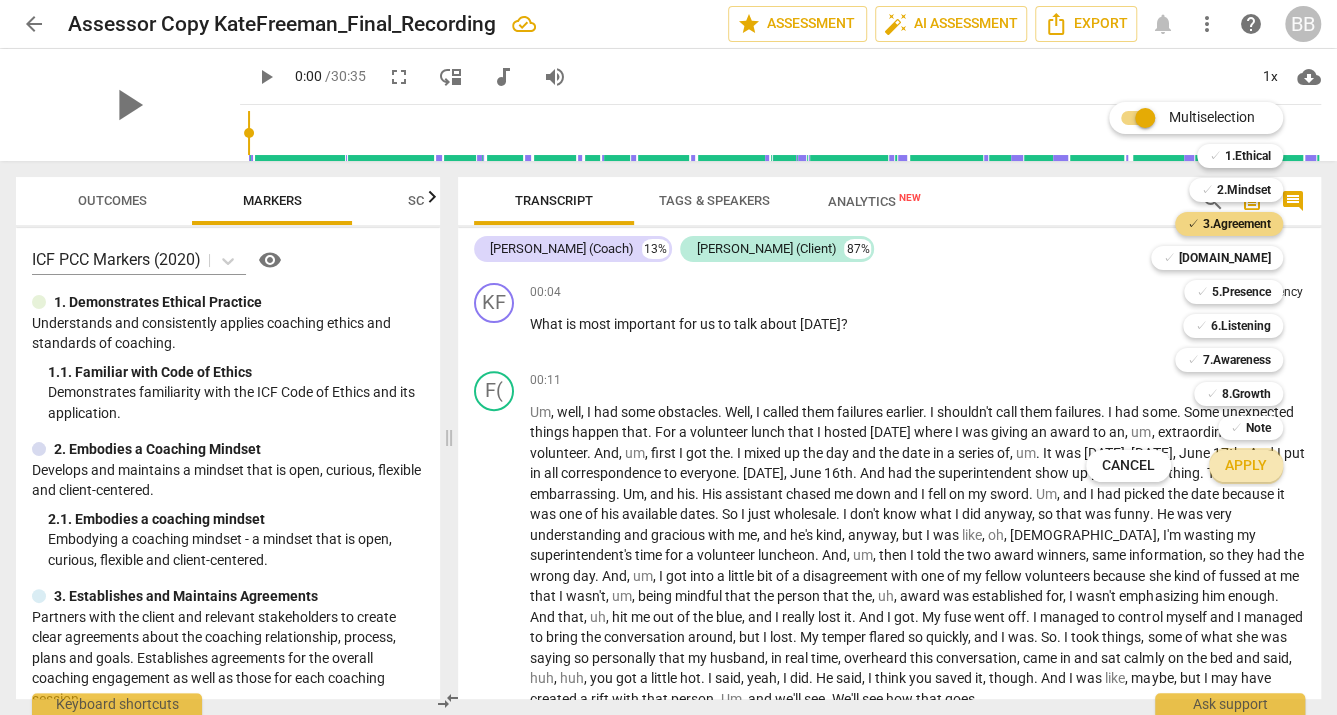 click on "Apply" at bounding box center (1246, 466) 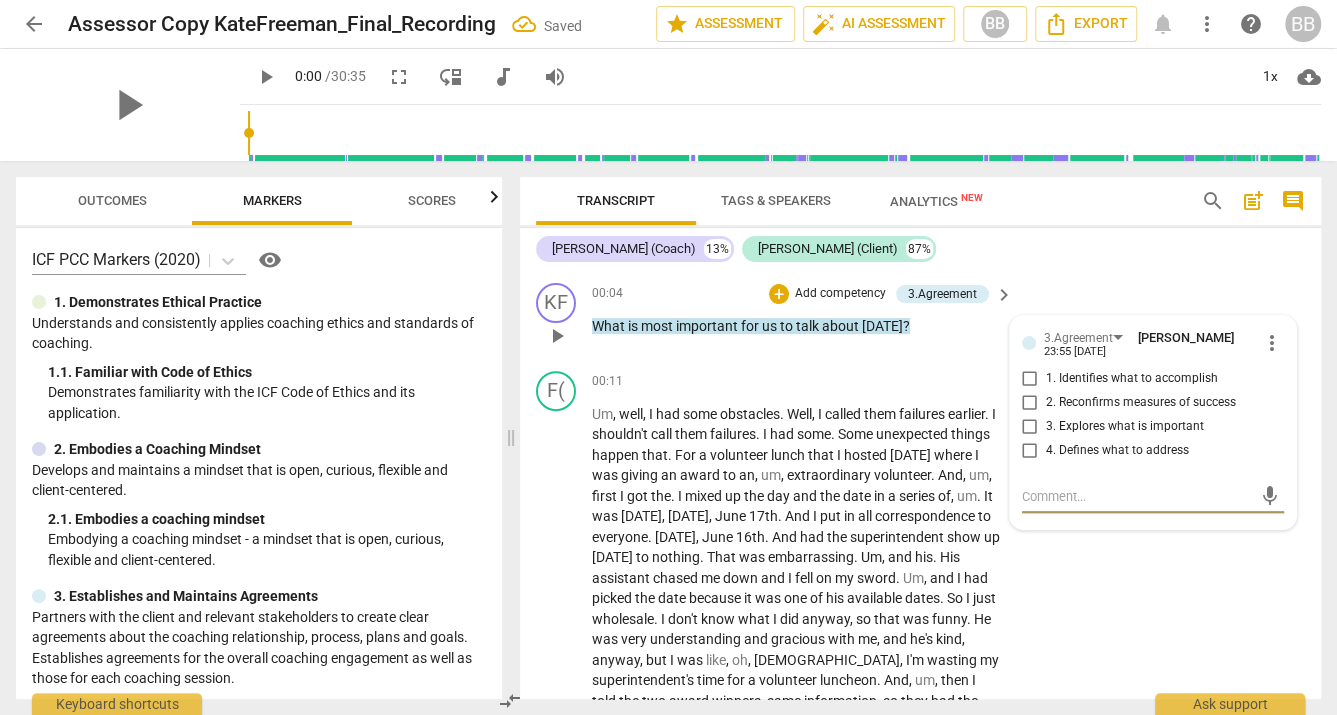 click on "1. Identifies what to accomplish" at bounding box center [1132, 379] 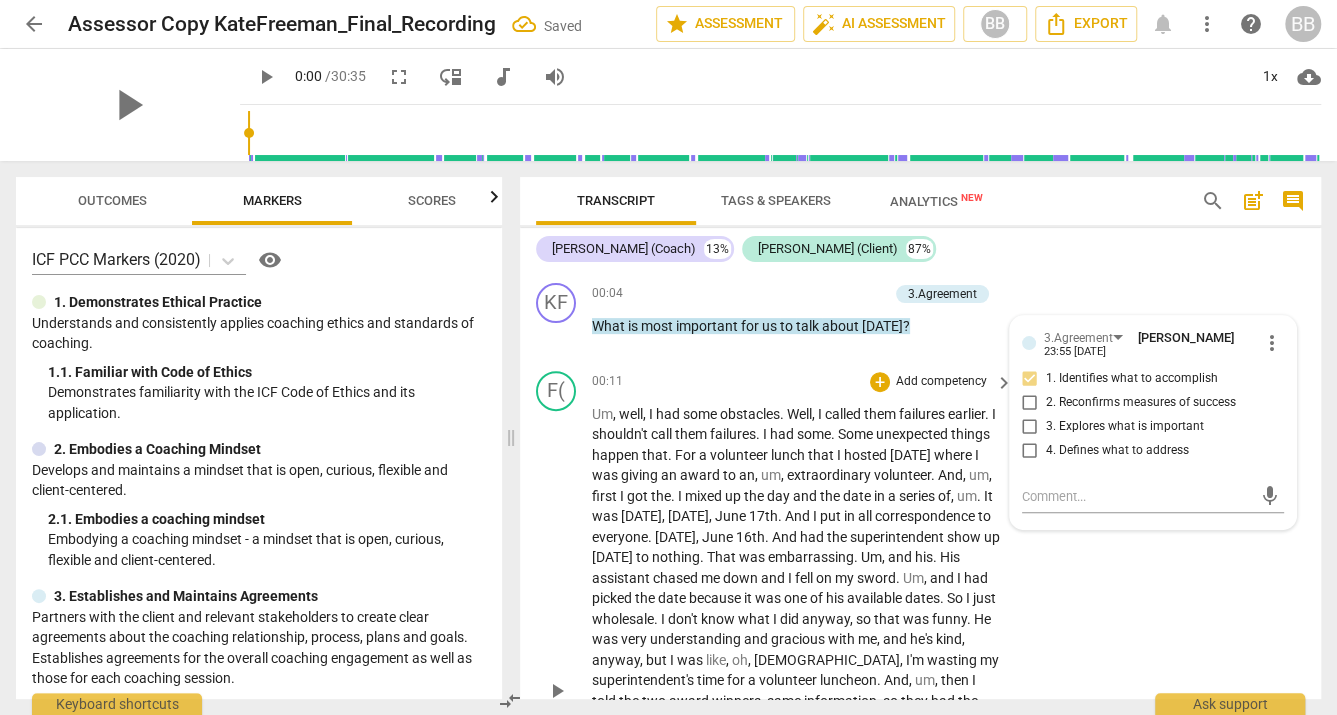 click on "correspondence" at bounding box center [926, 516] 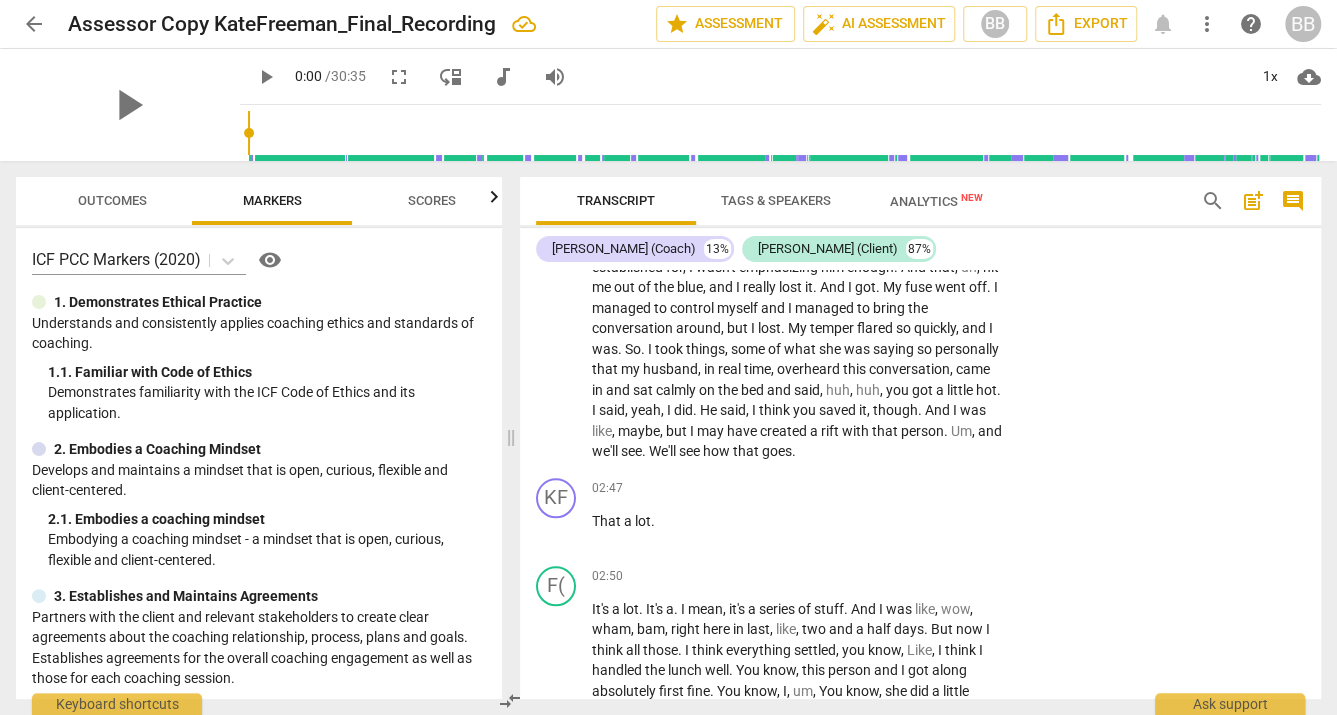 scroll, scrollTop: 950, scrollLeft: 0, axis: vertical 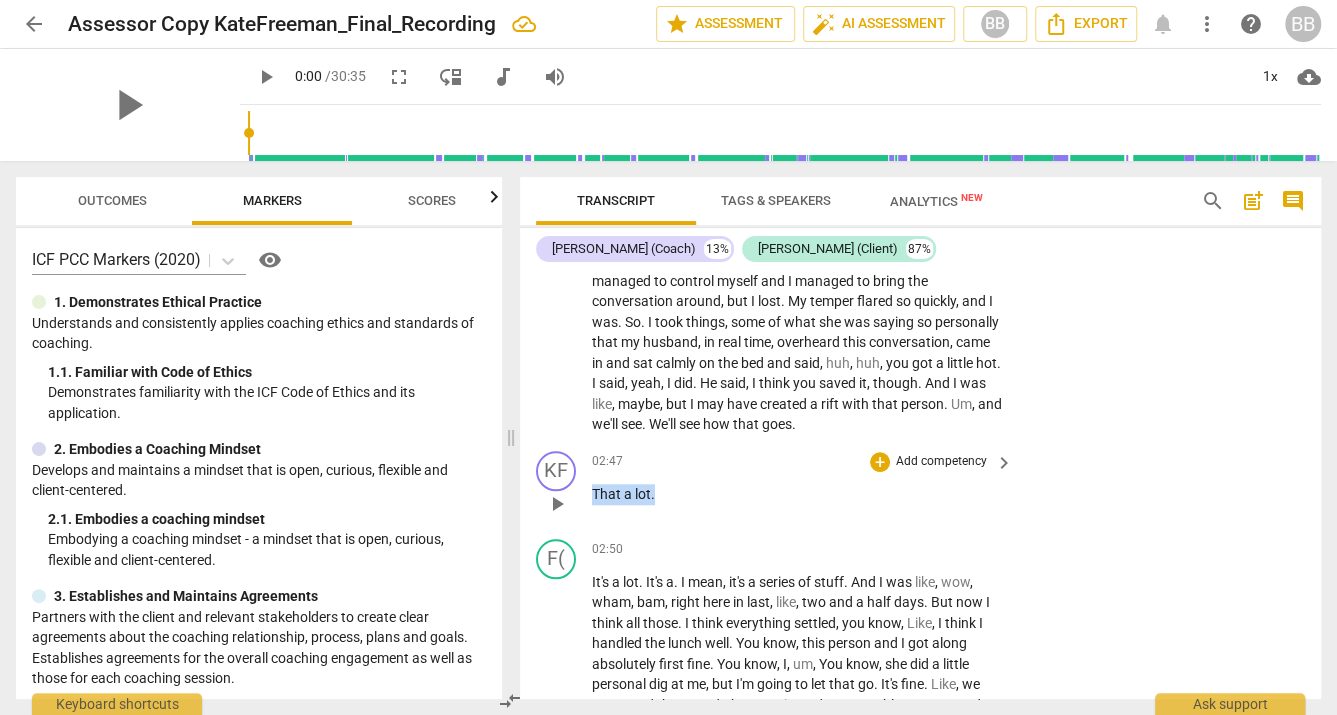 drag, startPoint x: 593, startPoint y: 511, endPoint x: 662, endPoint y: 508, distance: 69.065186 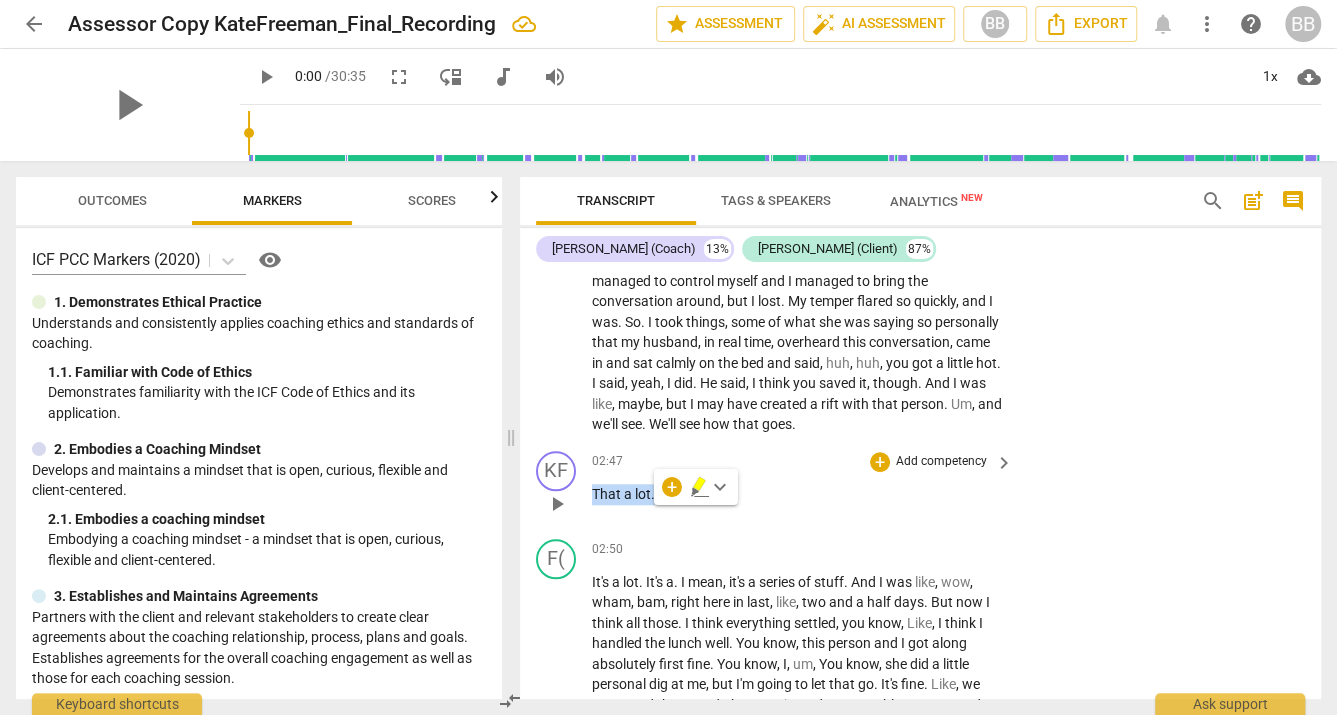 click on "Add competency" at bounding box center (941, 462) 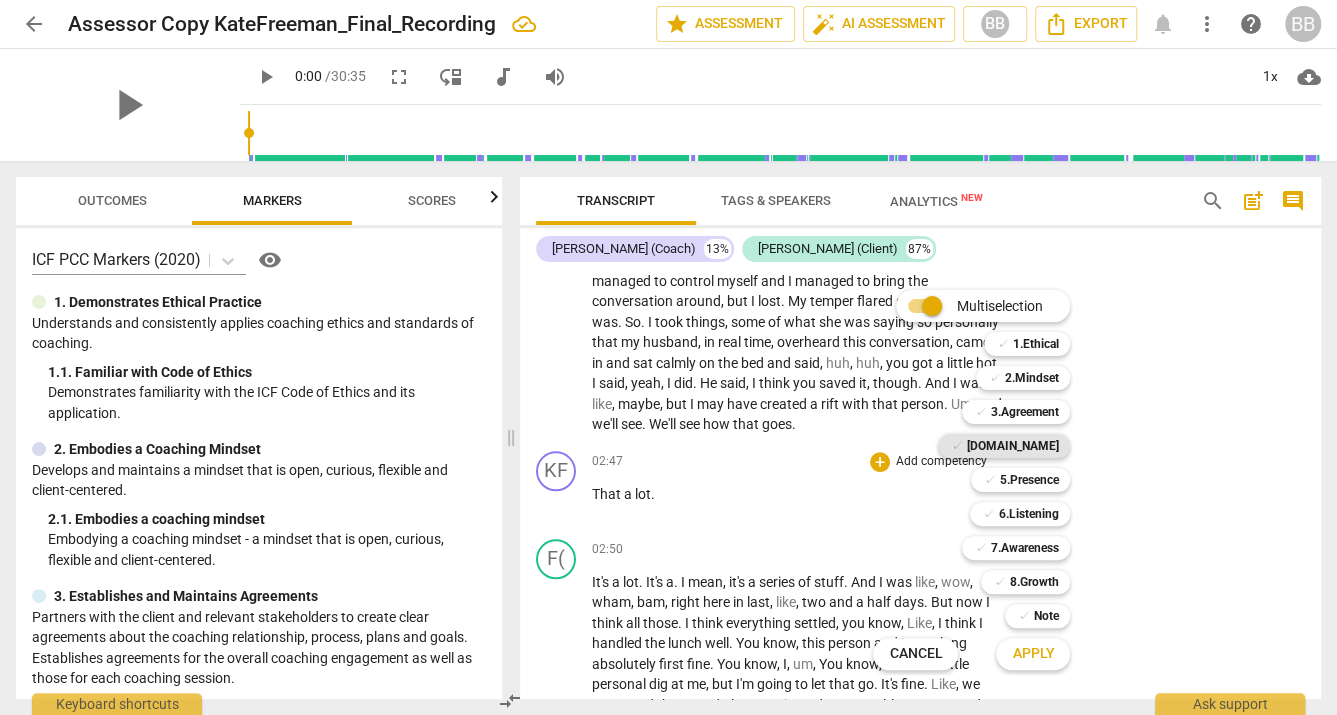 click on "[DOMAIN_NAME]" at bounding box center (1012, 446) 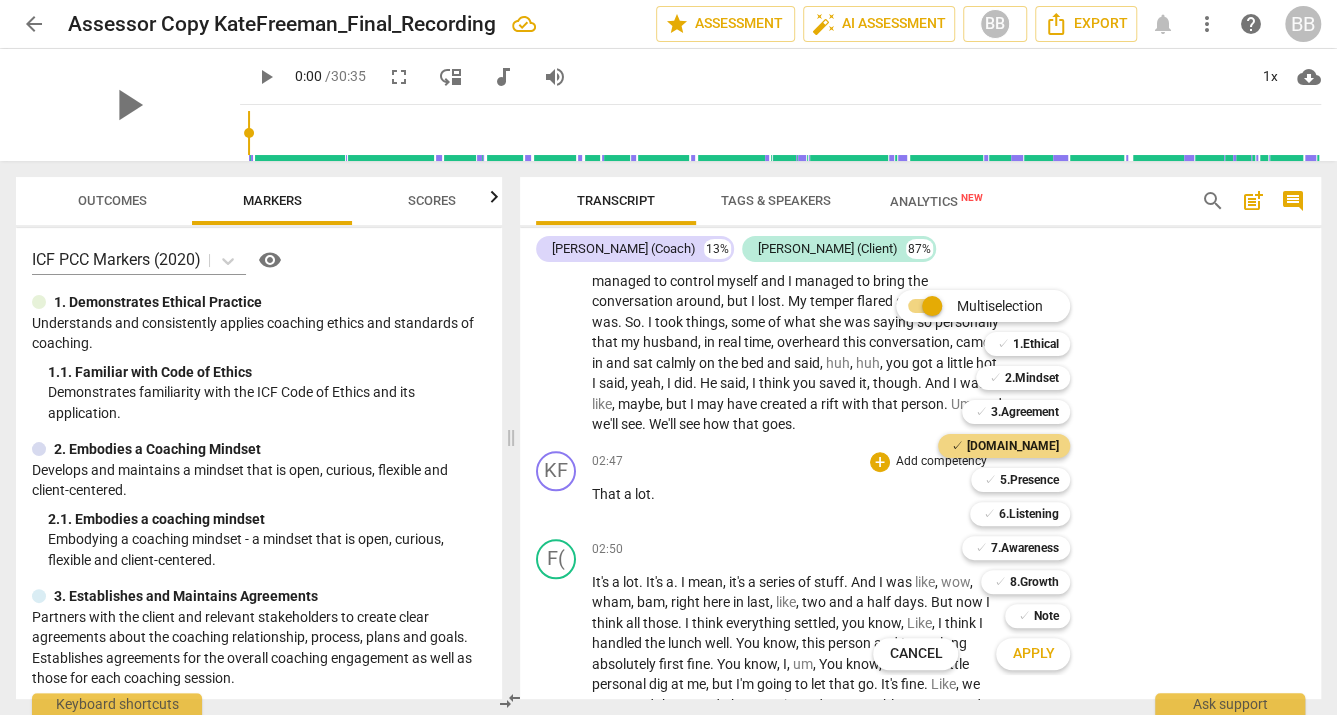 click on "Apply" at bounding box center [1033, 654] 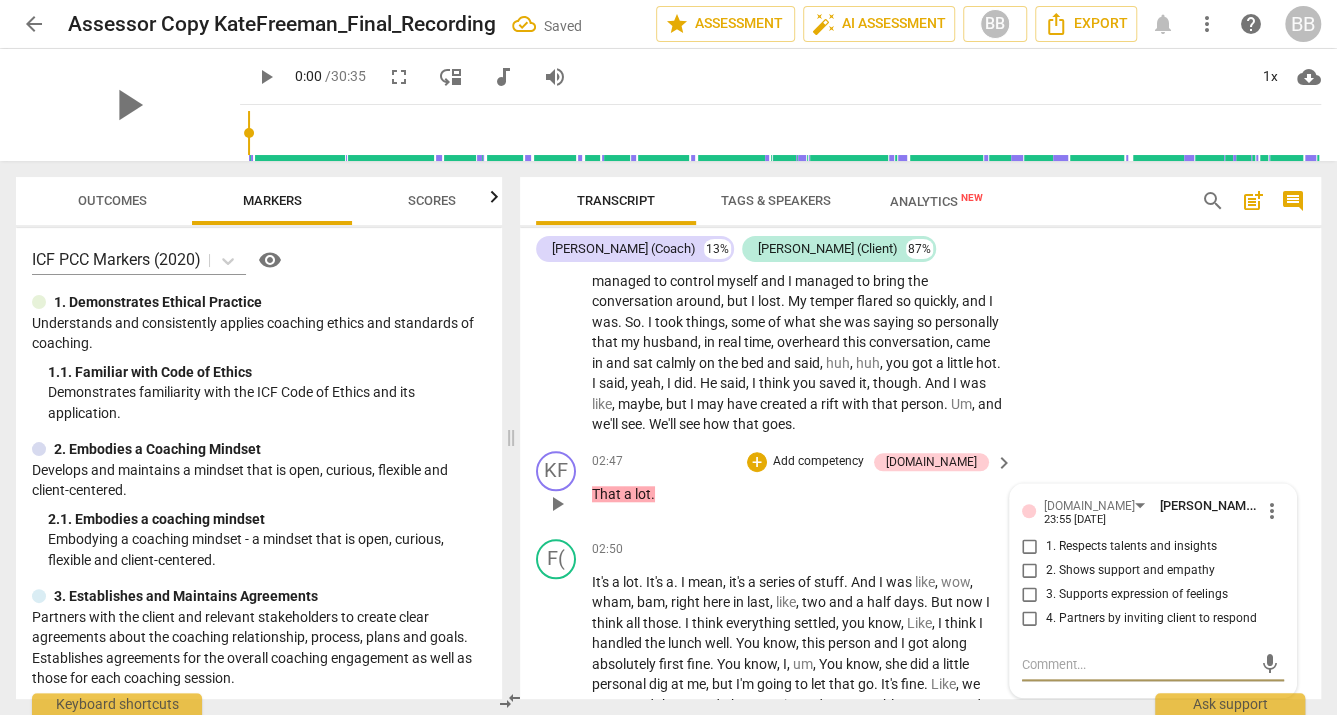 click on "2. Shows support and empathy" at bounding box center (1130, 571) 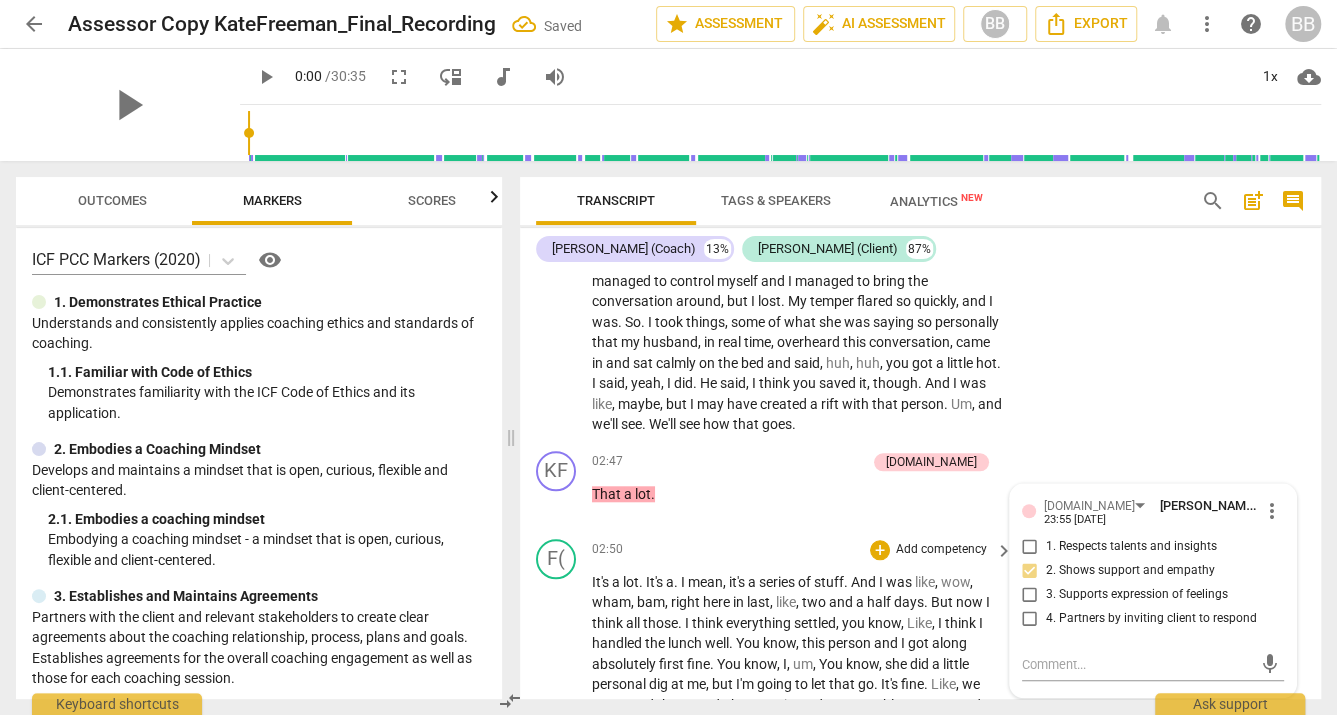 click on "in" at bounding box center (740, 602) 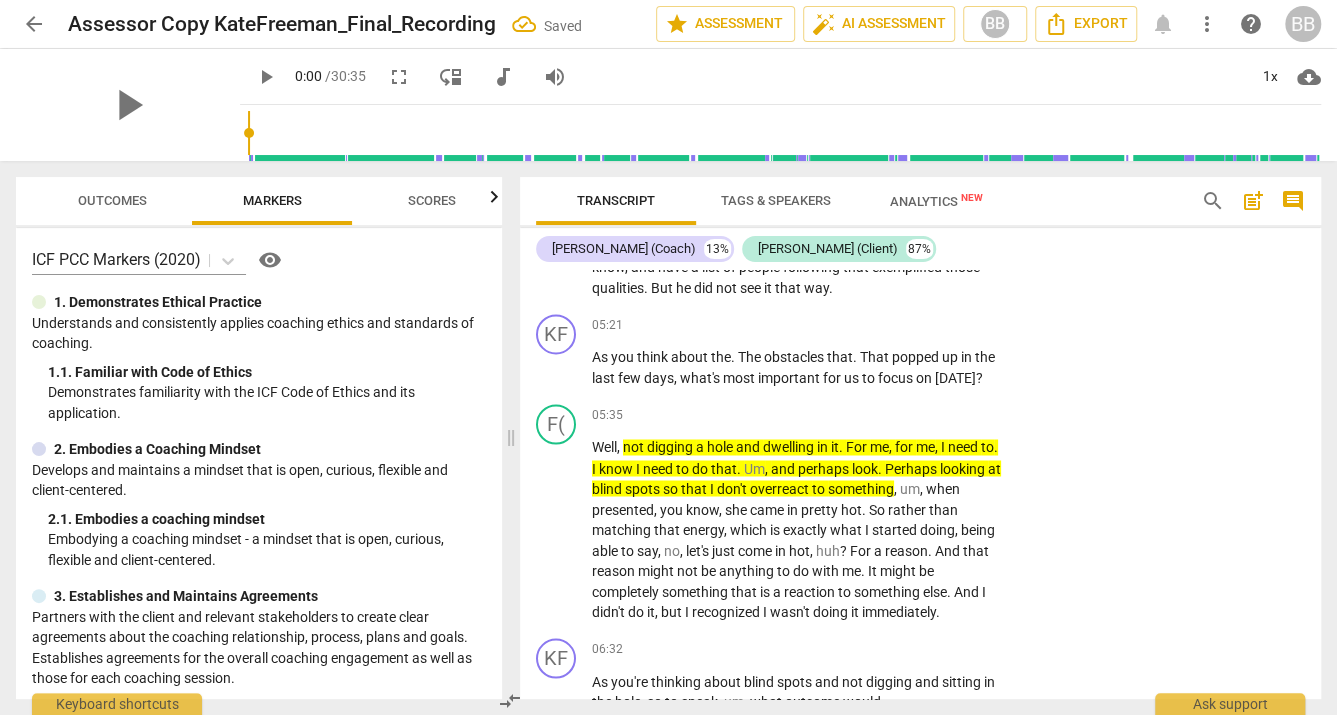 scroll, scrollTop: 1820, scrollLeft: 0, axis: vertical 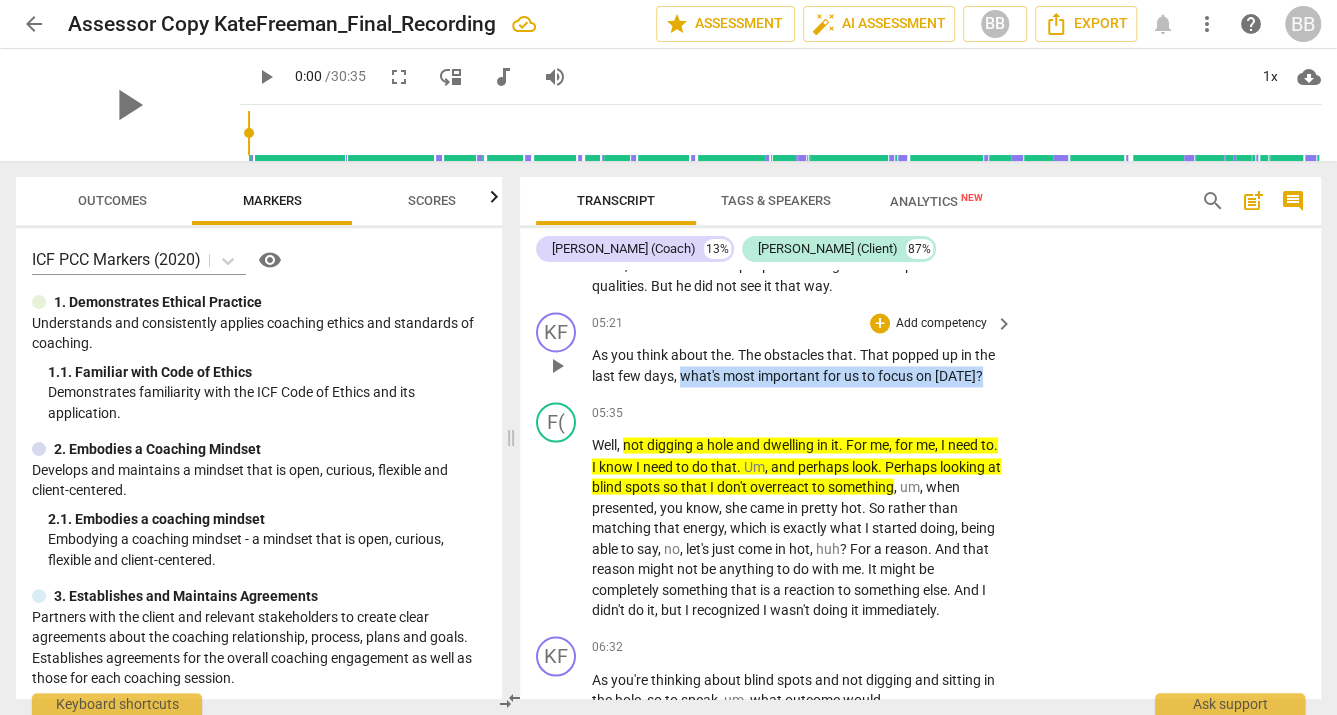 drag, startPoint x: 678, startPoint y: 393, endPoint x: 988, endPoint y: 394, distance: 310.00162 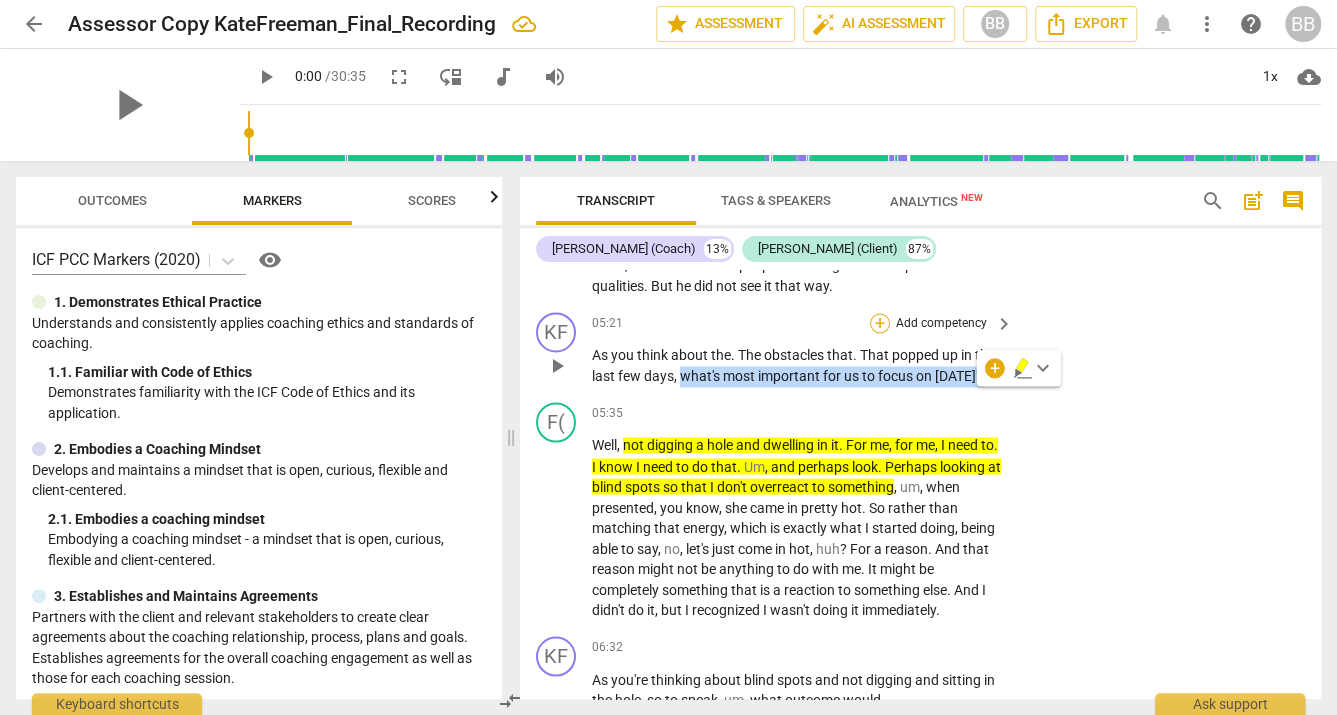 click on "+" at bounding box center (880, 323) 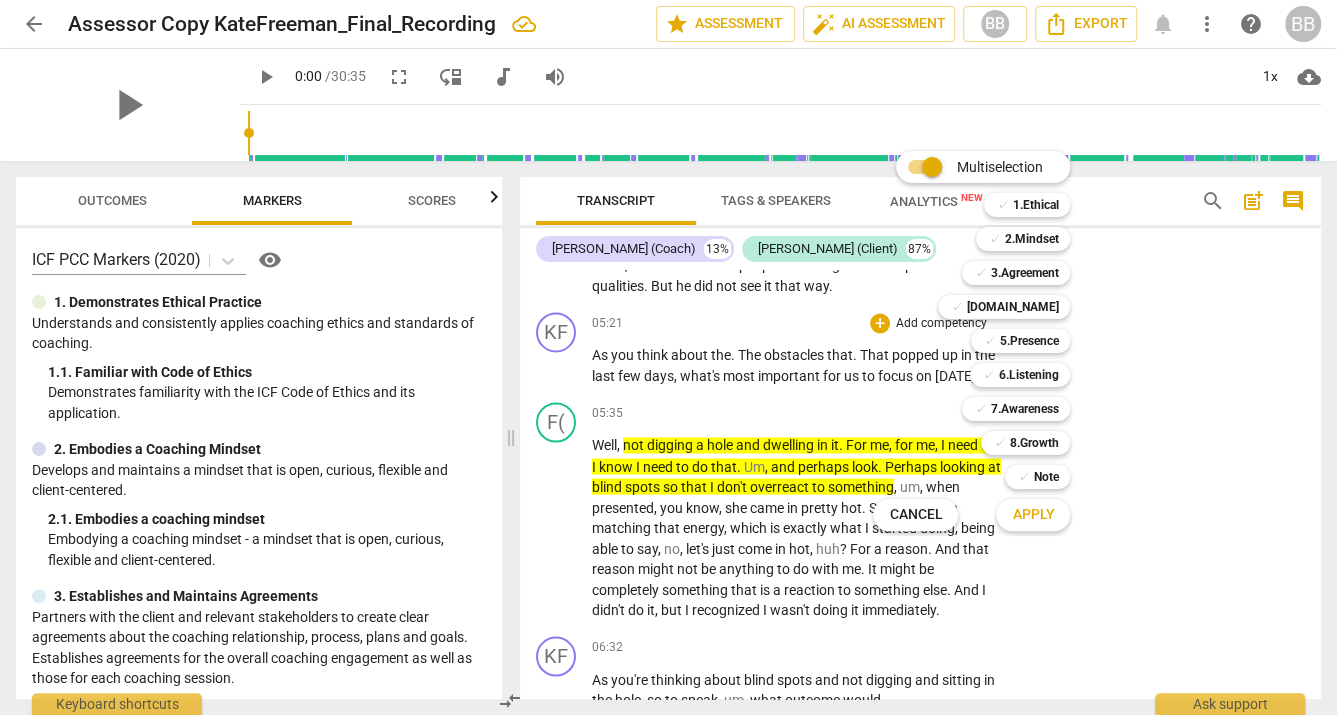 click on "✓ 3.Agreement 3" at bounding box center [1027, 273] 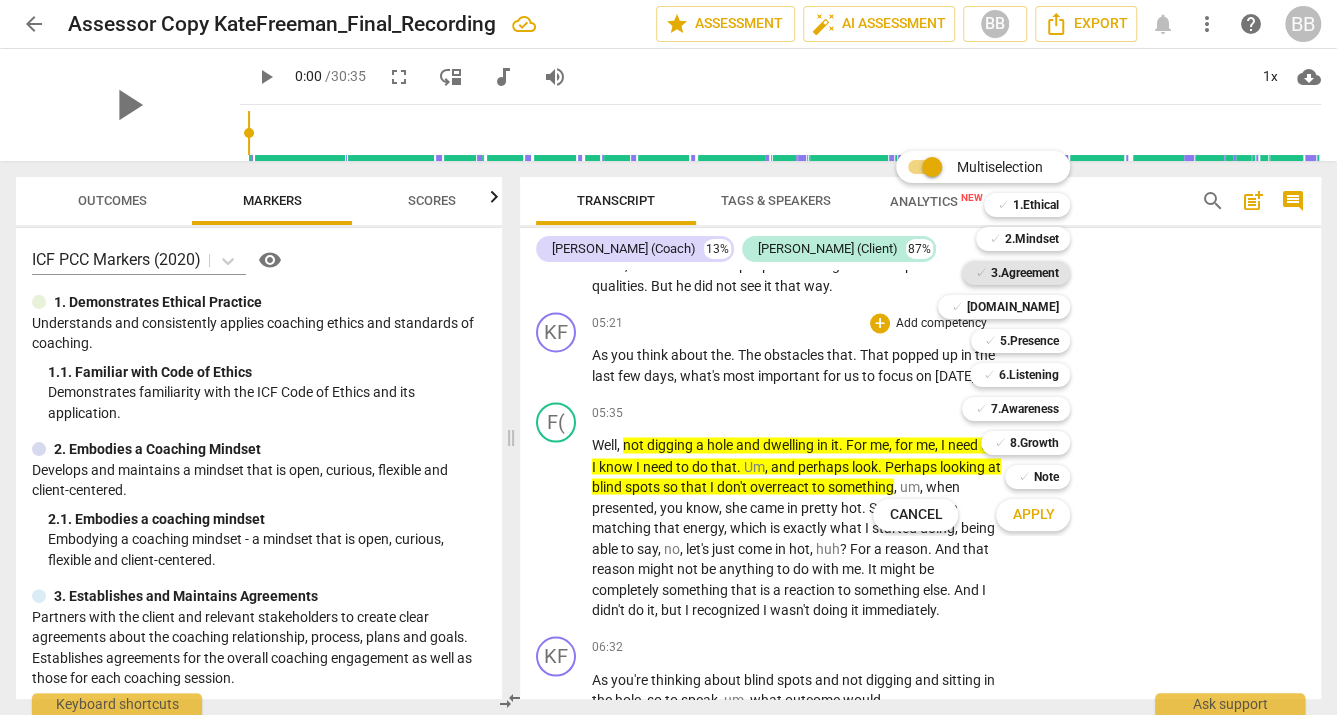 click on "3.Agreement" at bounding box center [1024, 273] 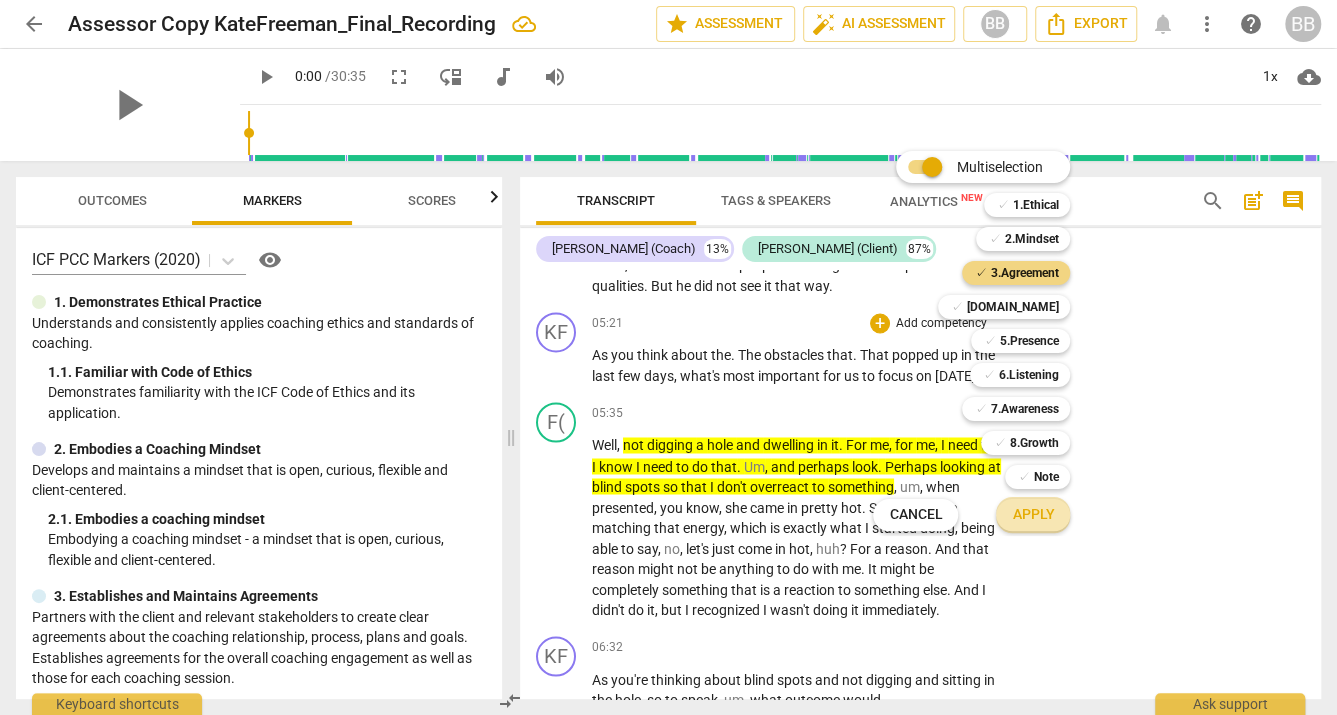 click on "Apply" at bounding box center (1033, 515) 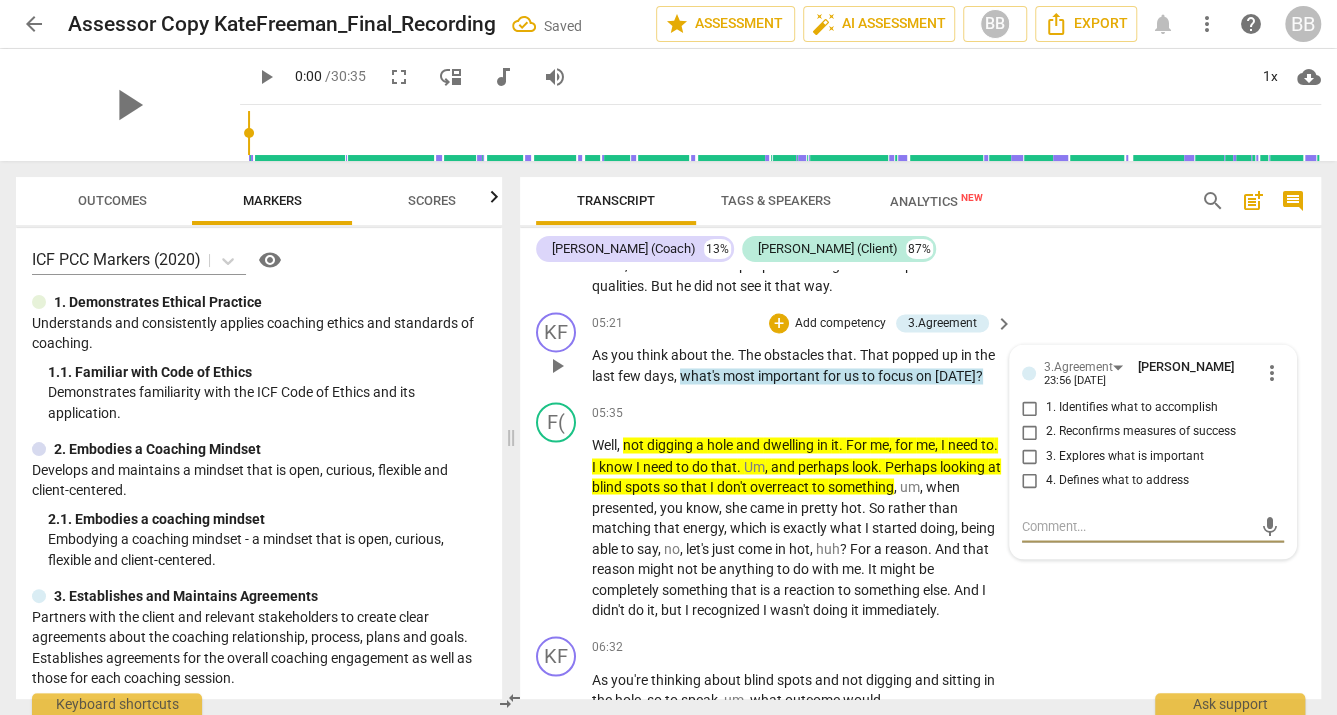 click on "1. Identifies what to accomplish" at bounding box center (1132, 408) 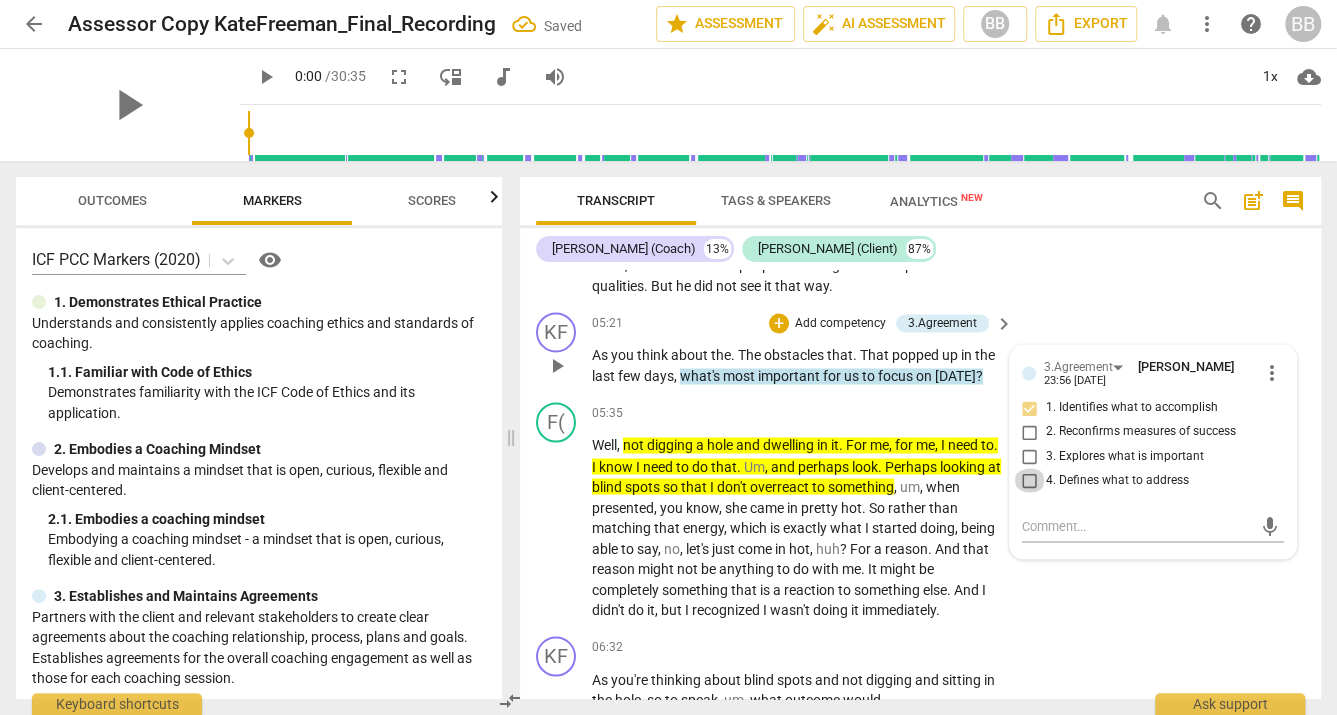 click on "4. Defines what to address" at bounding box center [1030, 480] 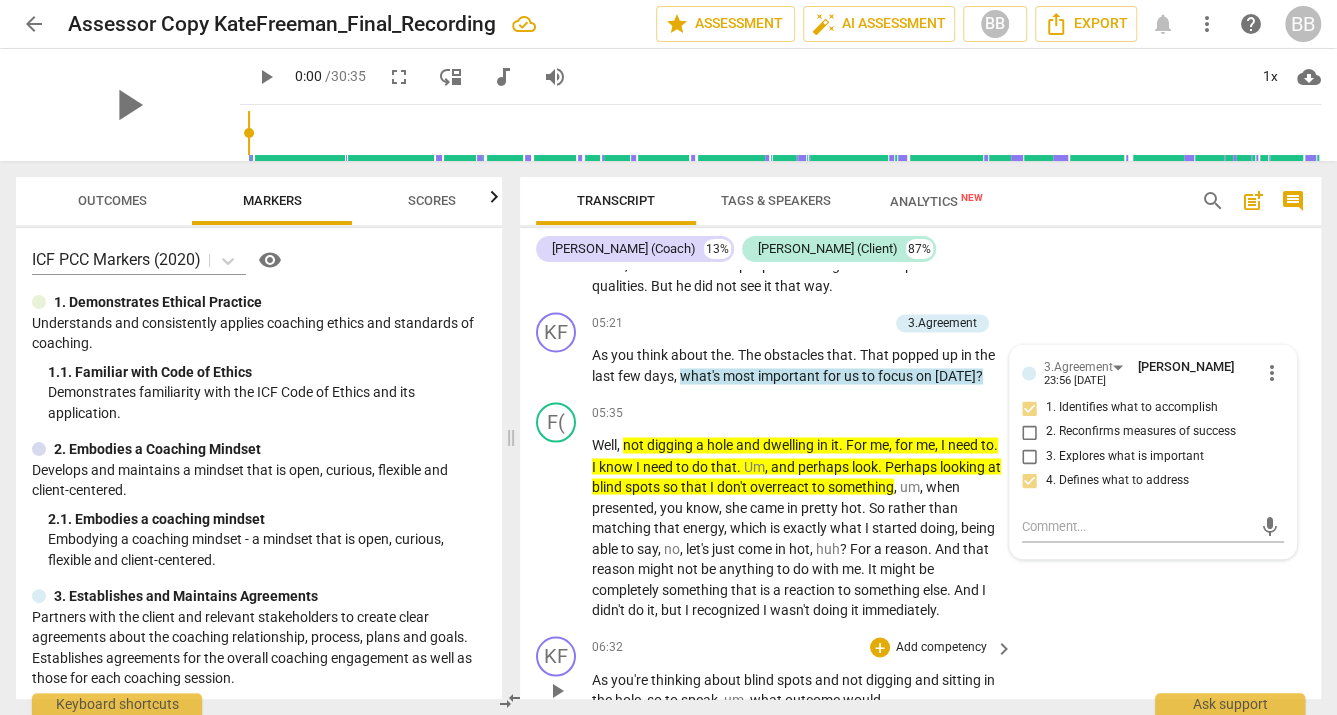 click on "KF play_arrow pause 06:32 + Add competency keyboard_arrow_right As   you're   thinking   about   blind   spots   and   not   digging   and   sitting   in   the   hole ,   so   to   speak ,   um ,   what   outcome   would ." at bounding box center (920, 673) 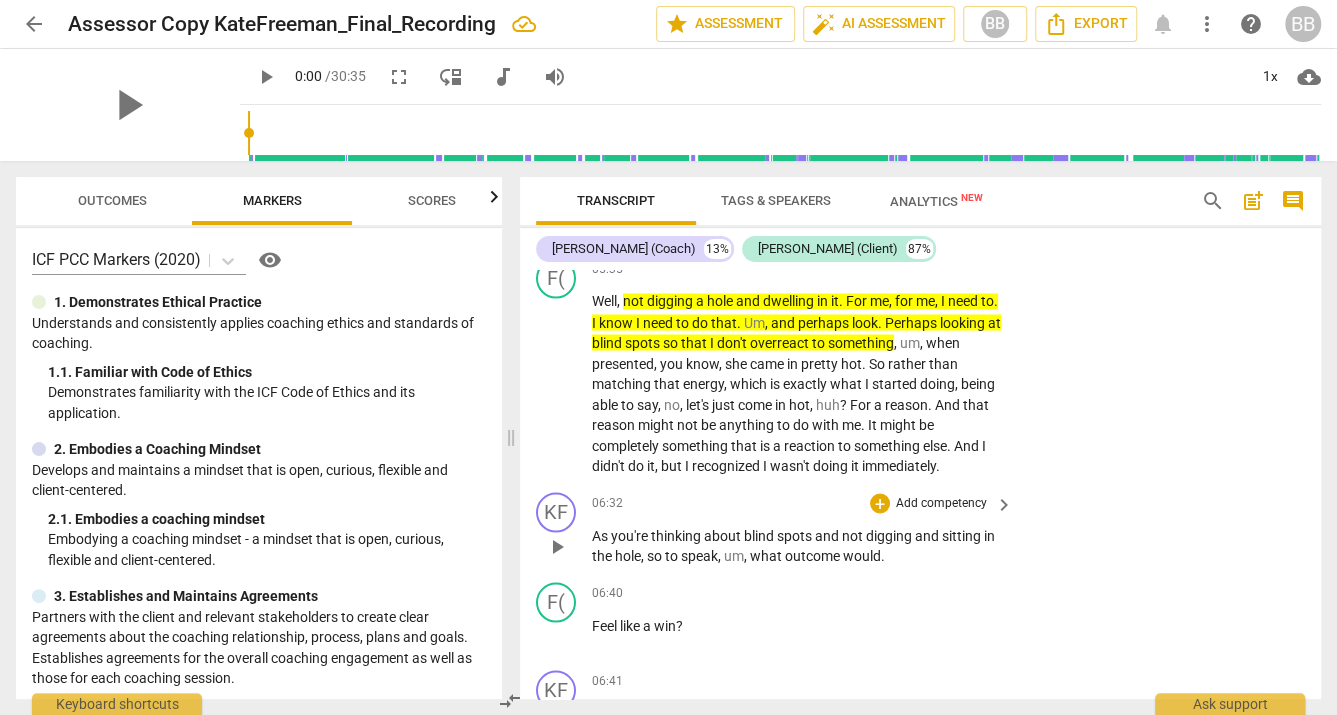 scroll, scrollTop: 1989, scrollLeft: 0, axis: vertical 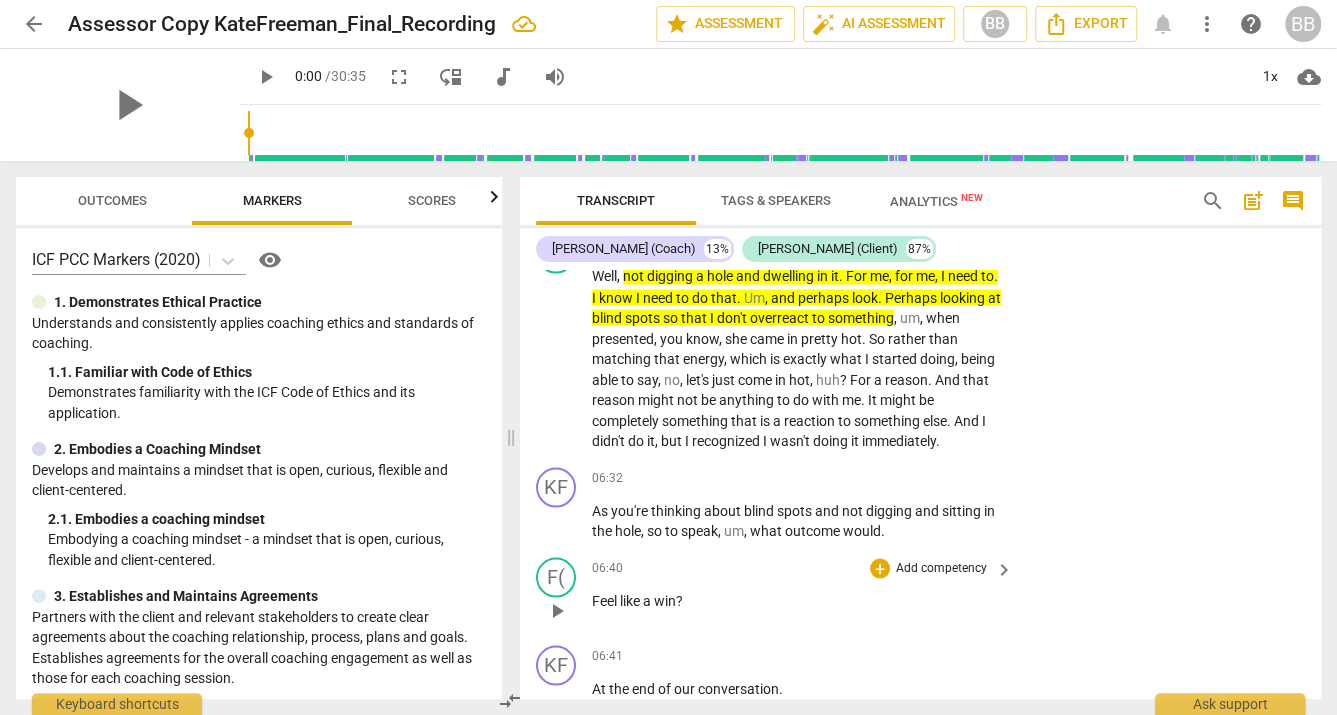 drag, startPoint x: 591, startPoint y: 525, endPoint x: 683, endPoint y: 570, distance: 102.41582 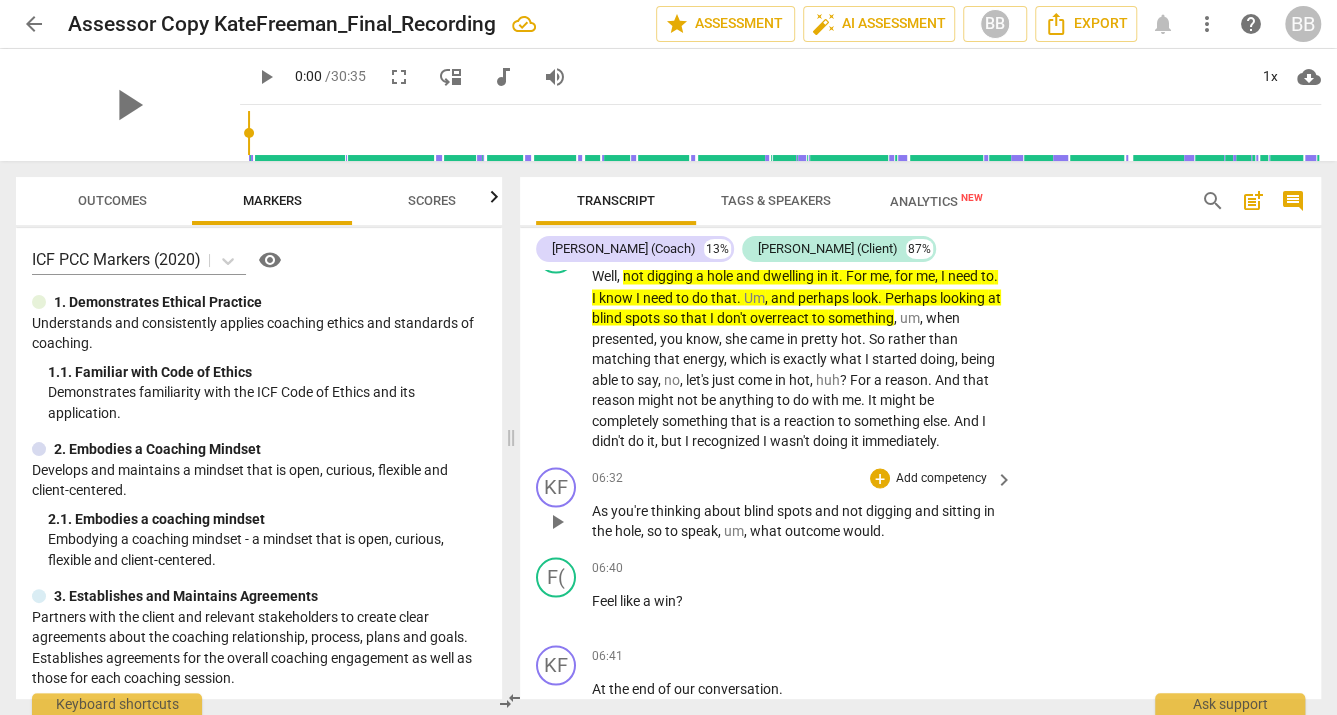 click on "Add competency" at bounding box center (941, 478) 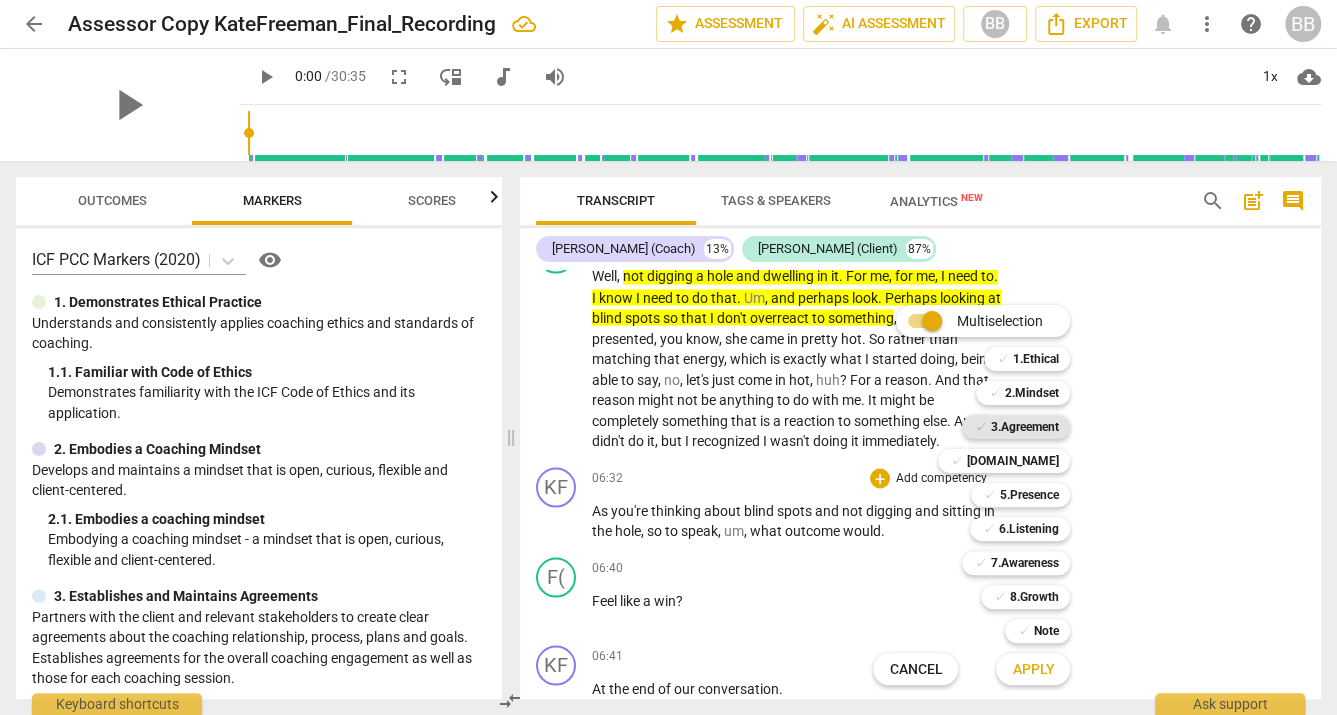 click on "3.Agreement" at bounding box center [1024, 427] 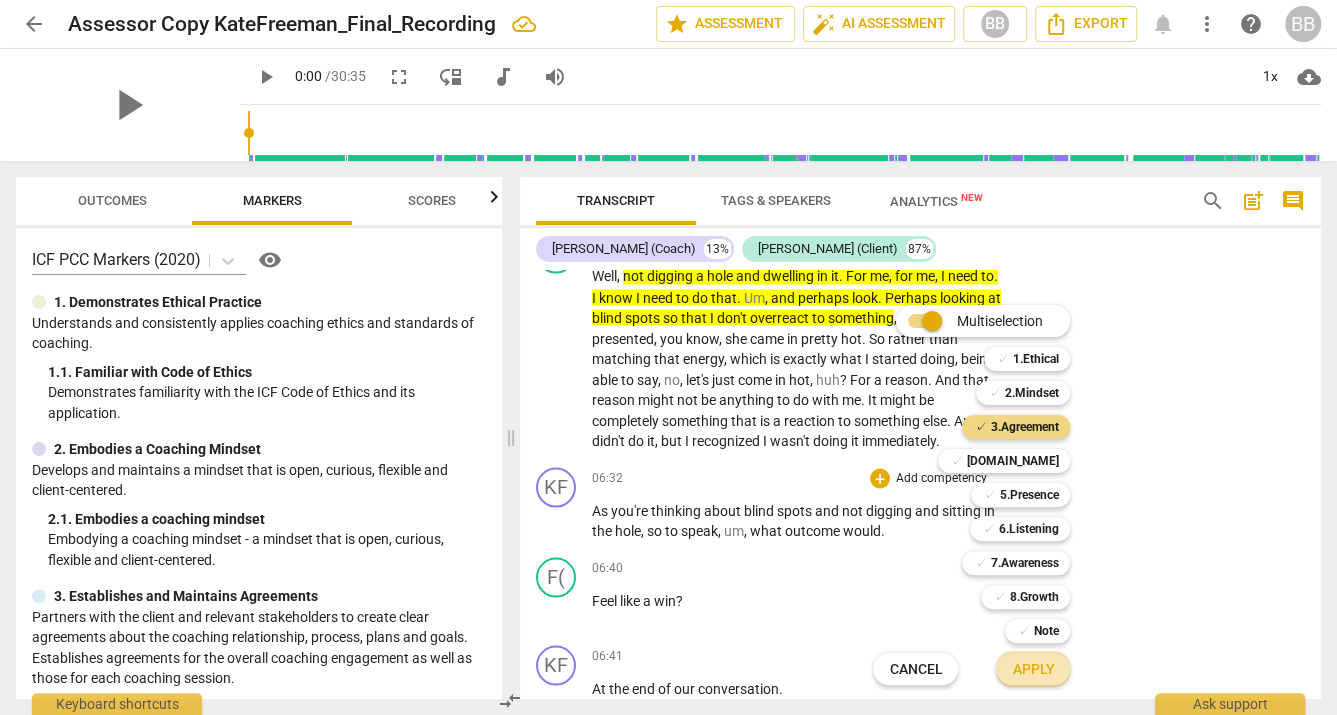 click on "Apply" at bounding box center (1033, 670) 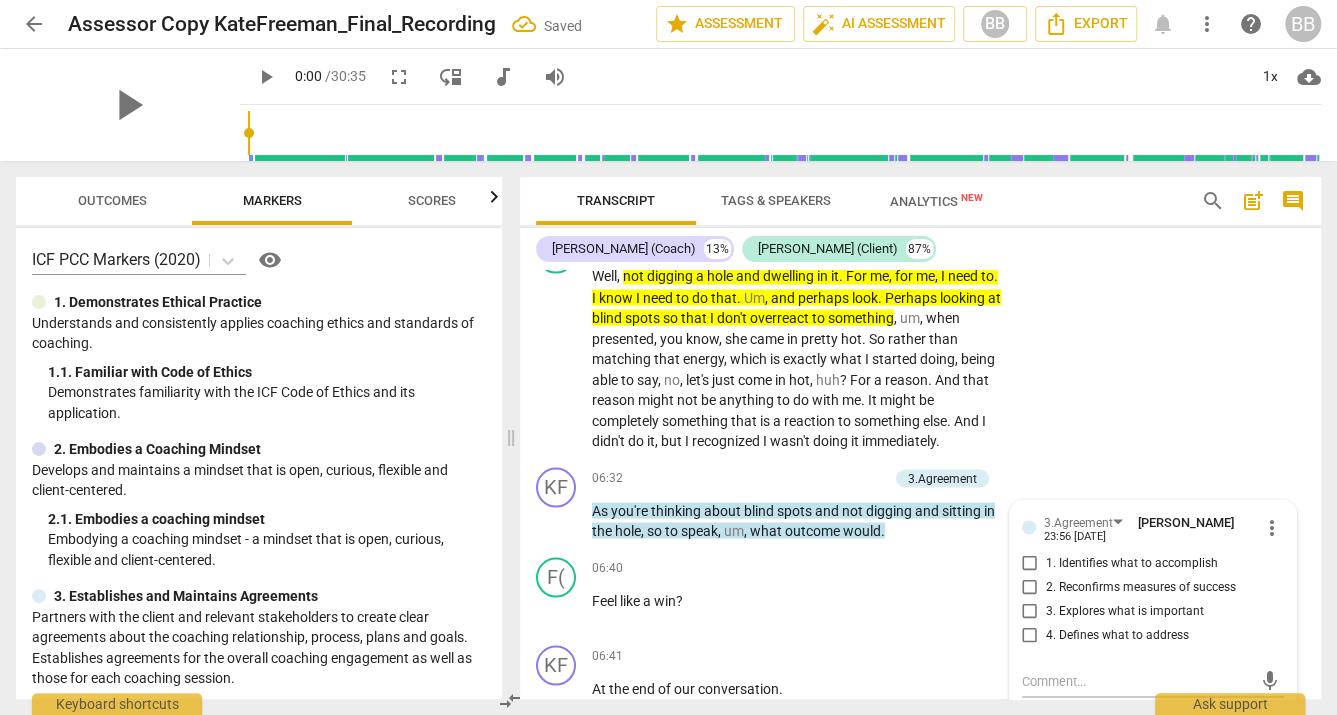 scroll, scrollTop: 1993, scrollLeft: 0, axis: vertical 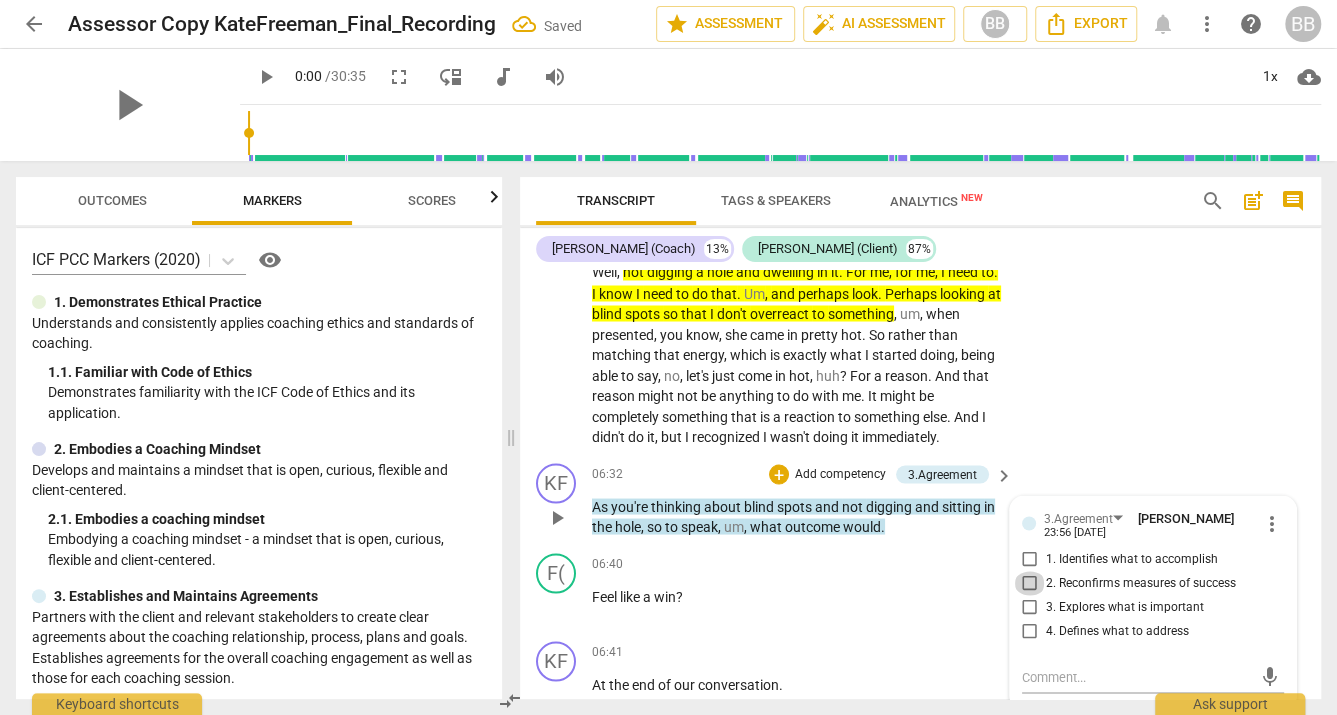 click on "2. Reconfirms measures of success" at bounding box center [1030, 583] 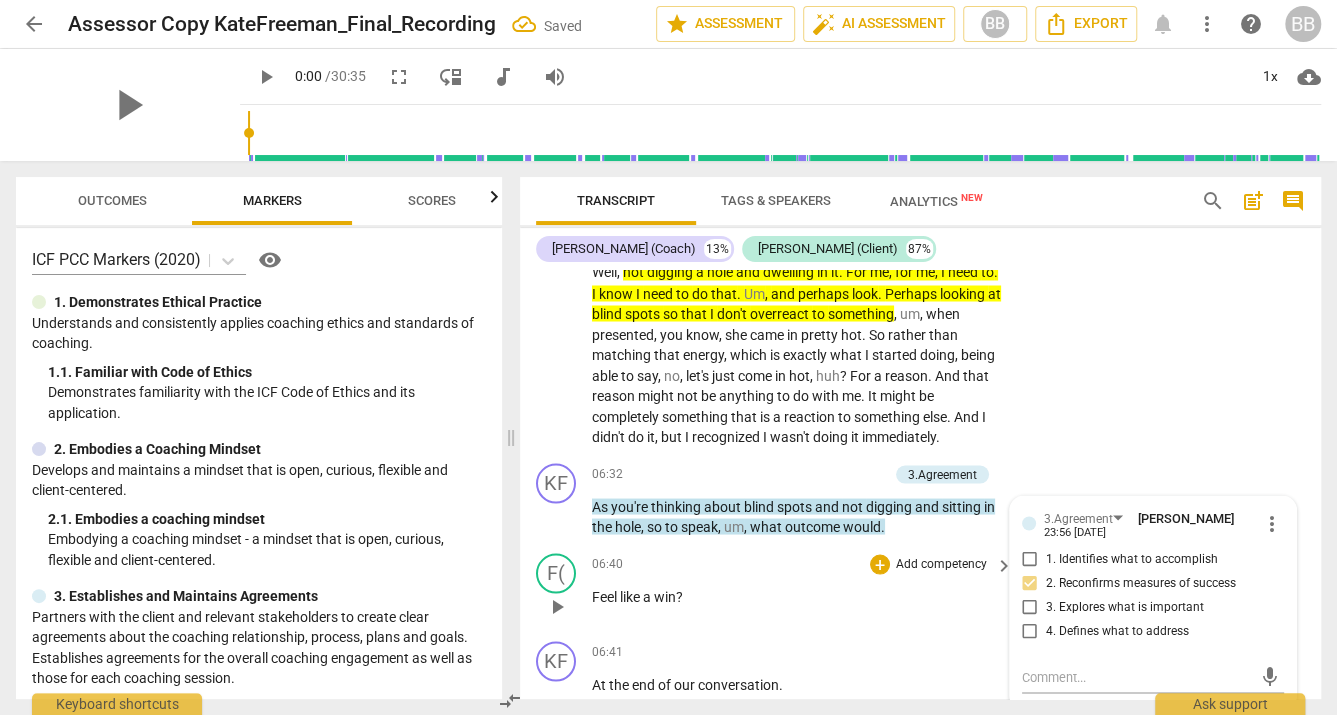 click on "06:40 + Add competency keyboard_arrow_right Feel   like   a   win ?" at bounding box center (803, 589) 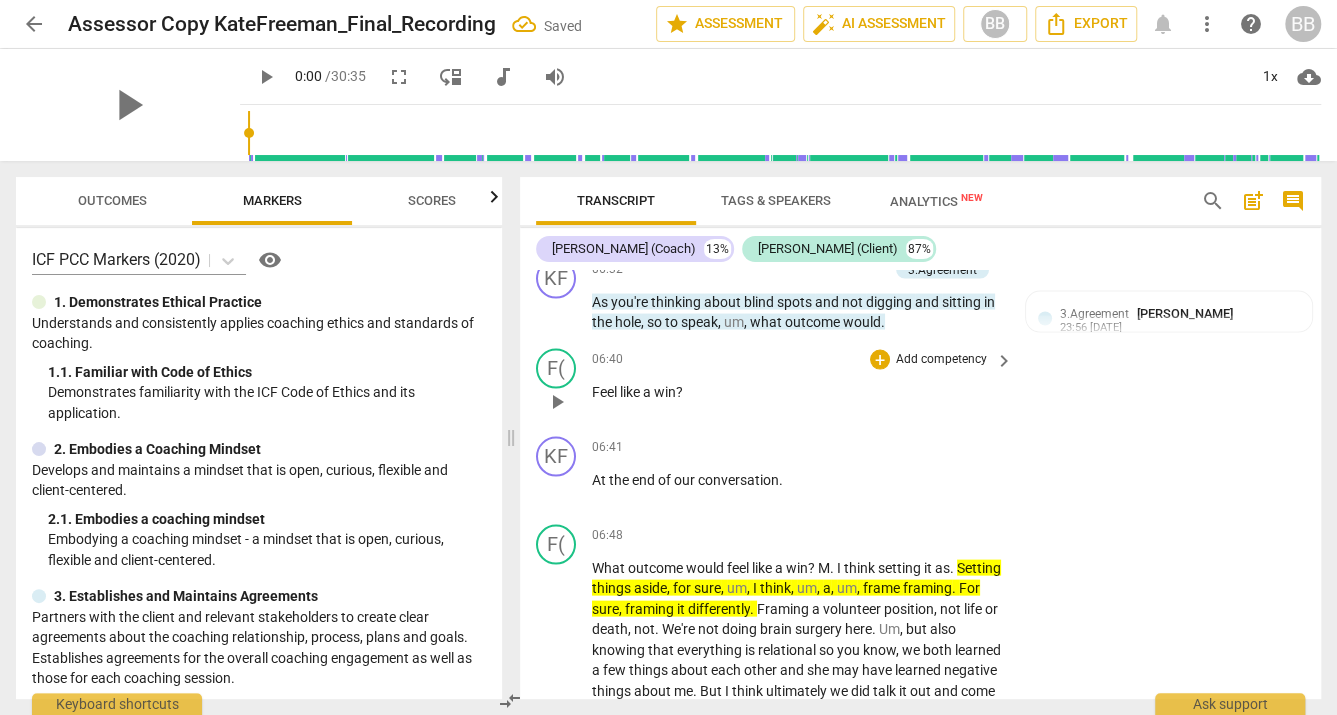 scroll, scrollTop: 2191, scrollLeft: 0, axis: vertical 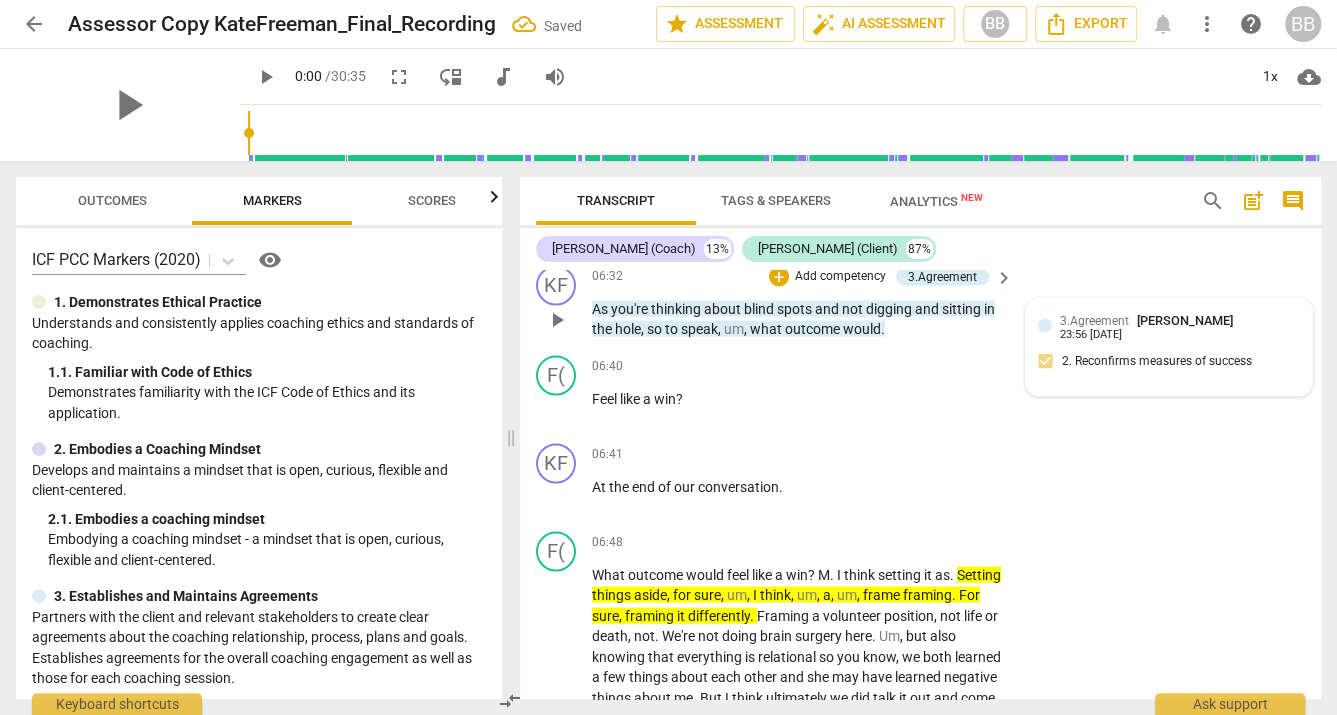 click on "3.Agreement [PERSON_NAME] 23:56 [DATE]" at bounding box center [1180, 325] 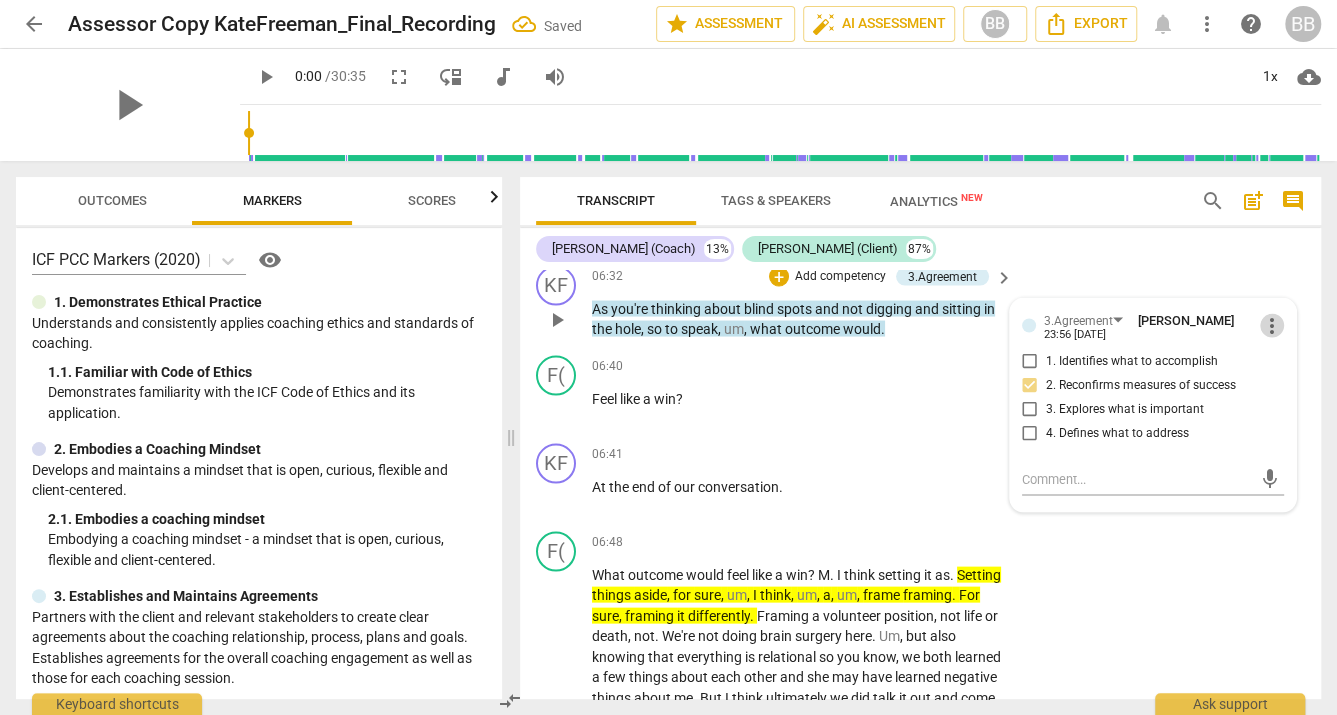 click on "more_vert" at bounding box center [1272, 325] 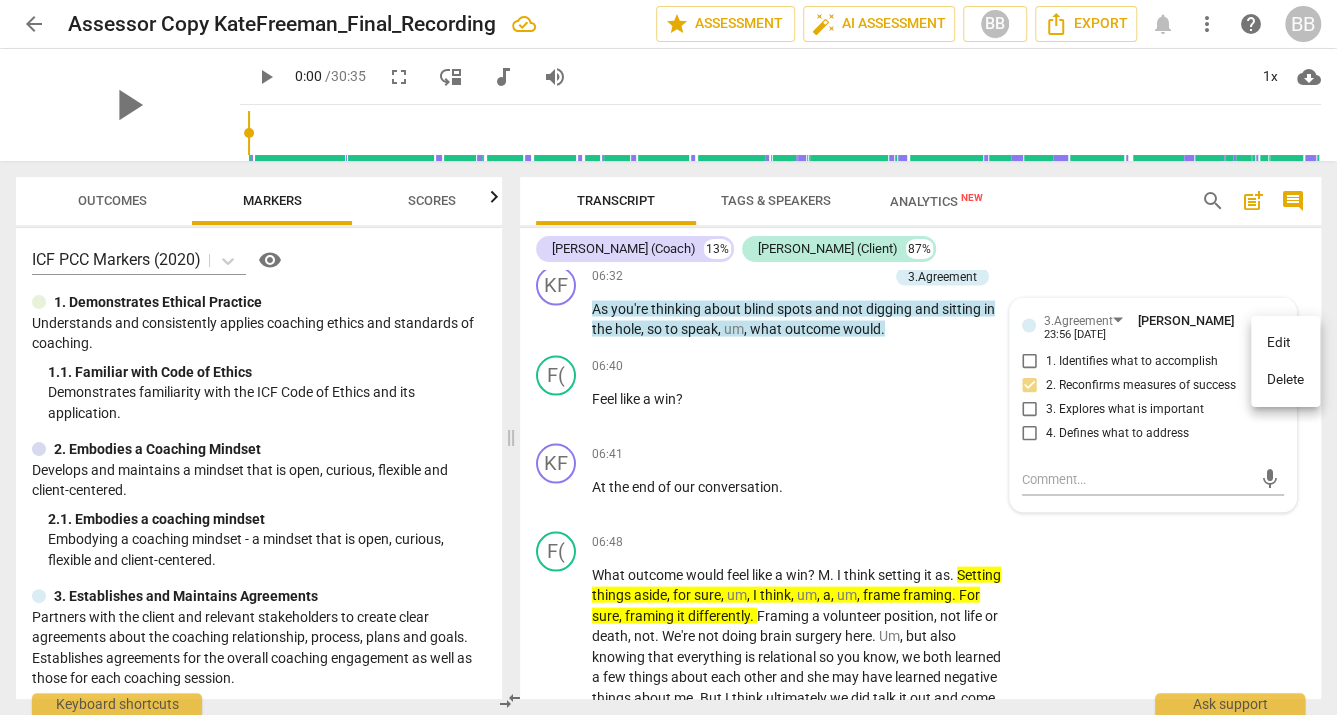 click on "Delete" at bounding box center (1285, 380) 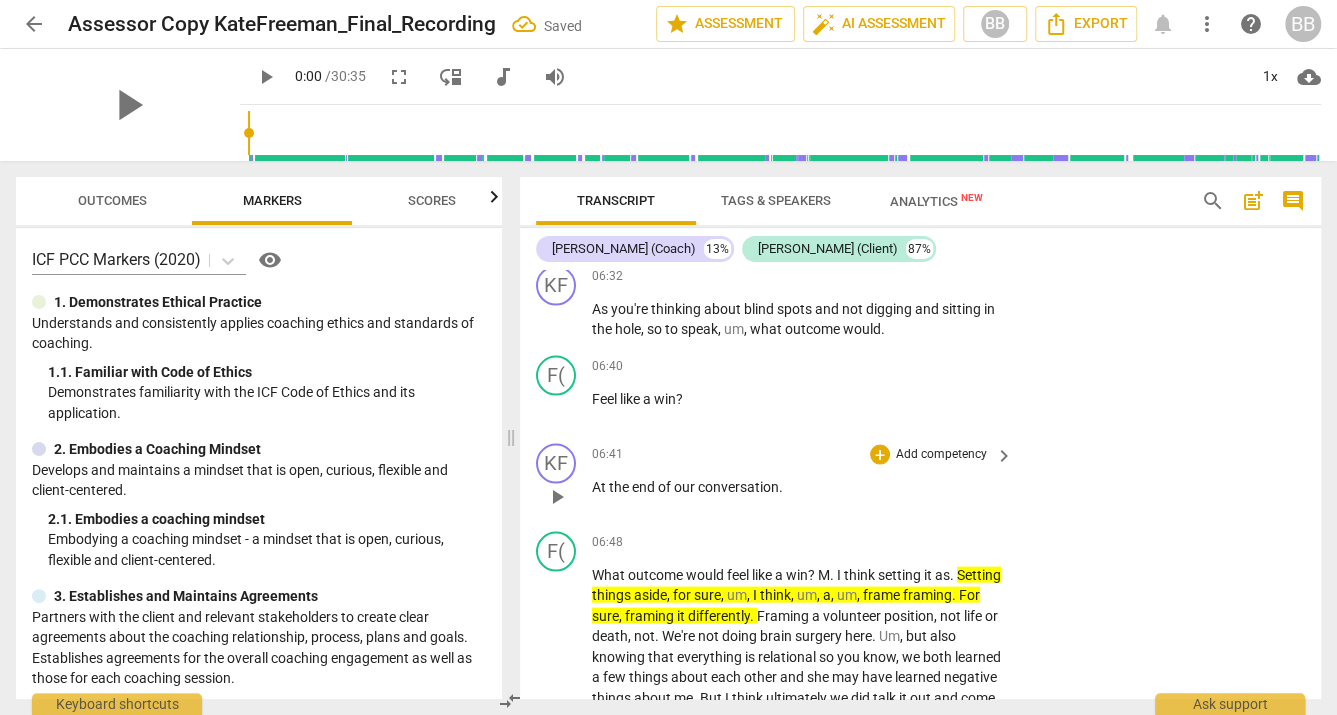click on "06:41 + Add competency keyboard_arrow_right At   the   end   of   our   conversation ." at bounding box center [803, 479] 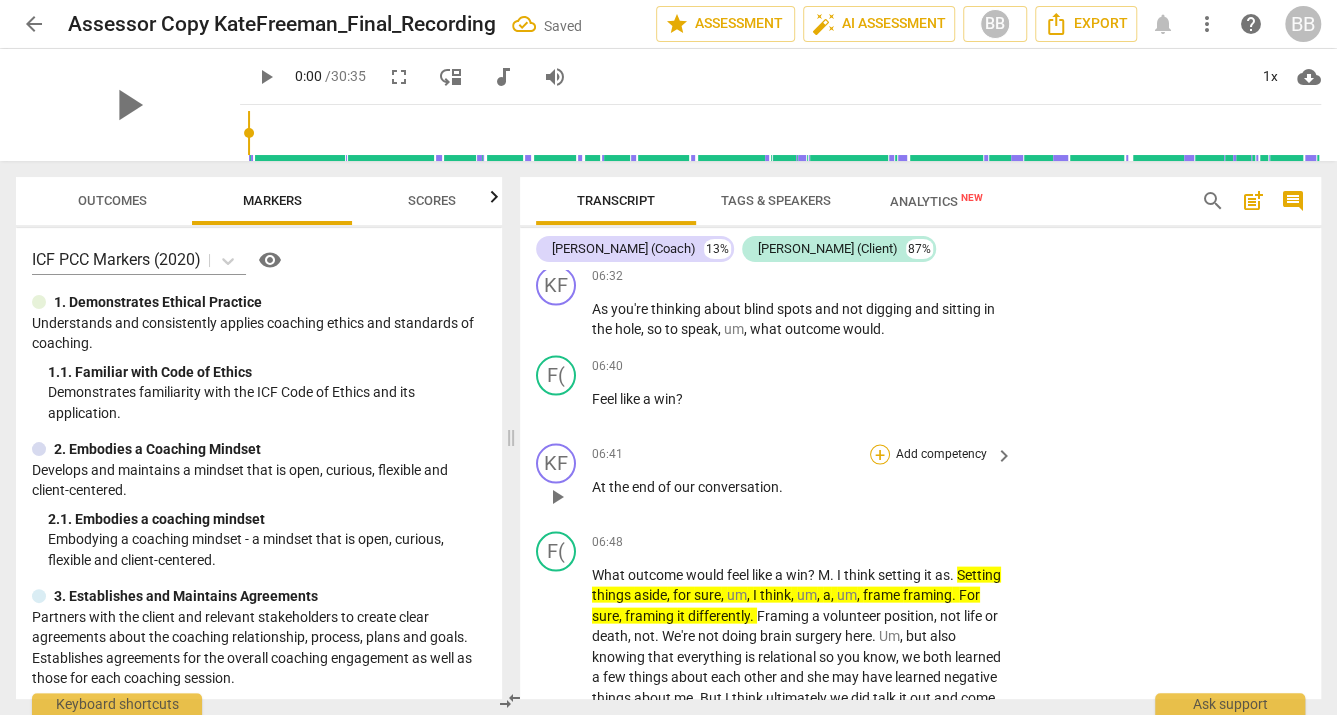 click on "+" at bounding box center [880, 454] 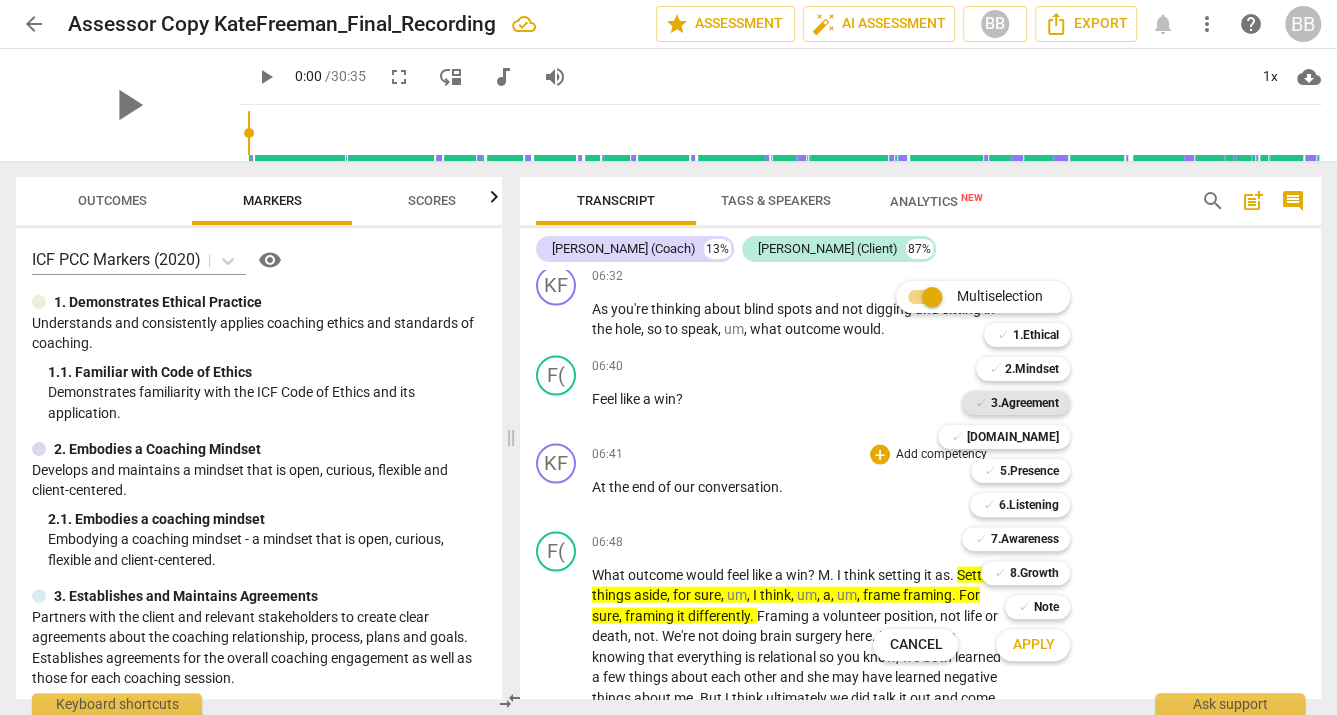 click on "3.Agreement" at bounding box center (1024, 403) 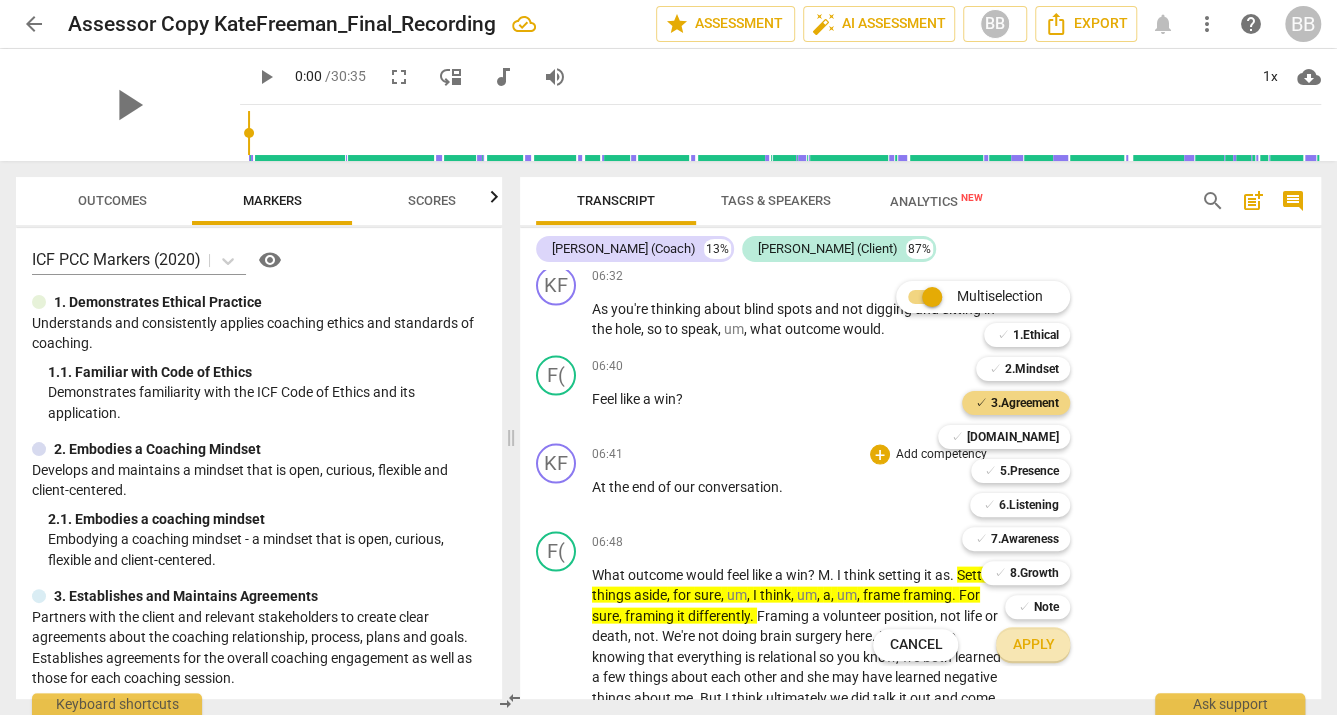 click on "Apply" at bounding box center (1033, 645) 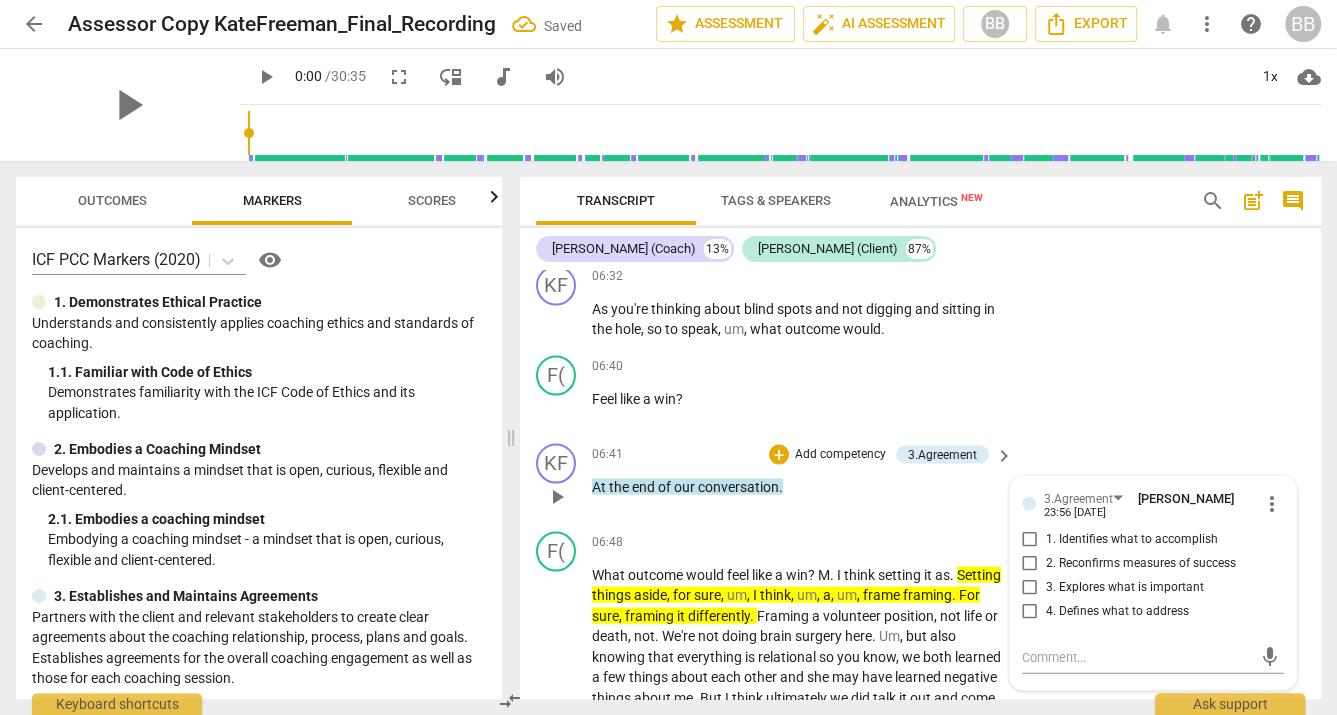 click on "2. Reconfirms measures of success" at bounding box center (1141, 563) 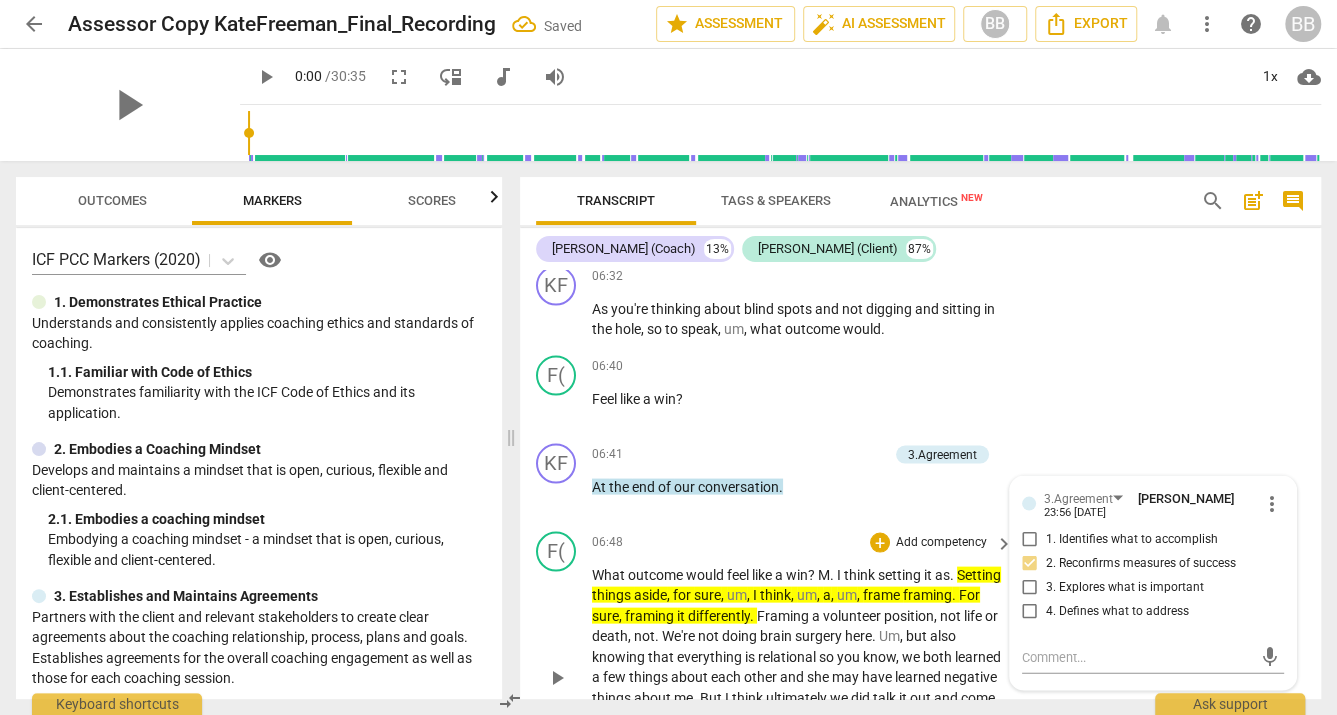 click on "F( play_arrow pause 06:48 + Add competency keyboard_arrow_right What   outcome   would   feel   like   a   win ?   M .   I   think   setting   it   as .   Setting   things   aside ,   for   sure ,   um ,   I   think ,   um ,   a ,   um ,   frame   framing .   For   sure ,   framing   it   differently .   Framing   a   volunteer   position ,   not   life   or   death ,   not .   We're   not   doing   brain   surgery   here .   Um ,   but   also   knowing   that   everything   is   relational   so   you   know ,   we   both   learned   a   few   things   about   each   other   and   she   may   have   learned   negative   things   about   me .   But   I   think   ultimately   we   did   talk   it   out   and   come   to ,   you   know ,   sort   of   a ,   an   easy   truce ,   not   an   uneasy   one ,   an   easy   truce   about   it .   Um ,   and   I   had   a   thought   and   it   just ,   it   went   away .   It'll   come   back   to   me .   I   don't   know   what   the   and   was .   Maybe   they'll" at bounding box center (920, 660) 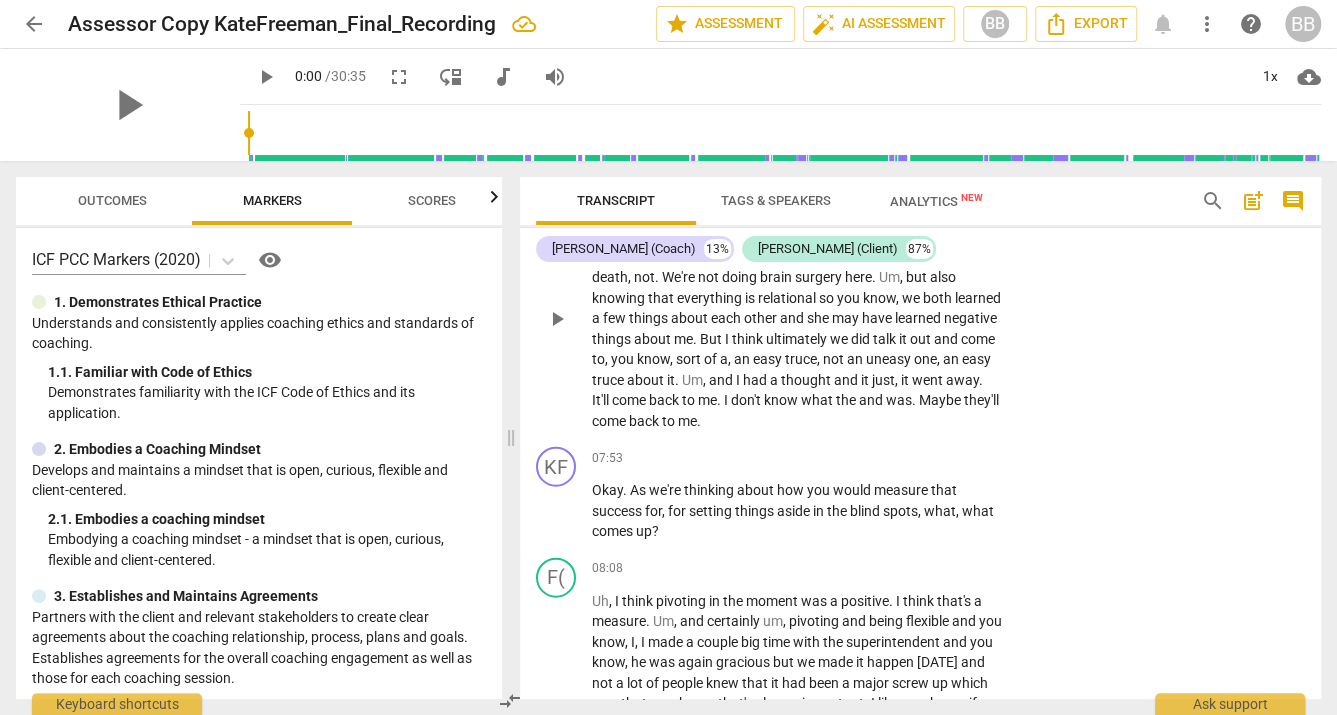 scroll, scrollTop: 2565, scrollLeft: 0, axis: vertical 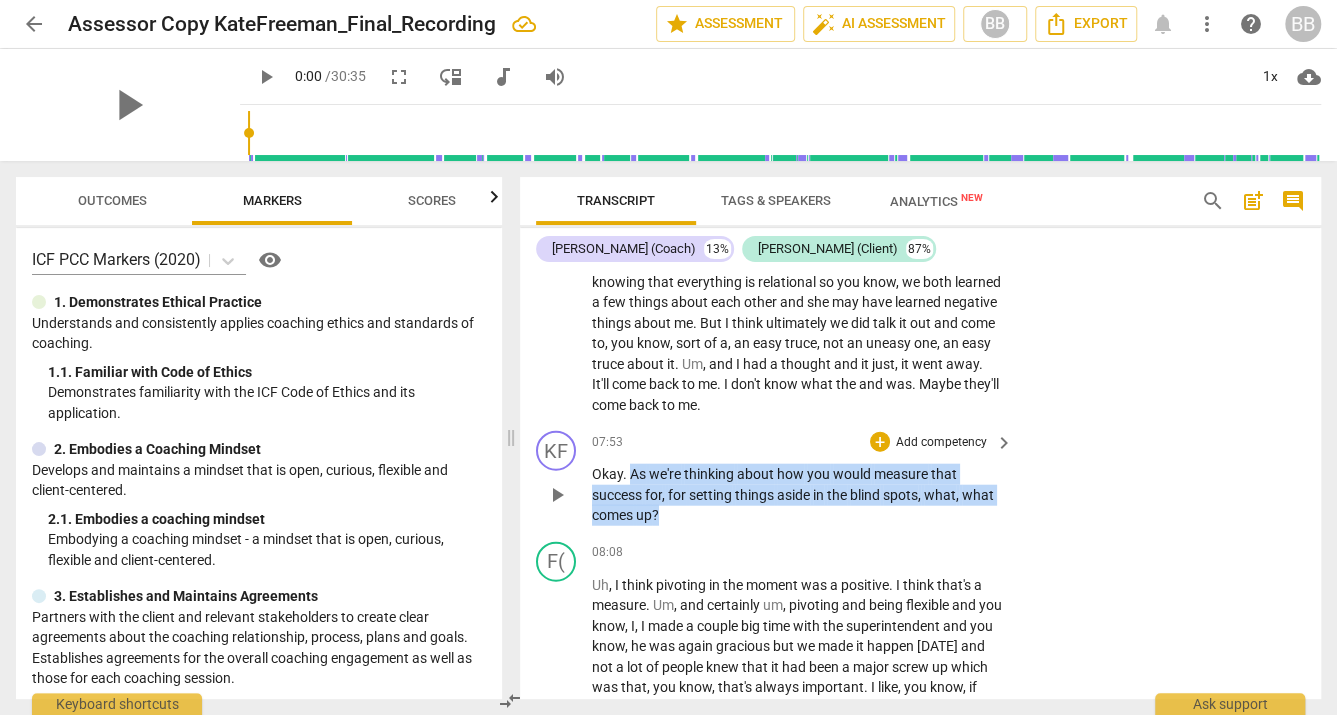 drag, startPoint x: 633, startPoint y: 484, endPoint x: 680, endPoint y: 545, distance: 77.00649 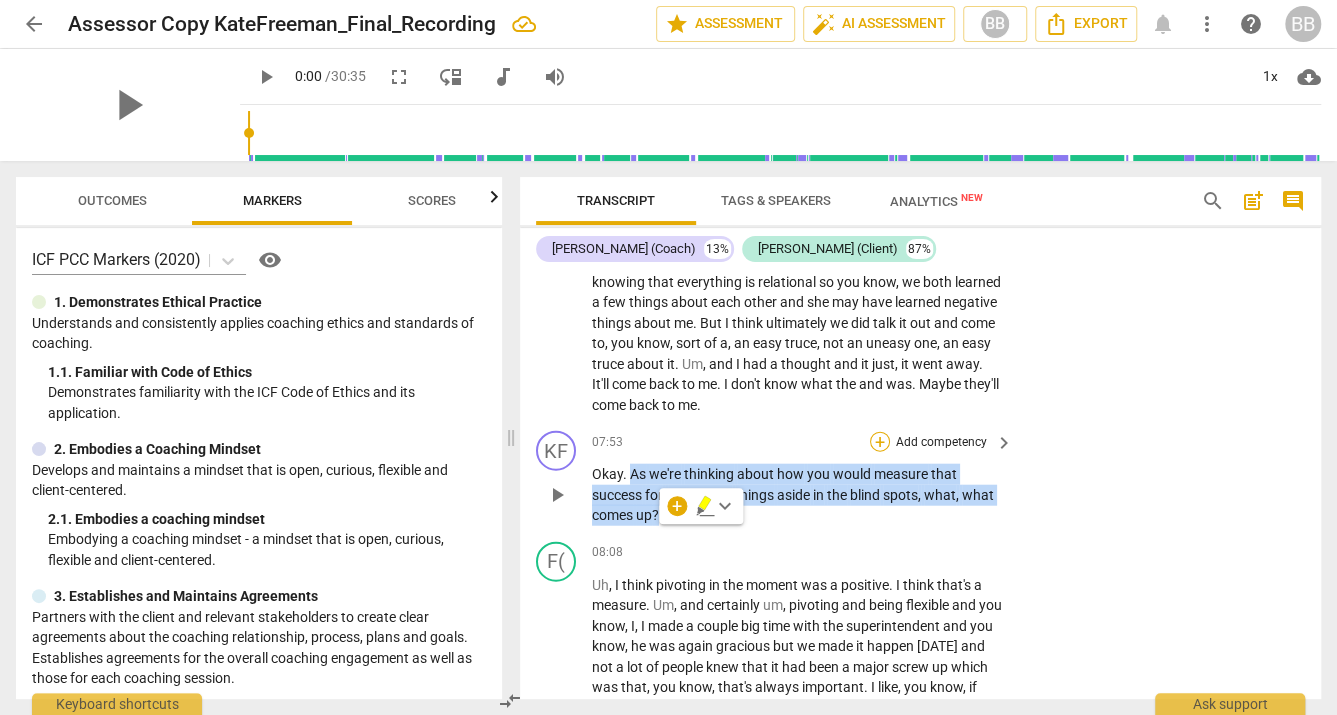 click on "+" at bounding box center (880, 442) 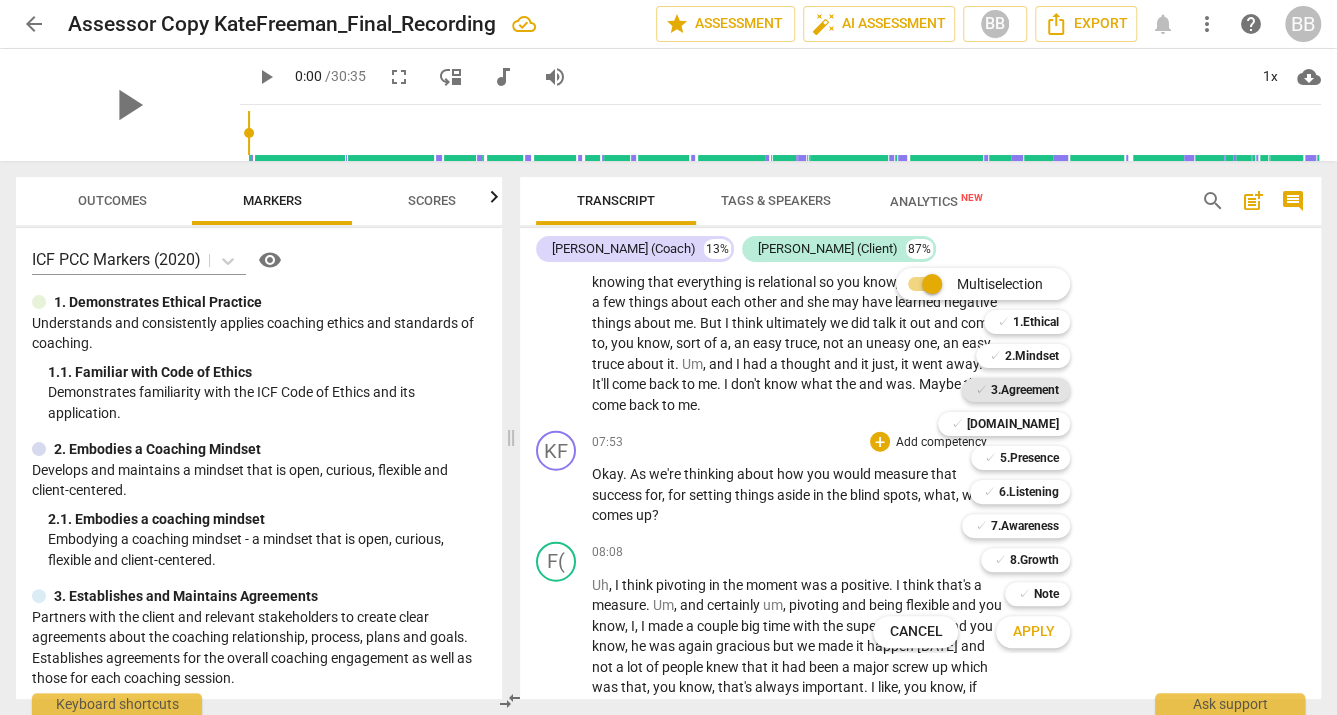 click on "3.Agreement" at bounding box center (1024, 390) 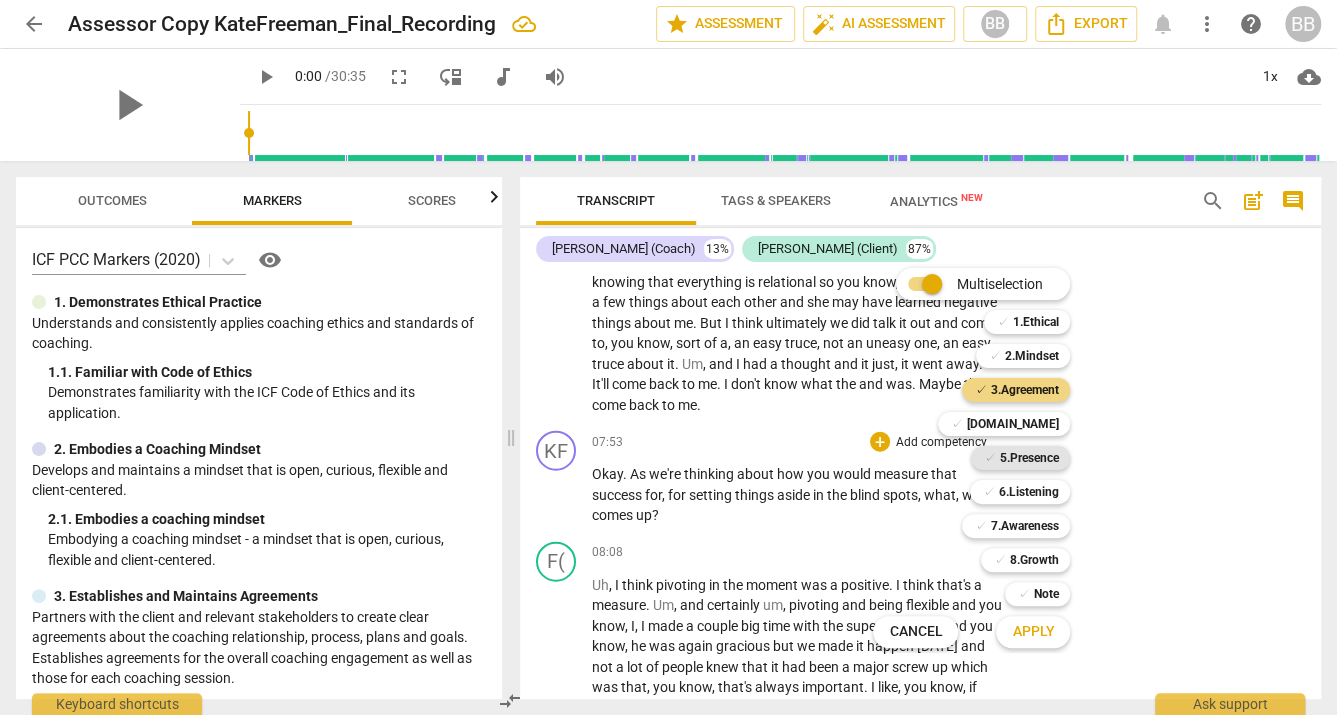 click on "5.Presence" at bounding box center (1028, 458) 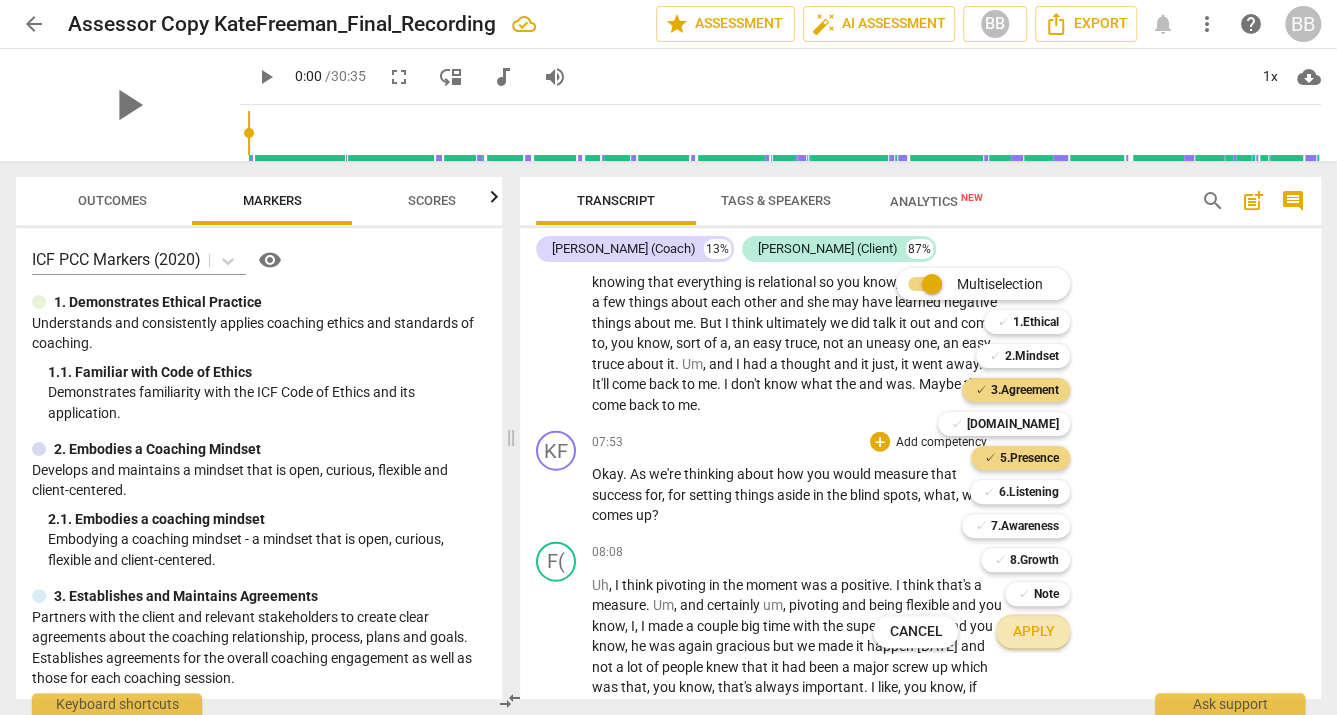 click on "Apply" at bounding box center [1033, 632] 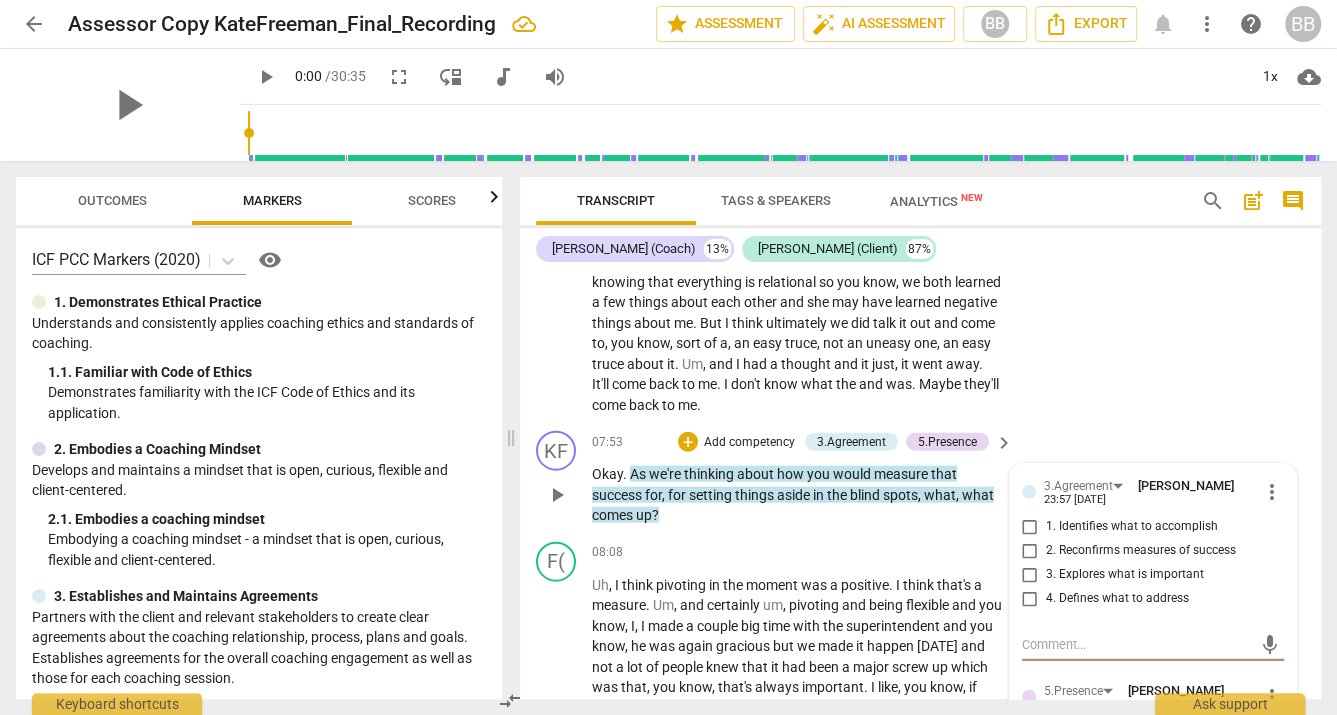 click on "4. Defines what to address" at bounding box center [1030, 599] 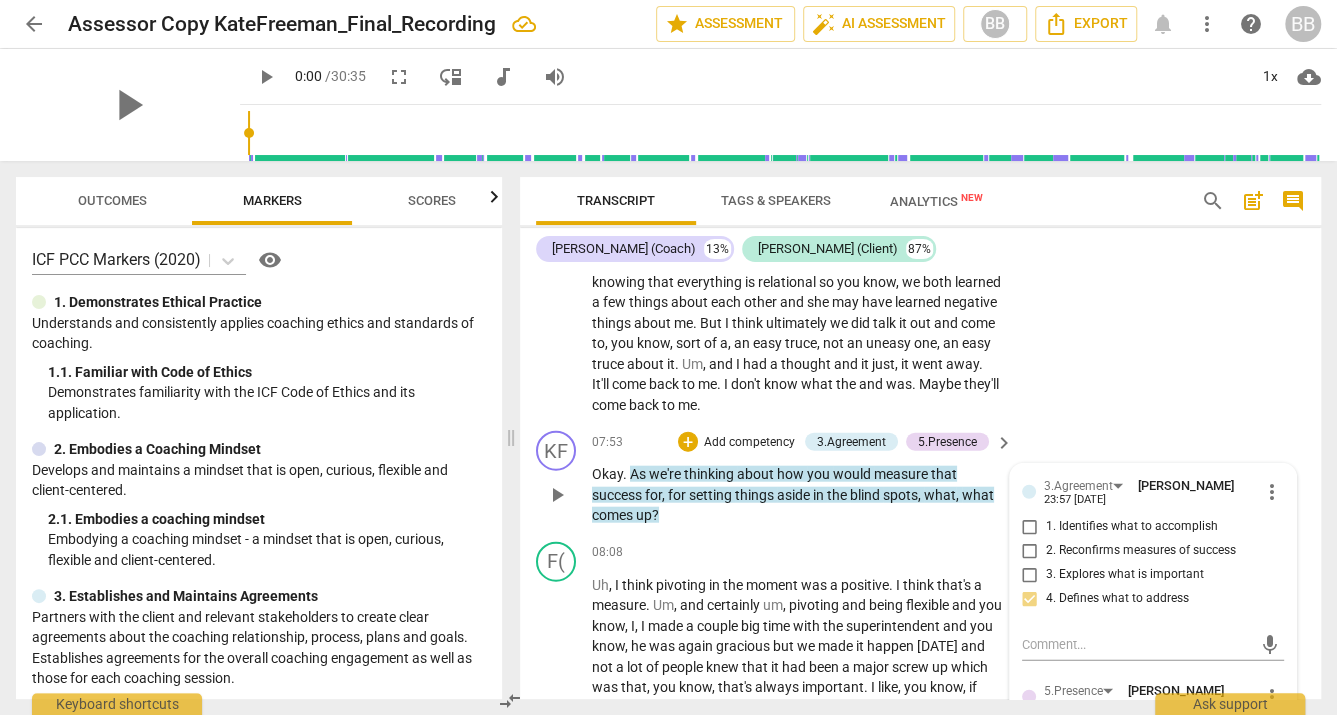 click on "4. Defines what to address" at bounding box center (1030, 599) 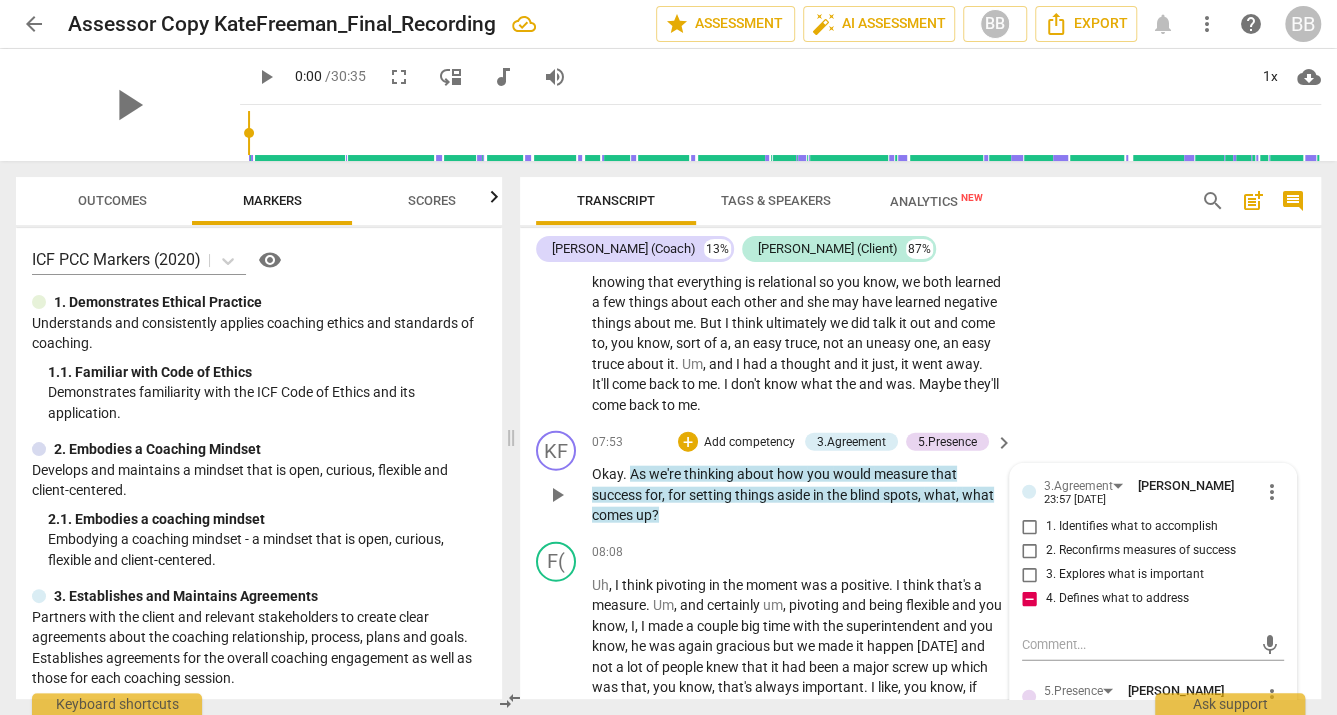 click on "4. Defines what to address" at bounding box center [1030, 599] 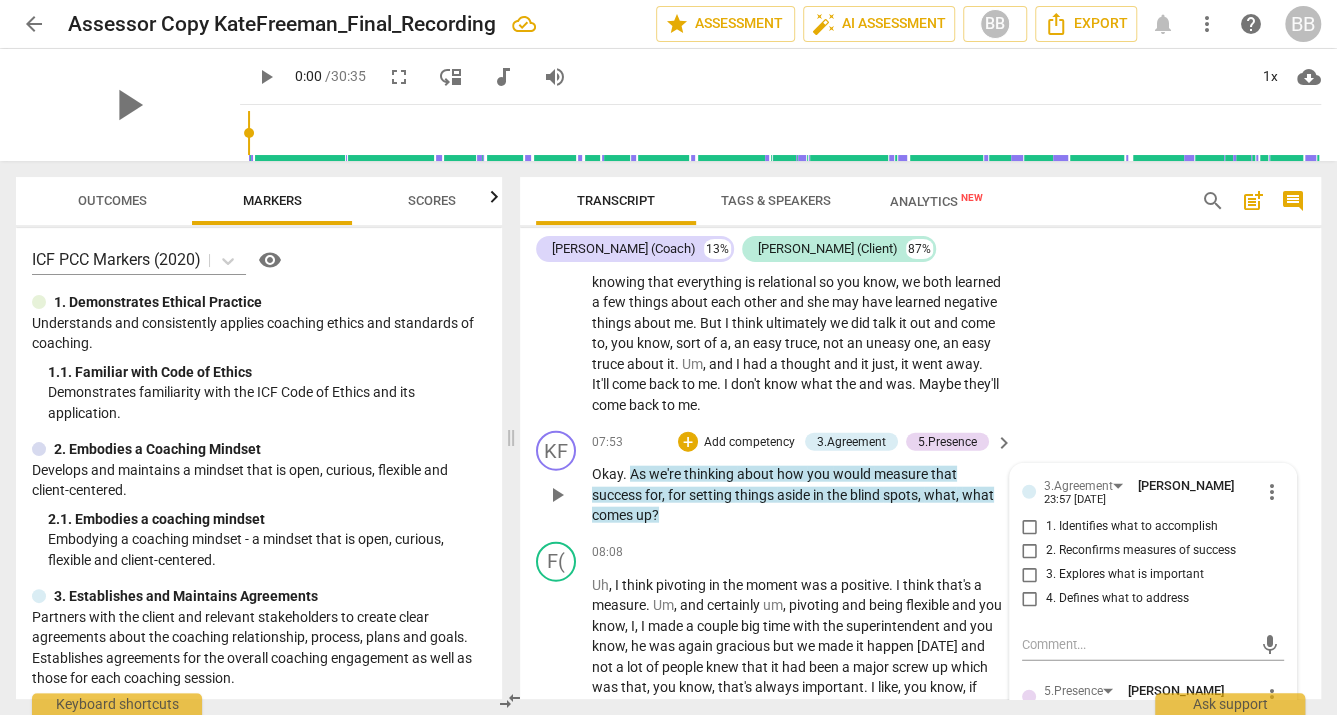 click on "2. Reconfirms measures of success" at bounding box center (1030, 551) 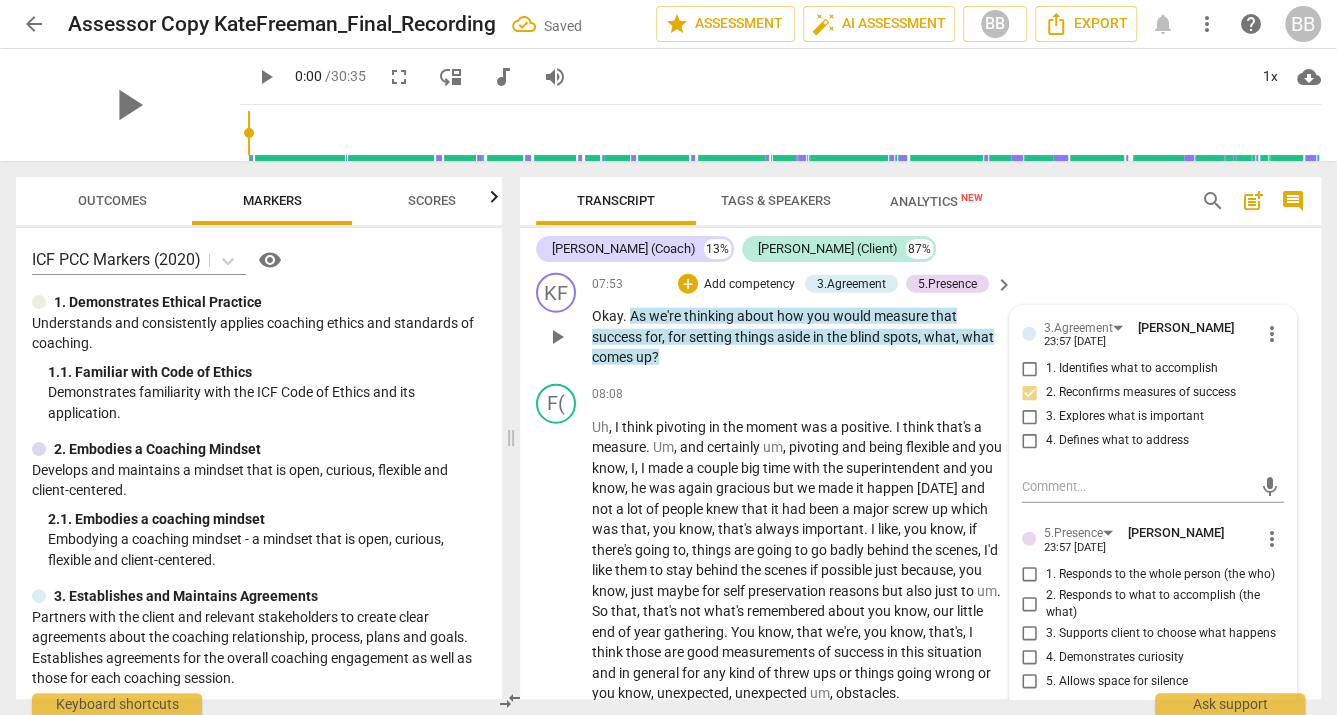 scroll, scrollTop: 2728, scrollLeft: 0, axis: vertical 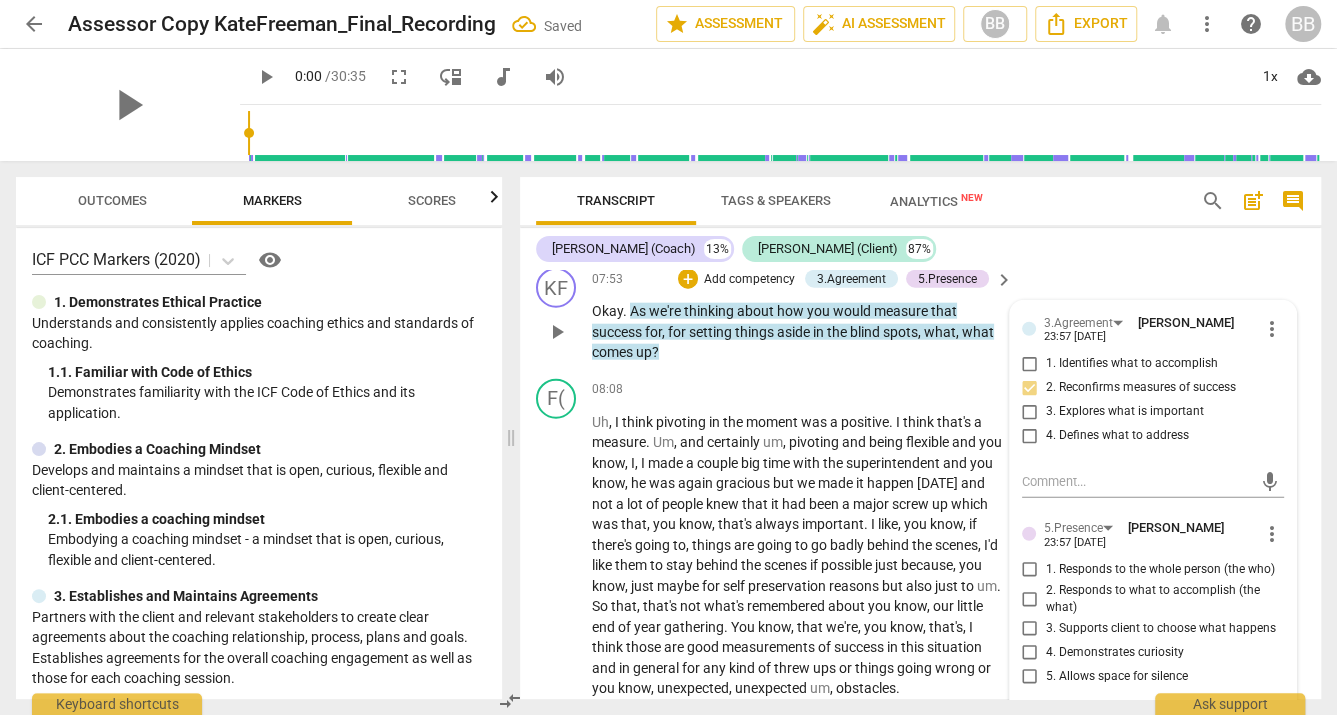 click on "2. Responds to what to accomplish (the what)" at bounding box center [1030, 599] 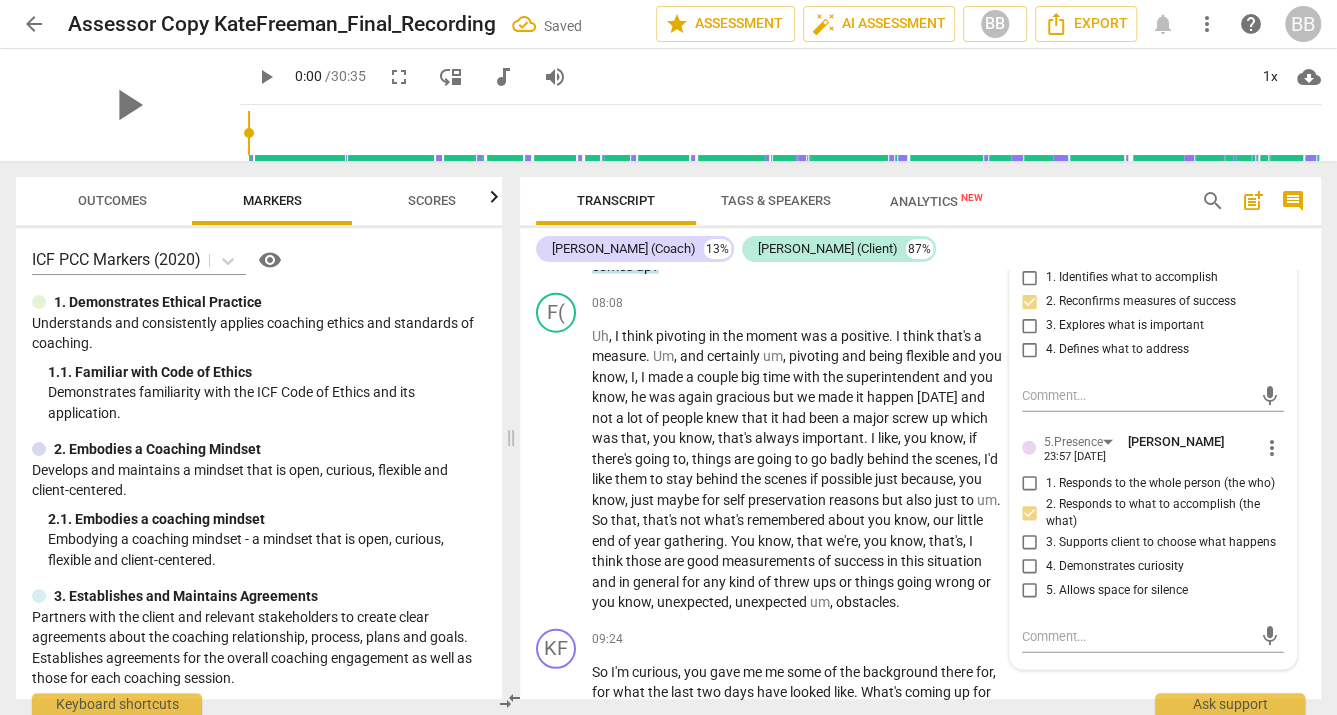 scroll, scrollTop: 2815, scrollLeft: 0, axis: vertical 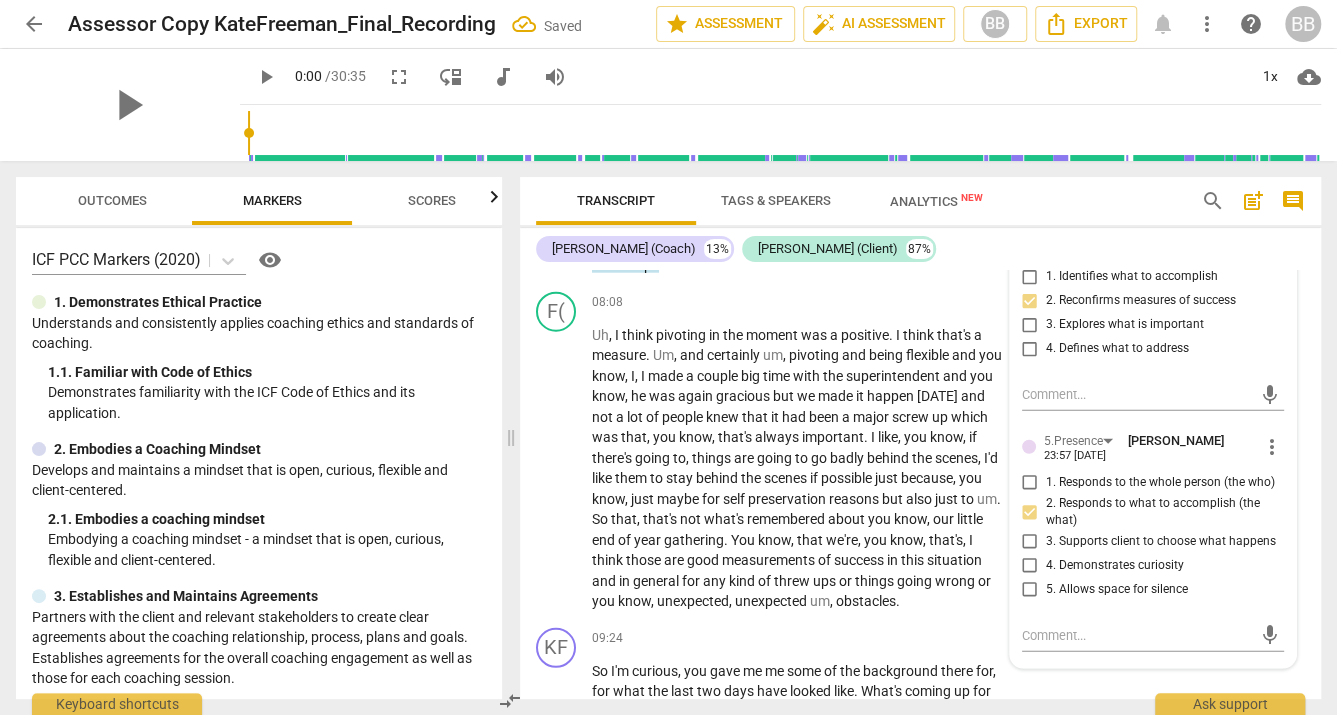 click on "4. Demonstrates curiosity" at bounding box center (1030, 566) 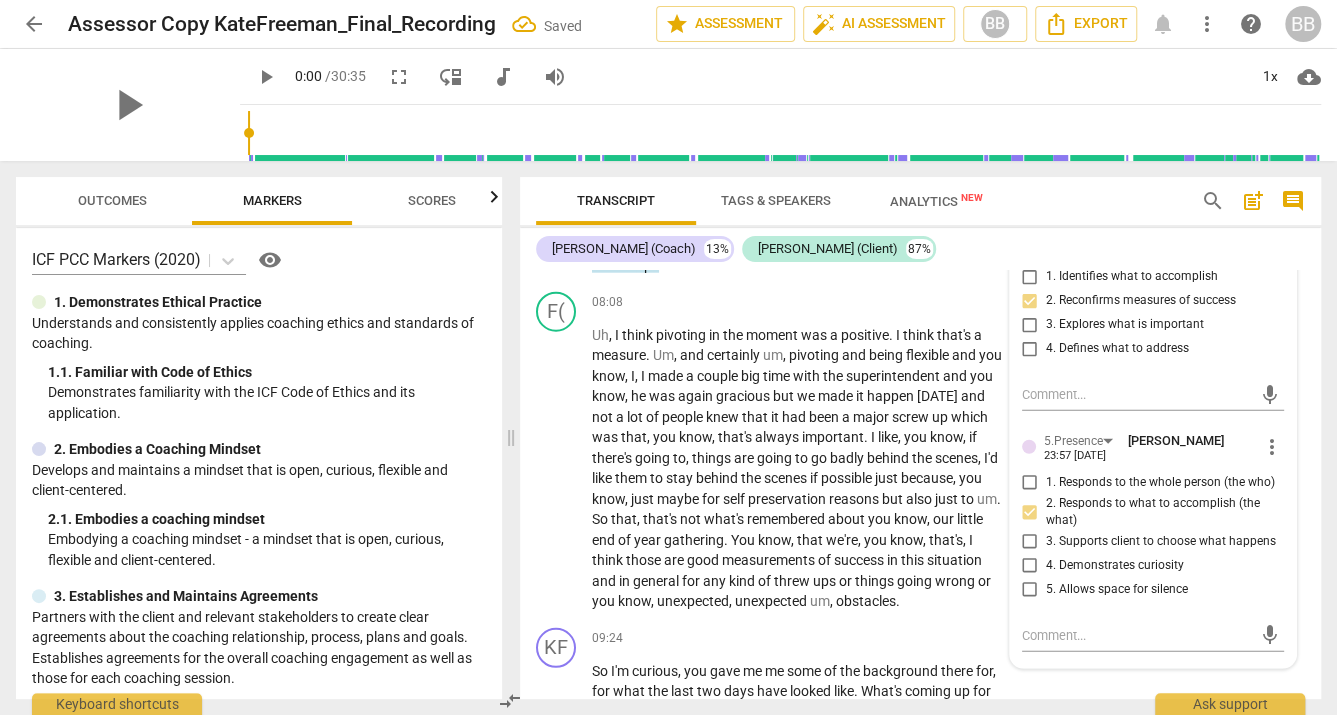 checkbox on "true" 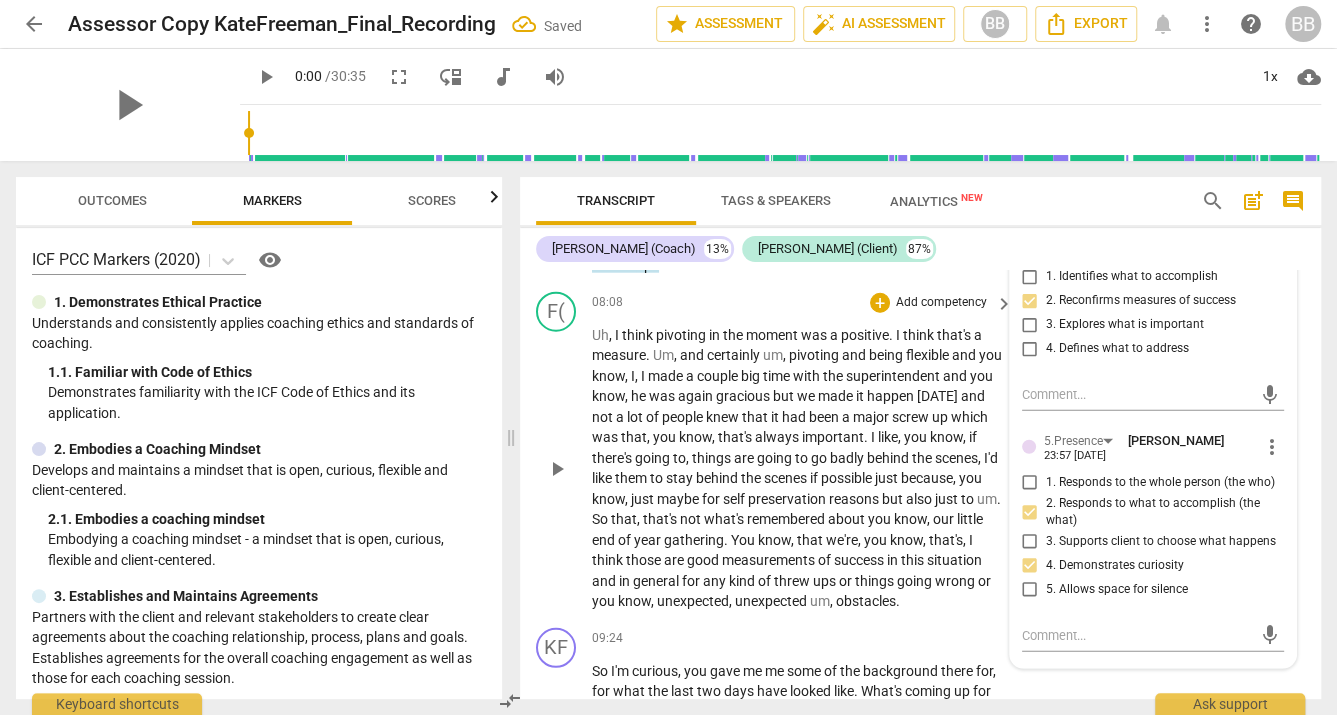click on "been" at bounding box center (825, 417) 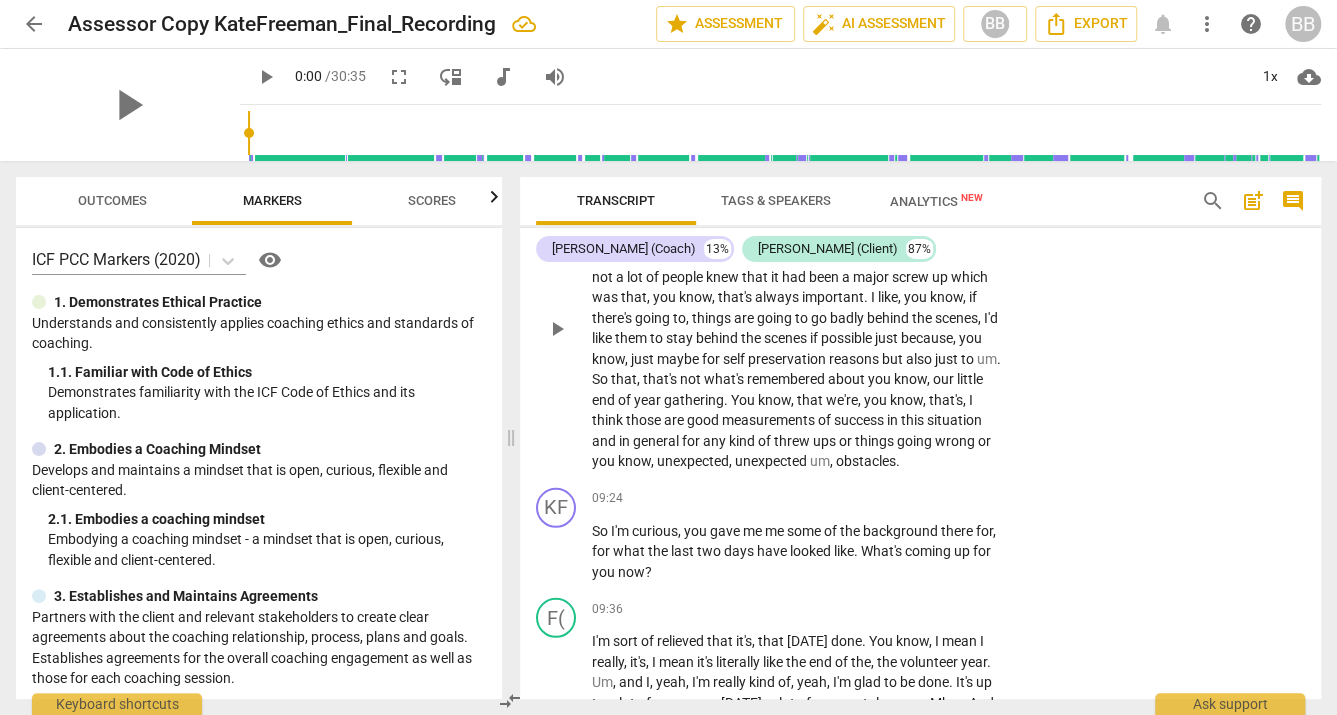 scroll, scrollTop: 3025, scrollLeft: 0, axis: vertical 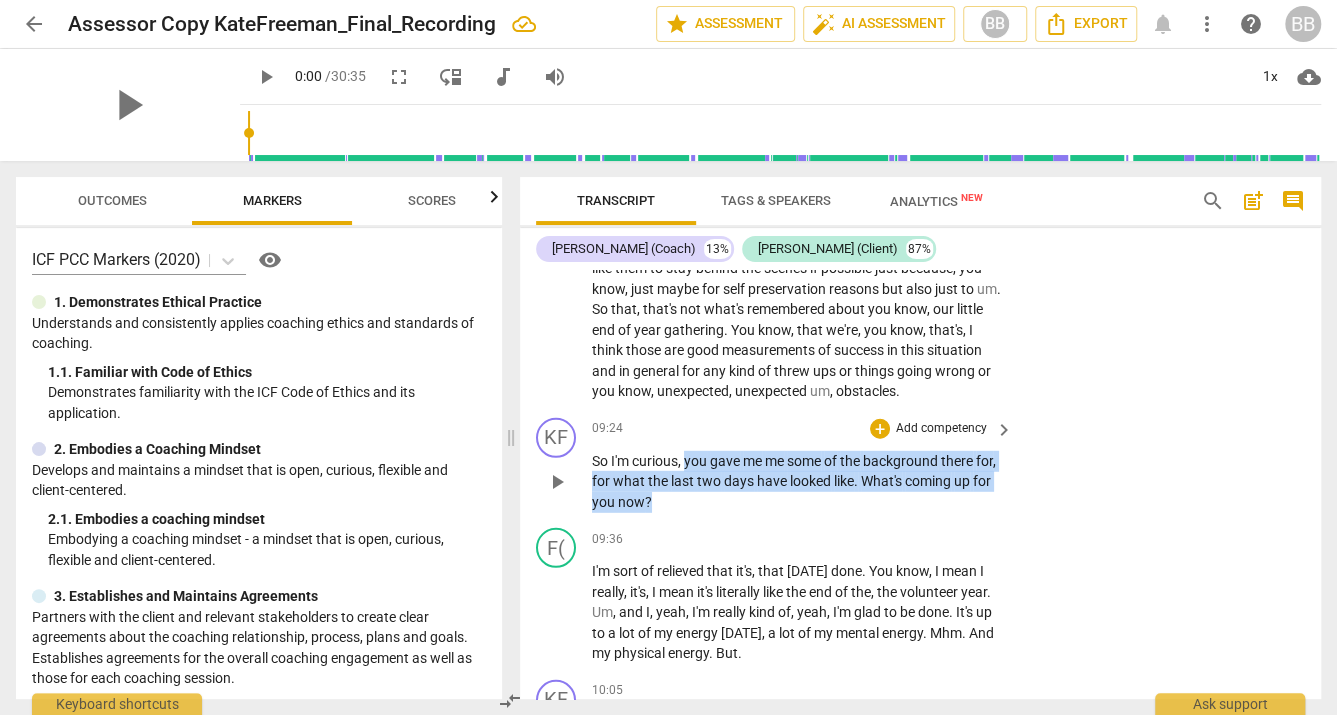 drag, startPoint x: 686, startPoint y: 497, endPoint x: 709, endPoint y: 543, distance: 51.42956 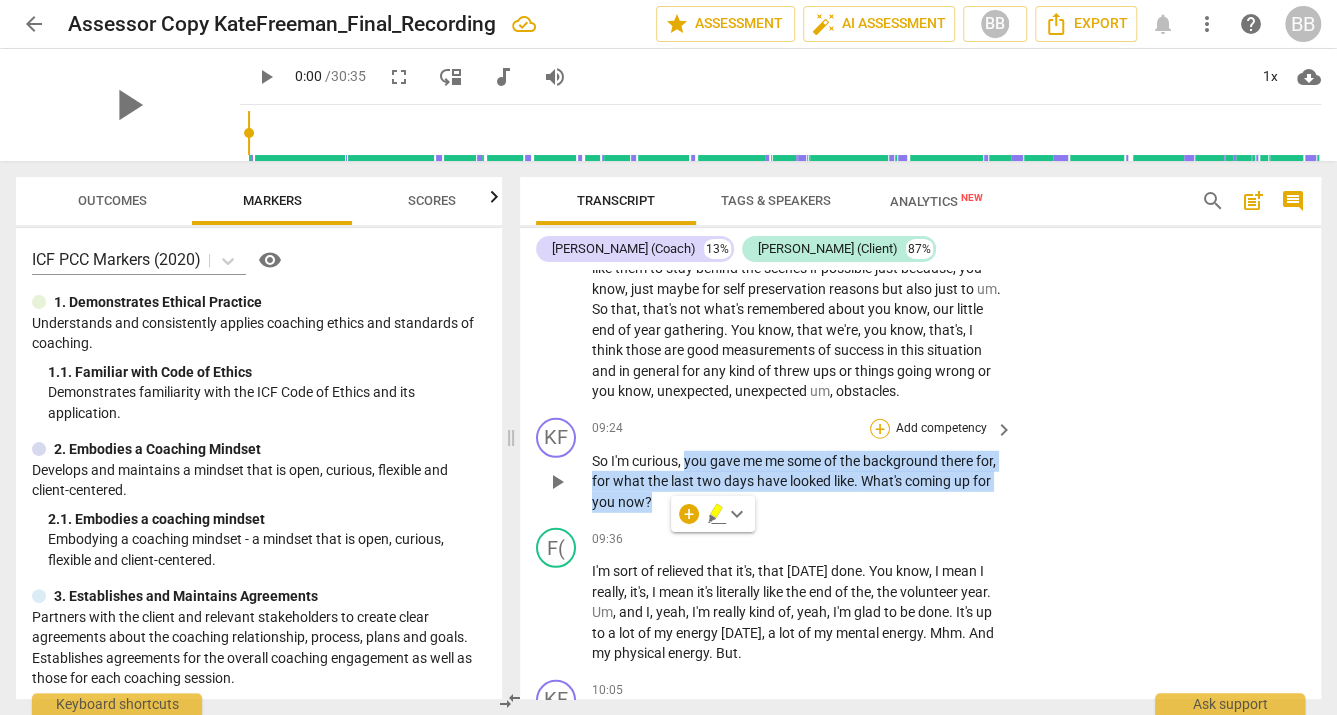 click on "+" at bounding box center [880, 429] 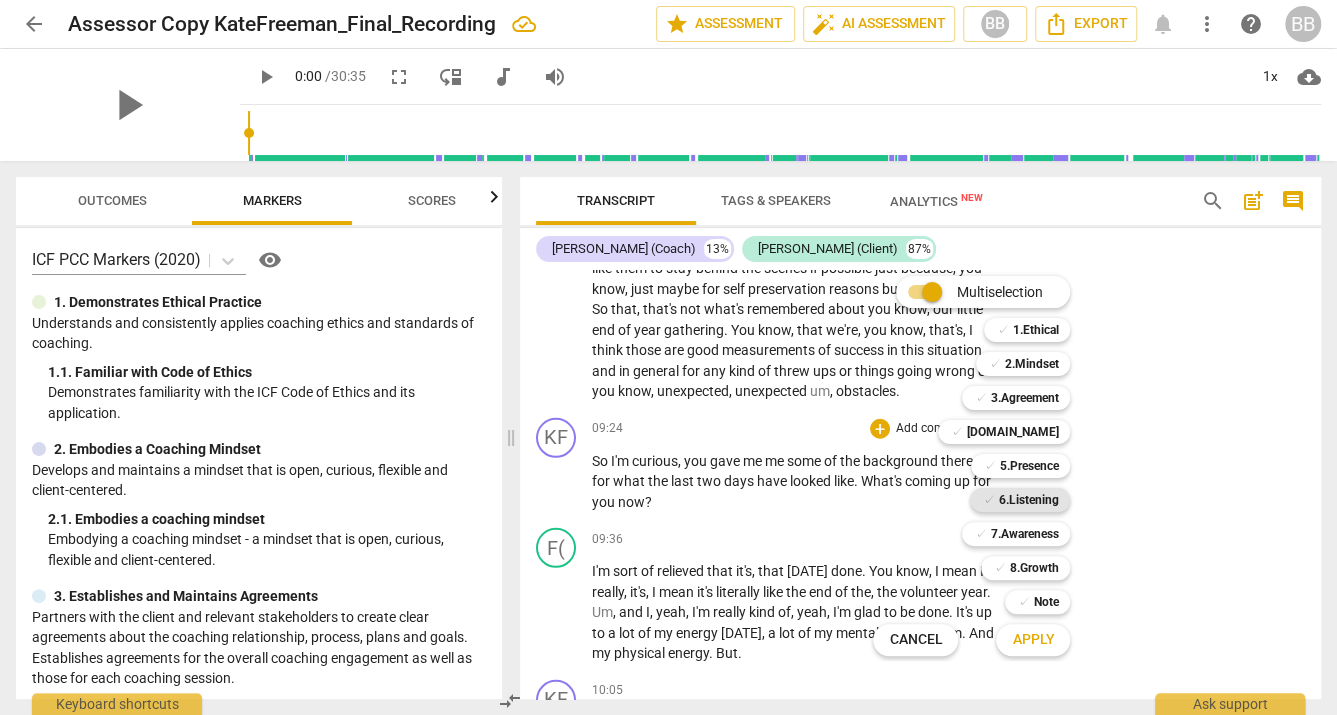 click on "6.Listening" at bounding box center (1028, 500) 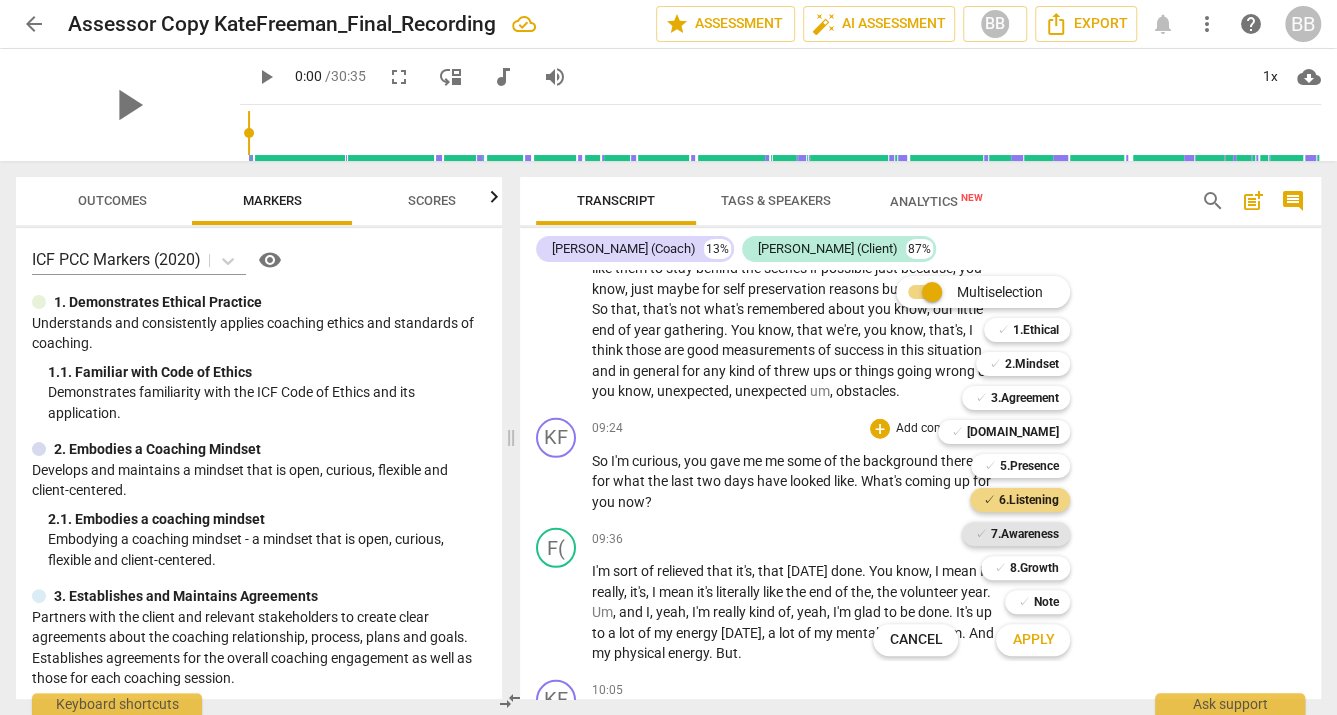 click on "7.Awareness" at bounding box center [1024, 534] 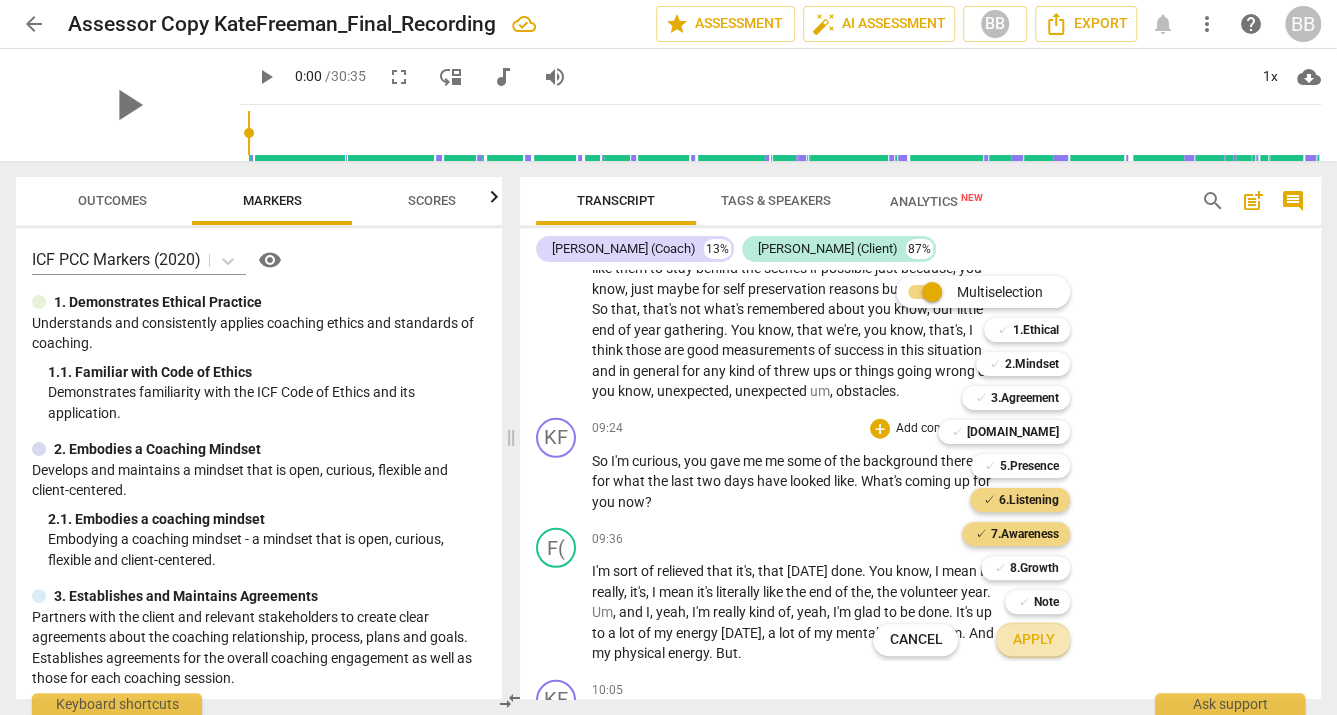 click on "Apply" at bounding box center [1033, 640] 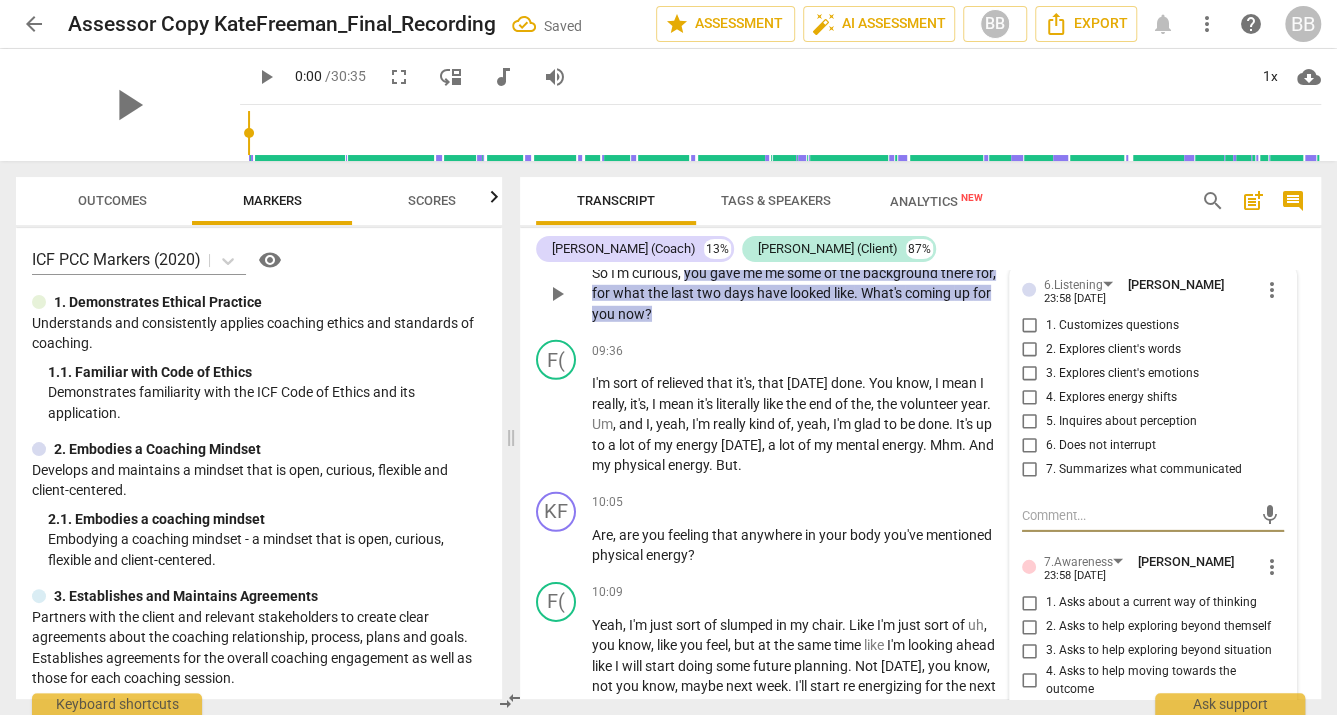 scroll, scrollTop: 3203, scrollLeft: 0, axis: vertical 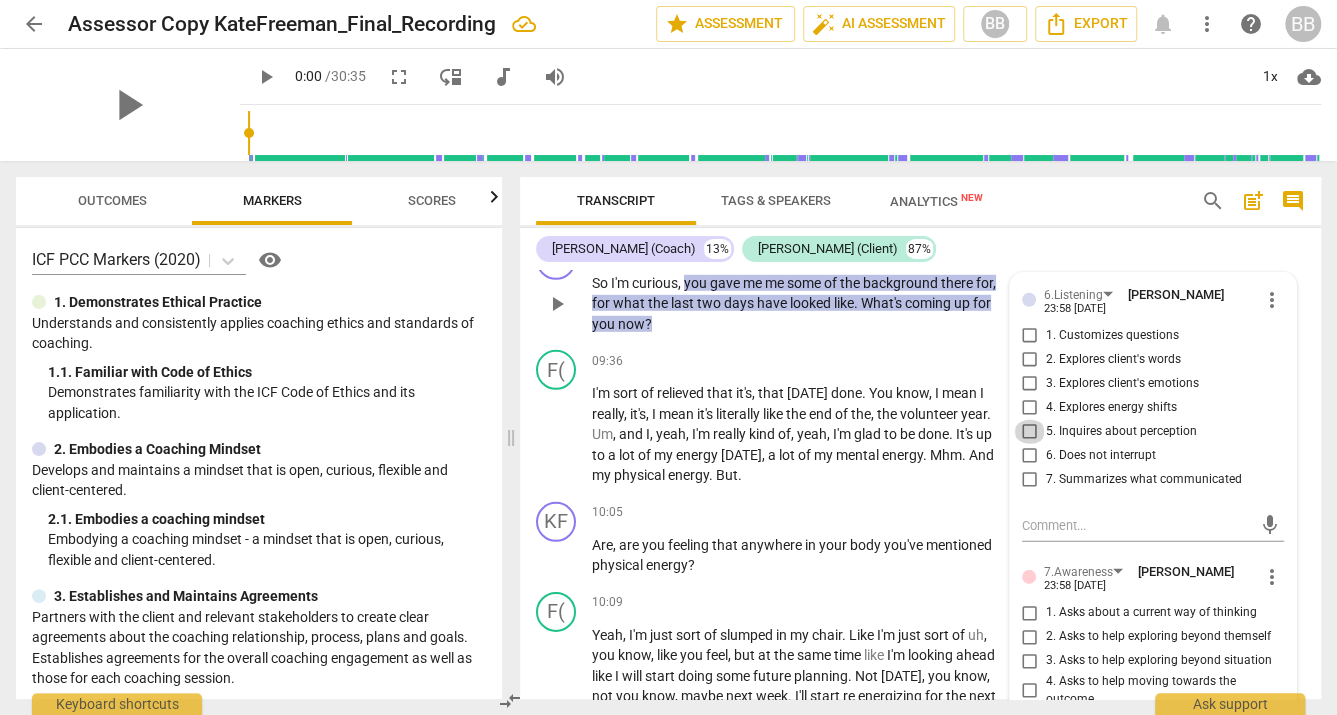 click on "5. Inquires about perception" at bounding box center [1030, 432] 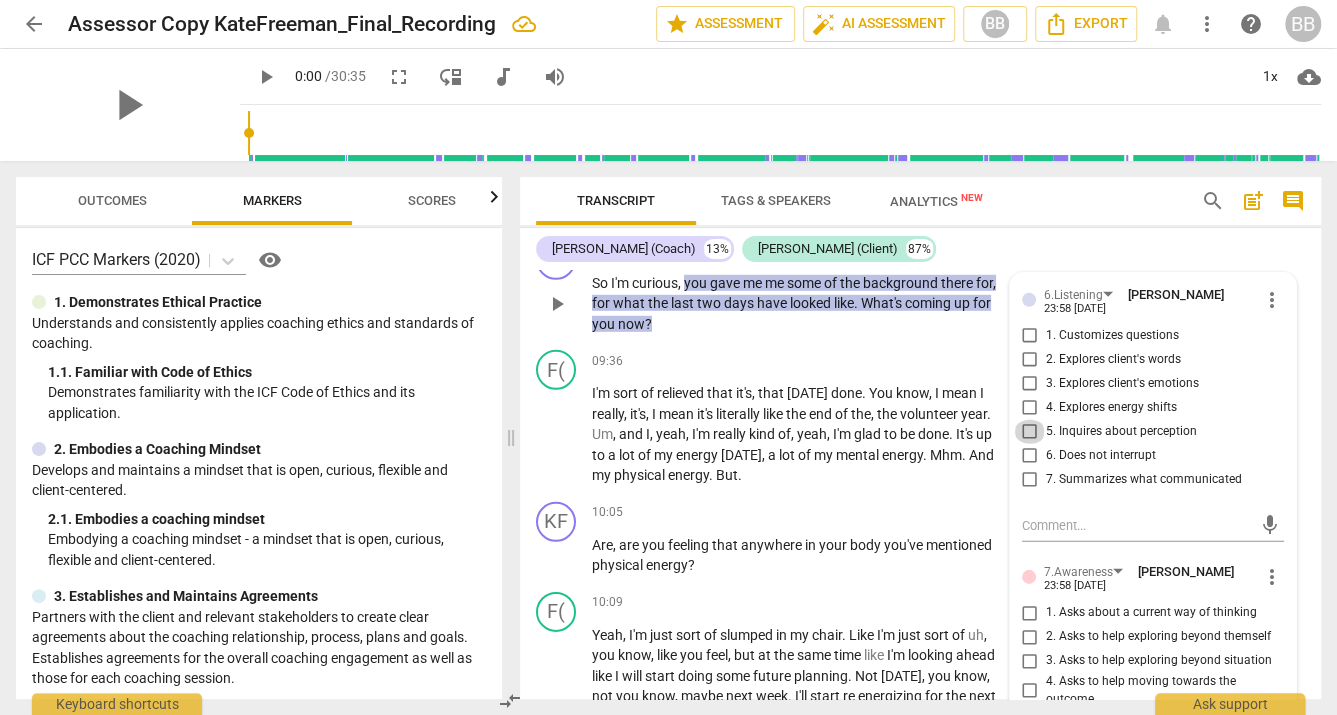 checkbox on "true" 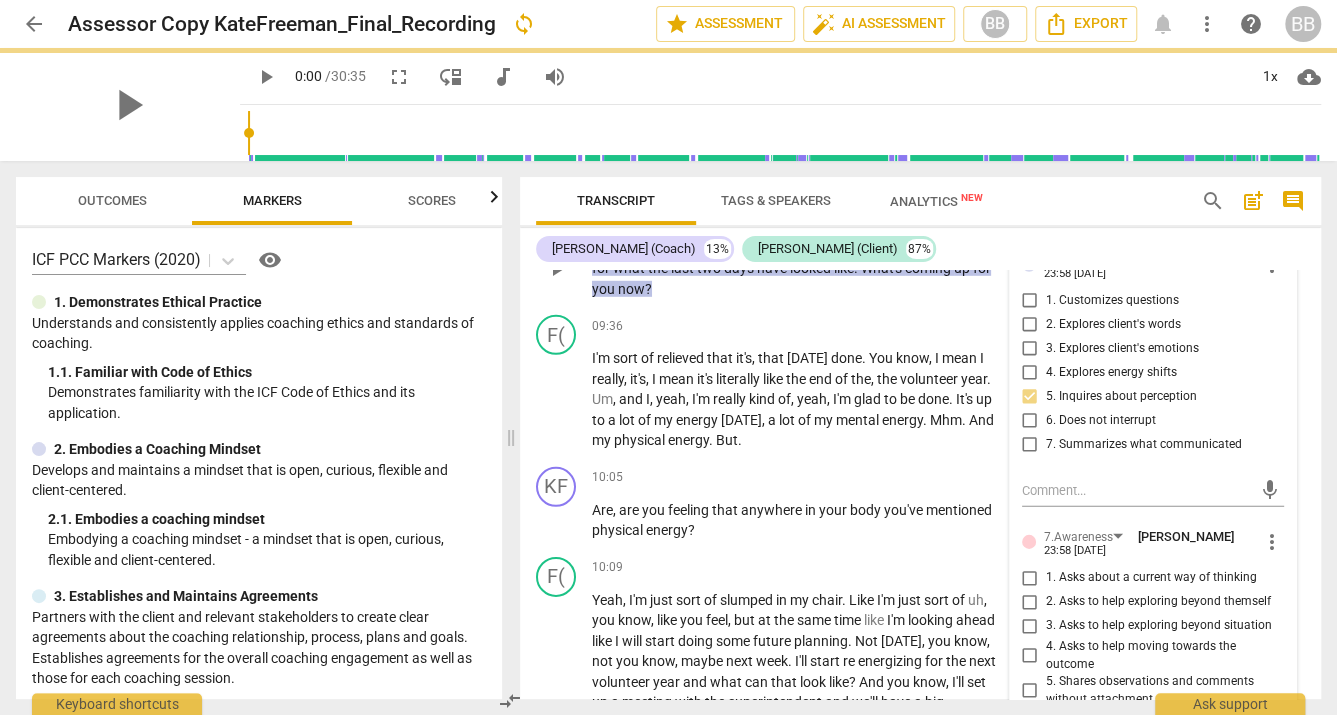 scroll, scrollTop: 3242, scrollLeft: 0, axis: vertical 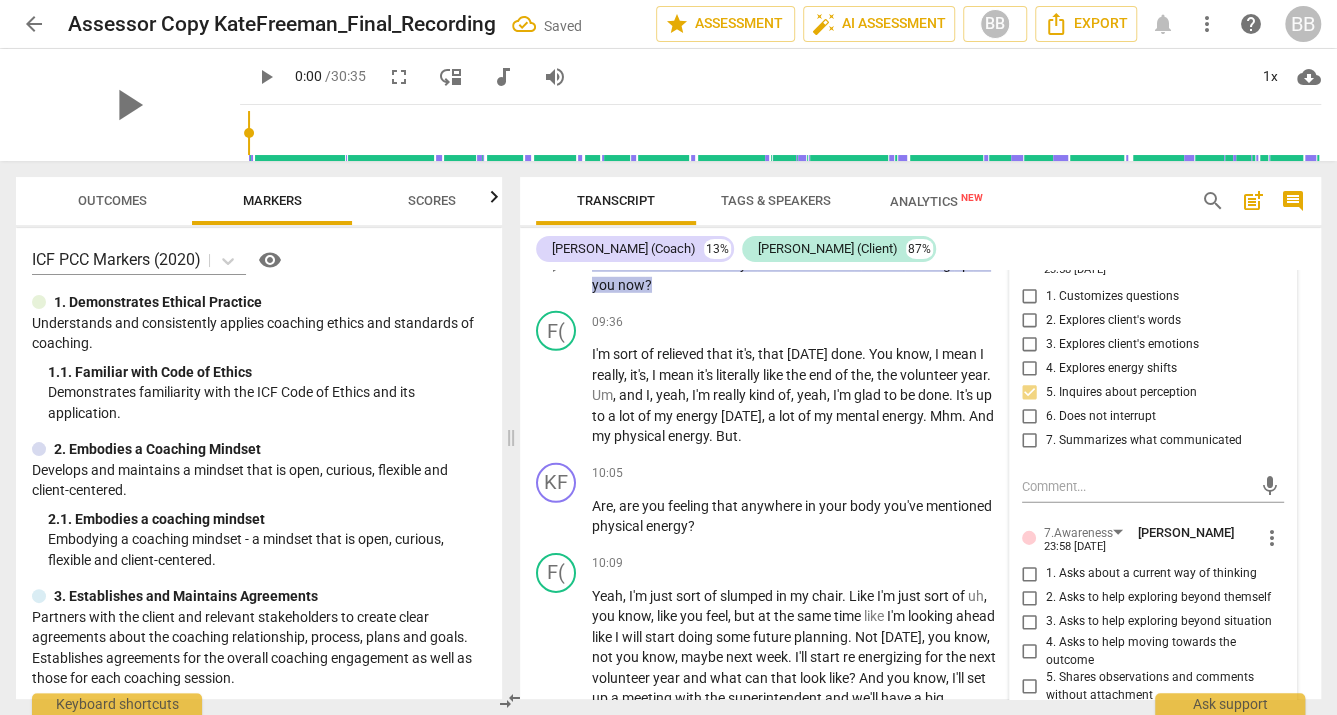 click on "1. Asks about a current way of thinking" at bounding box center (1030, 574) 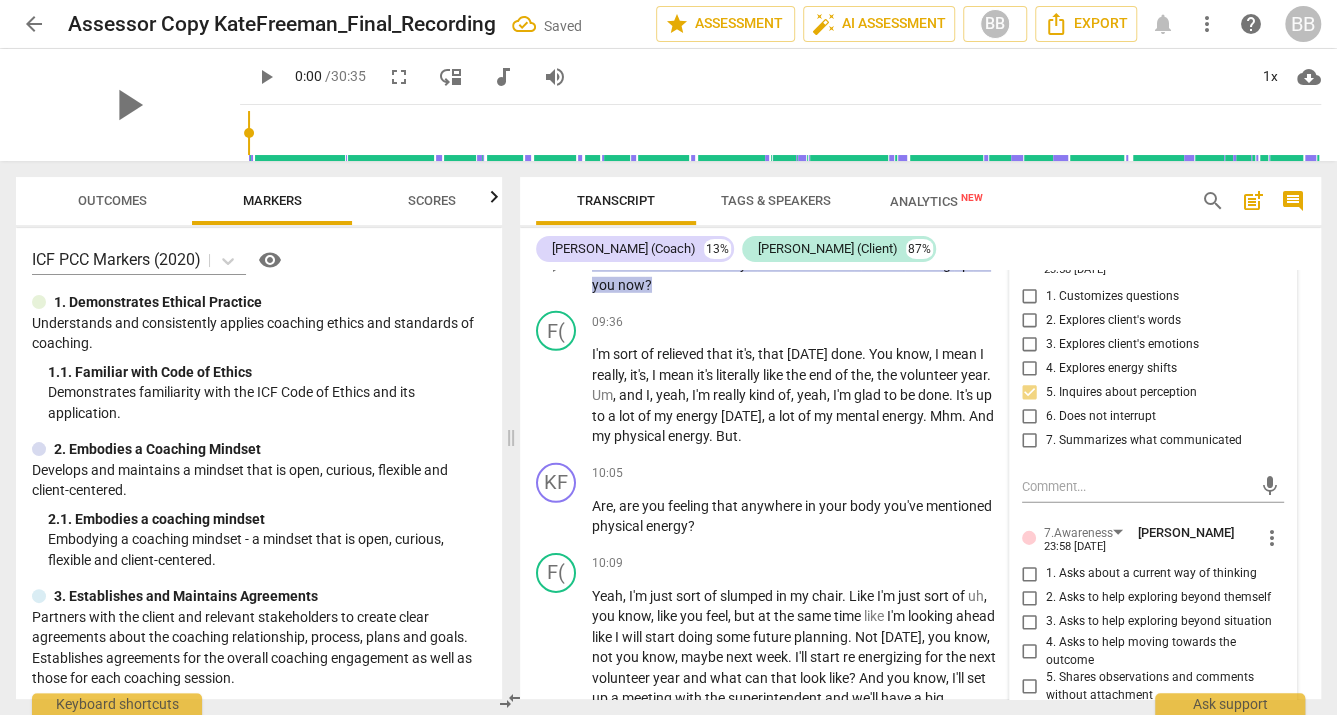 checkbox on "true" 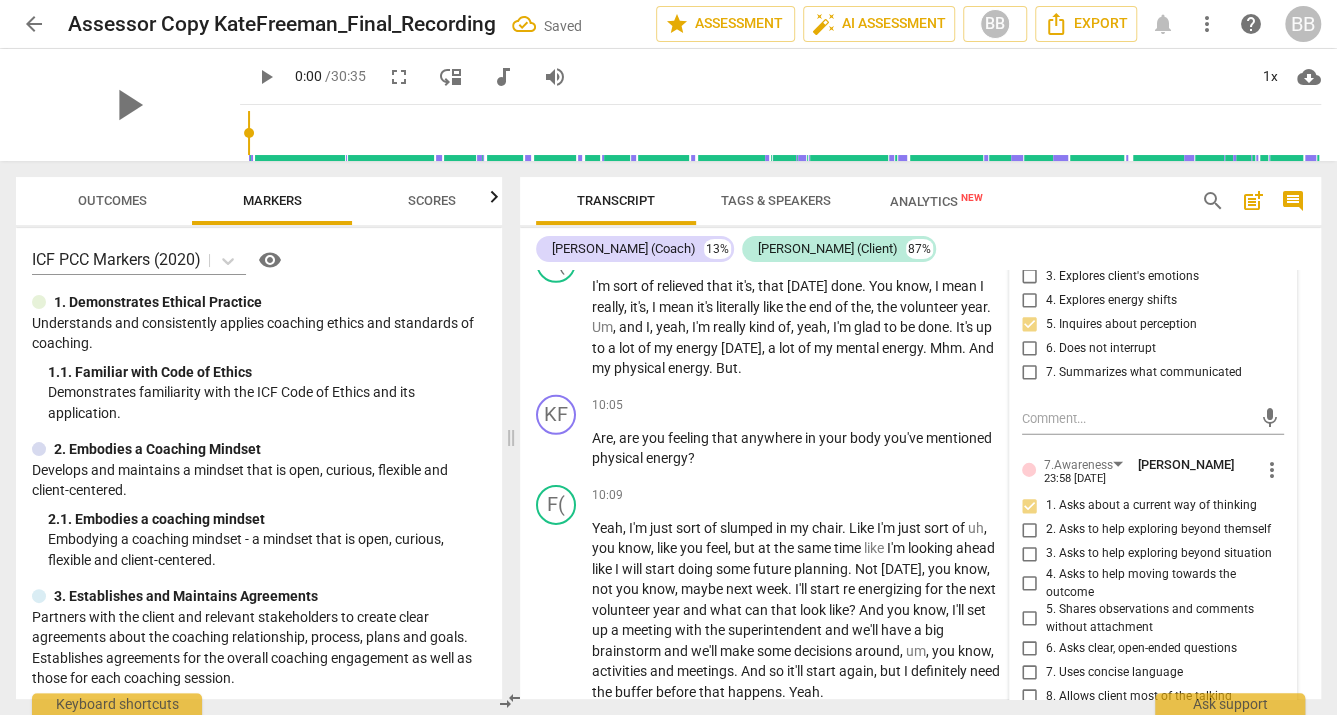 scroll, scrollTop: 3313, scrollLeft: 0, axis: vertical 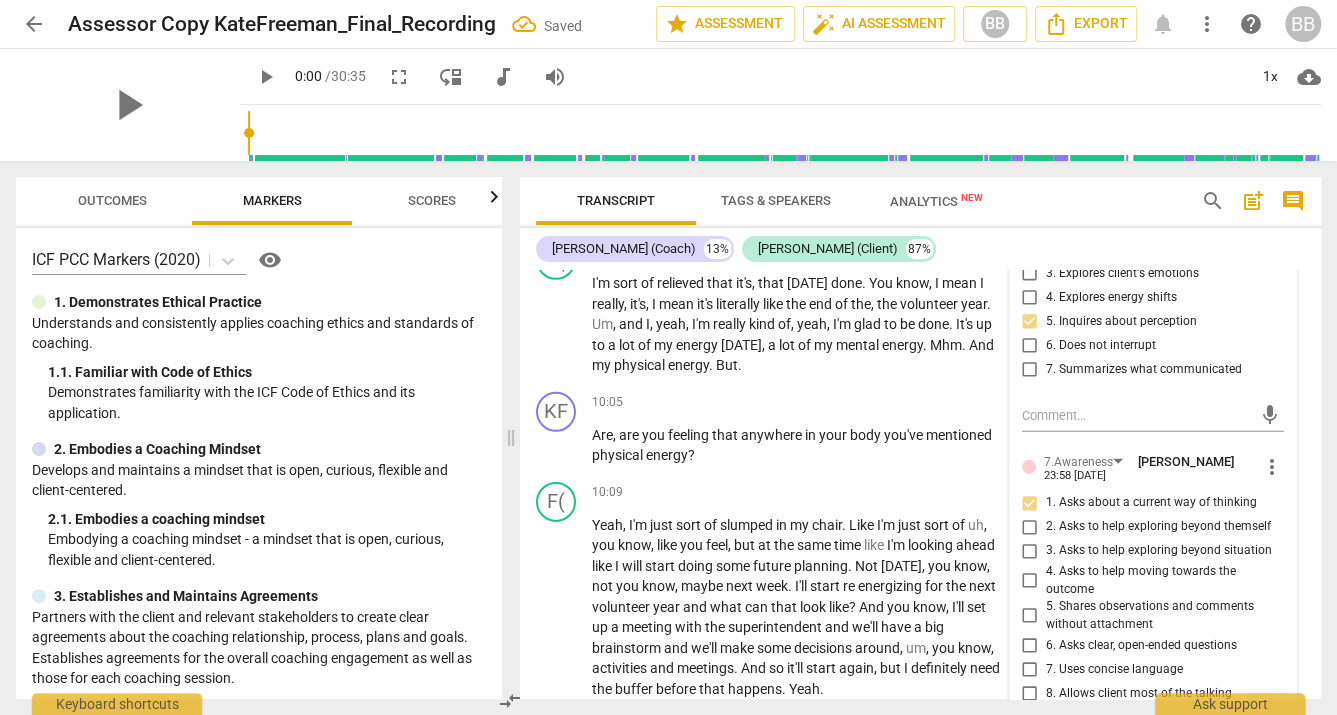 click on "4. Asks to help moving towards the outcome" at bounding box center [1030, 581] 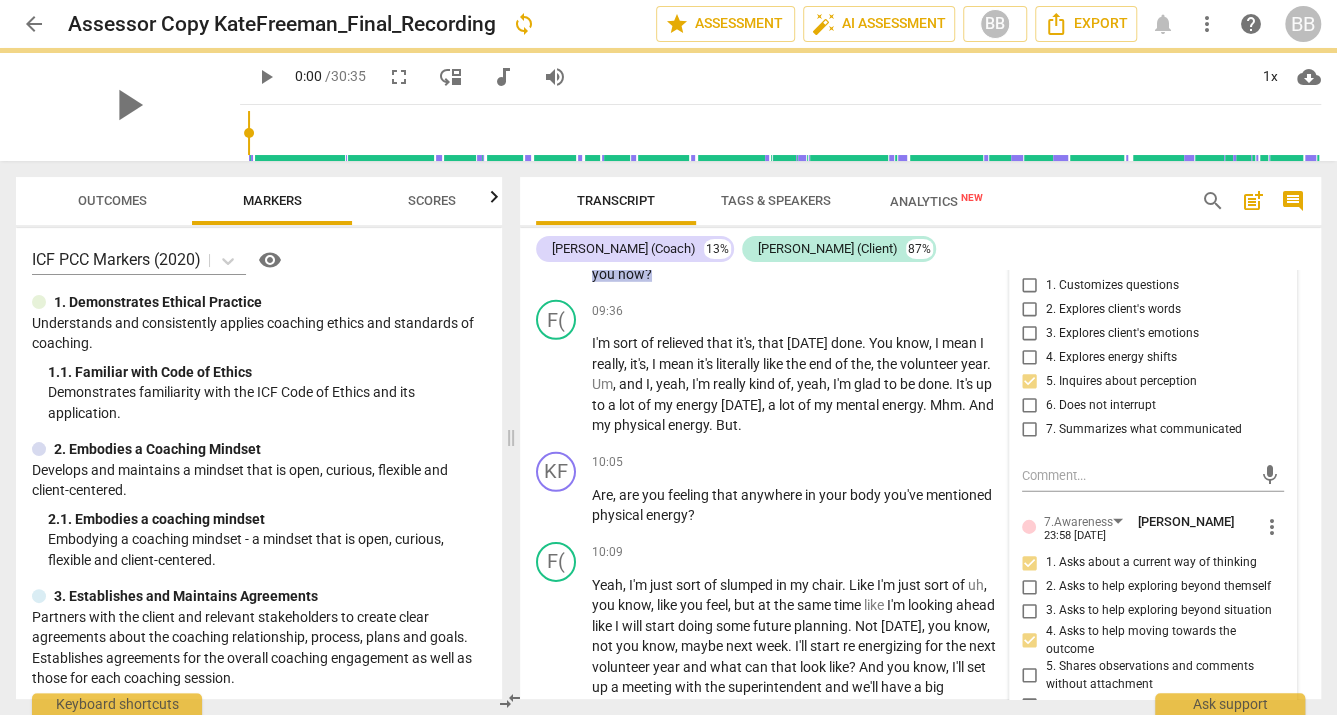 scroll, scrollTop: 3212, scrollLeft: 0, axis: vertical 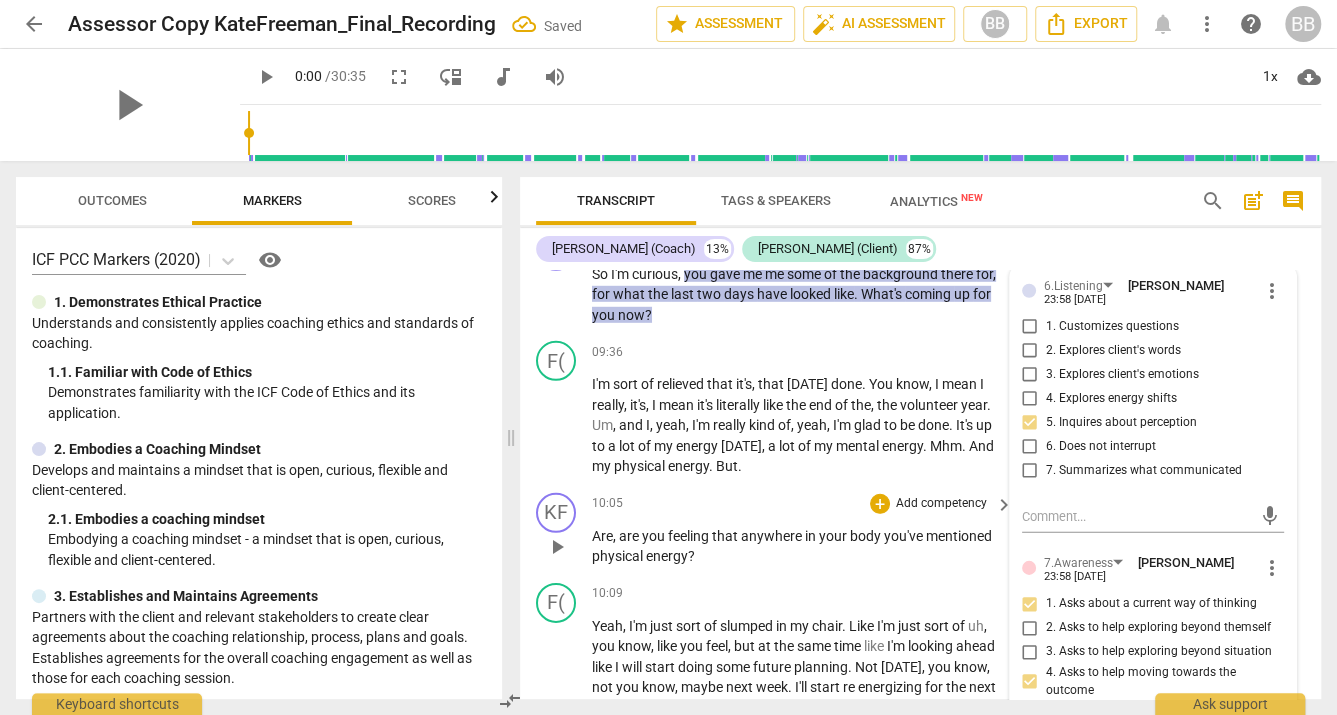 click on "Are ,   are   you   feeling   that   anywhere   in   your   body   you've   mentioned   physical   energy ?" at bounding box center (797, 546) 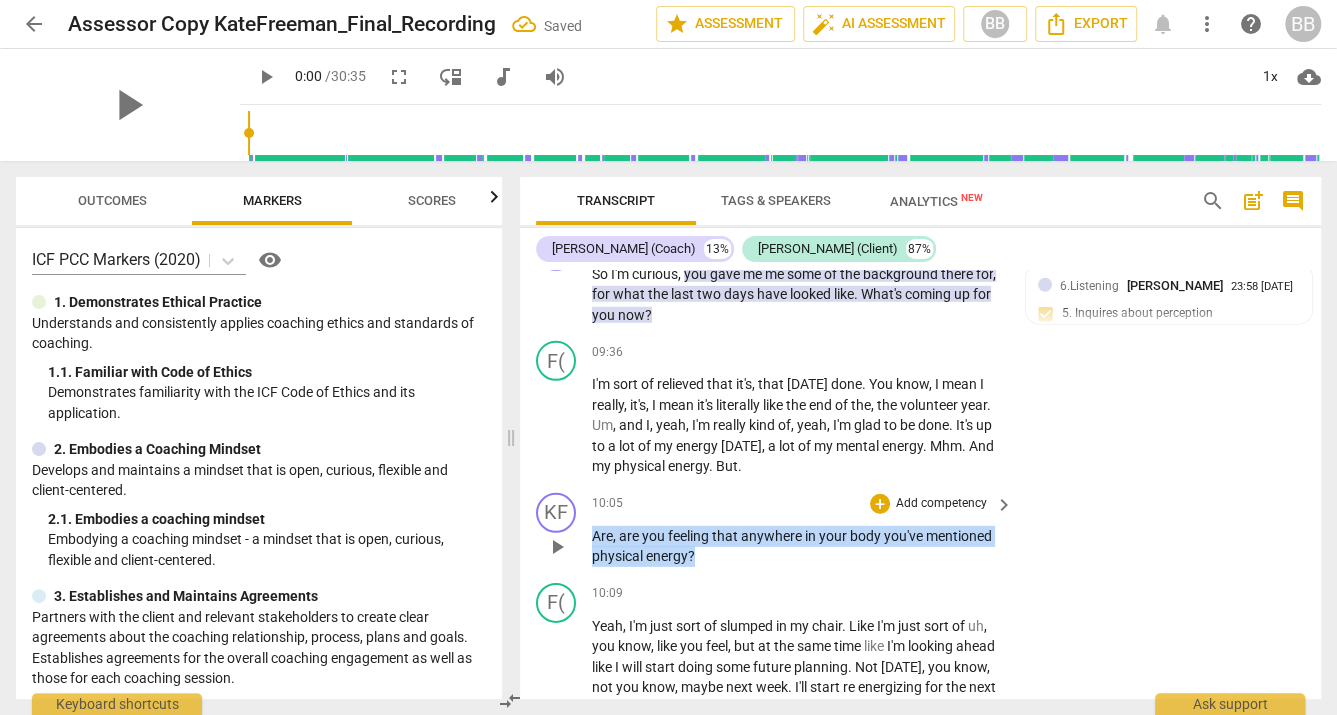 drag, startPoint x: 713, startPoint y: 590, endPoint x: 584, endPoint y: 574, distance: 129.98846 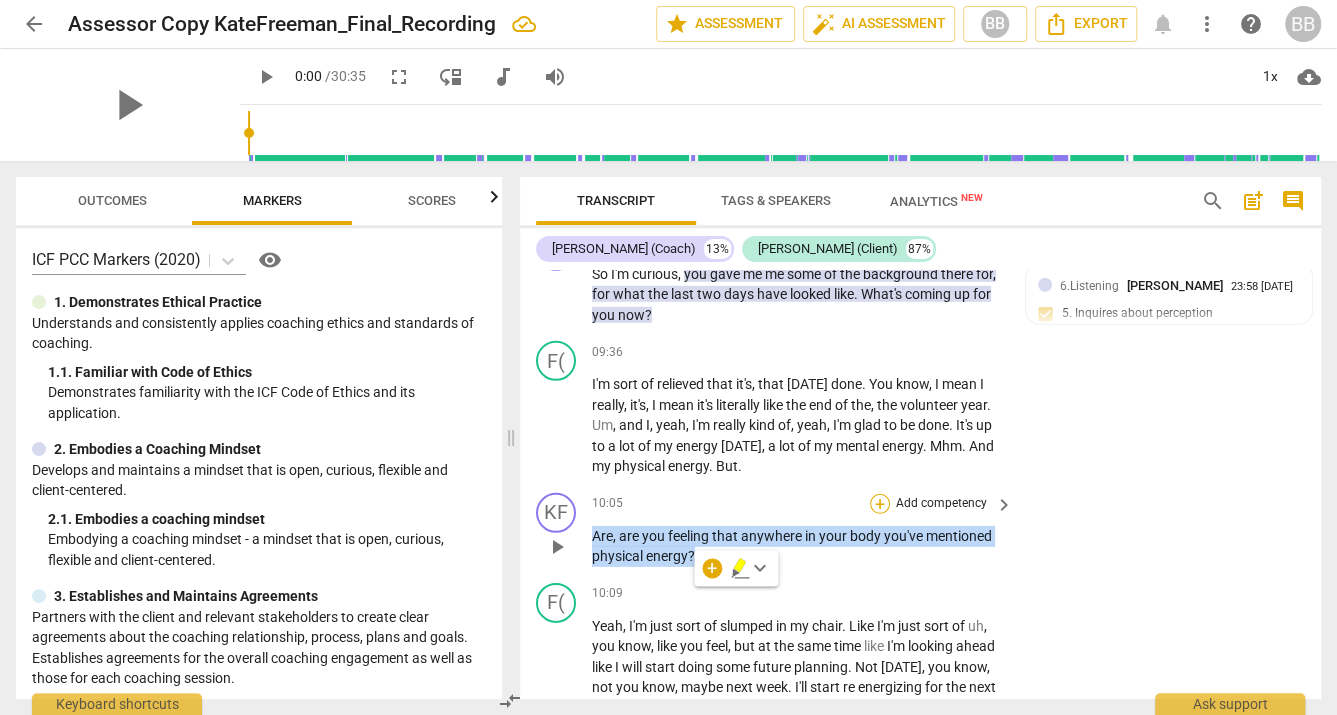 click on "+" at bounding box center [880, 504] 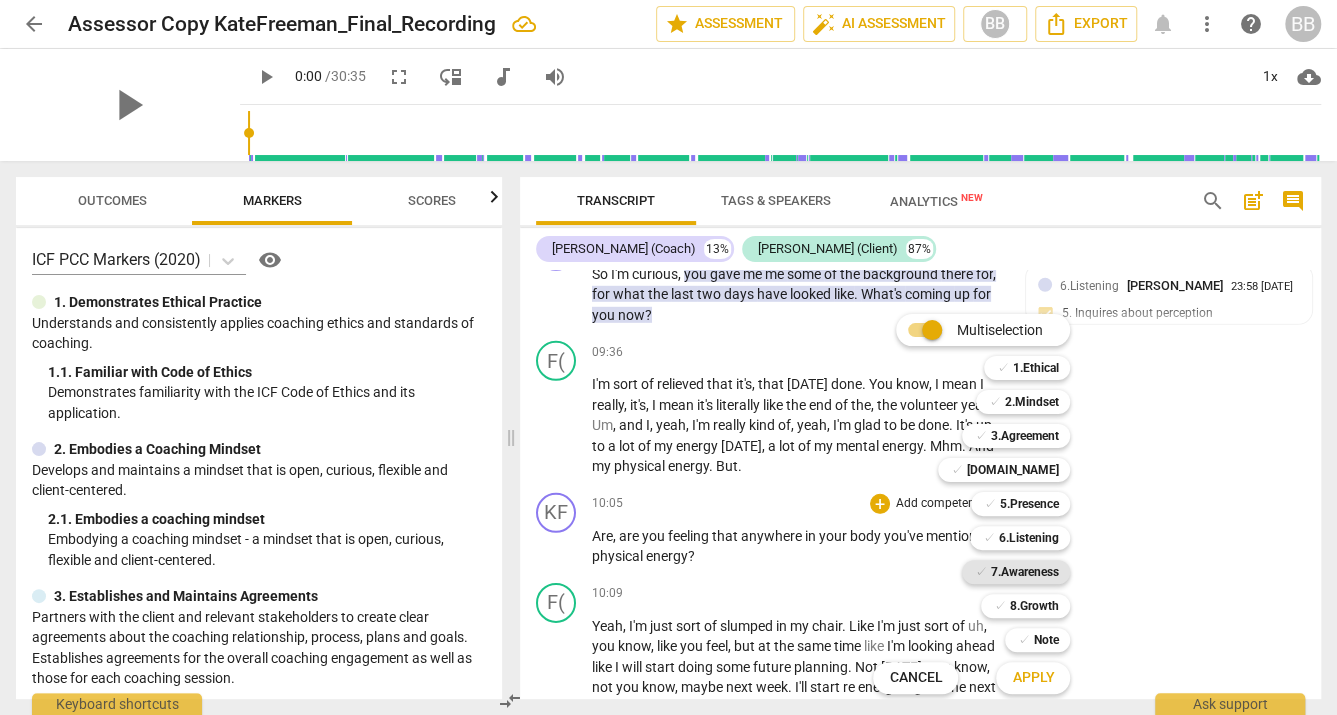 click on "7.Awareness" at bounding box center (1024, 572) 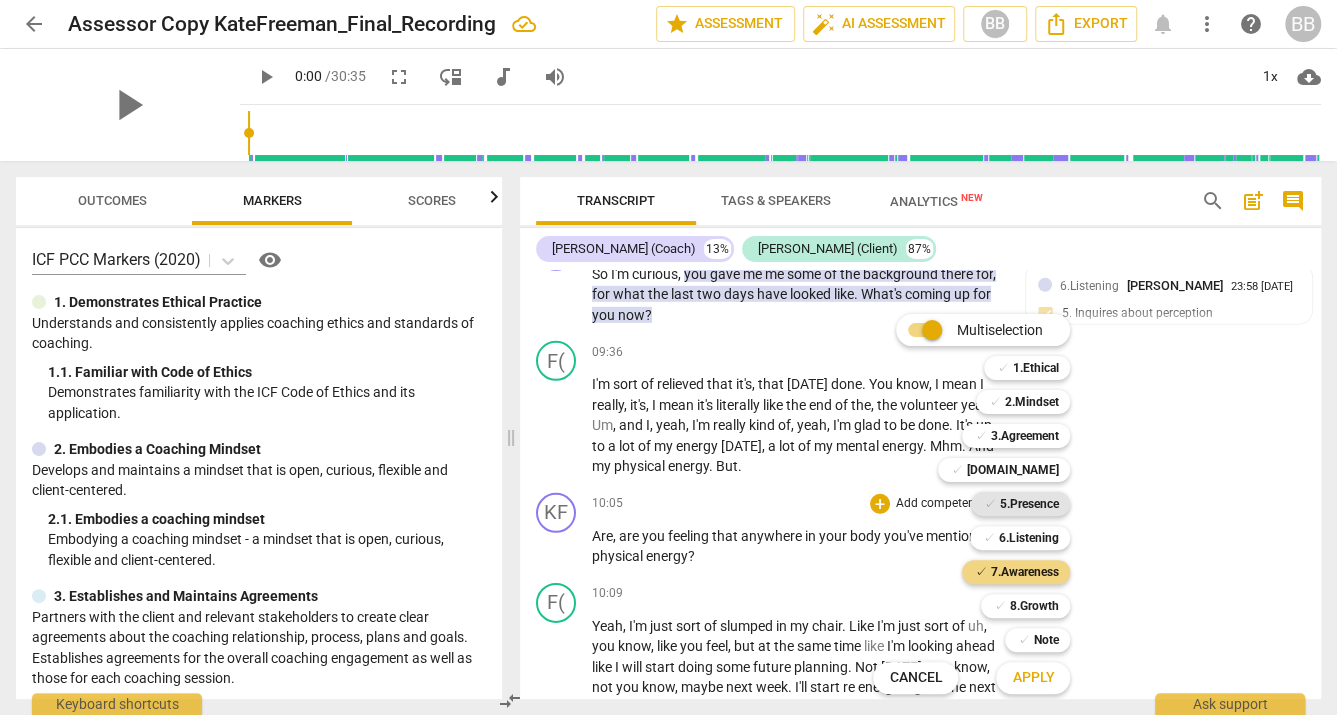 click on "5.Presence" at bounding box center (1028, 504) 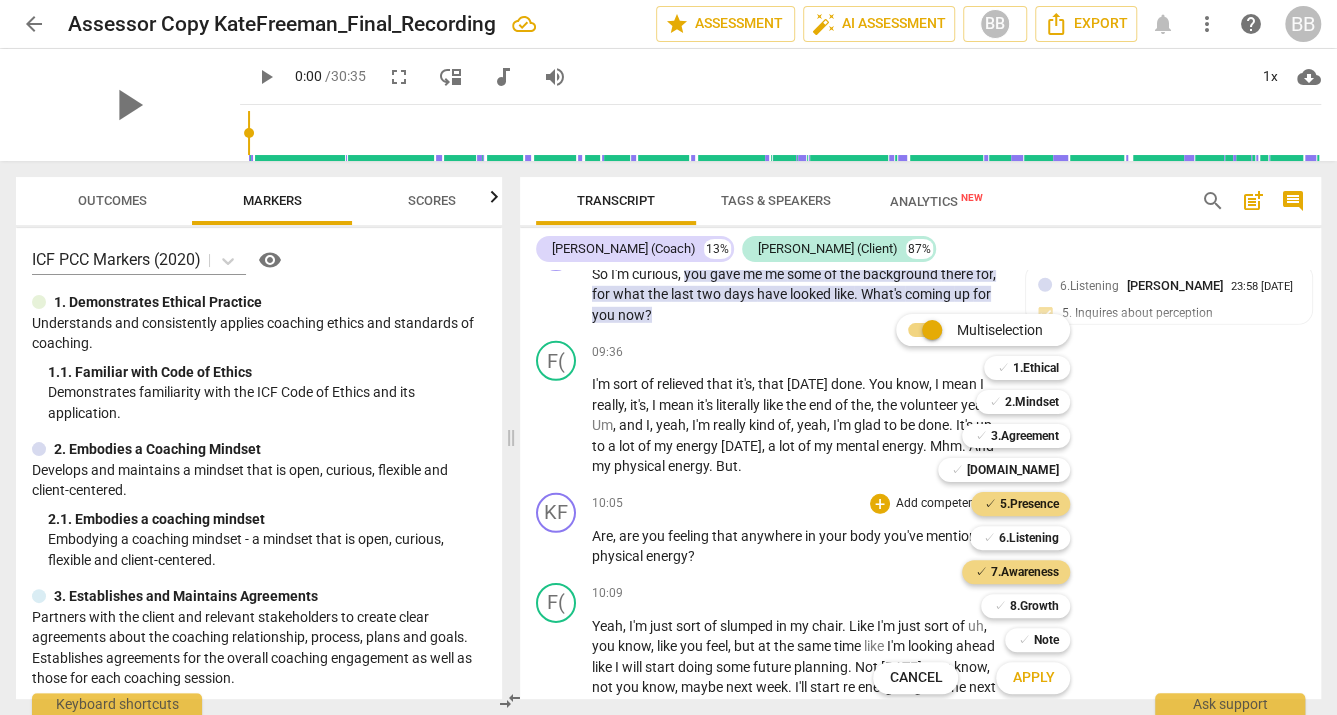 click on "Apply" at bounding box center (1033, 678) 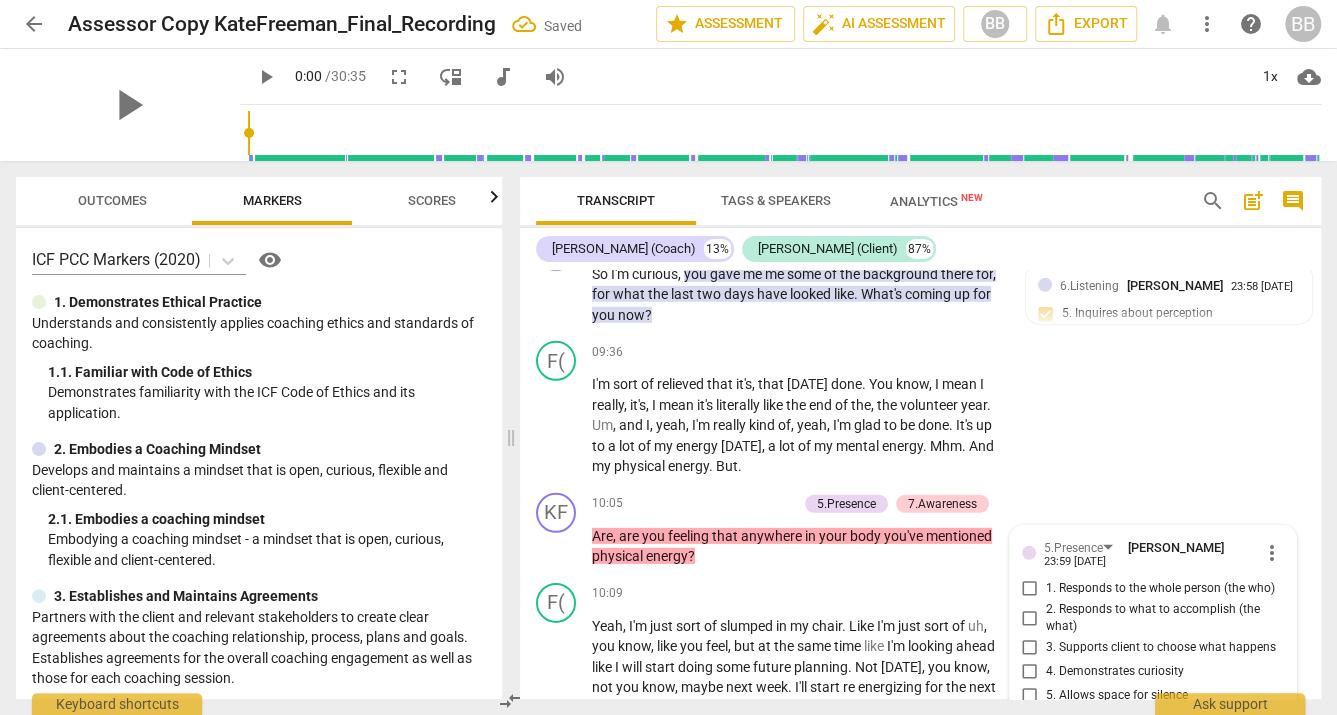 scroll, scrollTop: 3528, scrollLeft: 0, axis: vertical 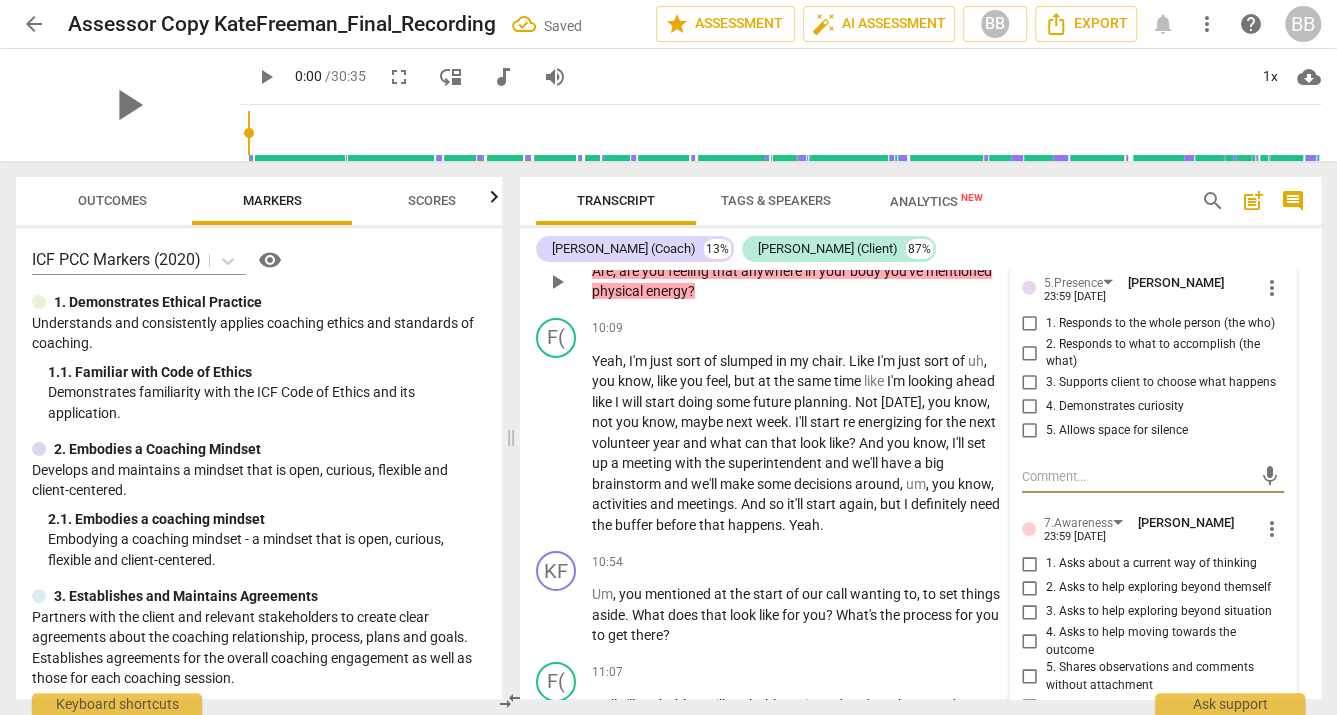 click on "1. Responds to the whole person (the who)" at bounding box center (1030, 324) 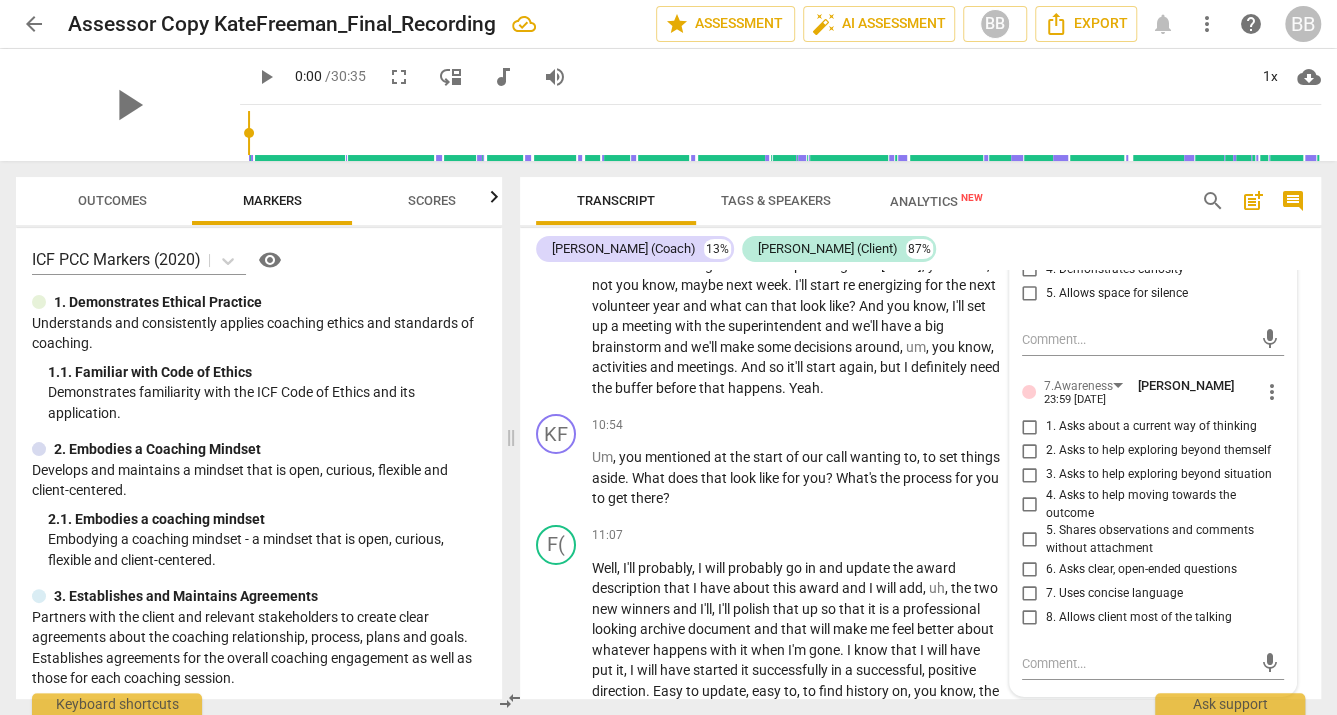 scroll, scrollTop: 3613, scrollLeft: 0, axis: vertical 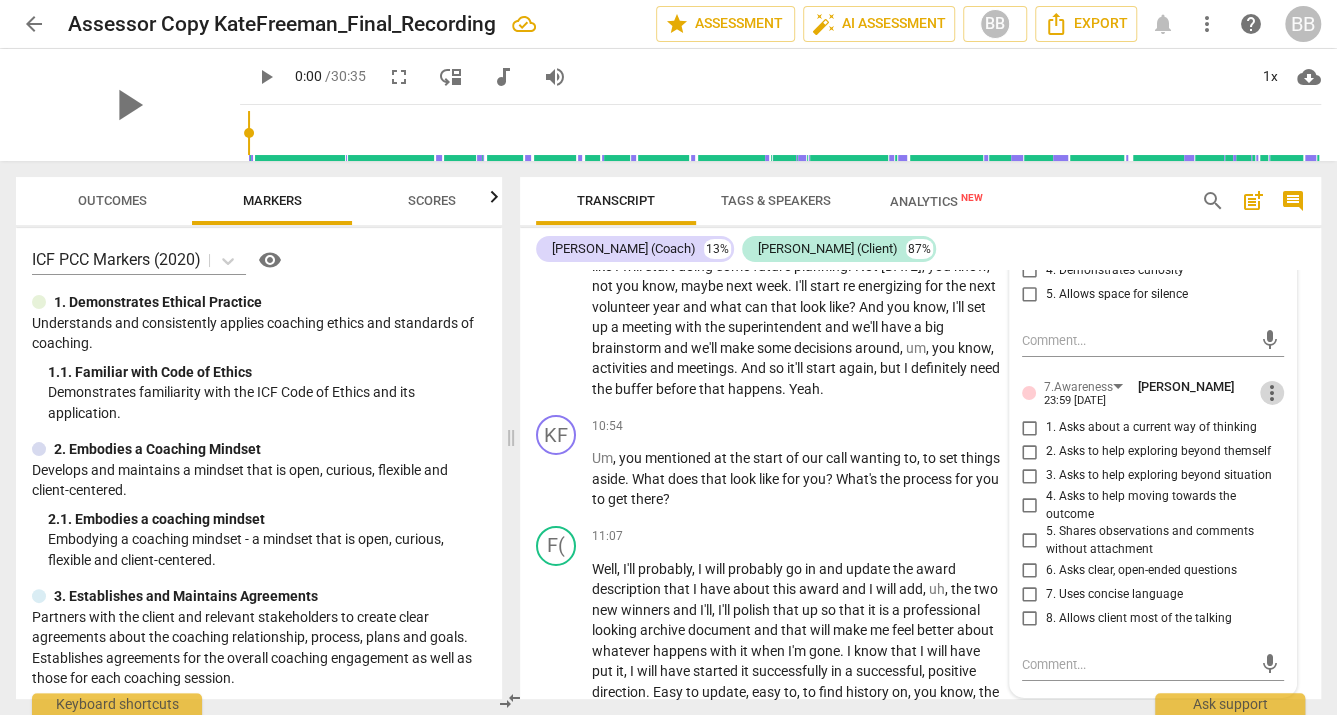 click on "more_vert" at bounding box center [1272, 393] 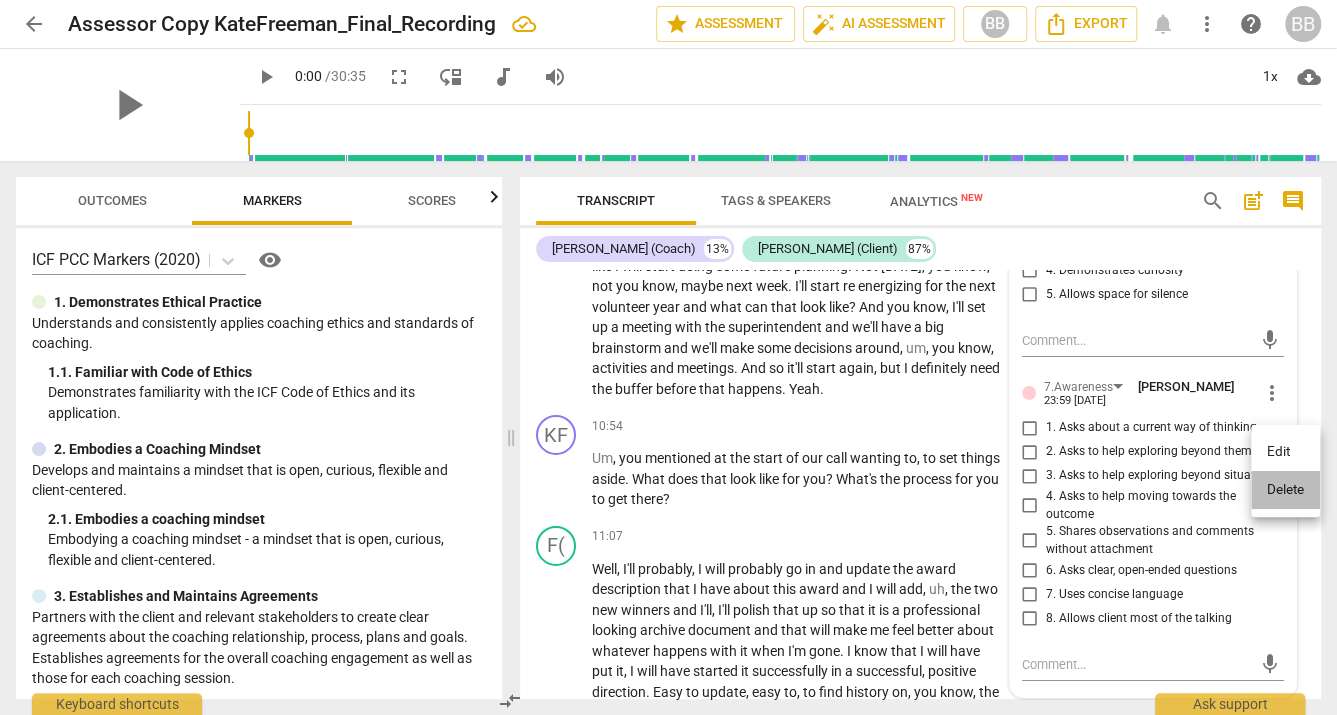 click on "Delete" at bounding box center [1285, 490] 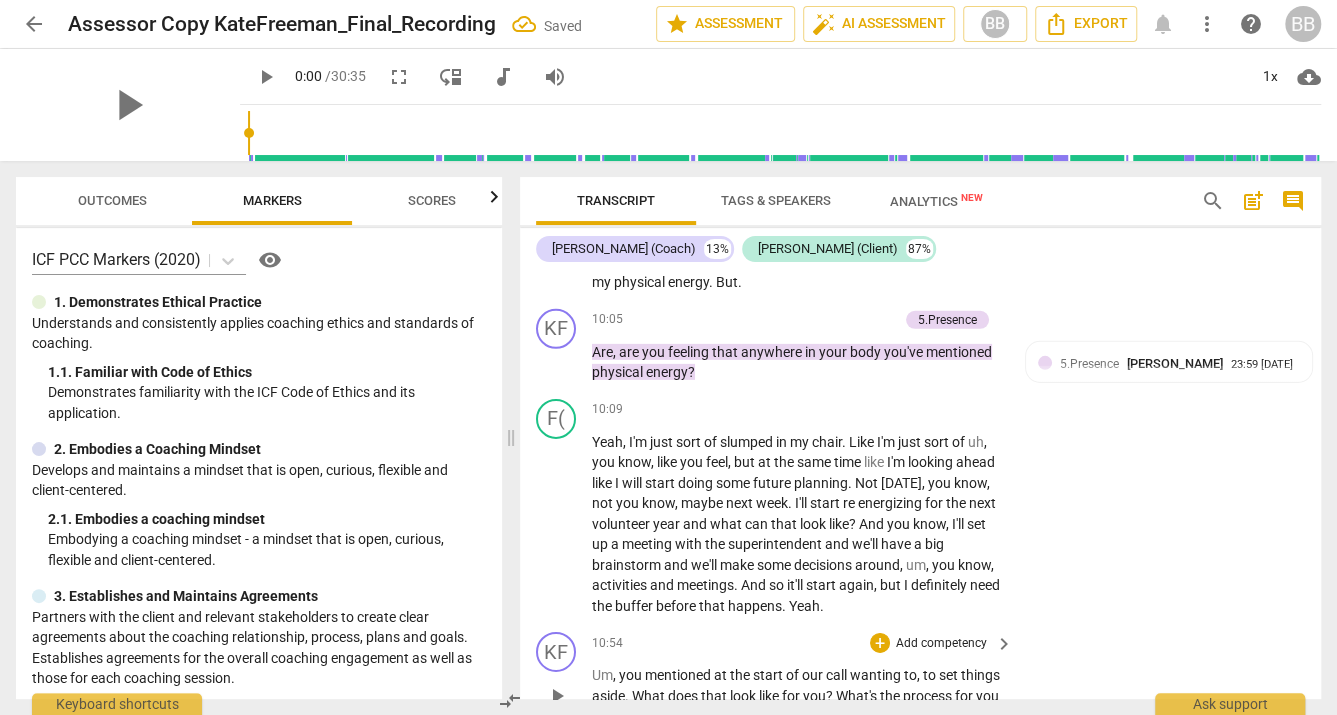 scroll, scrollTop: 3395, scrollLeft: 0, axis: vertical 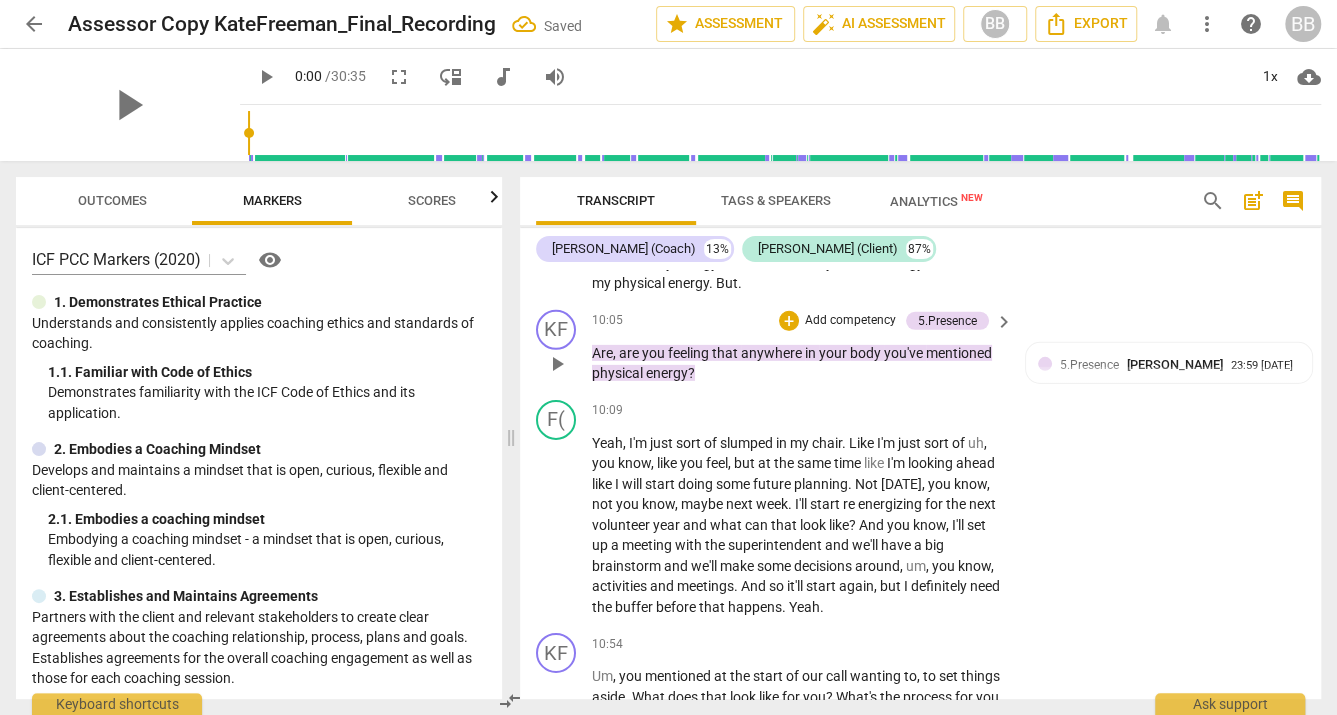 click on "Add competency" at bounding box center [850, 321] 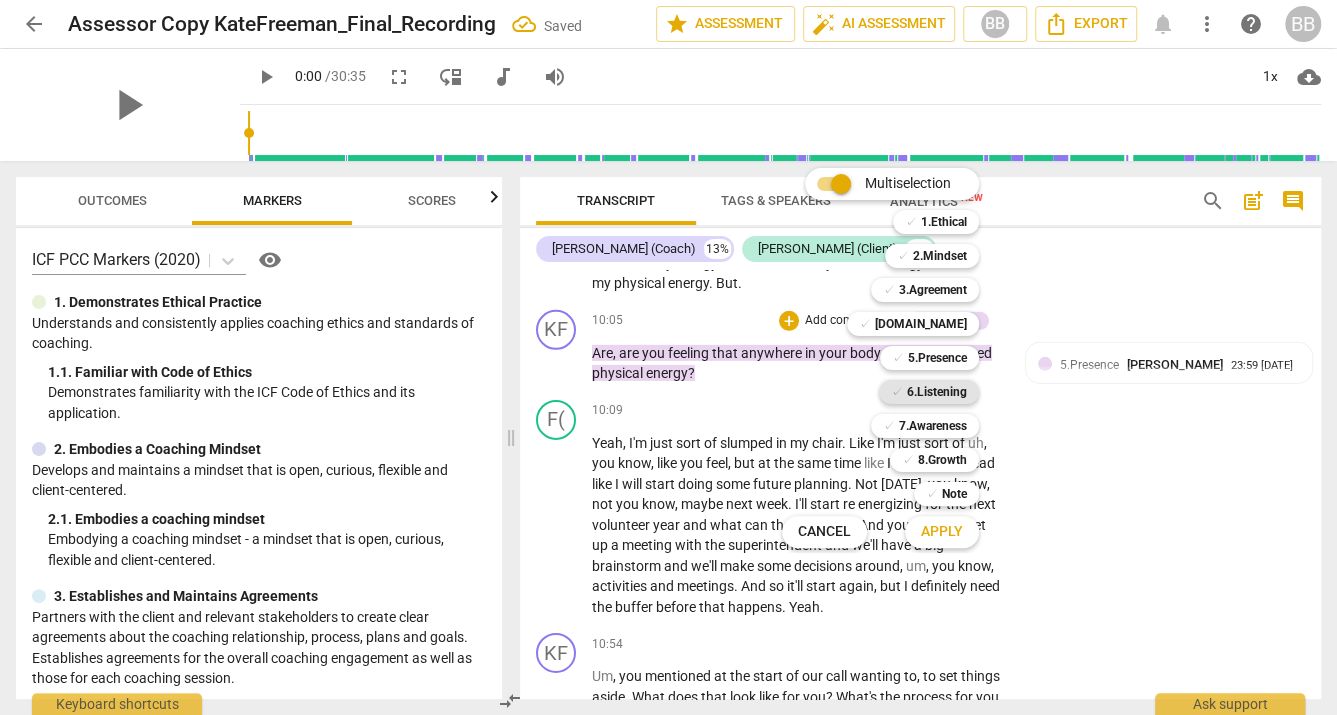 click on "6.Listening" at bounding box center [937, 392] 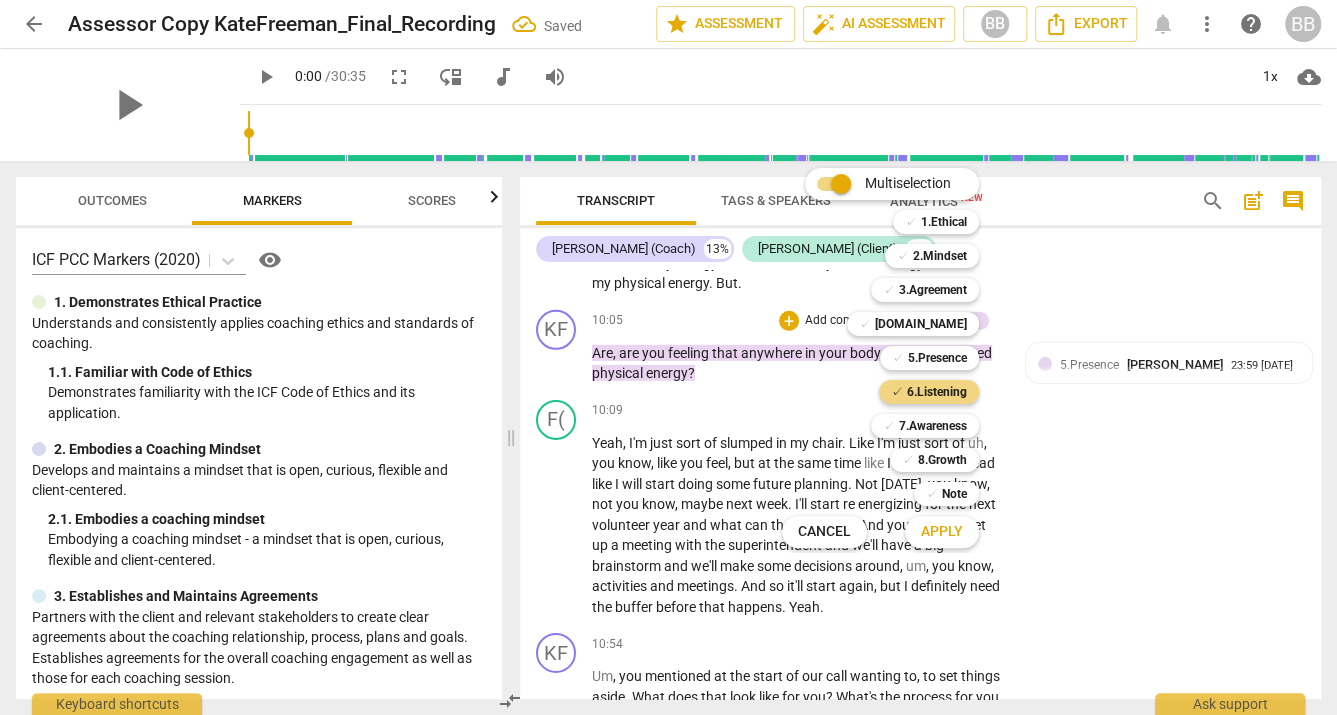 click on "Apply" at bounding box center (942, 532) 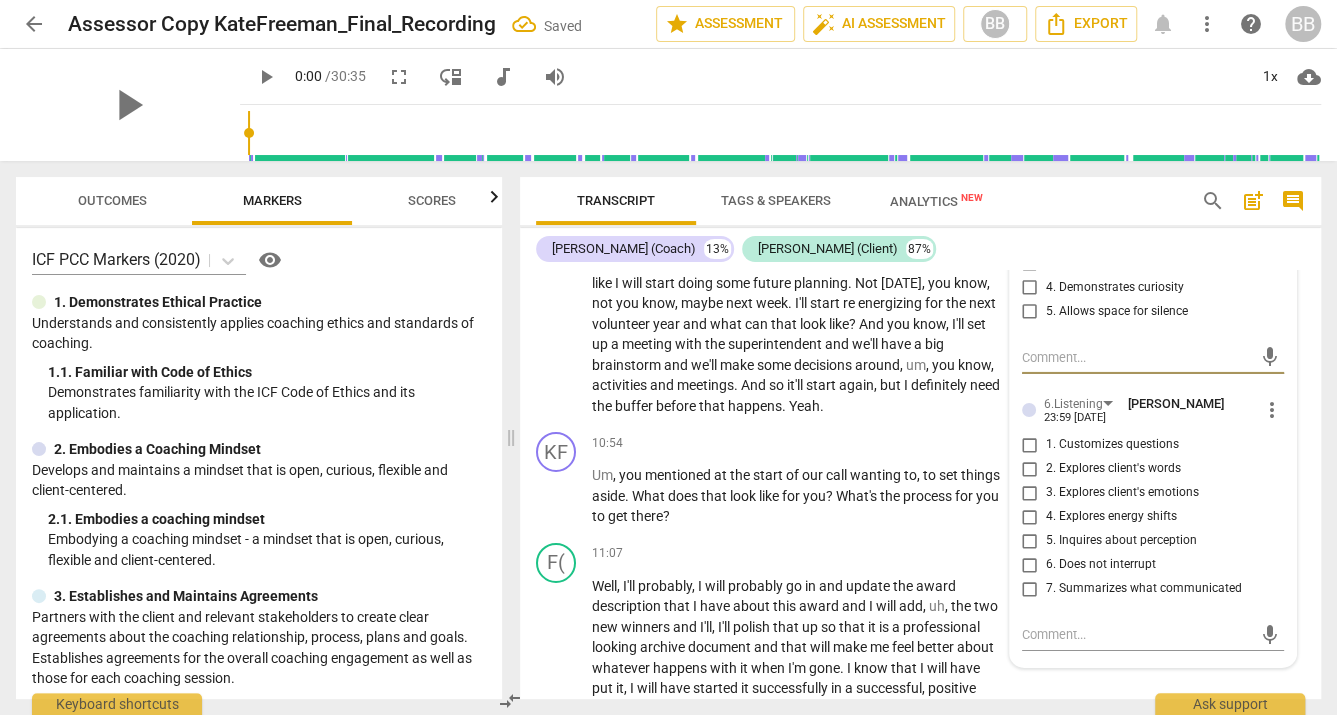 scroll, scrollTop: 3603, scrollLeft: 0, axis: vertical 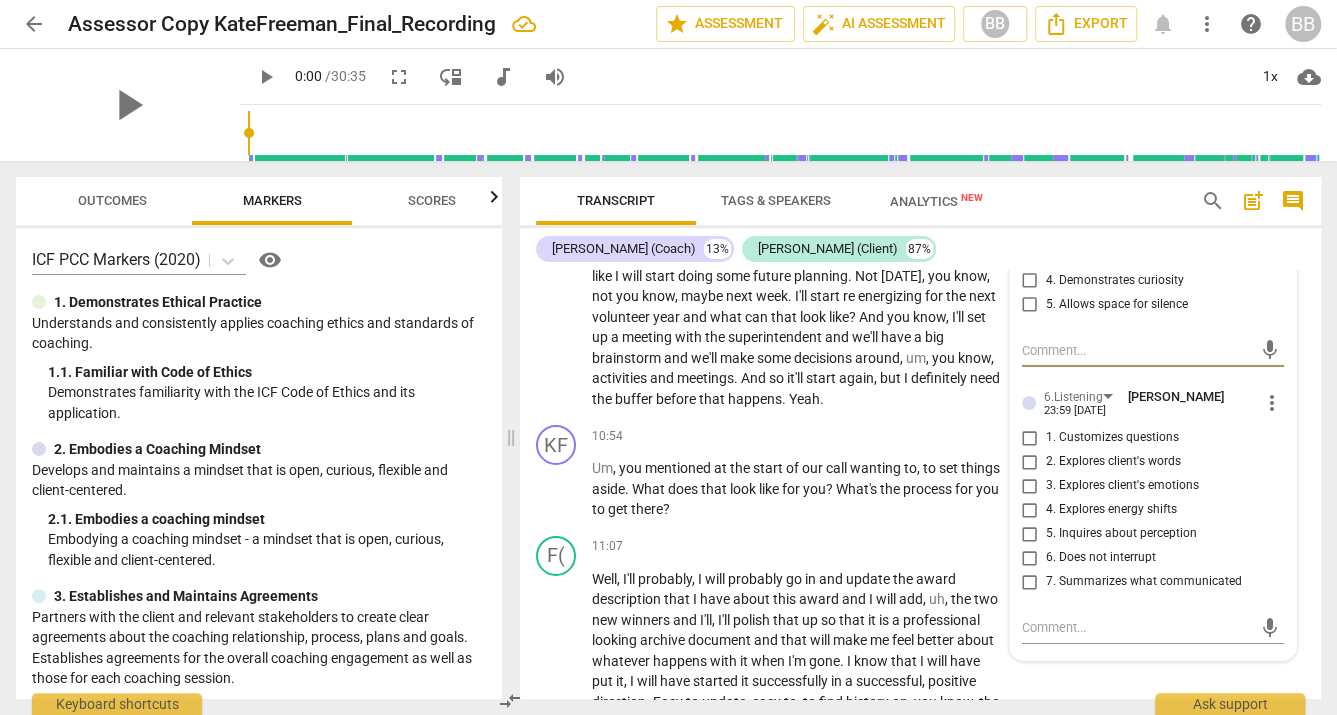 click on "3. Explores client's emotions" at bounding box center (1030, 486) 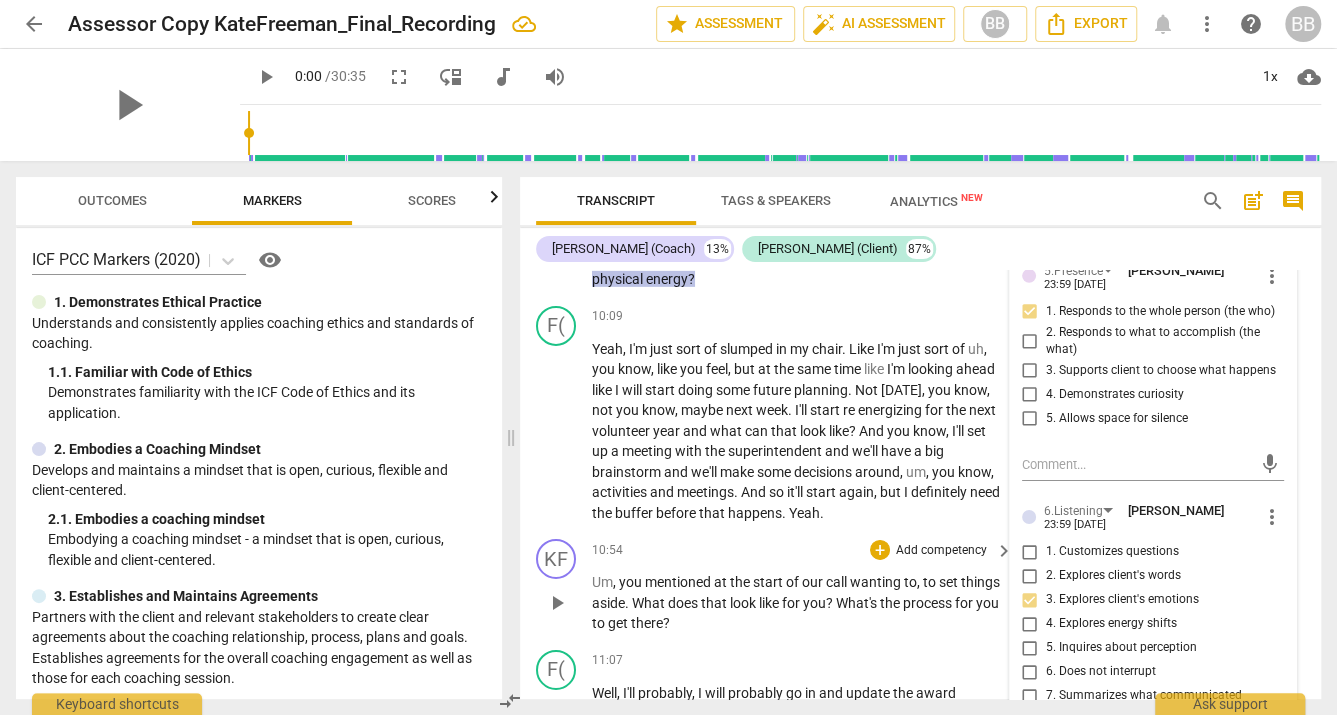 scroll, scrollTop: 3491, scrollLeft: 0, axis: vertical 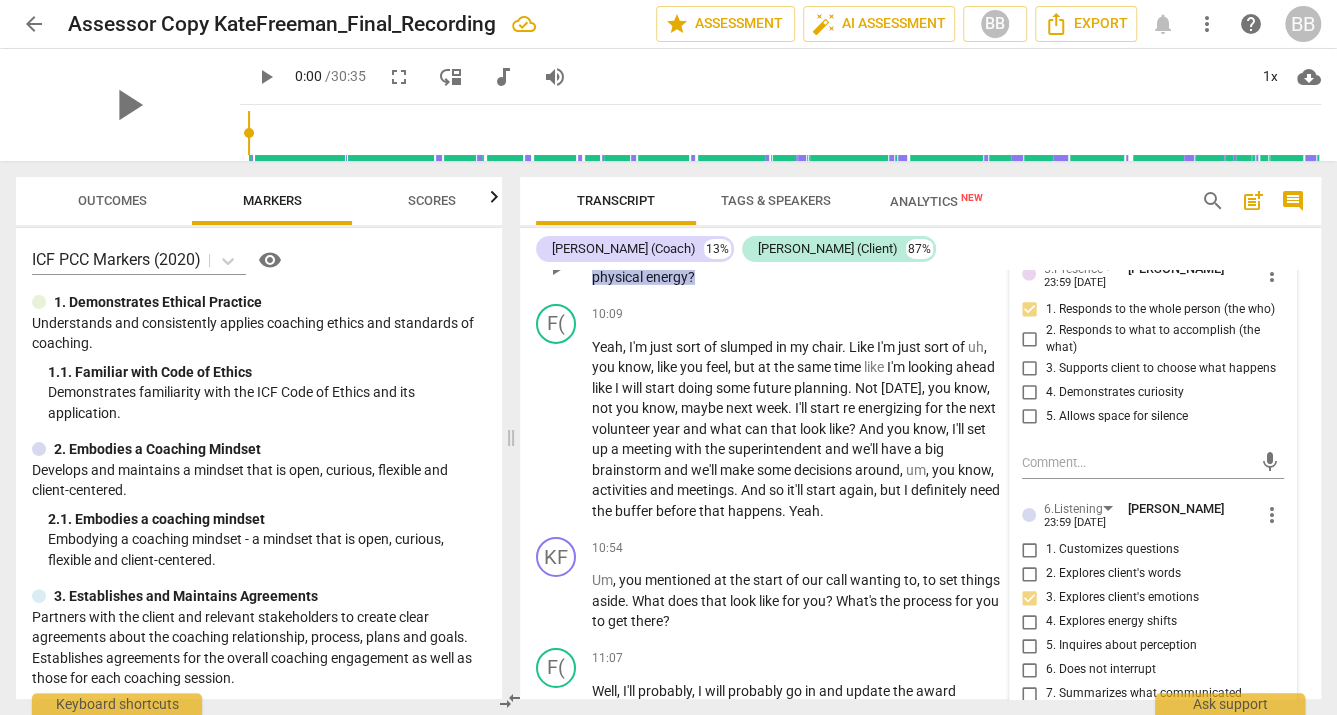 click on "2. Explores client's words" at bounding box center (1030, 574) 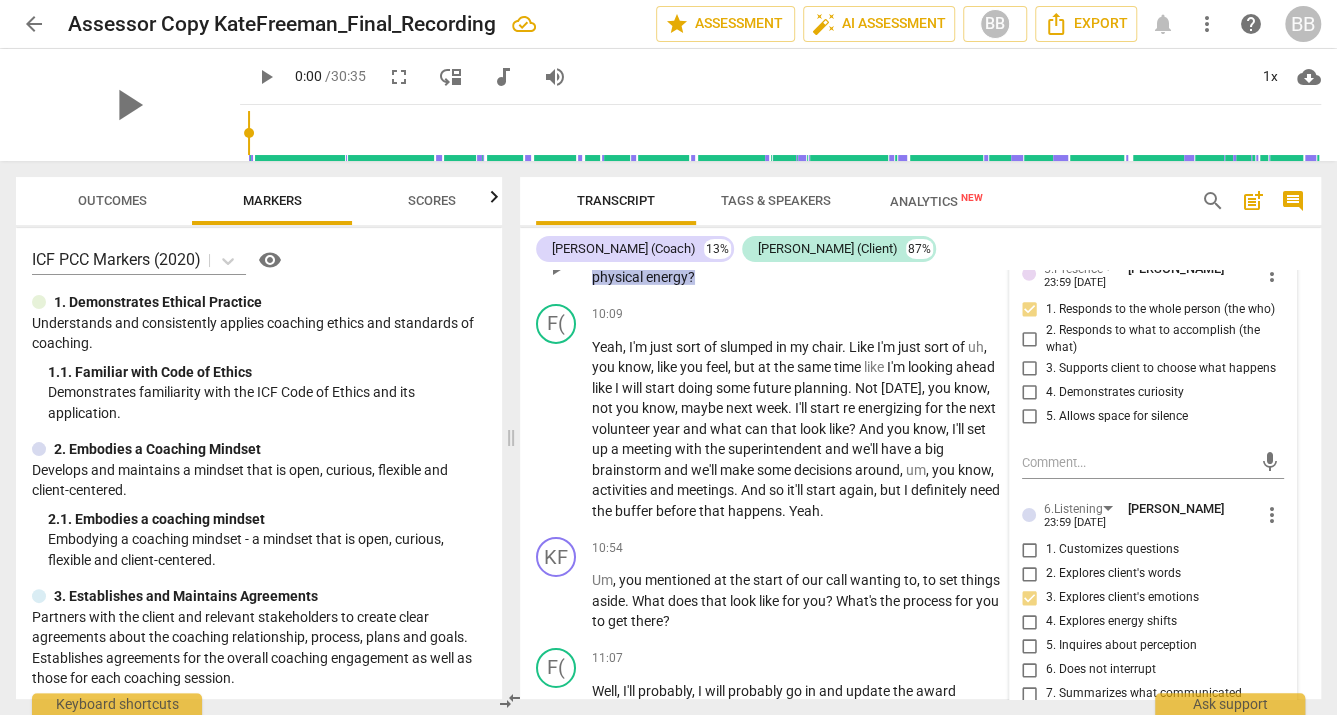 checkbox on "true" 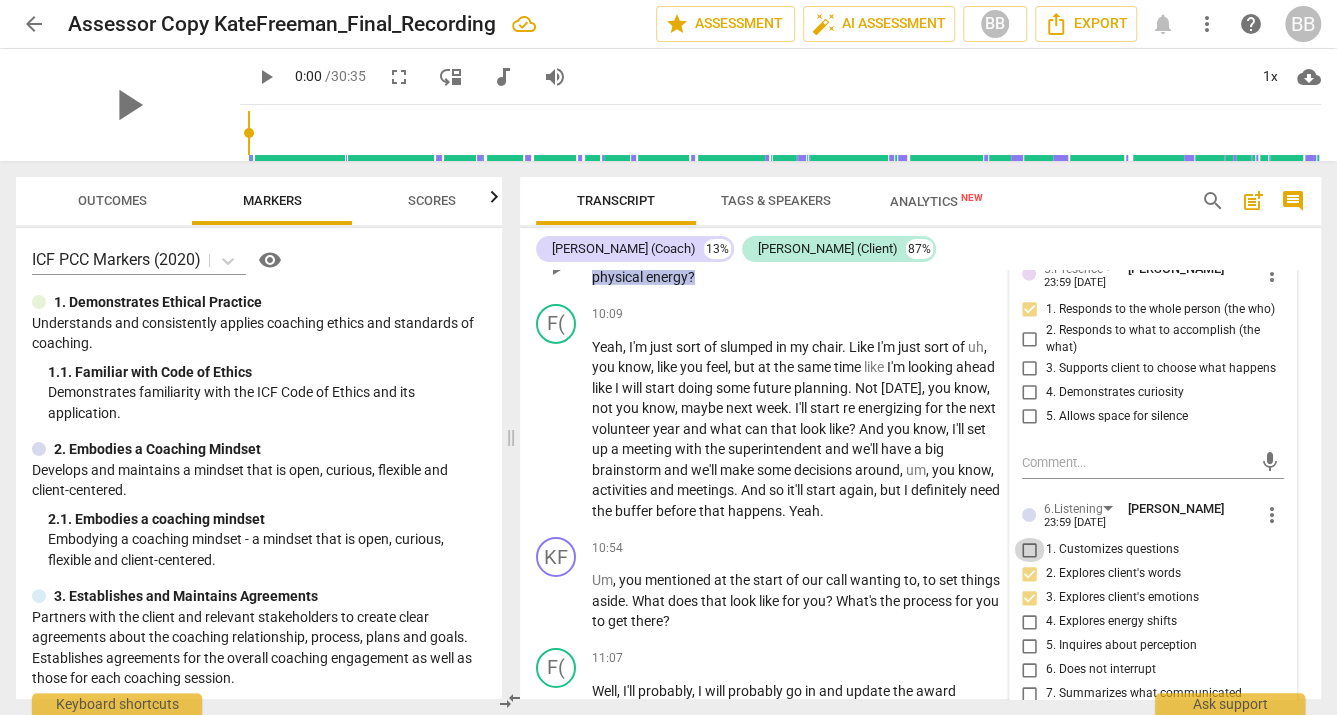 click on "1. Customizes questions" at bounding box center (1030, 550) 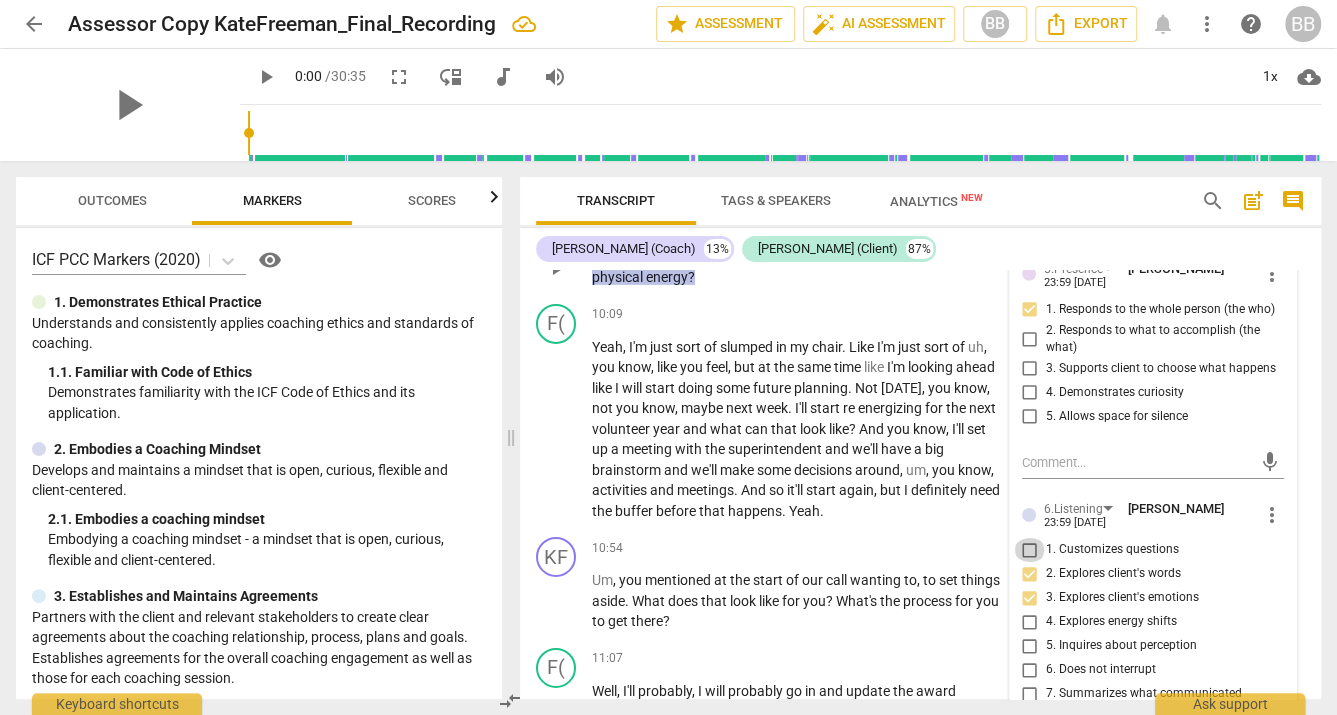 checkbox on "true" 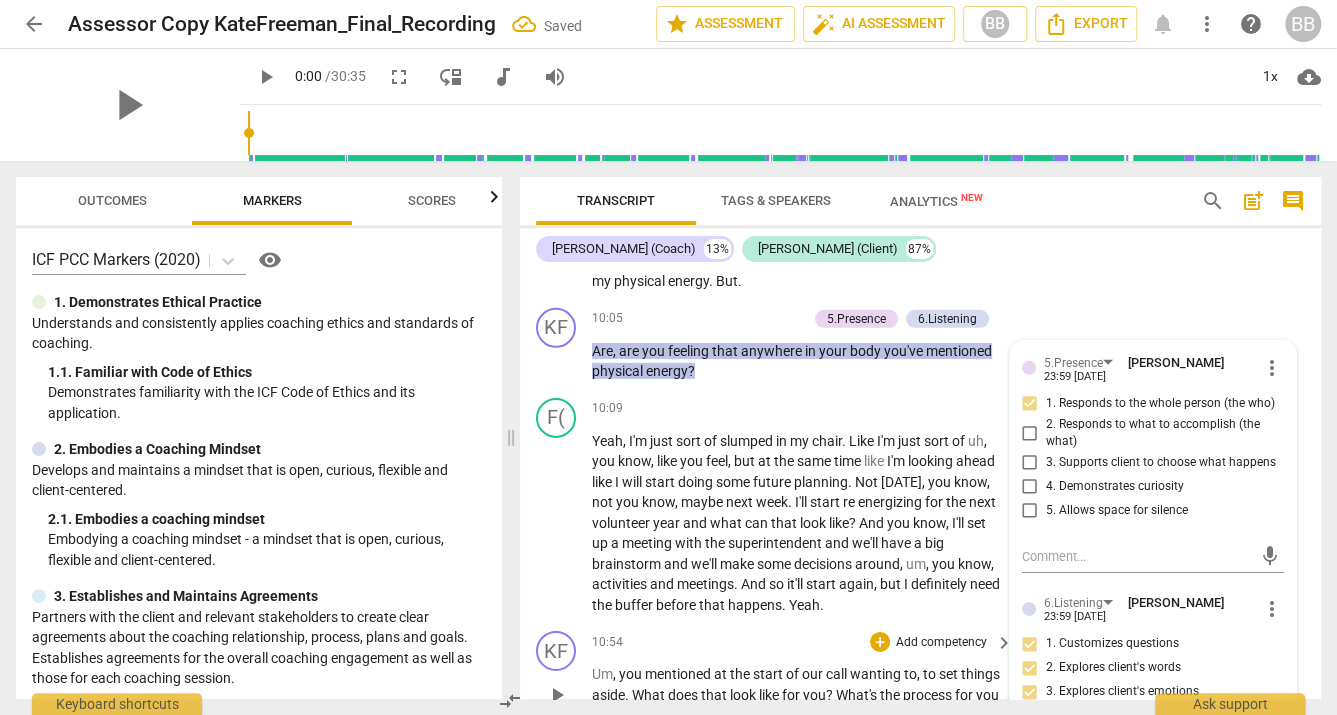 scroll, scrollTop: 3383, scrollLeft: 0, axis: vertical 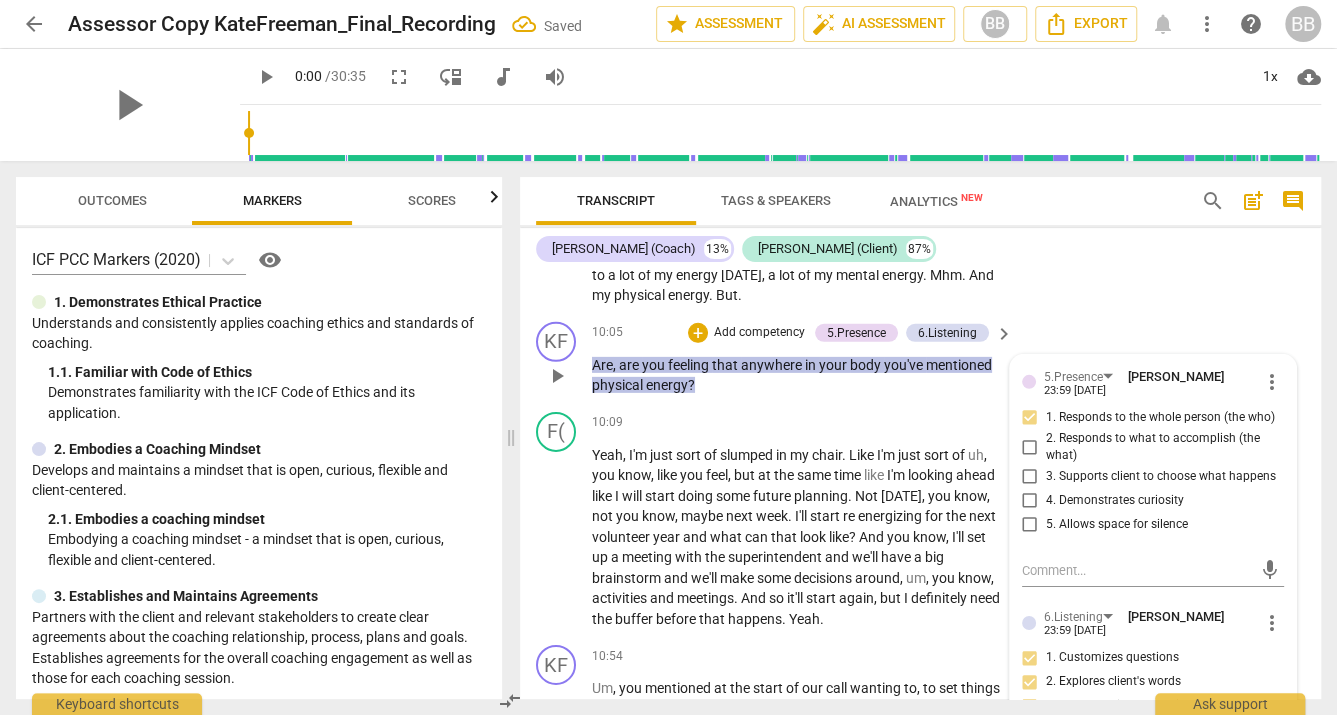 click on "4. Demonstrates curiosity" at bounding box center (1030, 501) 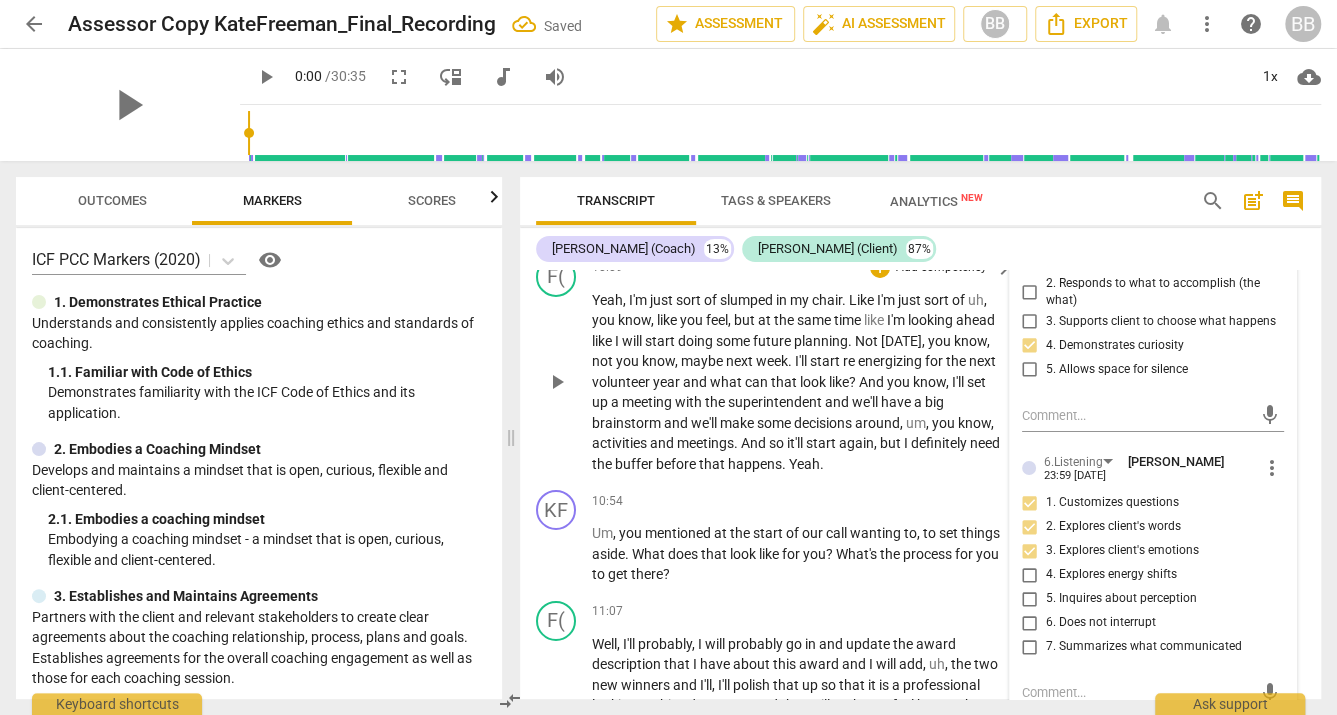 scroll, scrollTop: 3547, scrollLeft: 0, axis: vertical 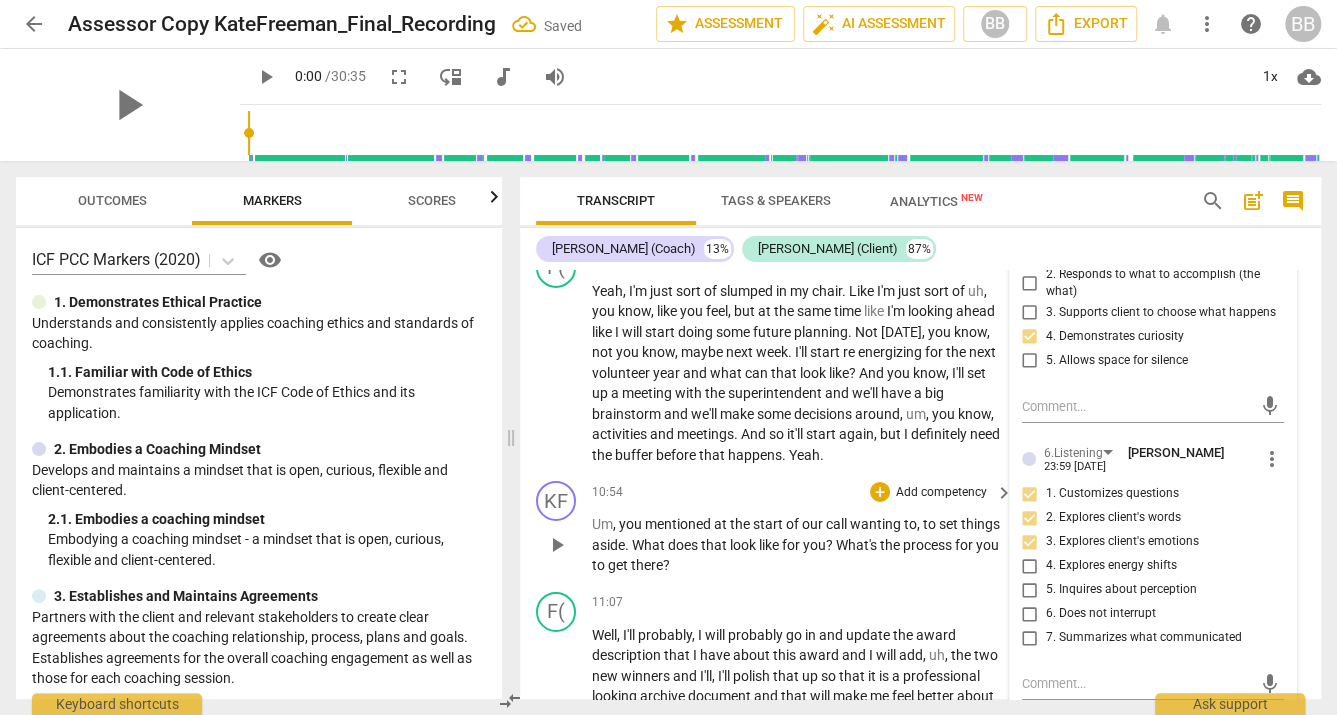 click on "Um ,   you   mentioned   at   the   start   of   our   call   wanting   to ,   to   set   things   aside .   What   does   that   look   like   for   you ?   What's   the   process   for   you   to   get   there ?" at bounding box center [797, 545] 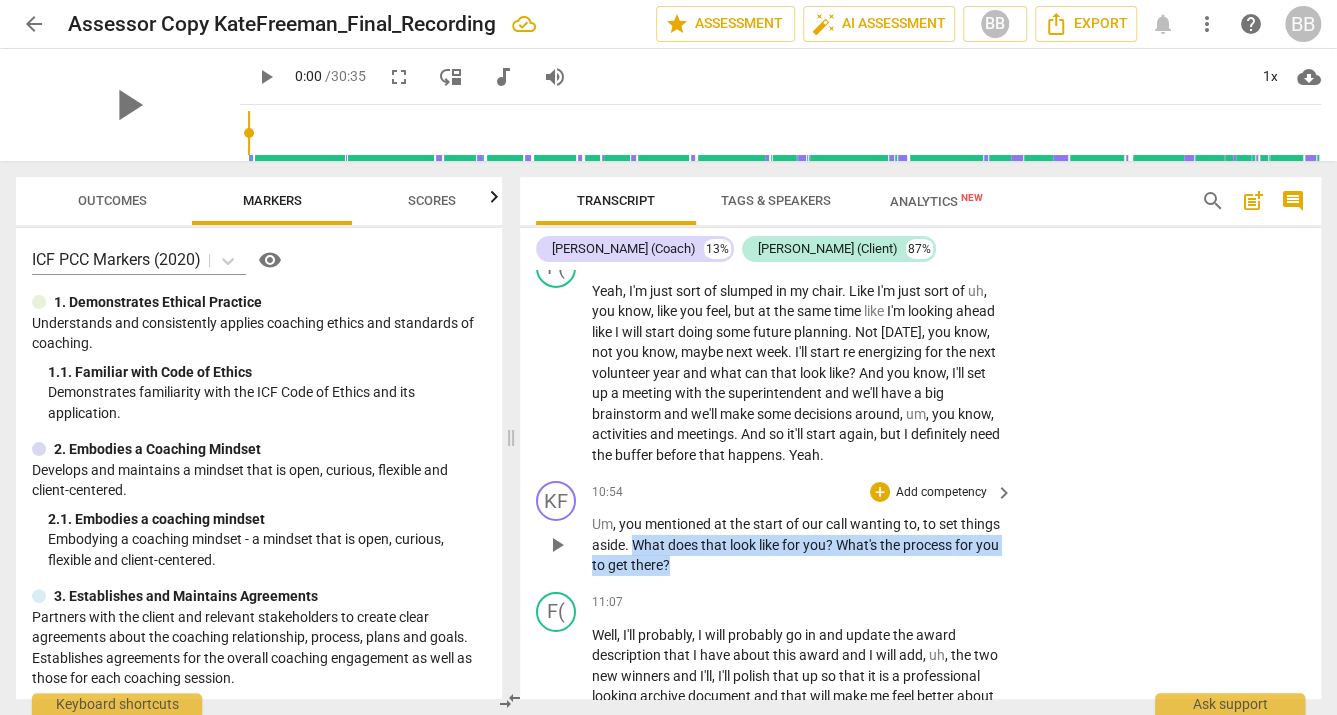 drag, startPoint x: 673, startPoint y: 579, endPoint x: 795, endPoint y: 600, distance: 123.79418 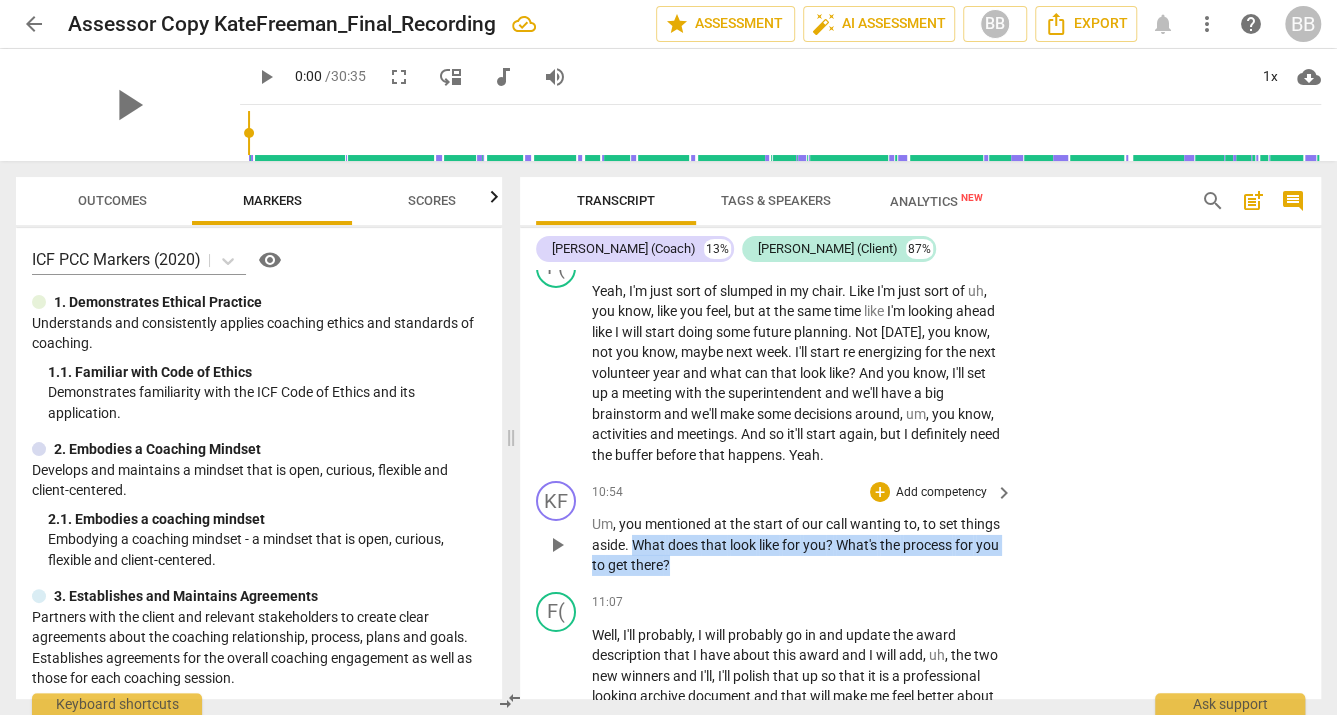 click on "Um ,   you   mentioned   at   the   start   of   our   call   wanting   to ,   to   set   things   aside .   What   does   that   look   like   for   you ?   What's   the   process   for   you   to   get   there ?" at bounding box center (797, 545) 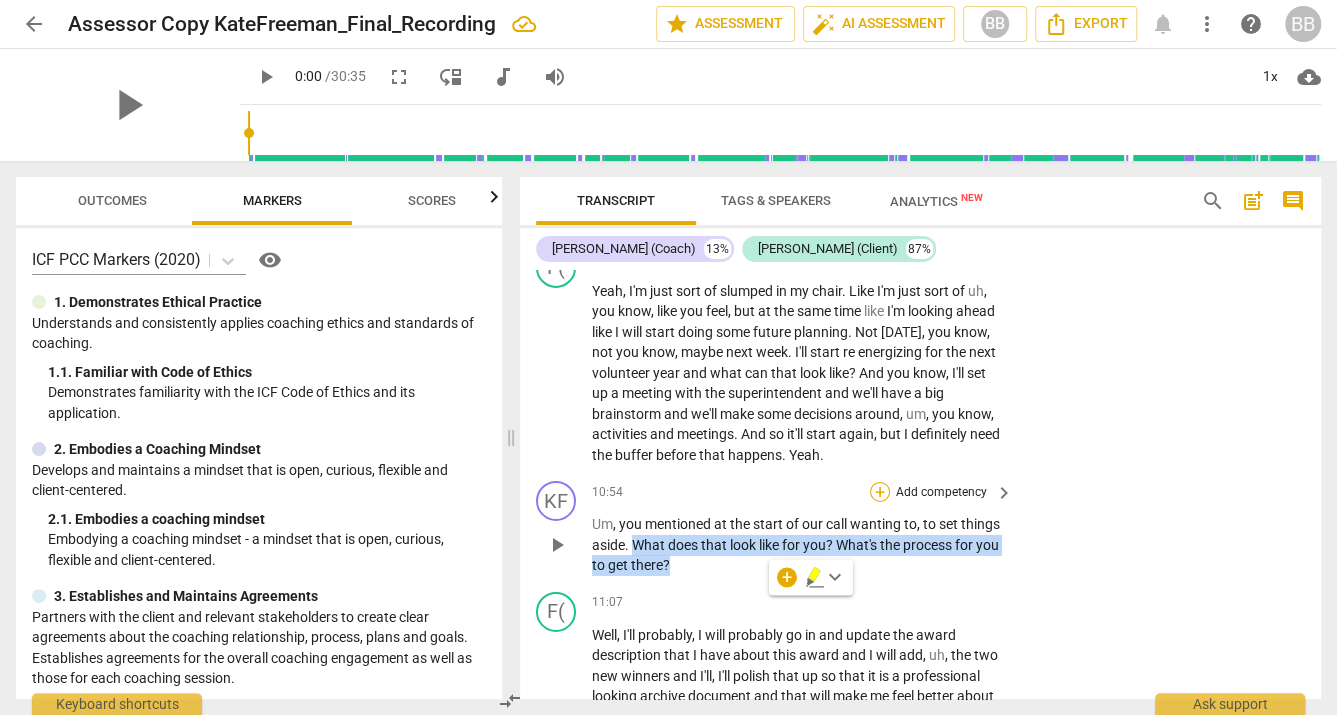 click on "+" at bounding box center (880, 492) 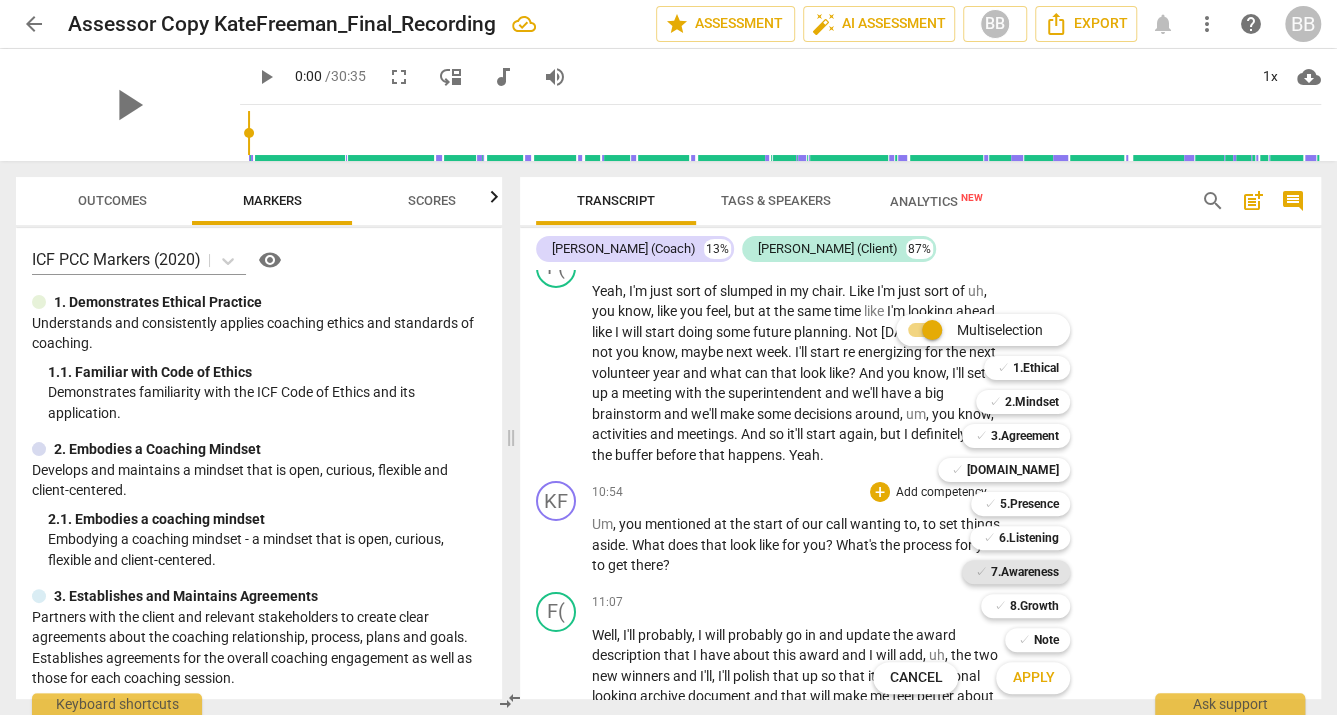 click on "7.Awareness" at bounding box center (1024, 572) 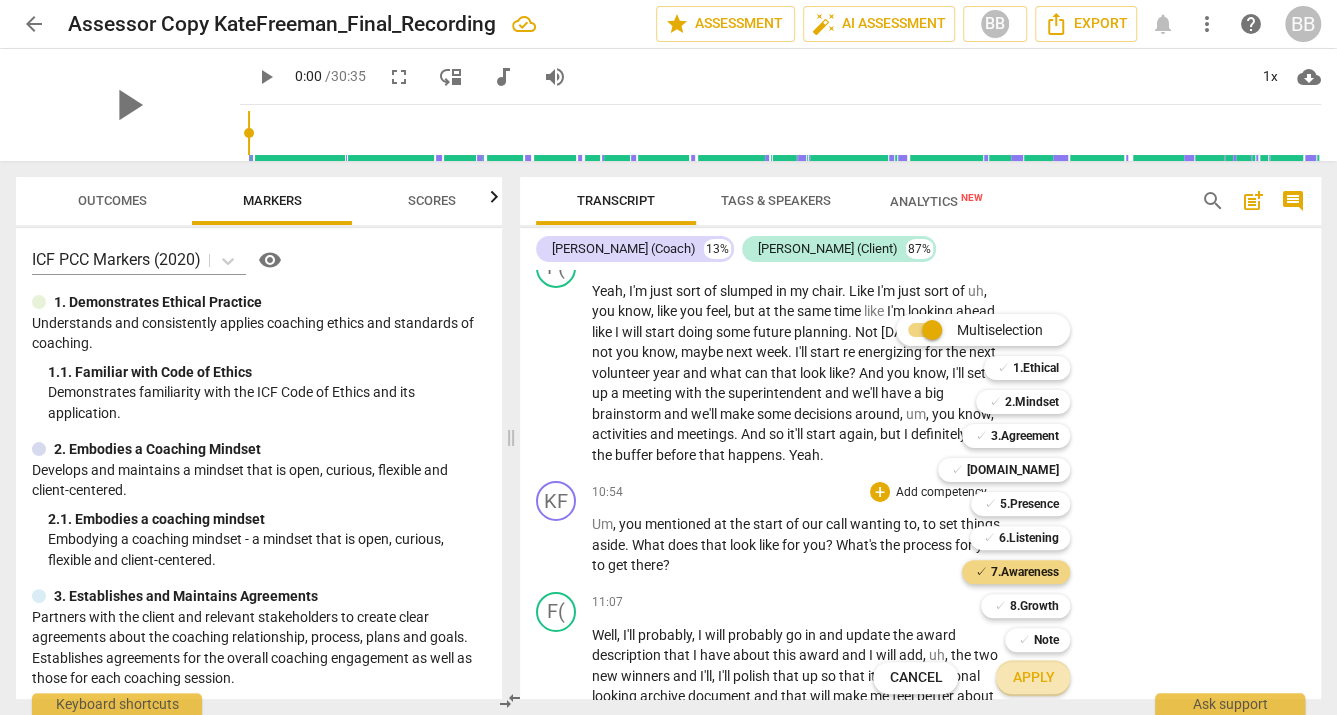 click on "Apply" at bounding box center (1033, 678) 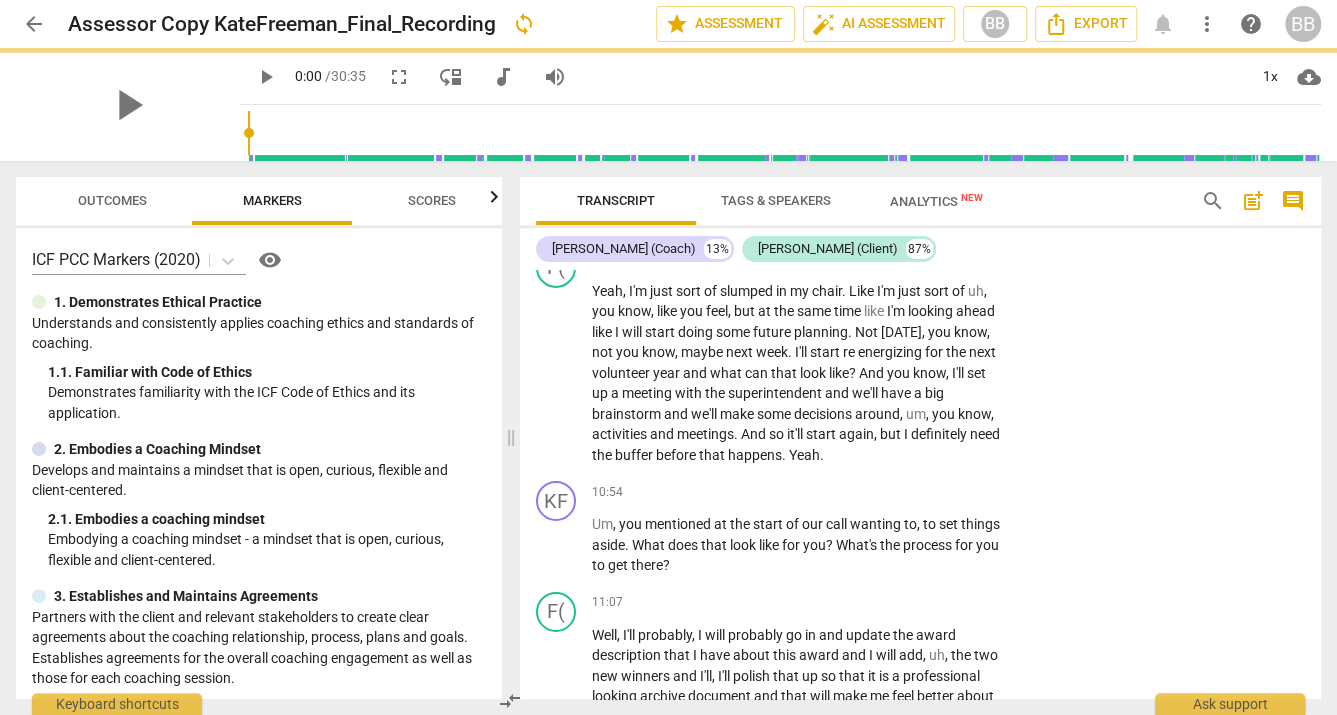 scroll, scrollTop: 3913, scrollLeft: 0, axis: vertical 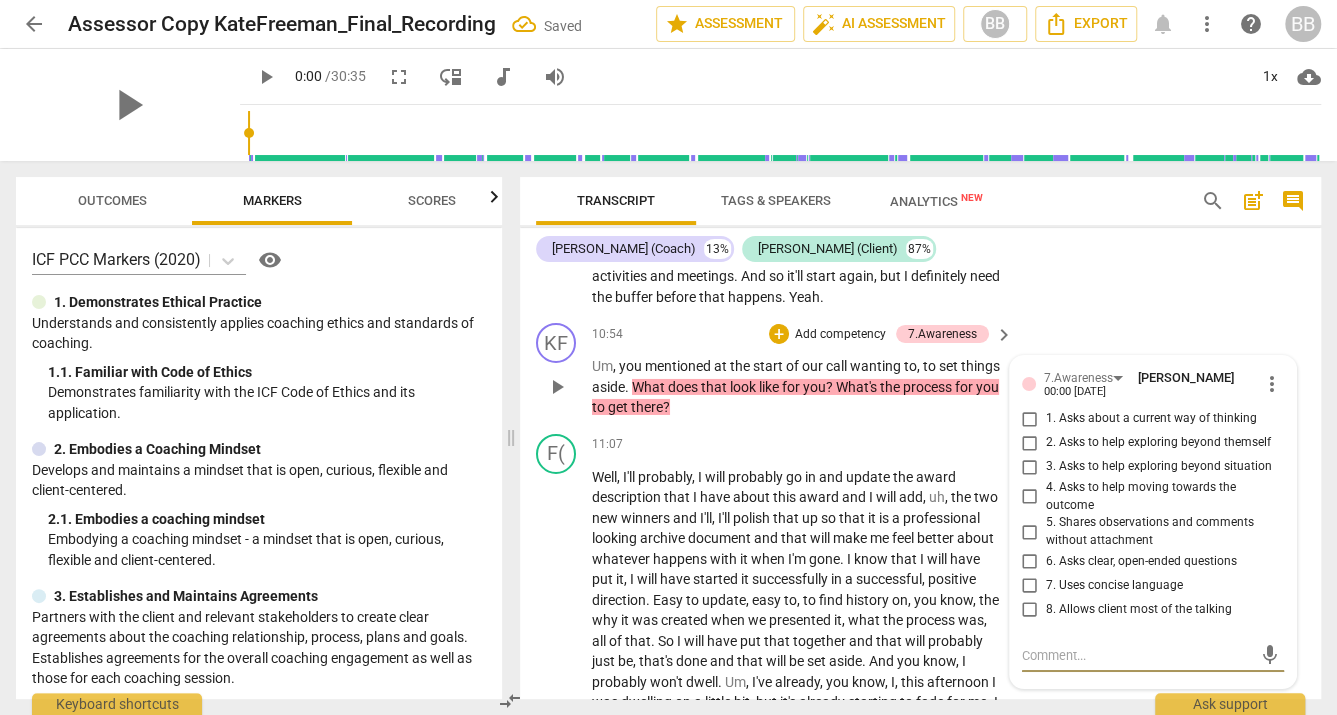 click on "1. Asks about a current way of thinking" at bounding box center (1030, 419) 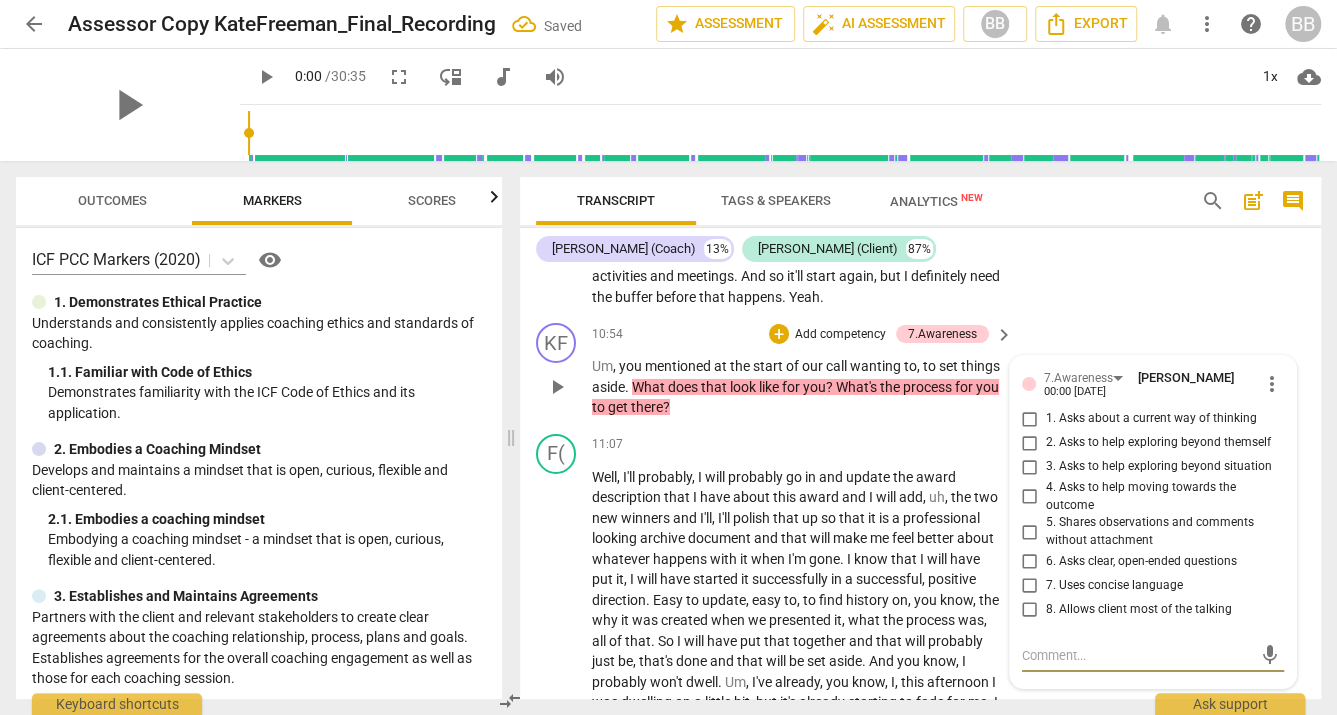 checkbox on "true" 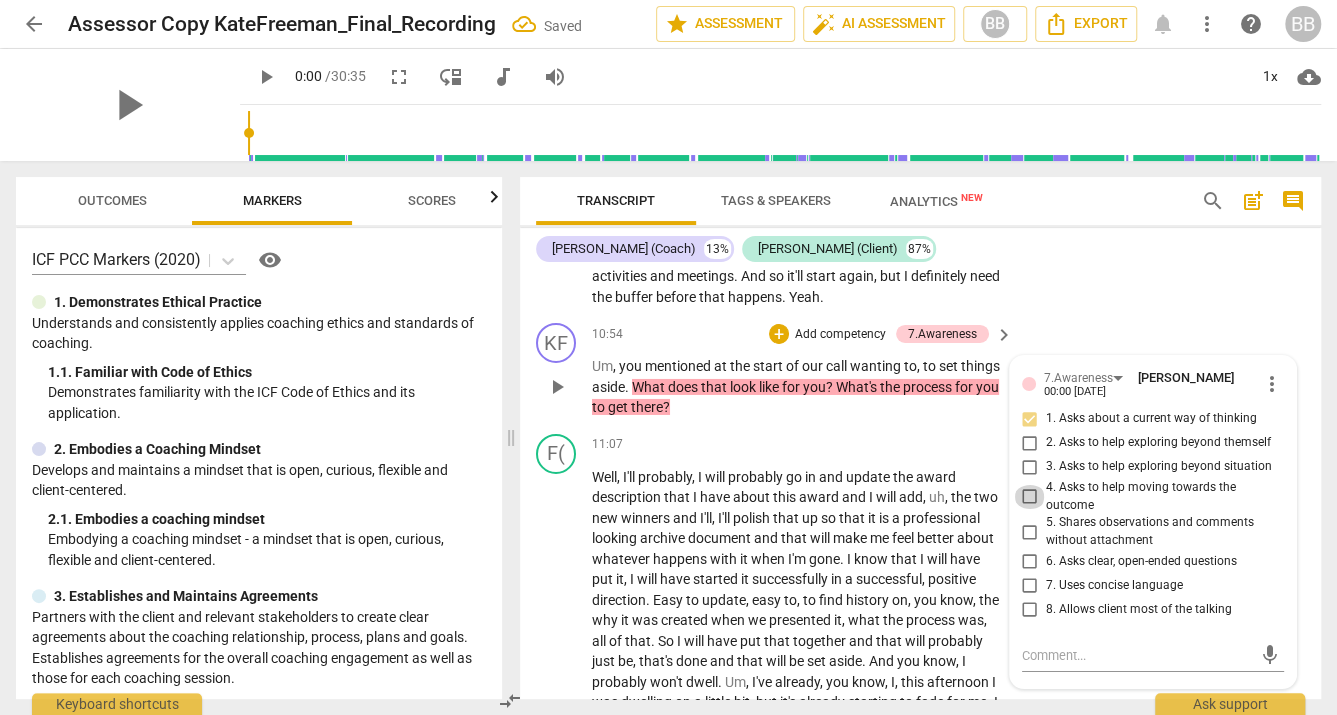click on "4. Asks to help moving towards the outcome" at bounding box center (1030, 497) 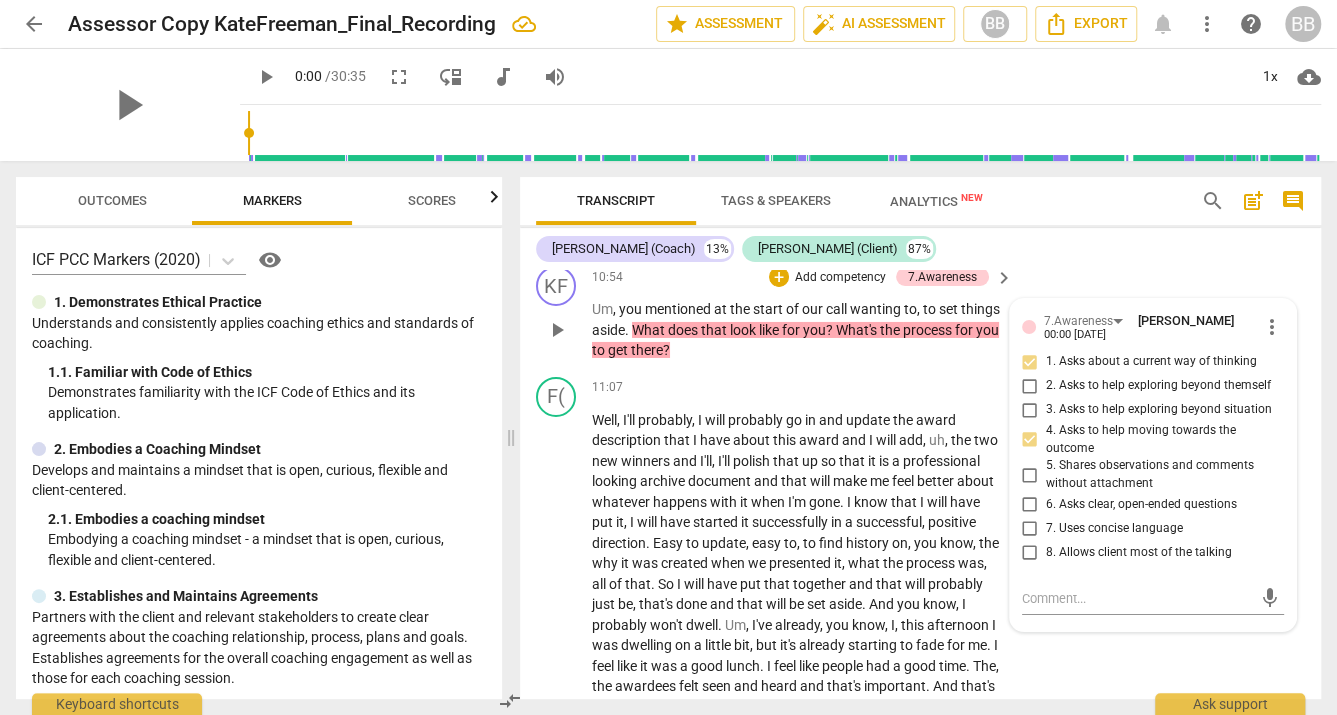 scroll, scrollTop: 3765, scrollLeft: 0, axis: vertical 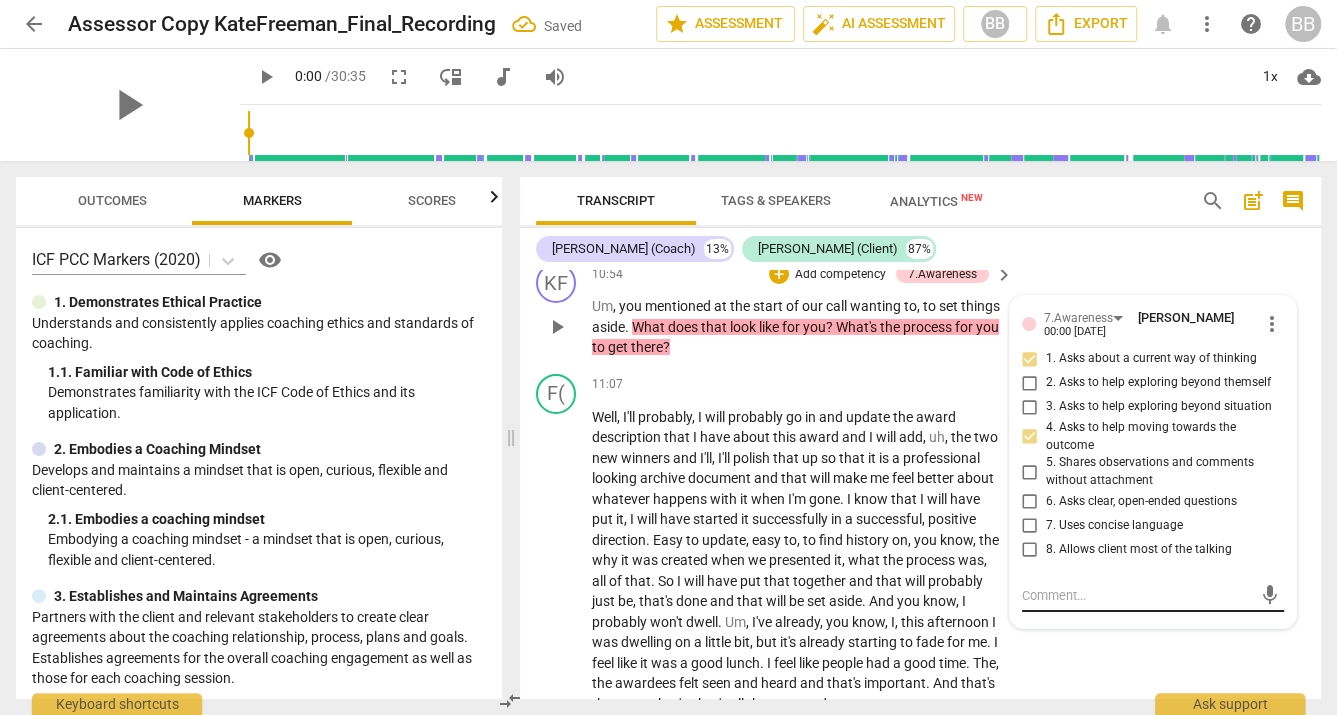 click at bounding box center [1137, 595] 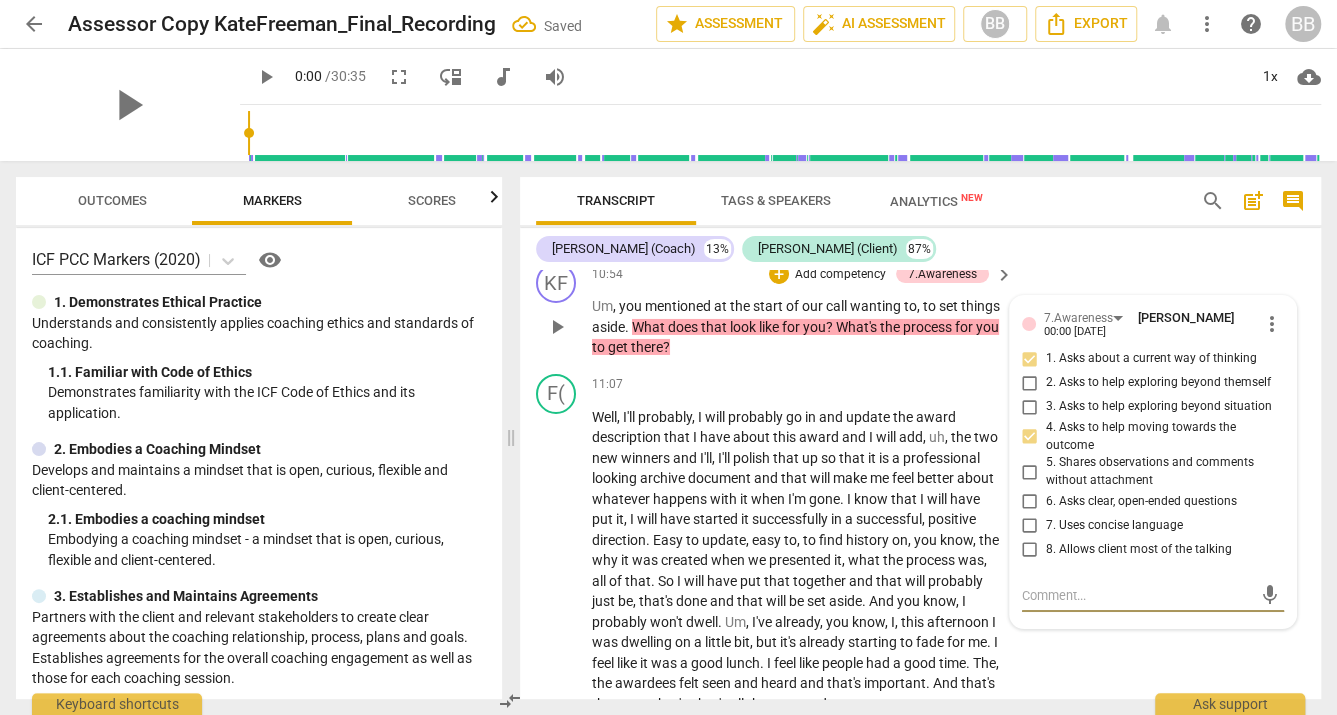 type on "B" 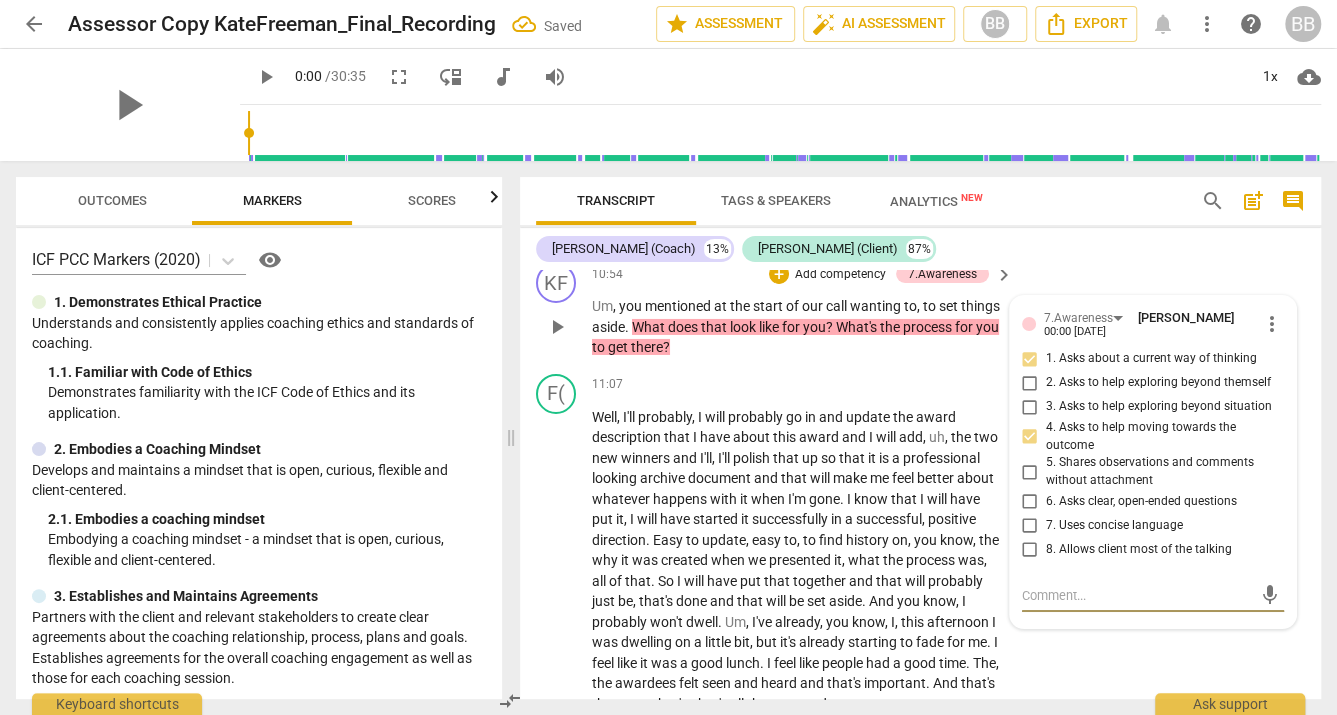 type on "B" 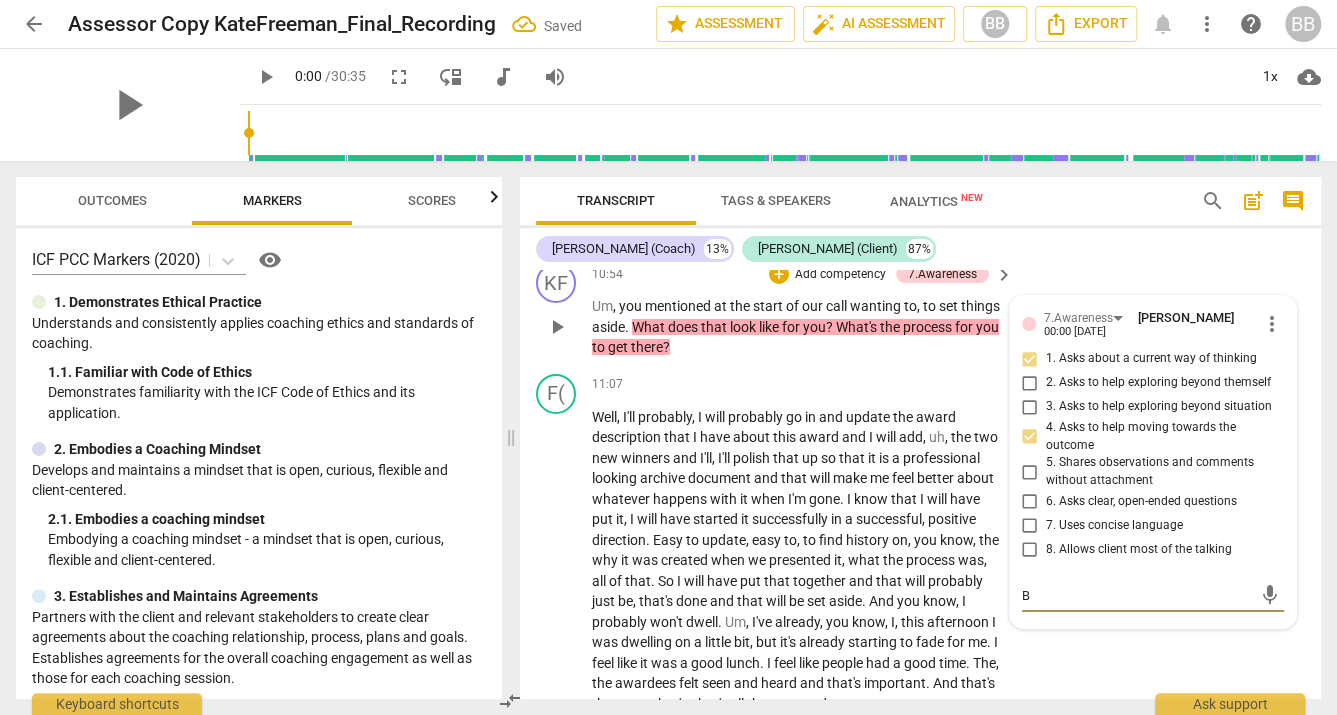 type on "Be" 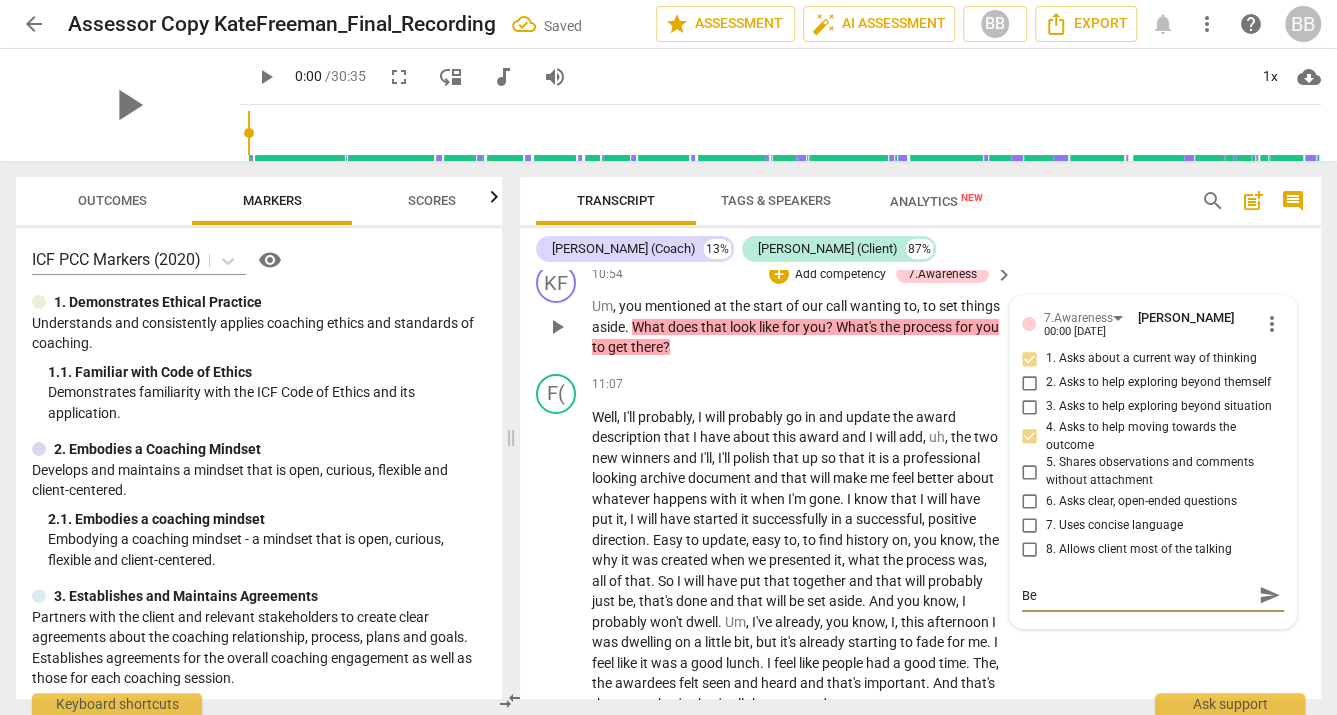 type on "Be" 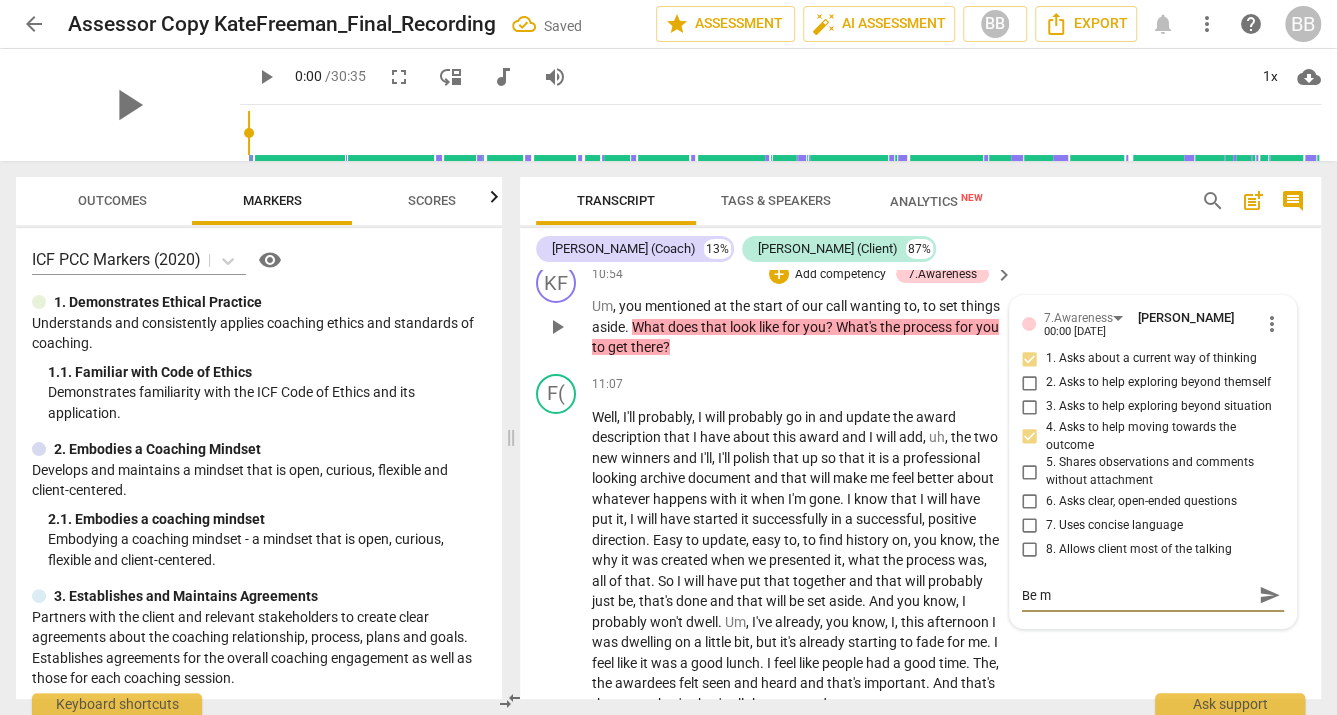 type on "Be mi" 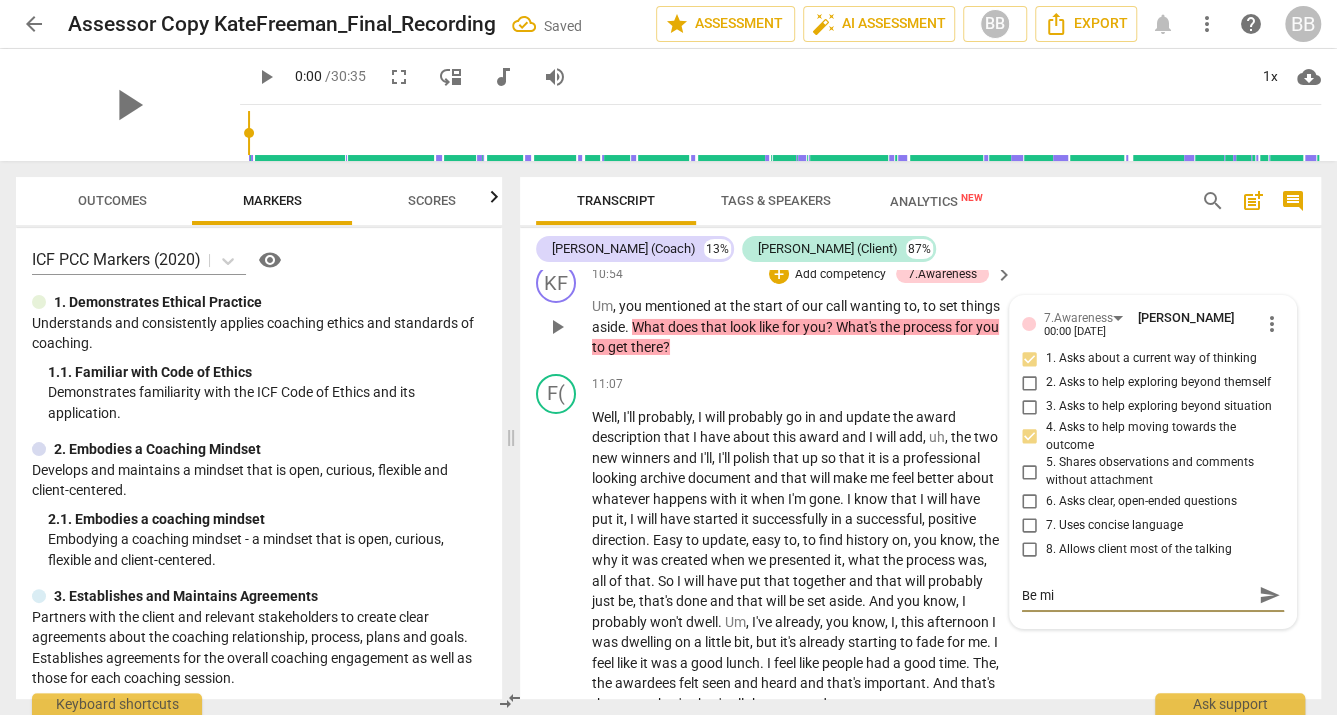 type on "Be min" 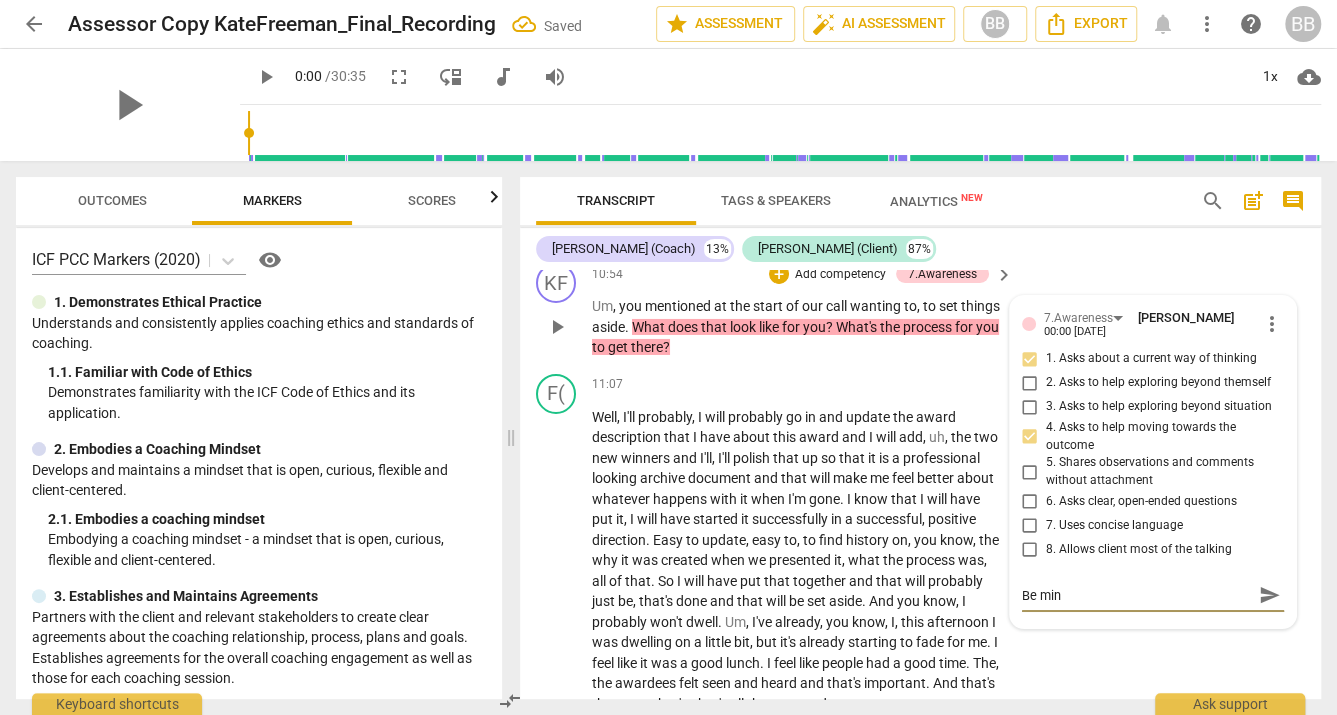 type on "Be mind" 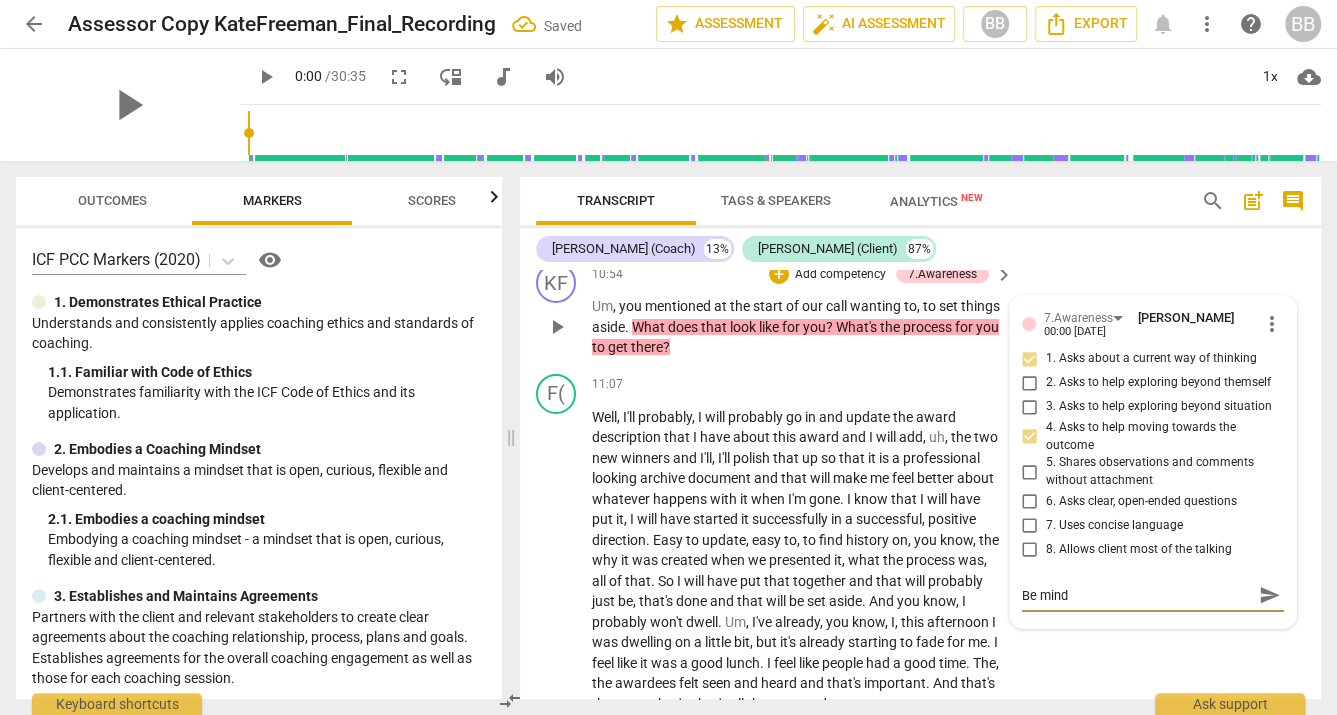 type on "Be mindf" 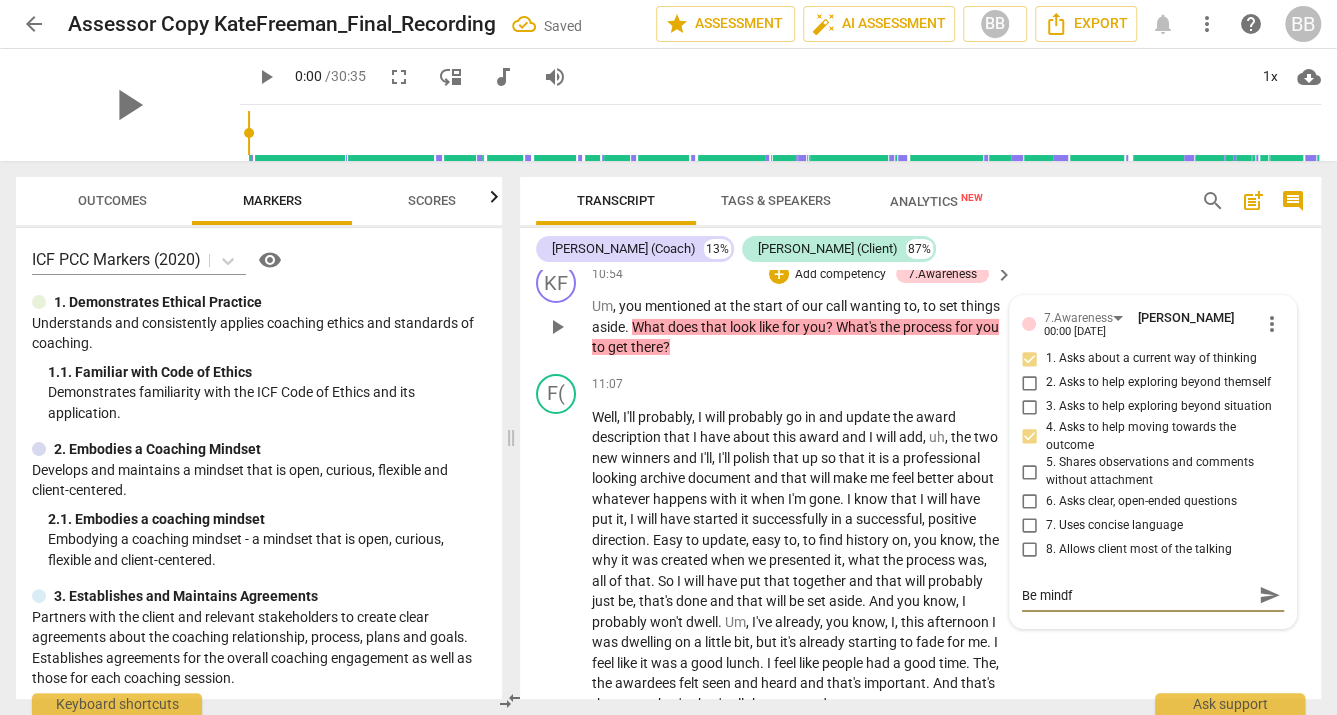 type on "Be mindfu" 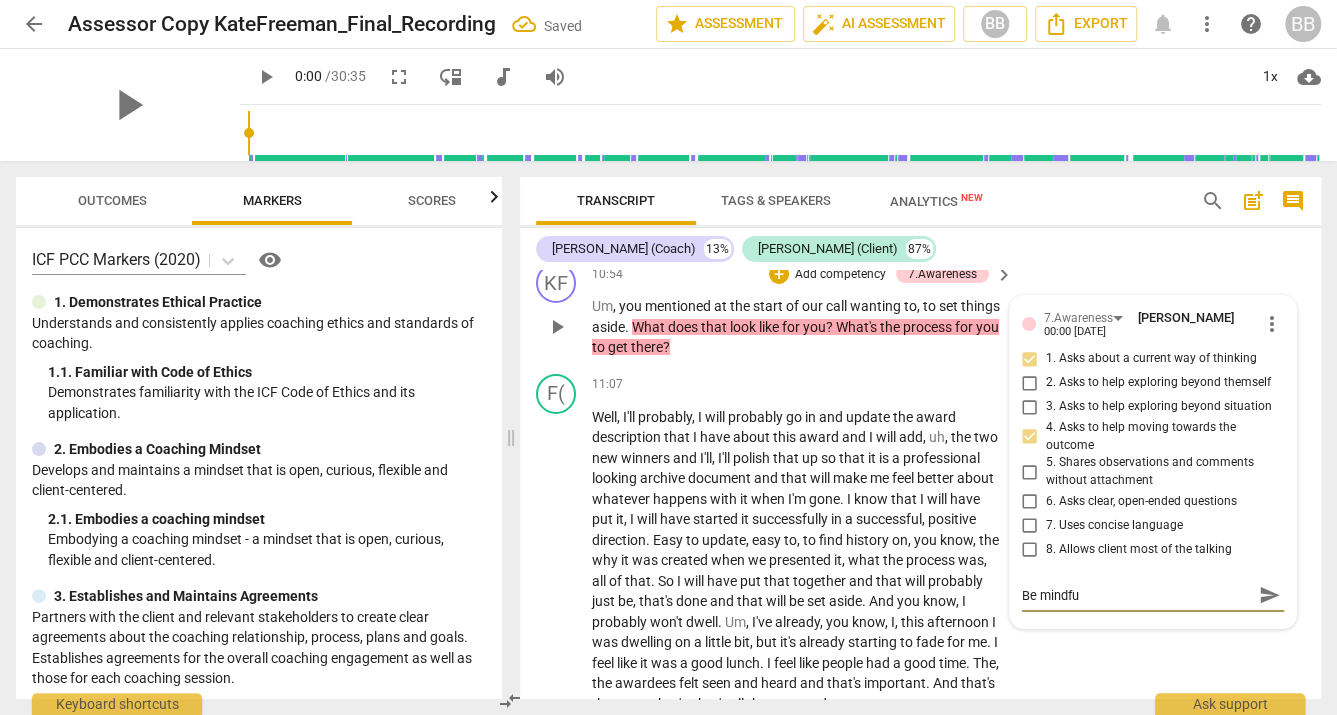 type on "Be mindful" 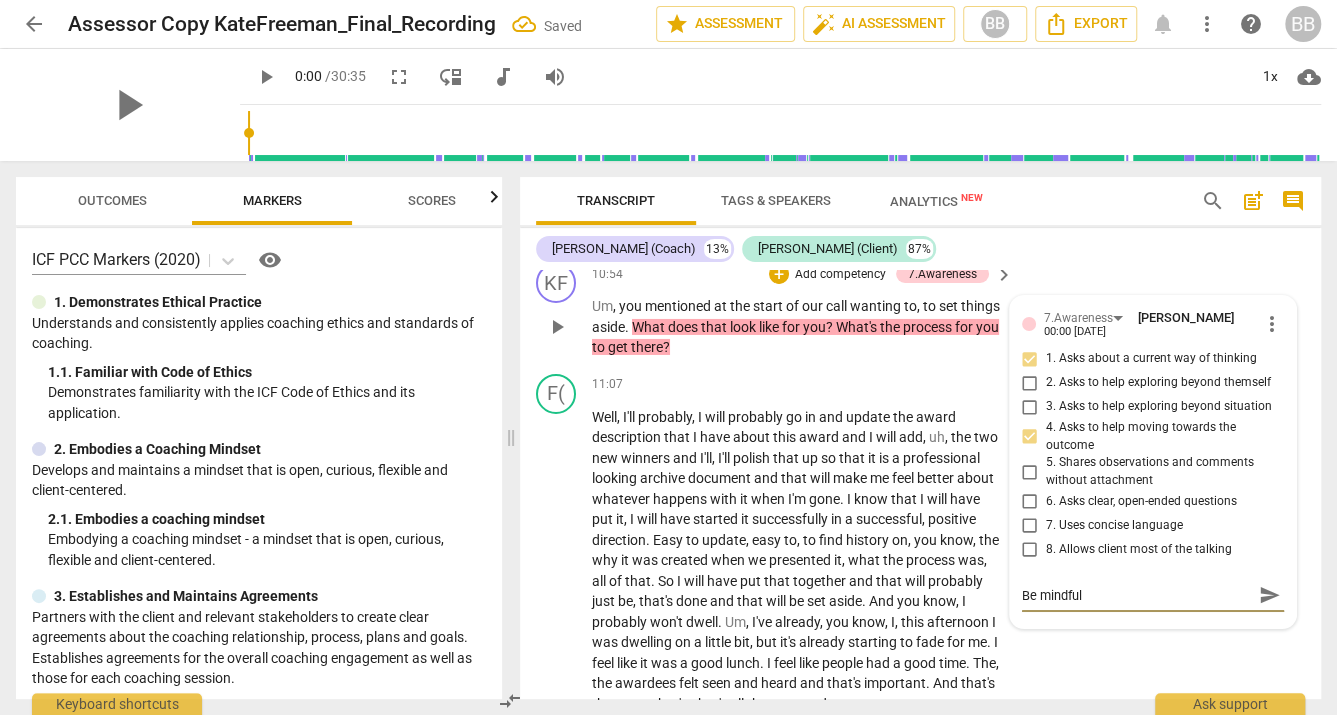 type on "Be mindful" 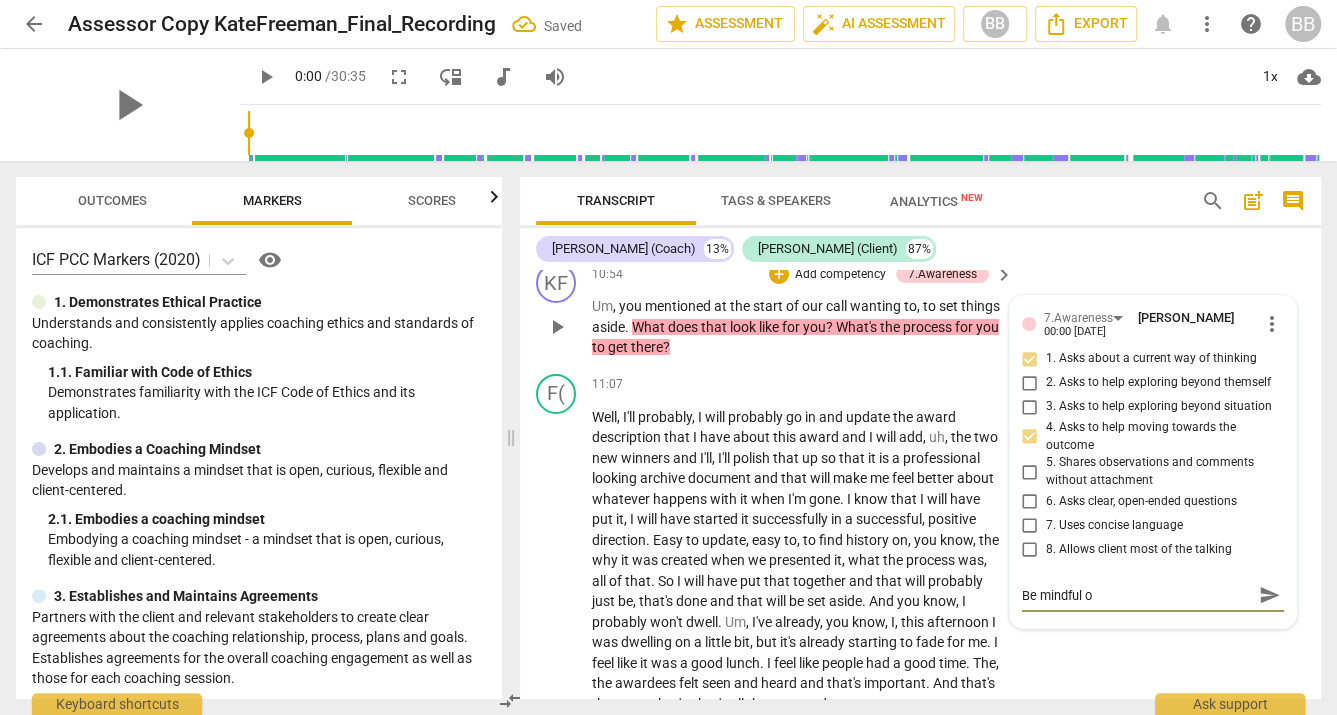type on "Be mindful of" 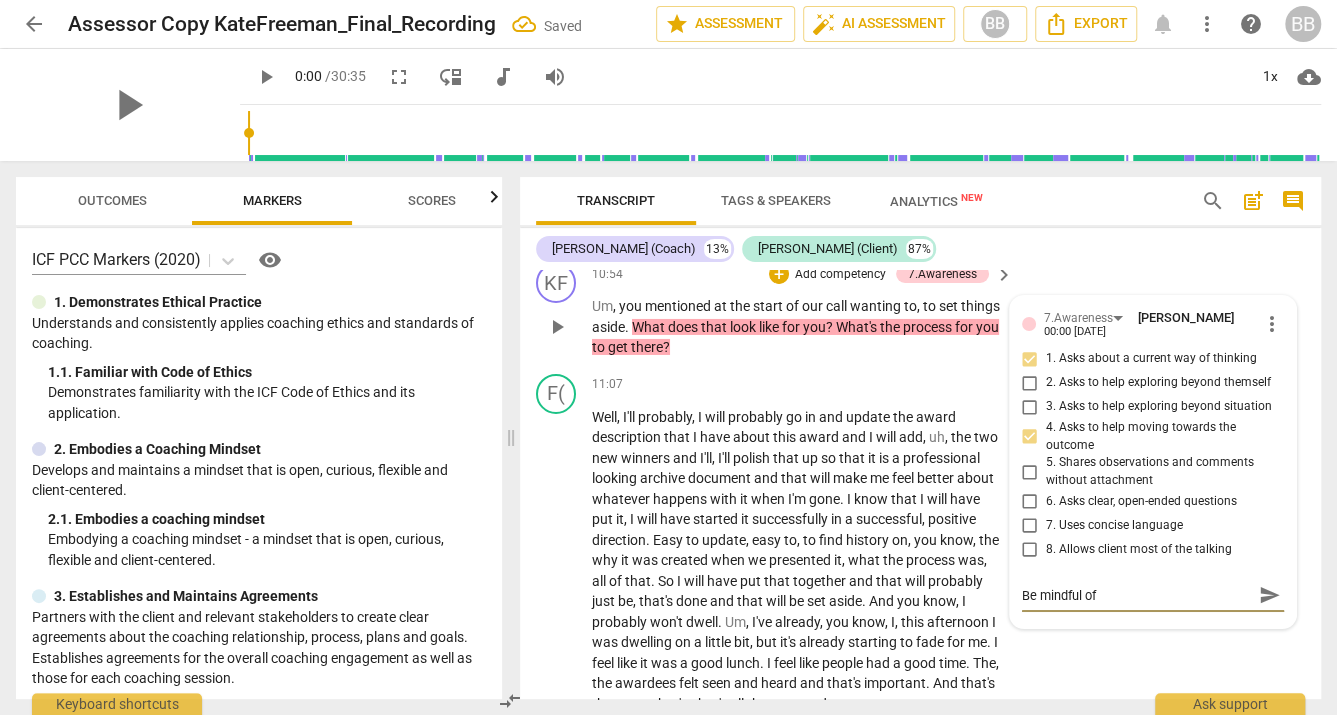 type on "Be mindful of" 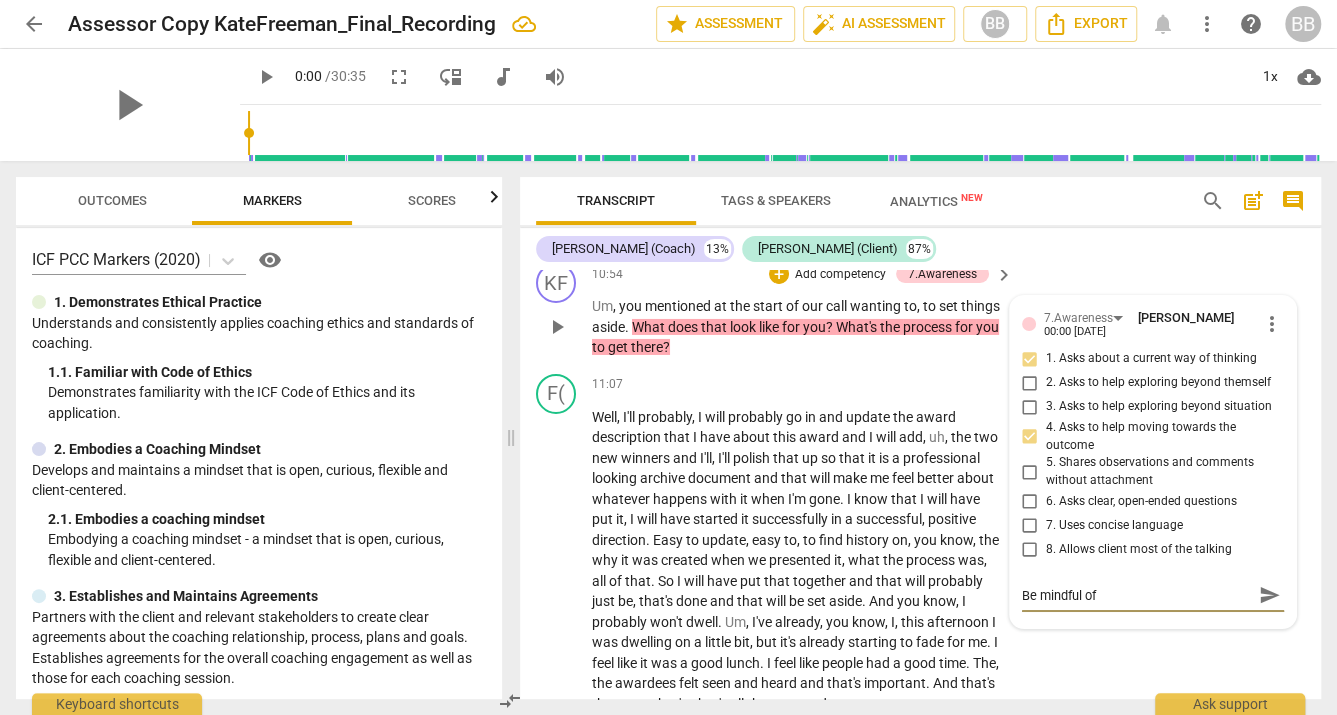 type on "Be mindful of s" 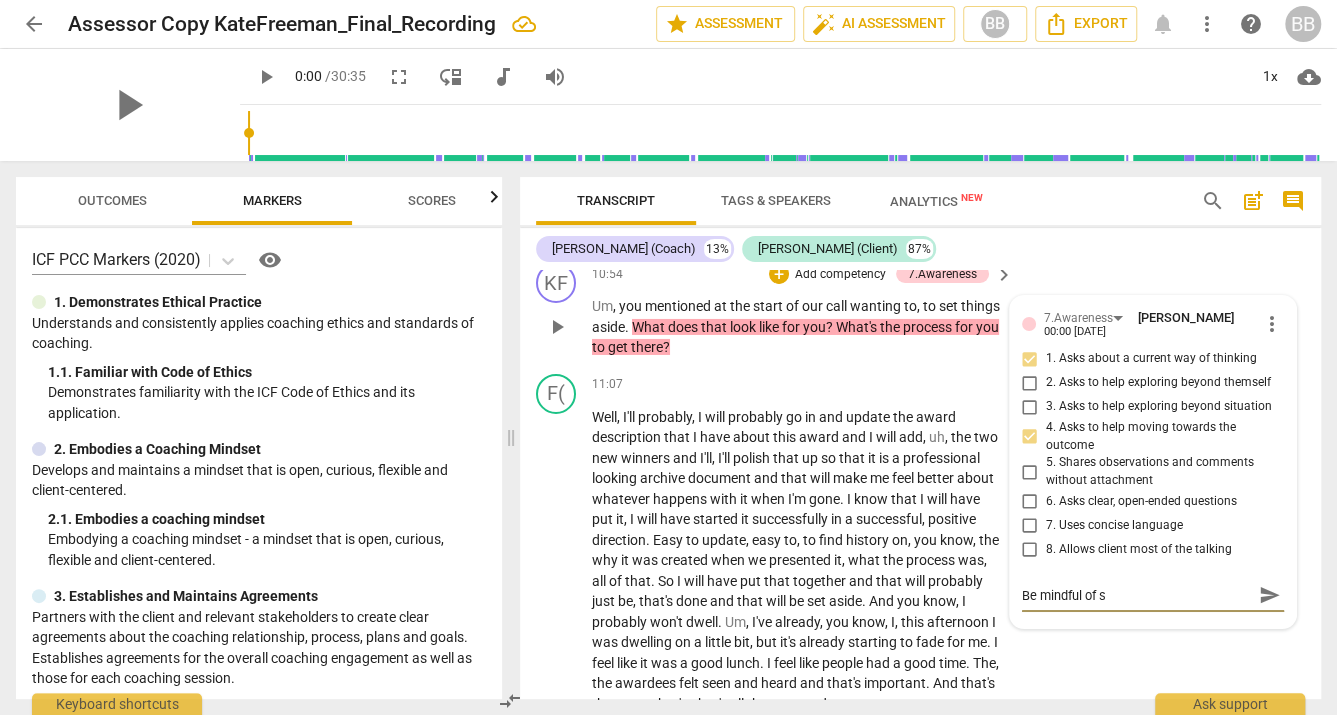 type on "Be mindful of st" 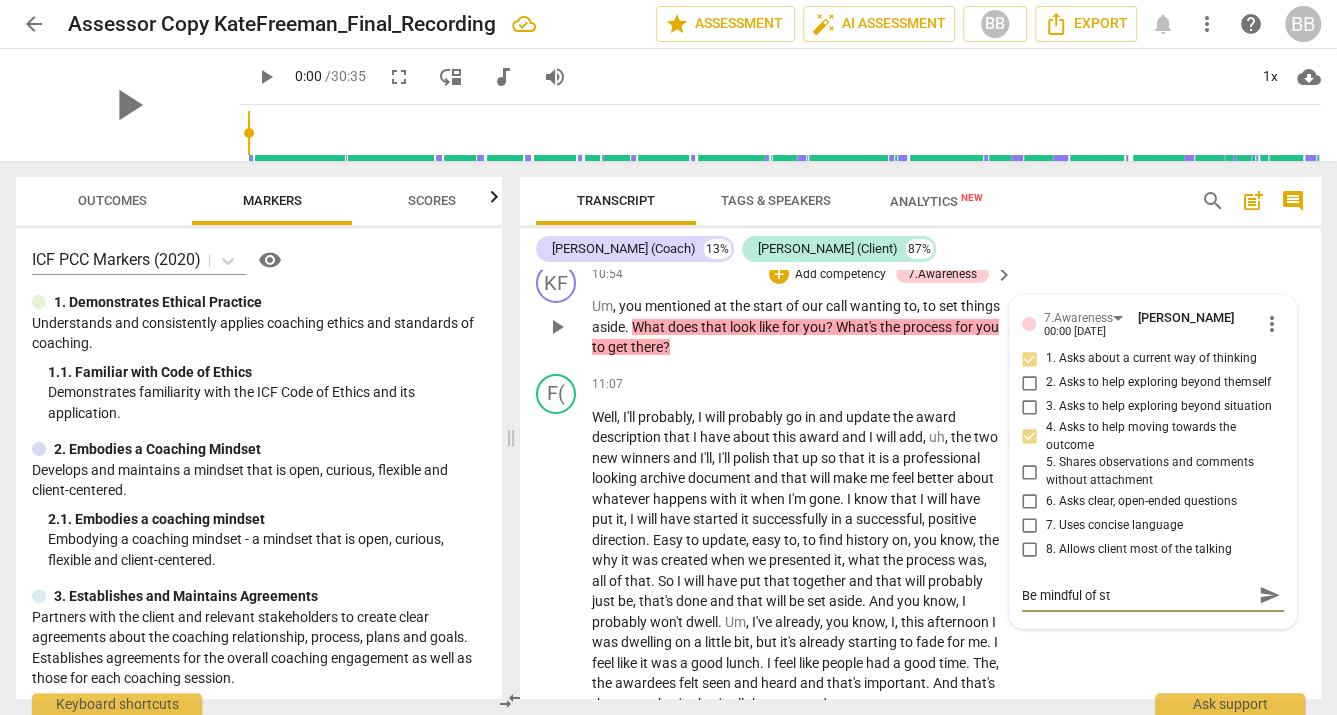 type on "Be mindful of sta" 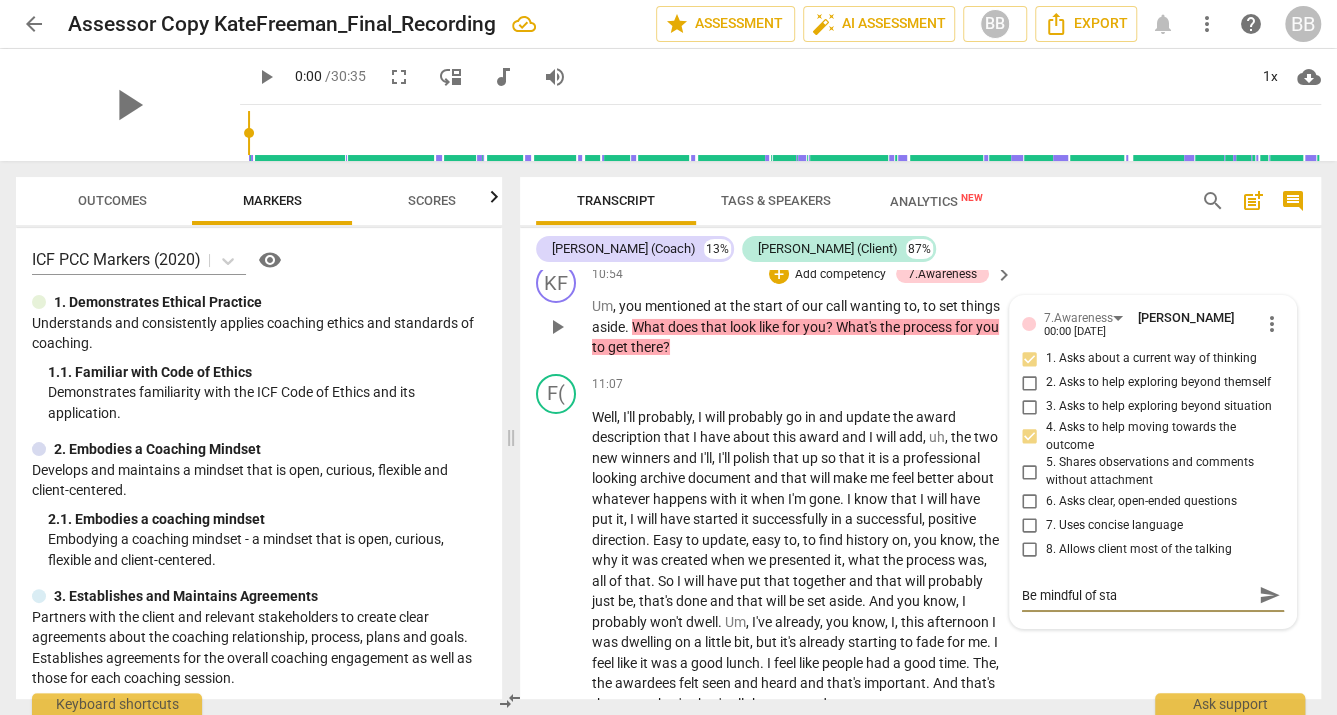 type on "Be mindful of stac" 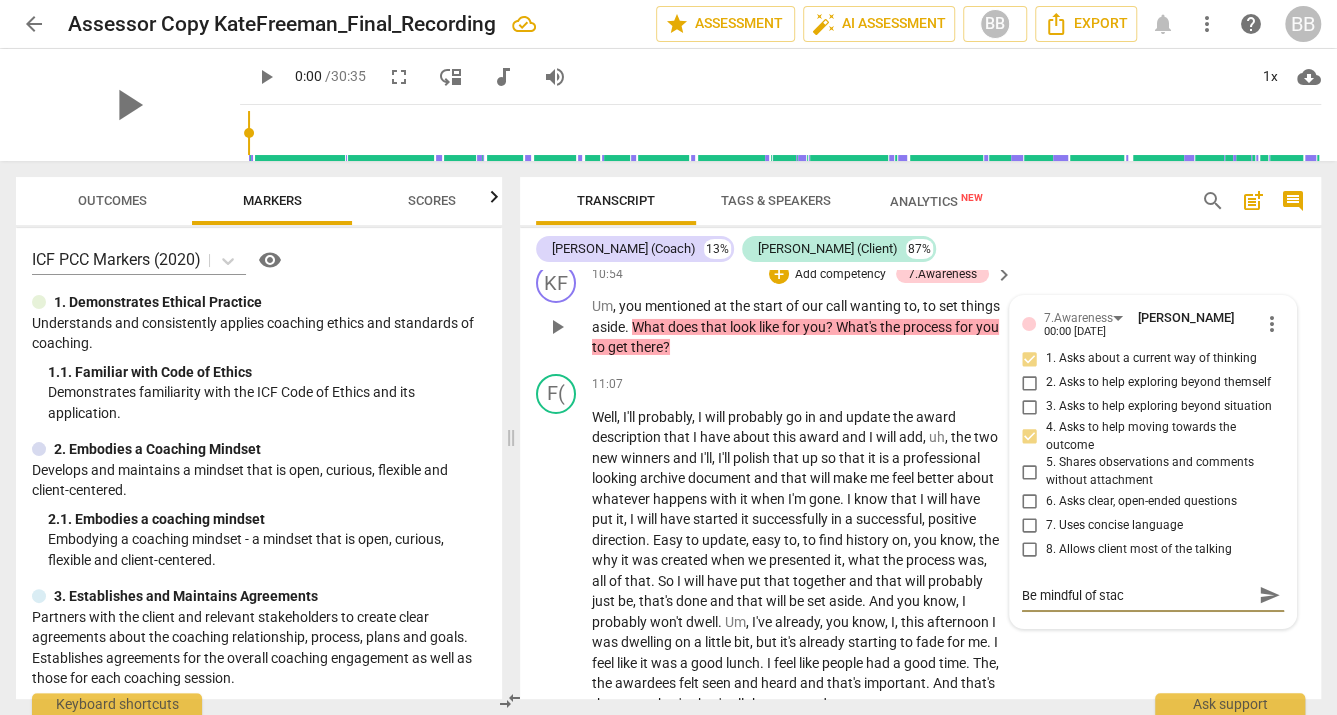 type on "Be mindful of stack" 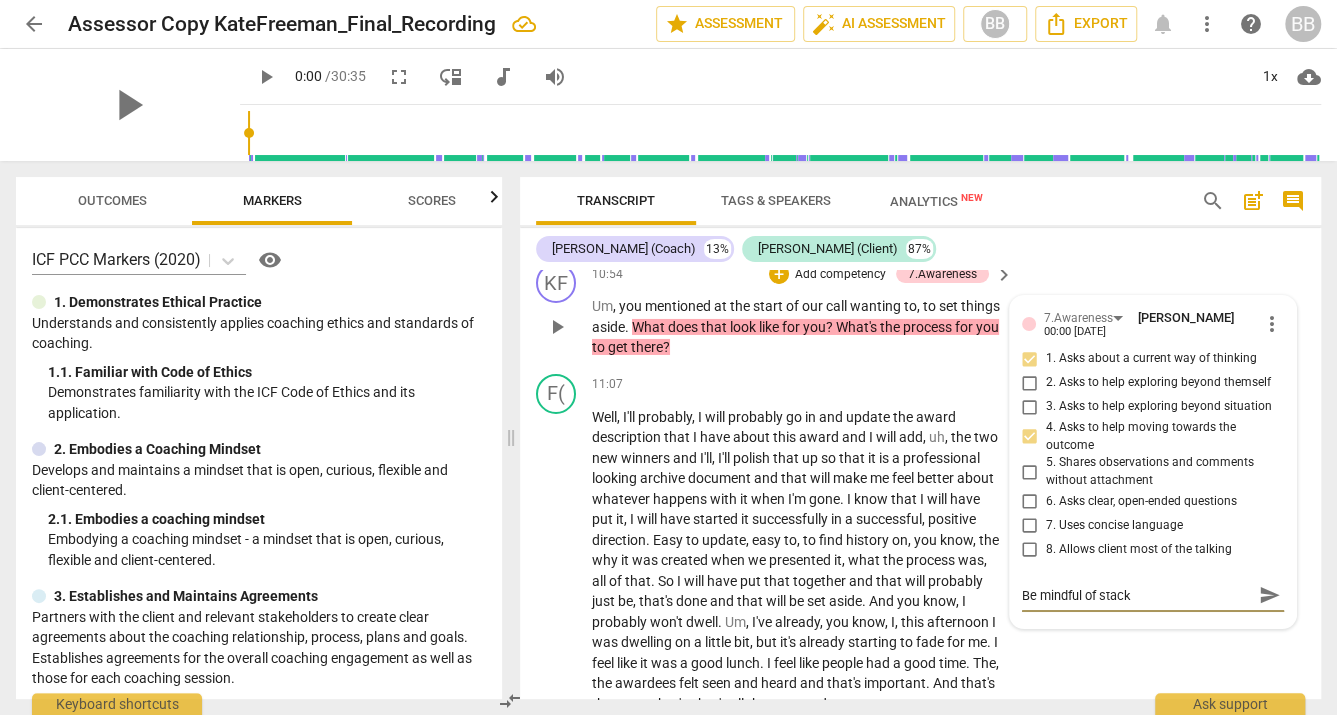 type on "Be mindful of stacke" 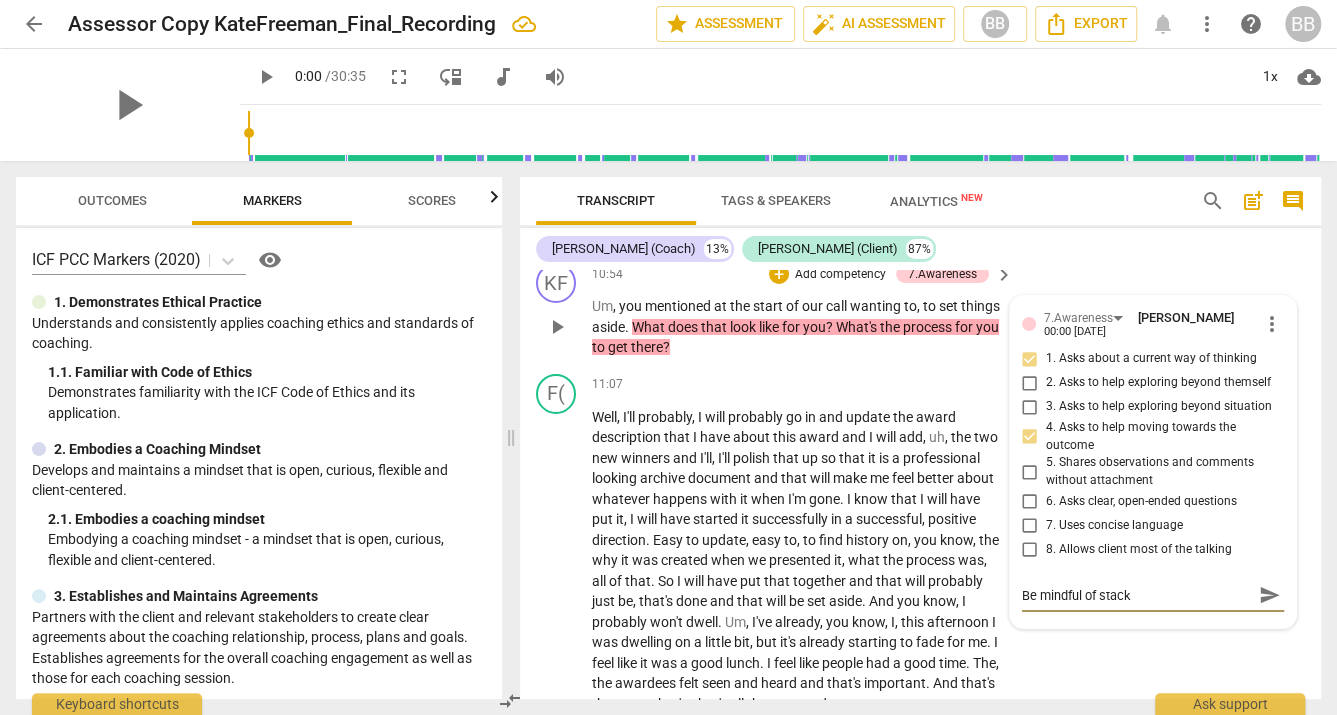 type on "Be mindful of stacke" 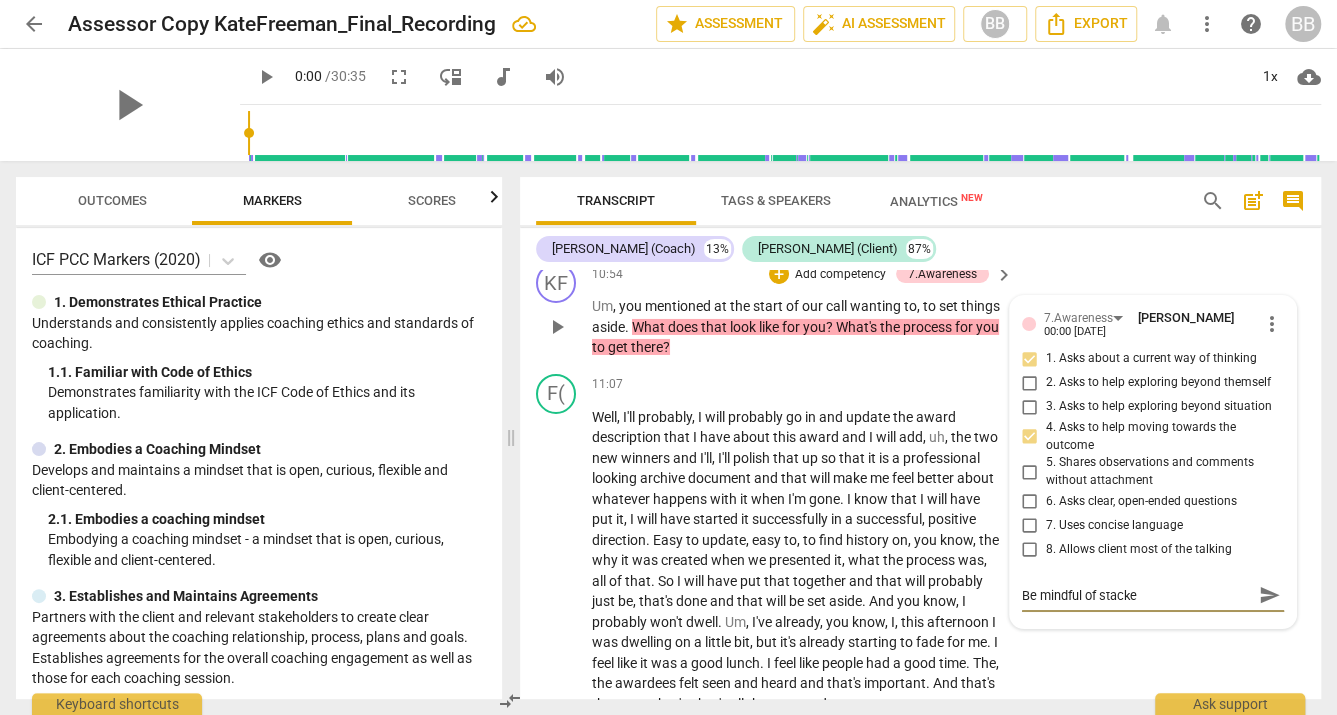 type on "Be mindful of stacked" 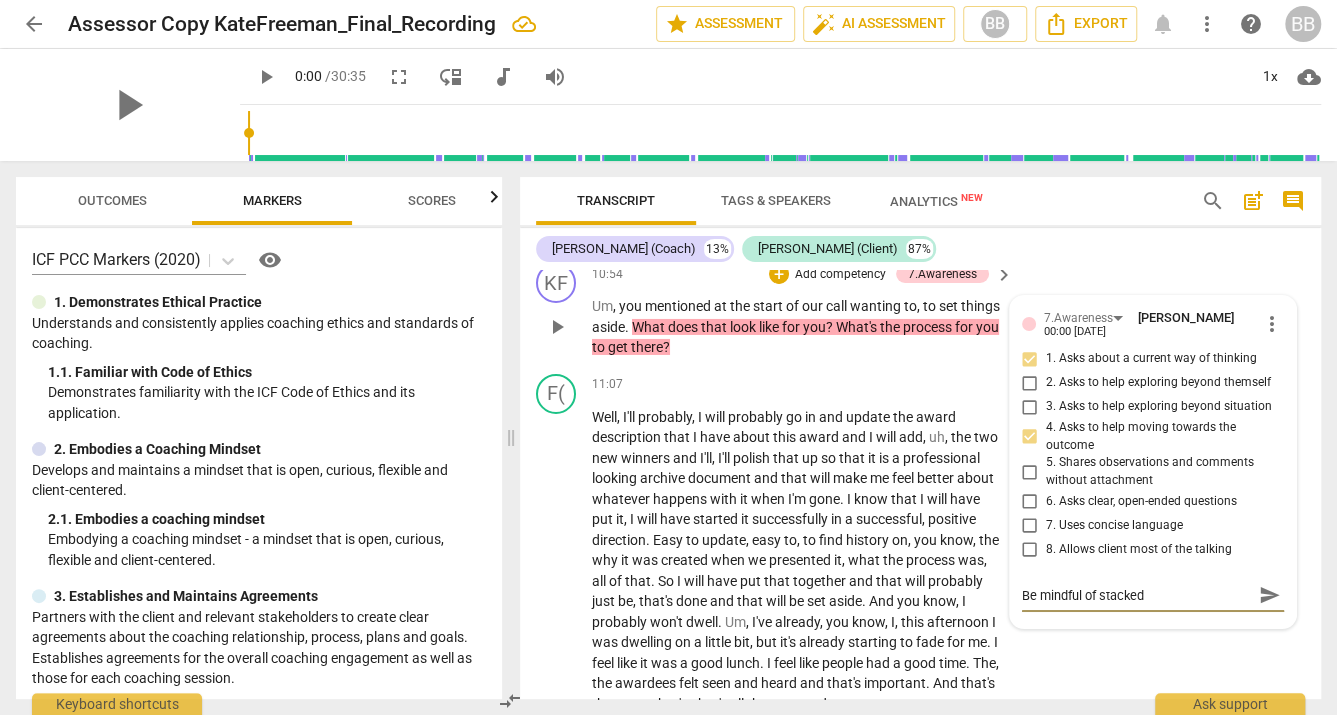 type on "Be mindful of stacked" 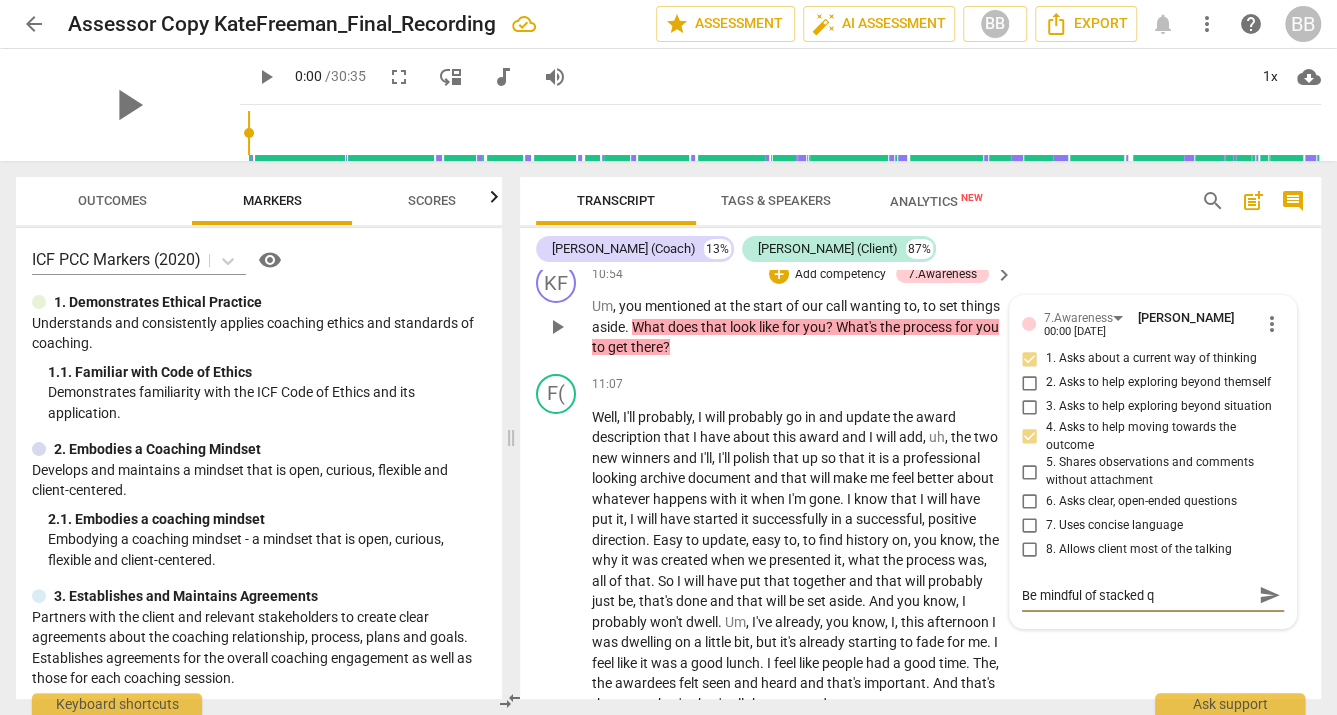 type on "Be mindful of stacked qu" 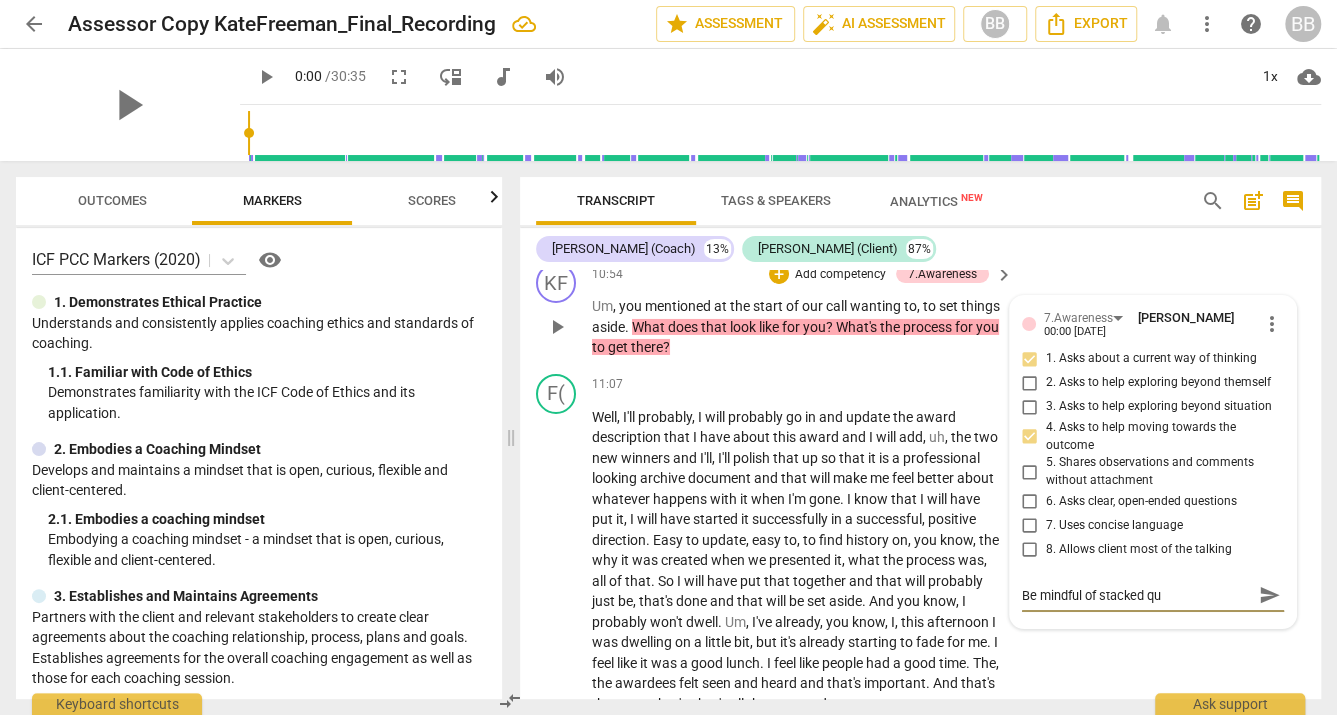 type on "Be mindful of stacked que" 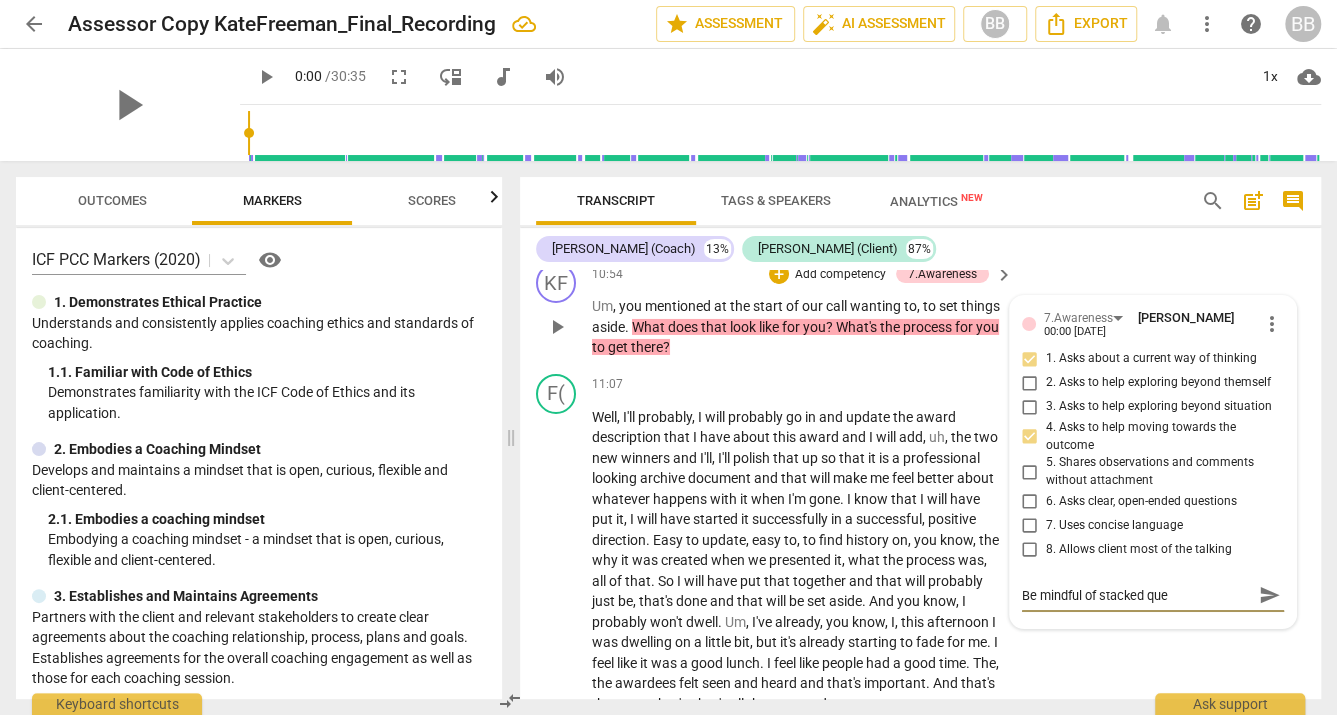 type on "Be mindful of stacked ques" 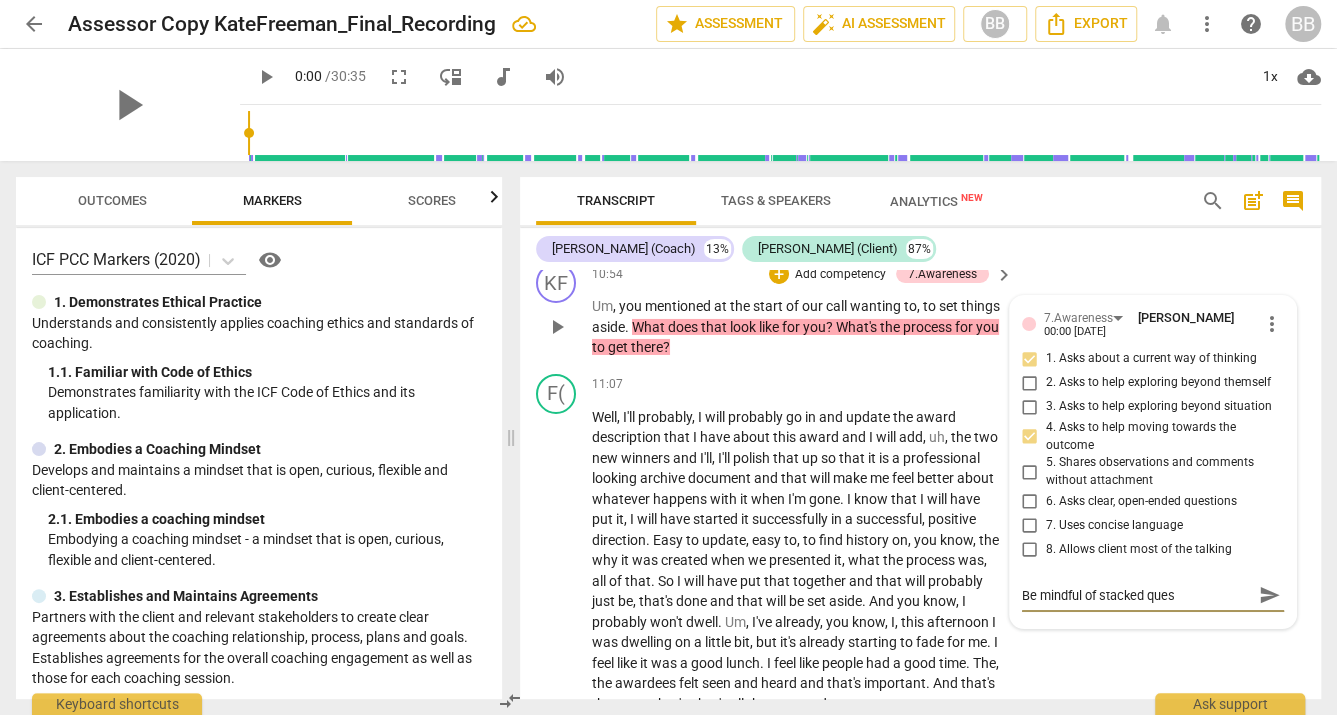 type on "Be mindful of stacked quest" 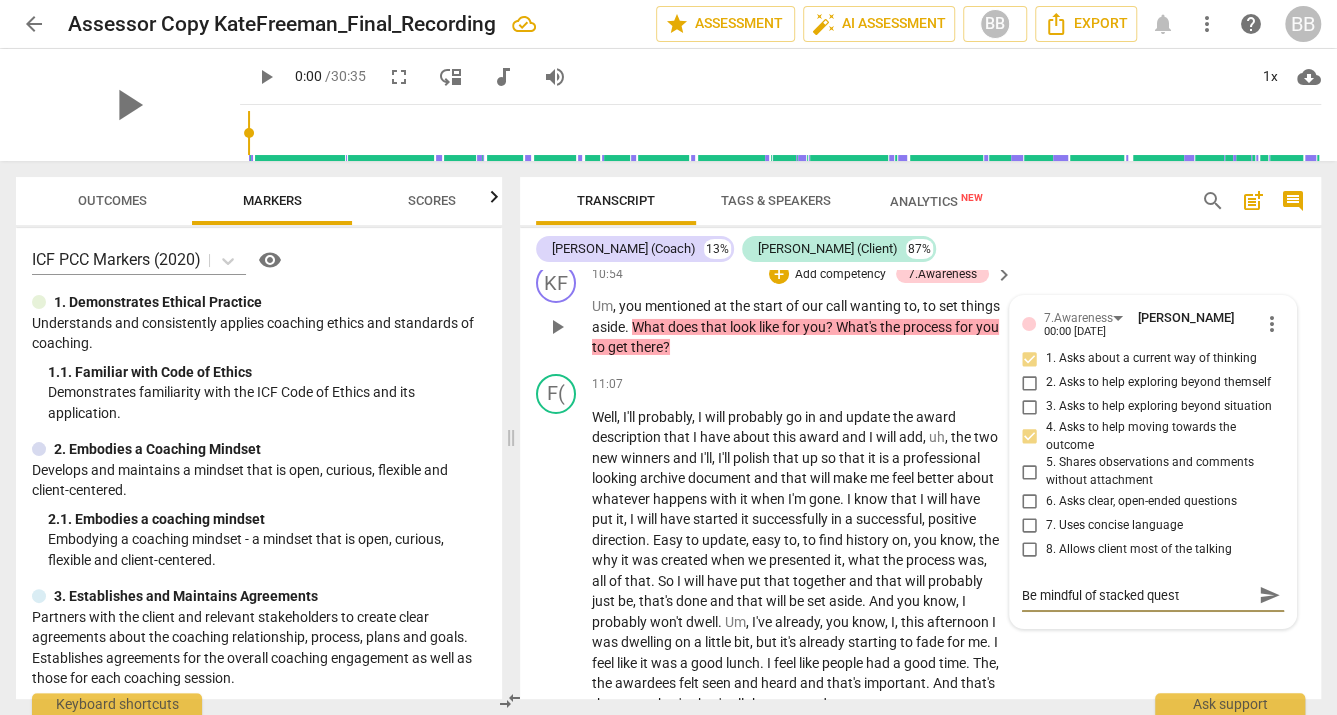 type on "Be mindful of stacked questi" 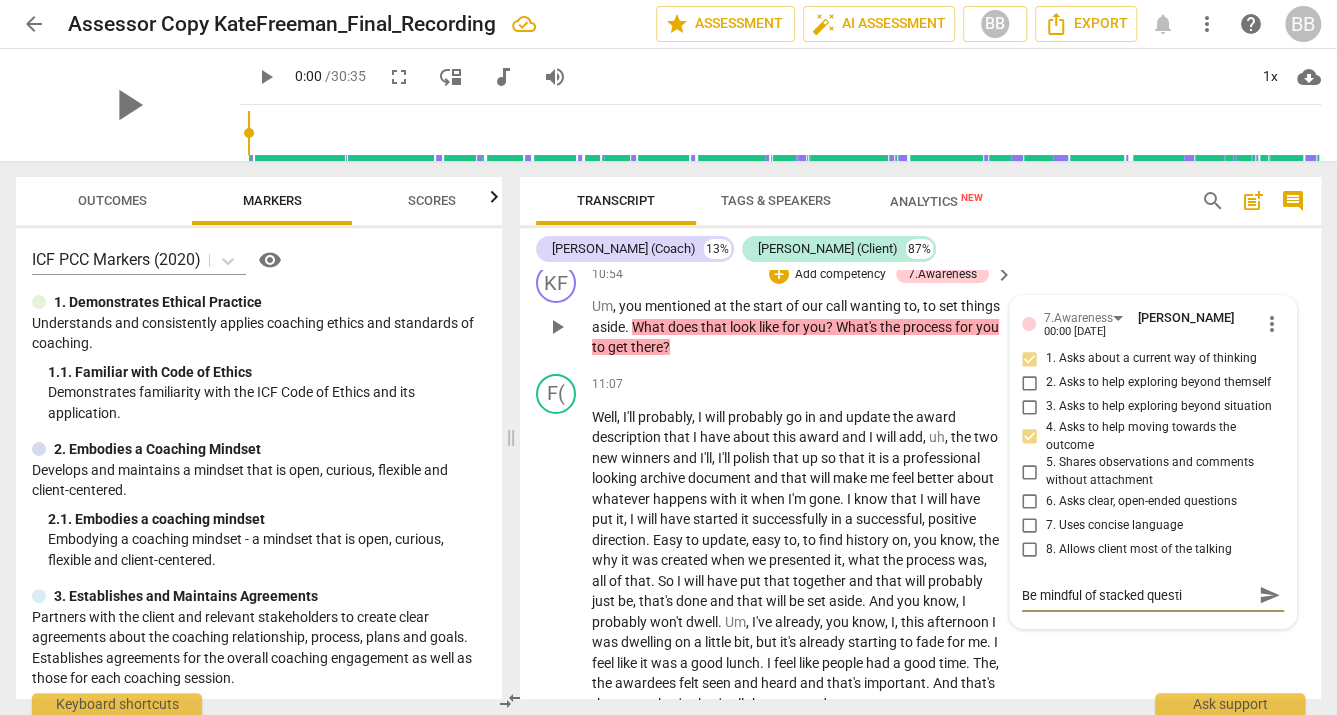 type on "Be mindful of stacked questio" 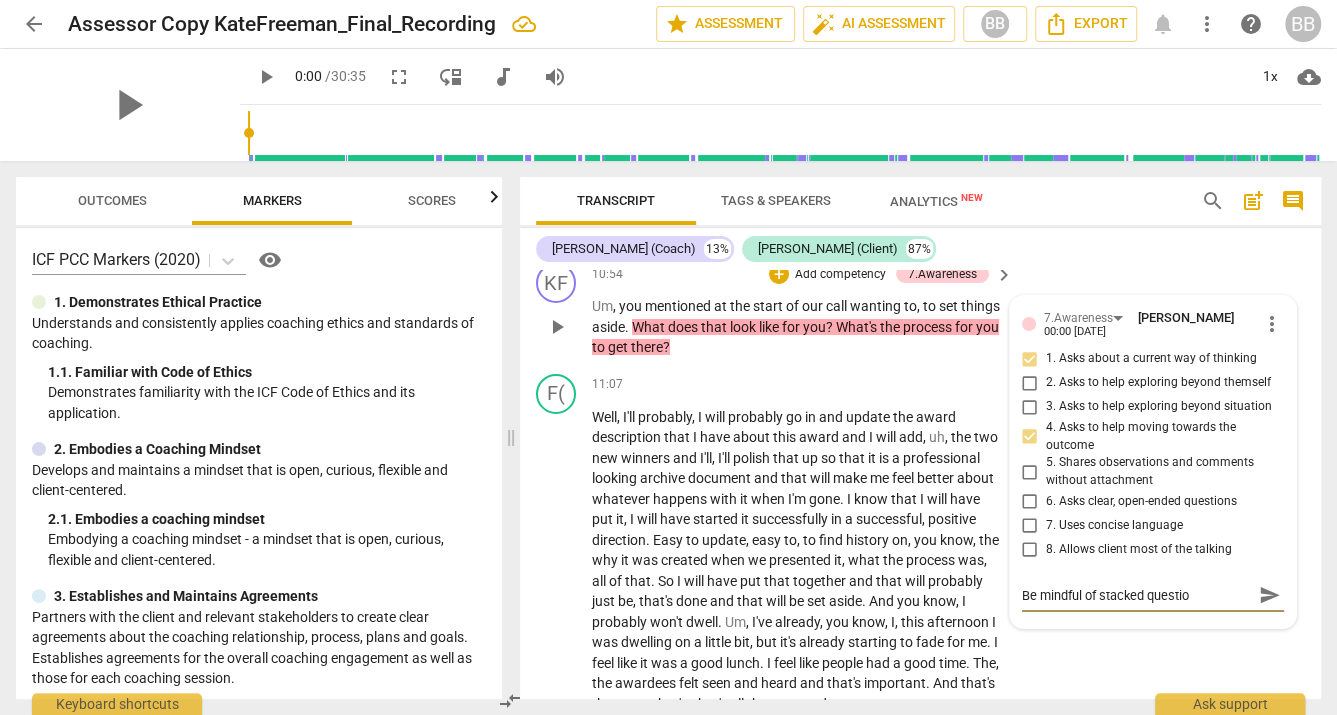 type on "Be mindful of stacked question" 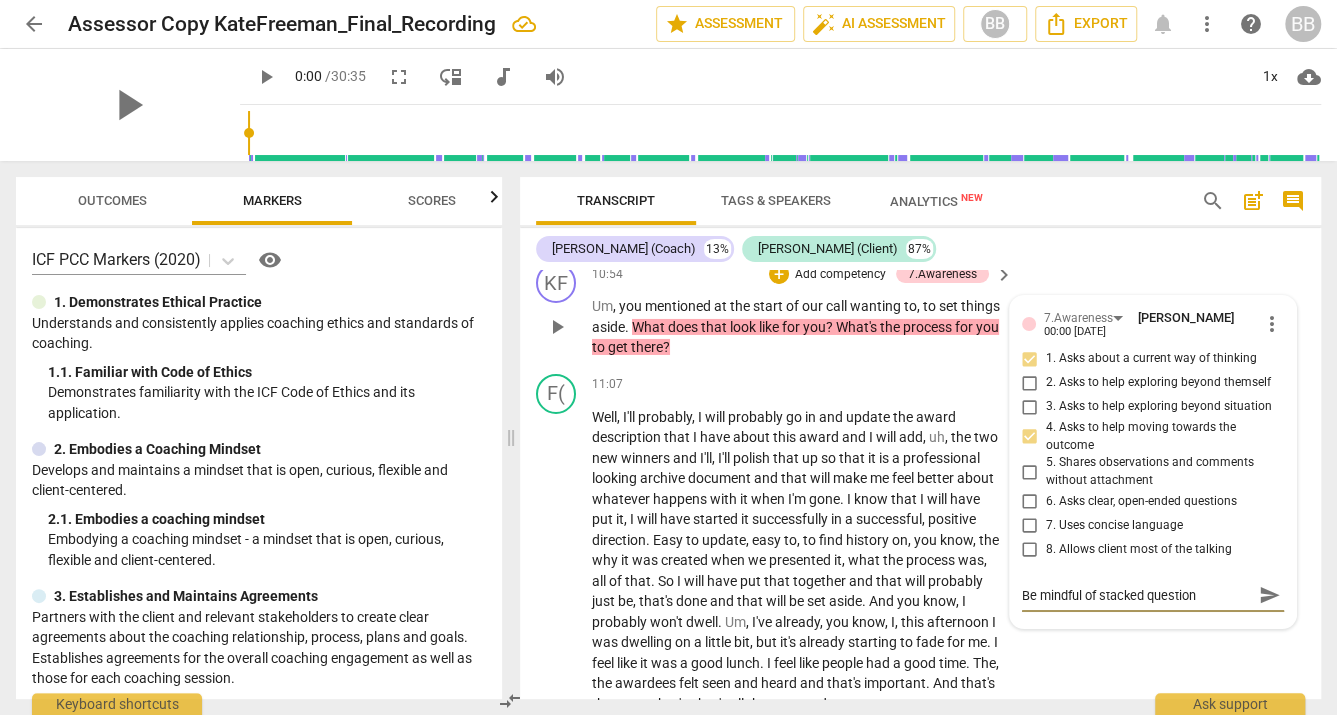type on "Be mindful of stacked questions" 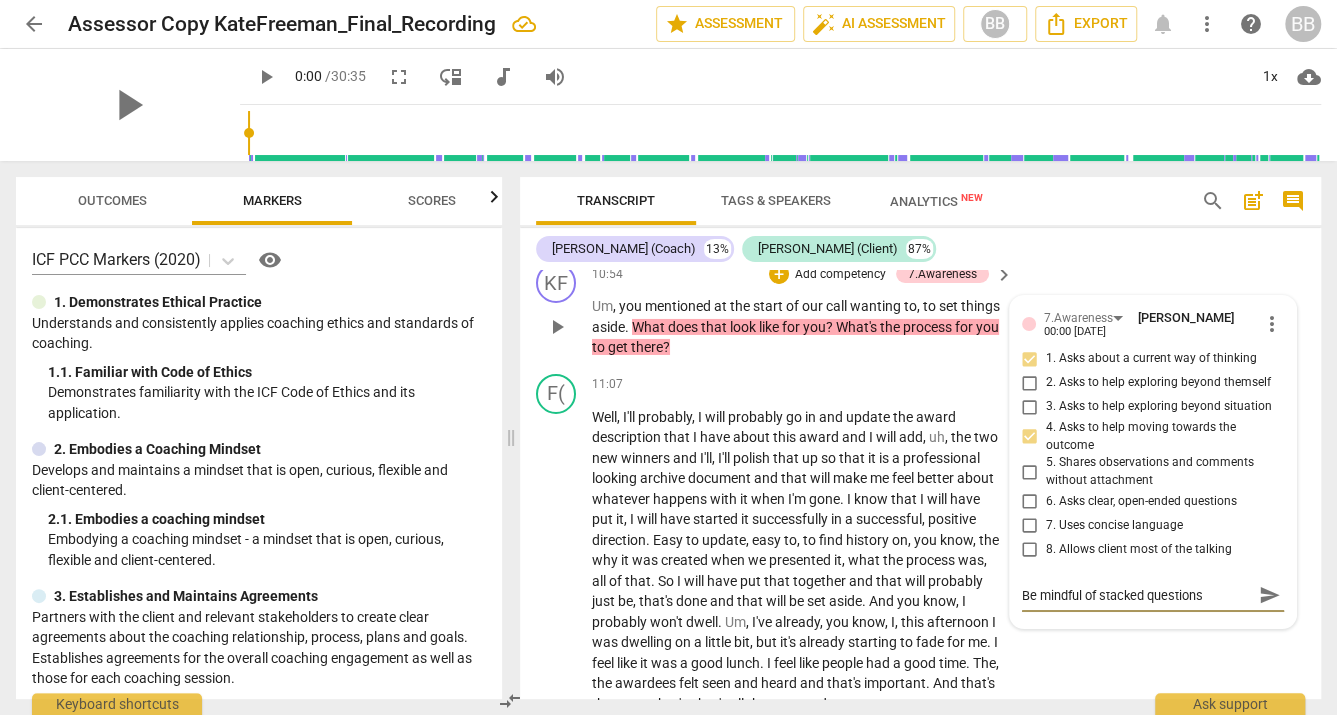 type on "Be mindful of stacked questions." 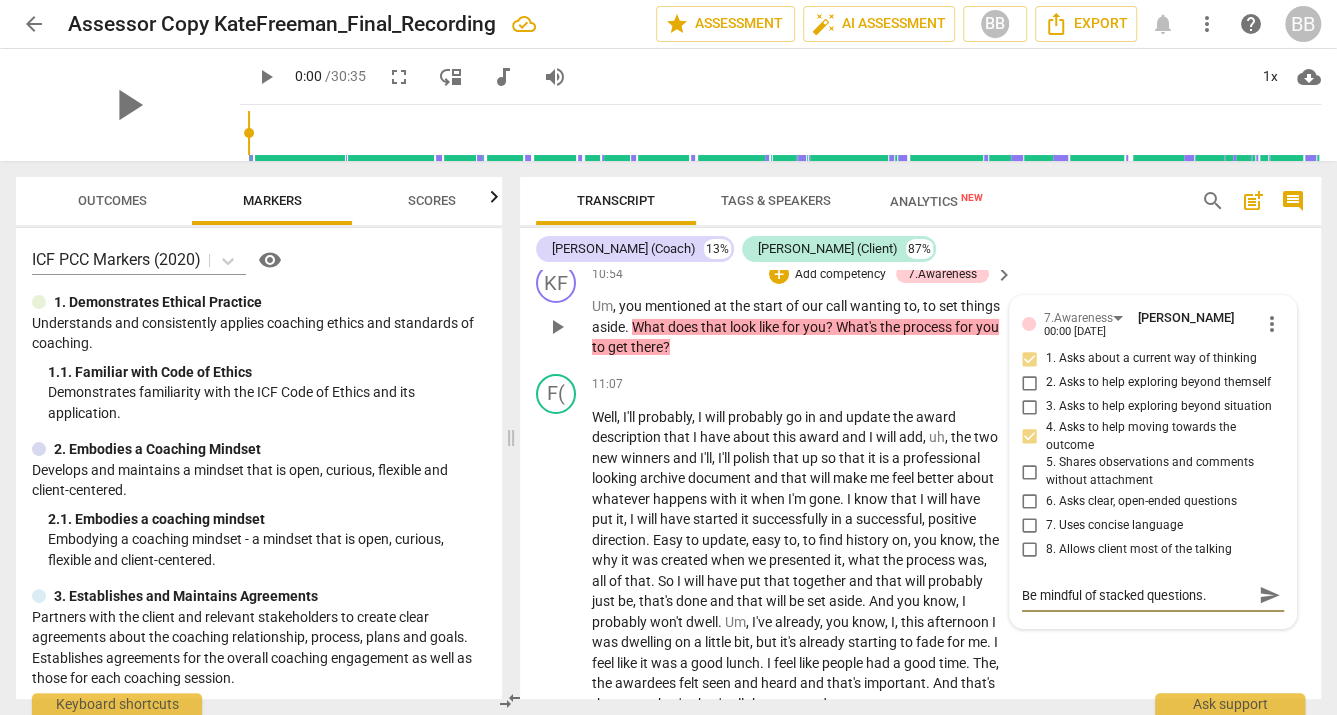 type on "Be mindful of stacked questions." 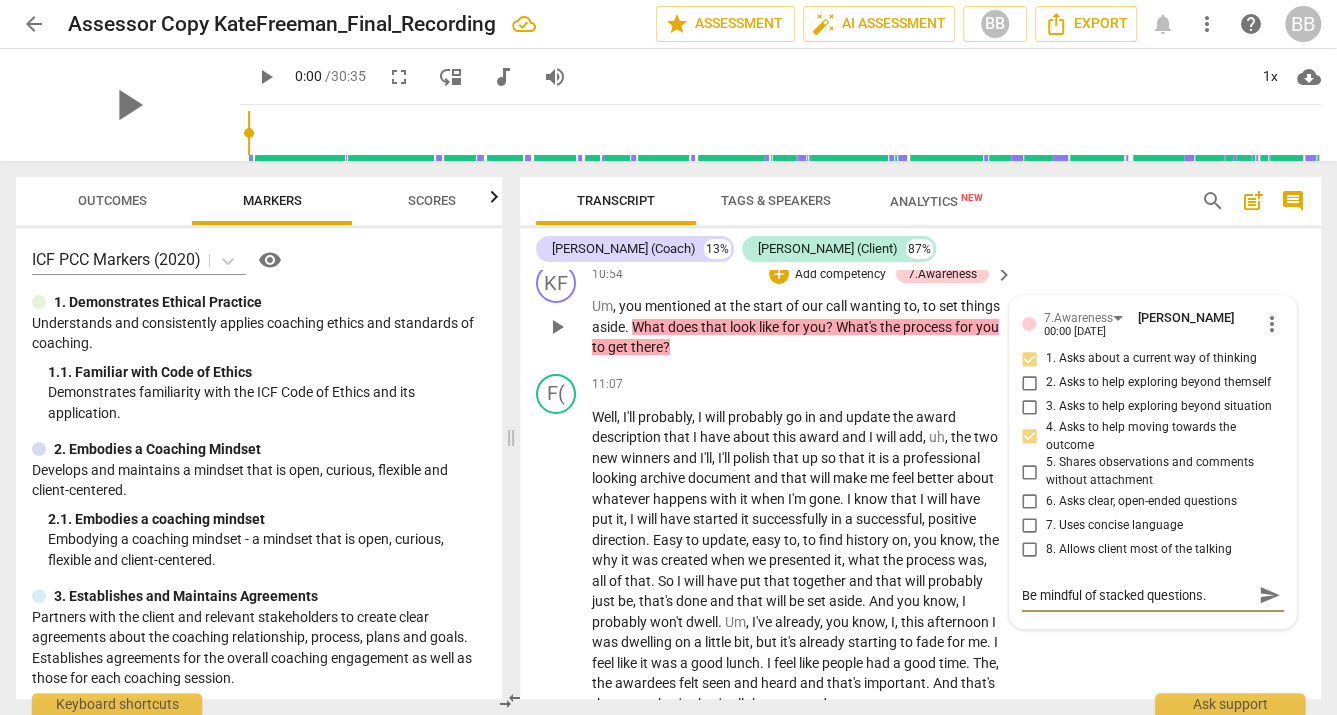 type on "Be mindful of stacked questions. N" 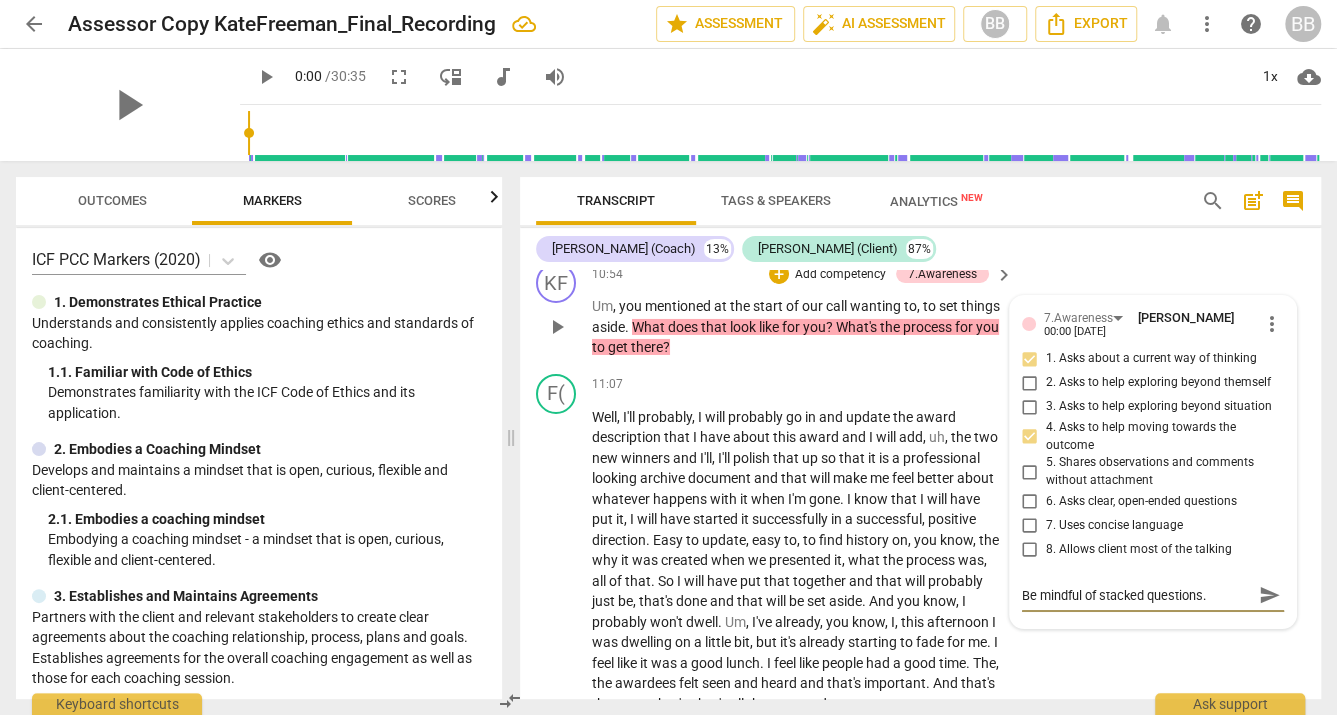 type on "Be mindful of stacked questions. N" 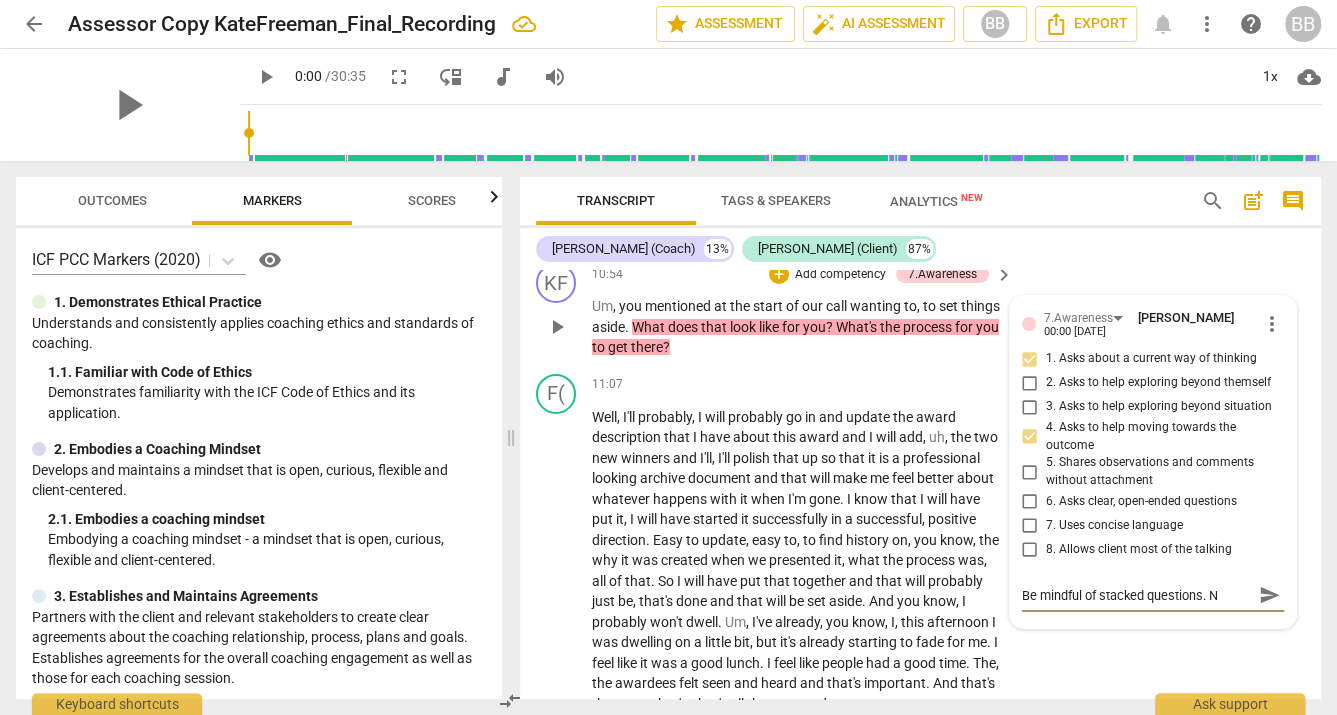 type on "Be mindful of stacked questions. No" 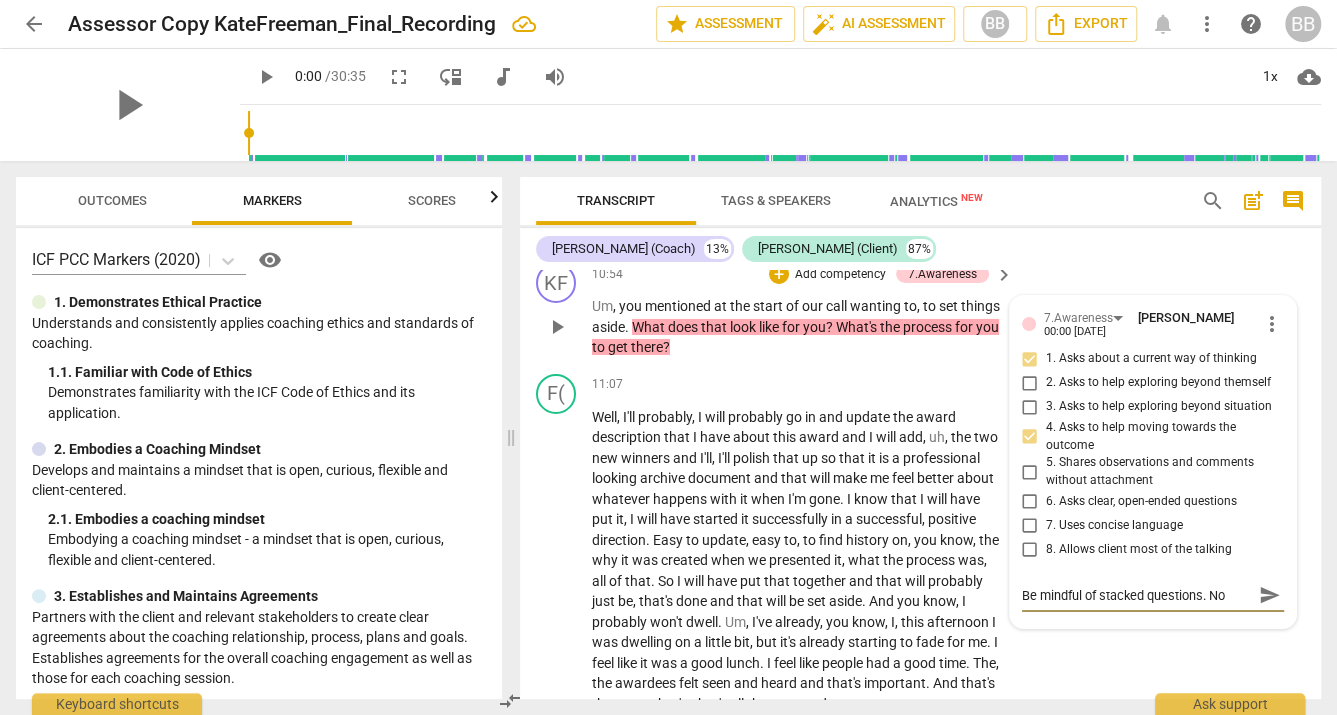 type on "Be mindful of stacked questions. Not" 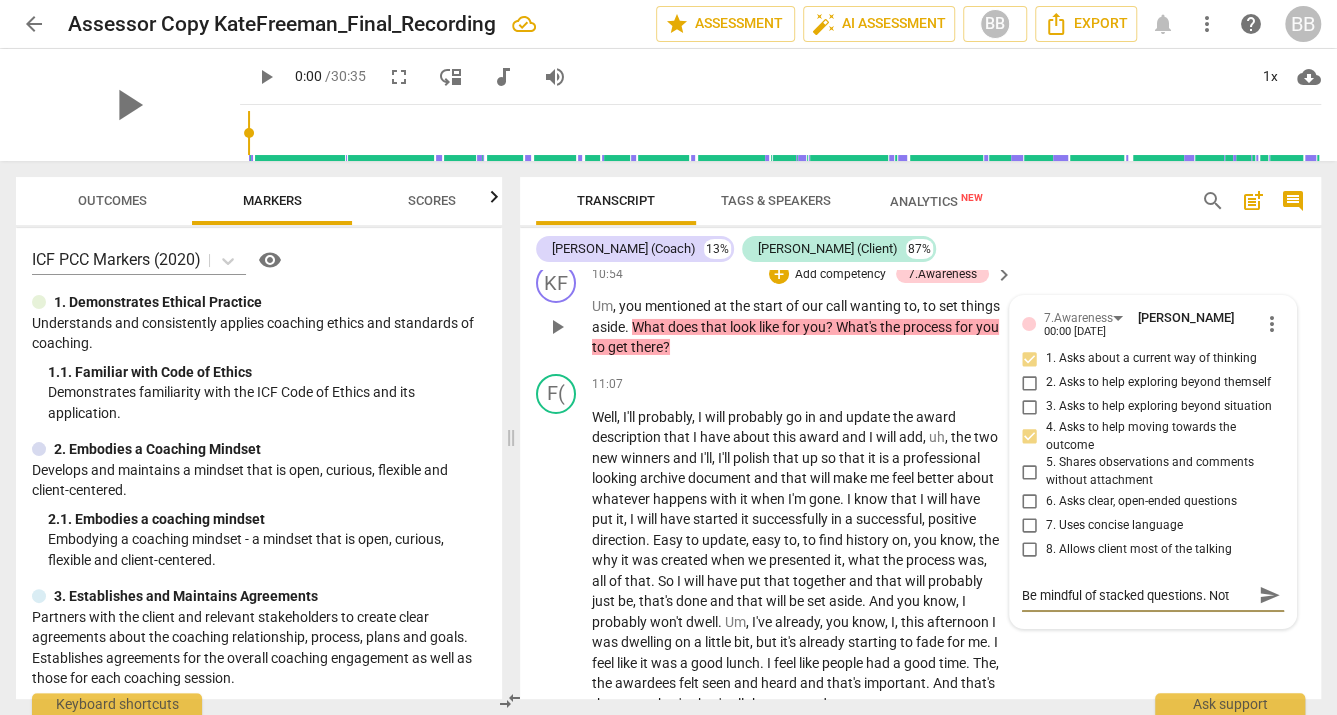 type on "Be mindful of stacked questions. Noti" 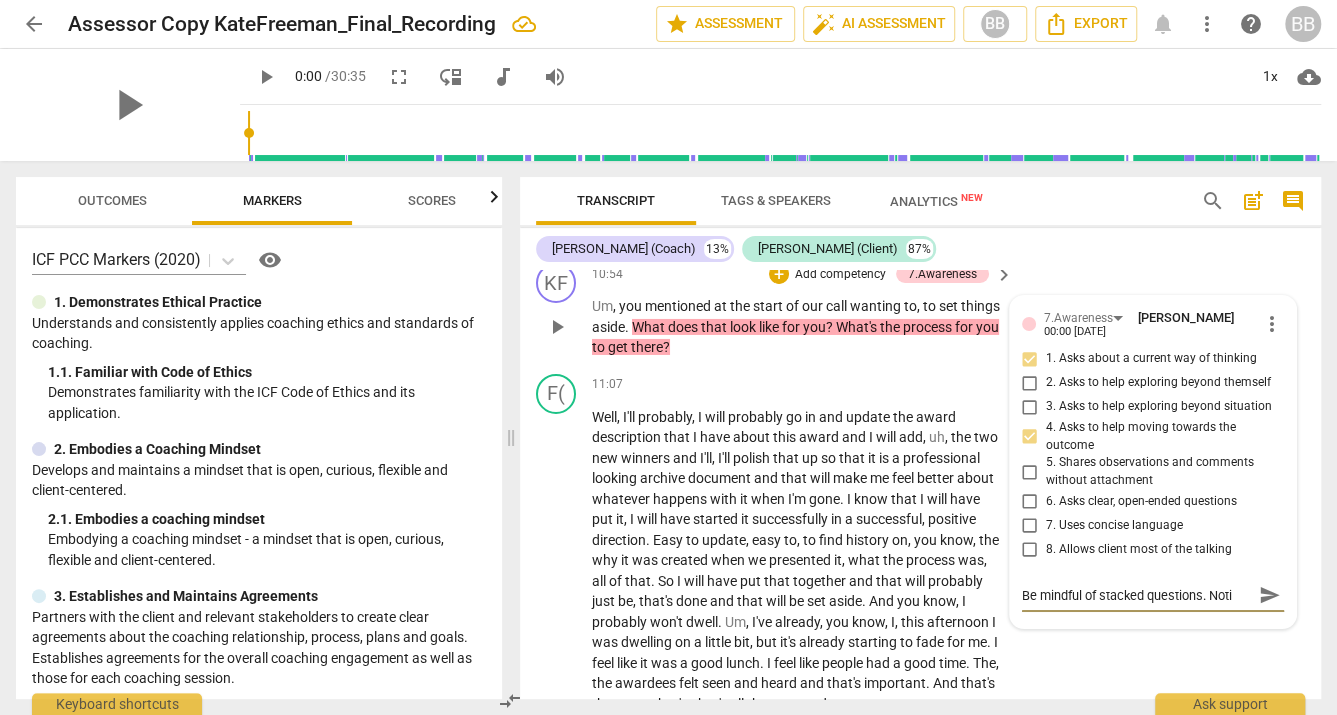 type on "Be mindful of stacked questions. Notic" 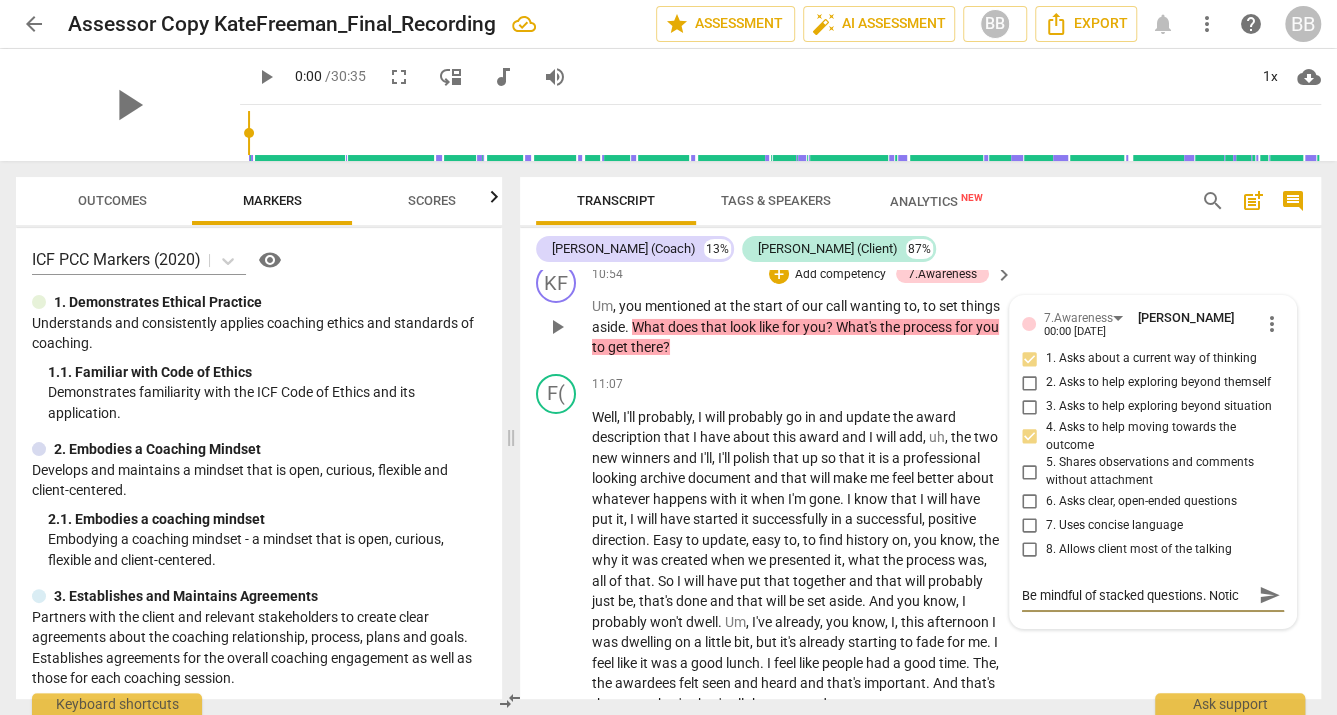type on "Be mindful of stacked questions. Notice" 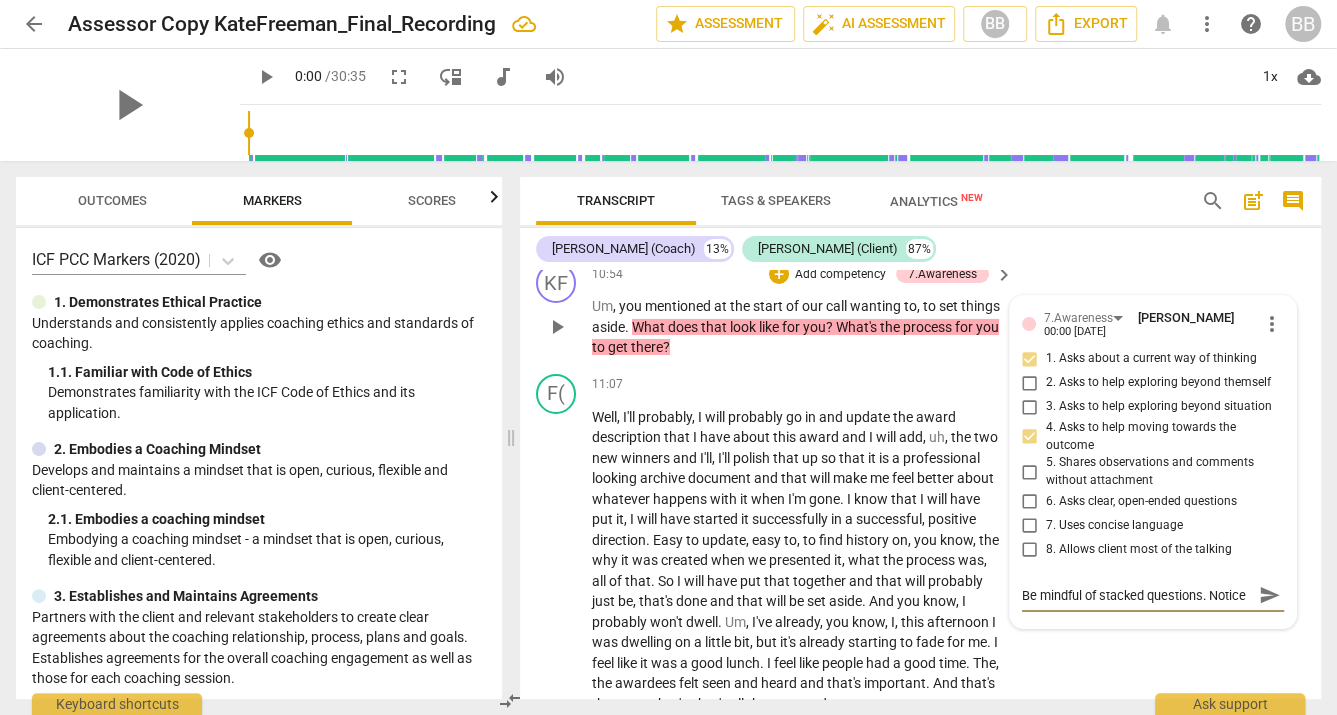 scroll, scrollTop: 18, scrollLeft: 0, axis: vertical 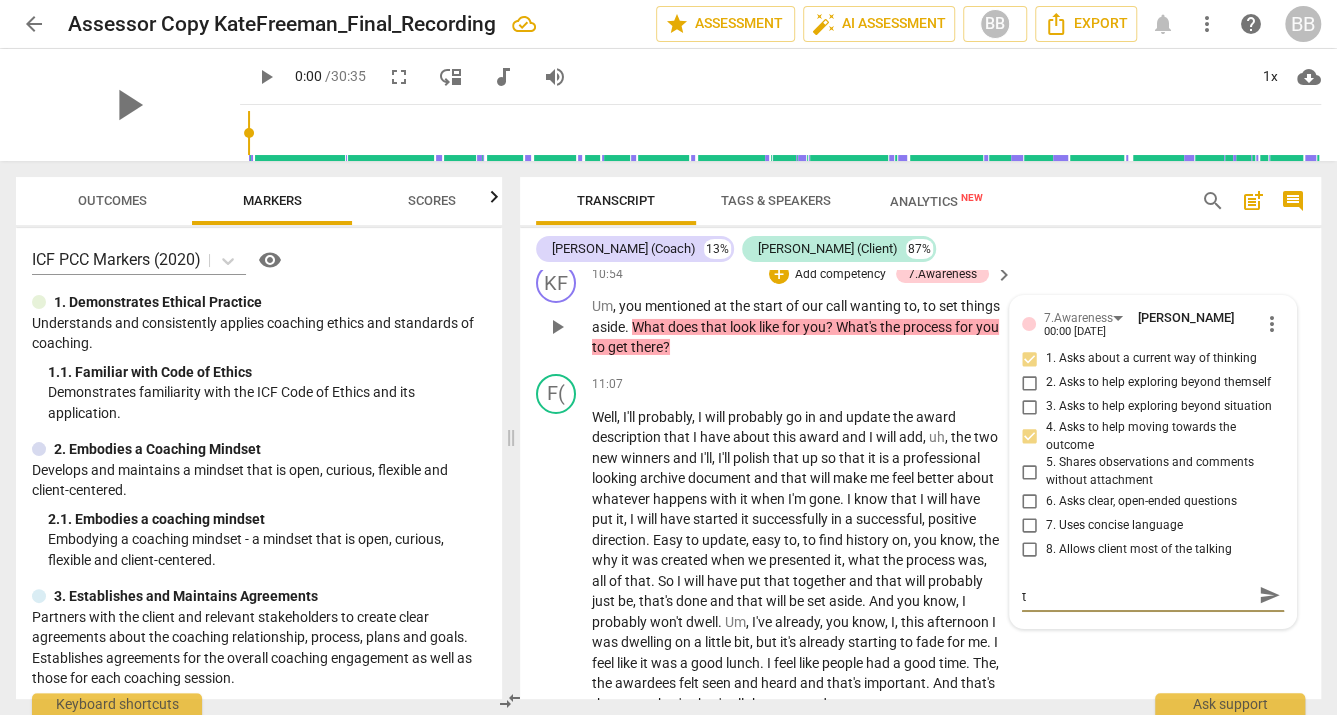 type on "Be mindful of stacked questions. Notice th" 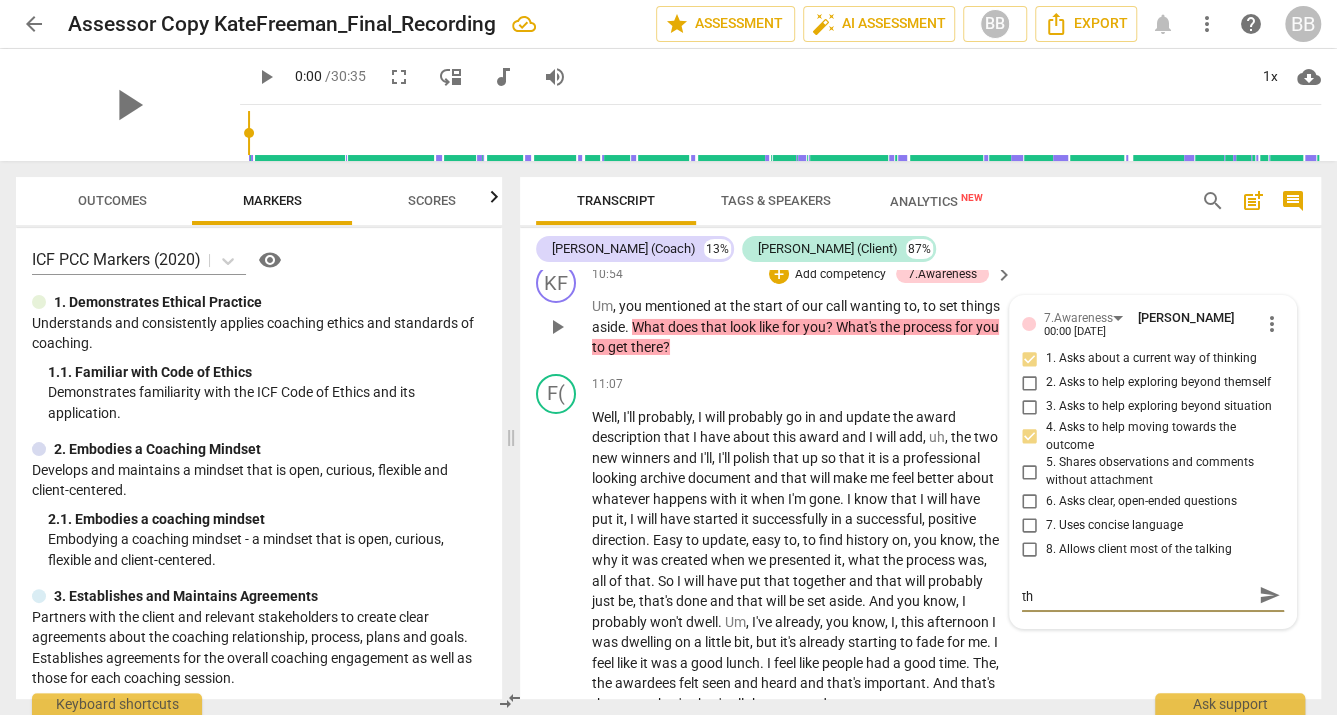 type on "Be mindful of stacked questions. Notice the" 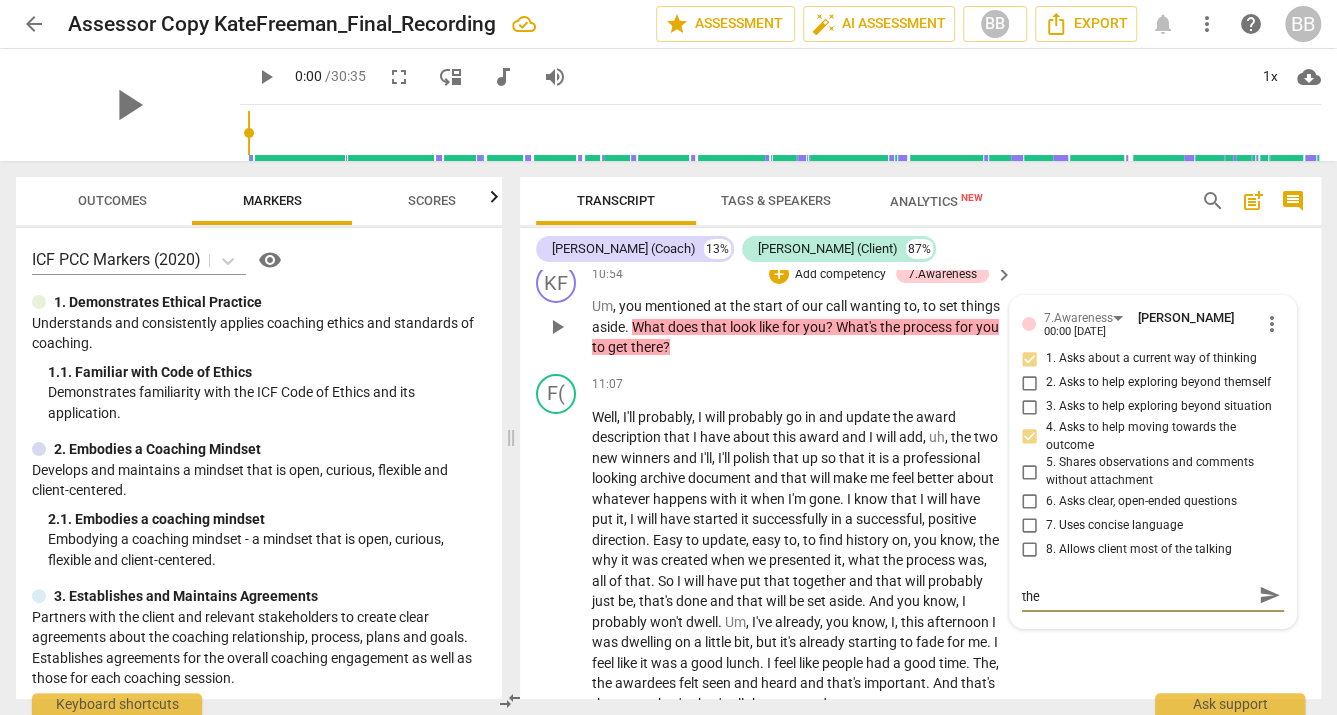 type on "Be mindful of stacked questions. Notice the" 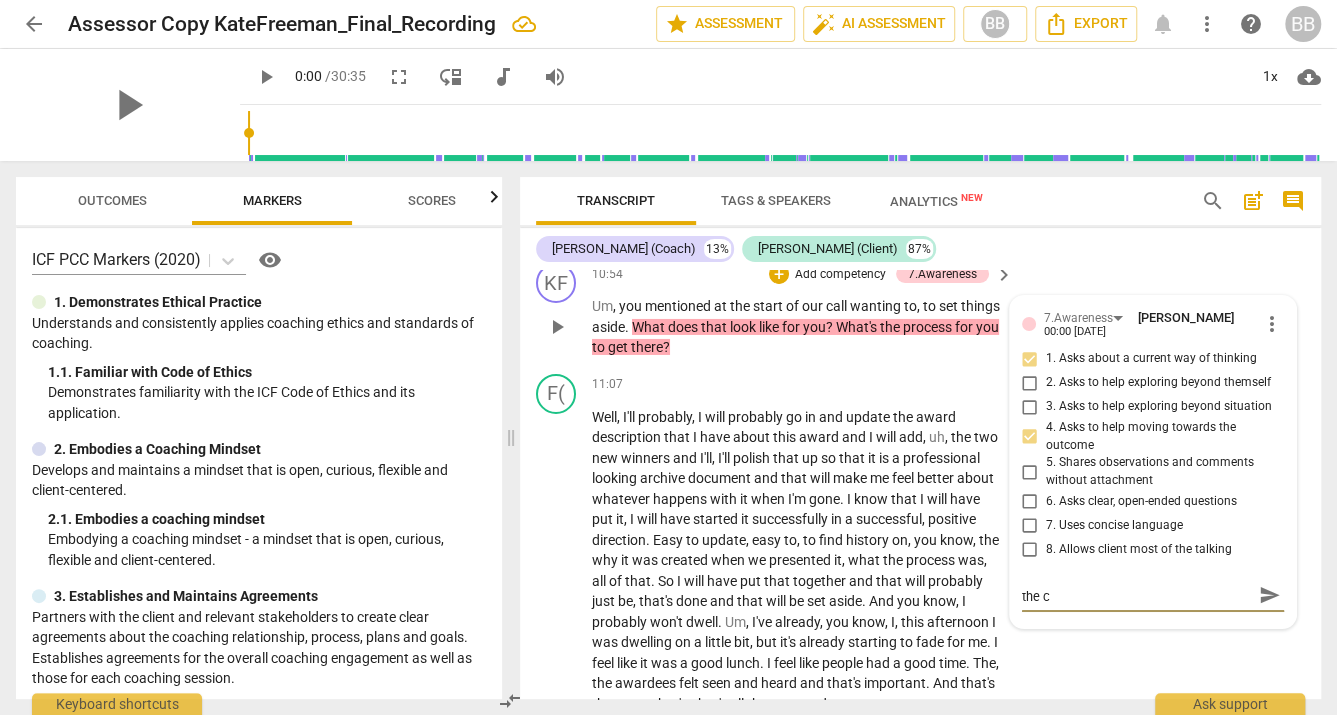 type on "Be mindful of stacked questions. Notice the cl" 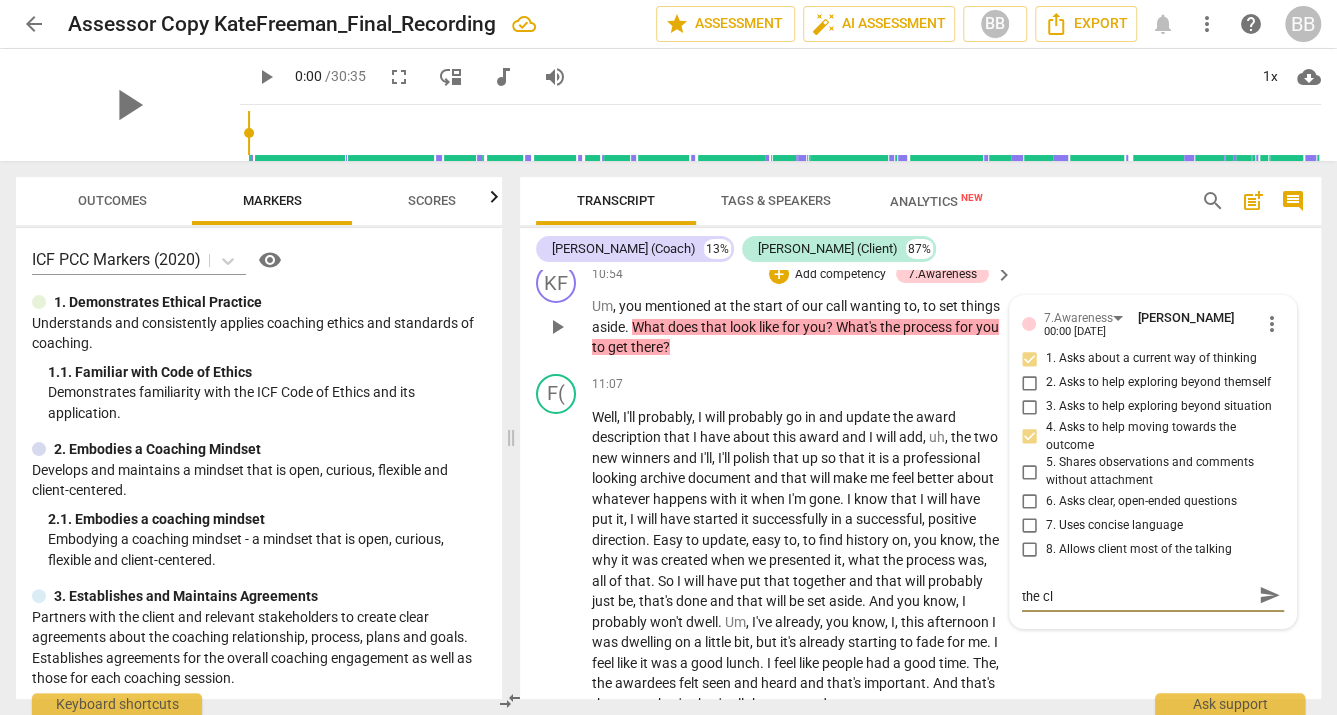scroll, scrollTop: 0, scrollLeft: 0, axis: both 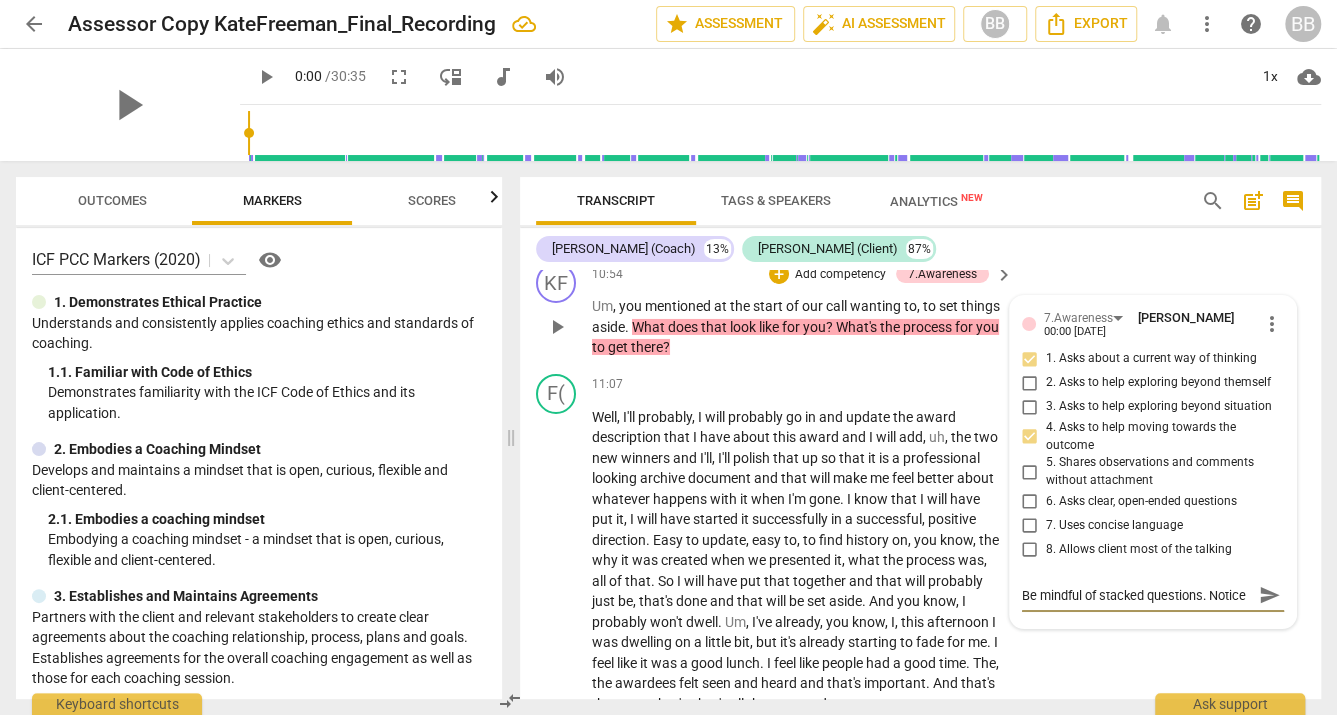 type on "Be mindful of stacked questions. Notice the cli" 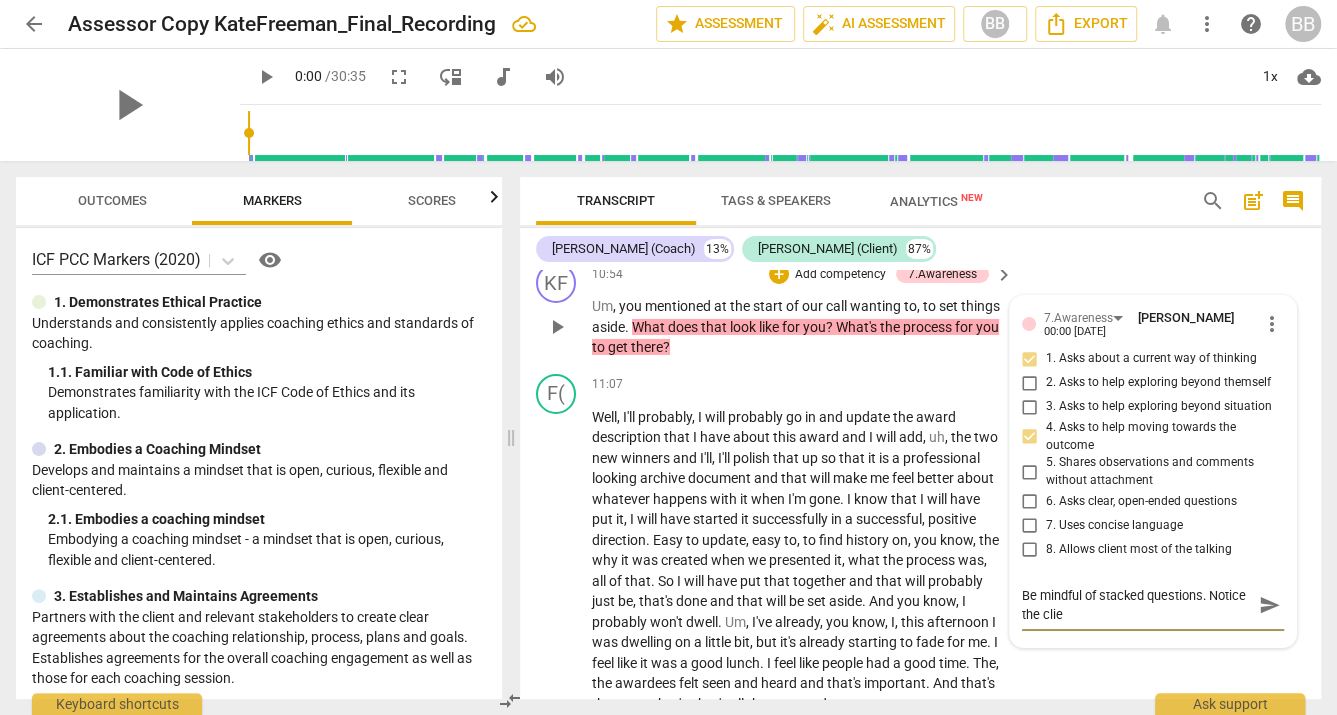 type on "Be mindful of stacked questions. Notice the clien" 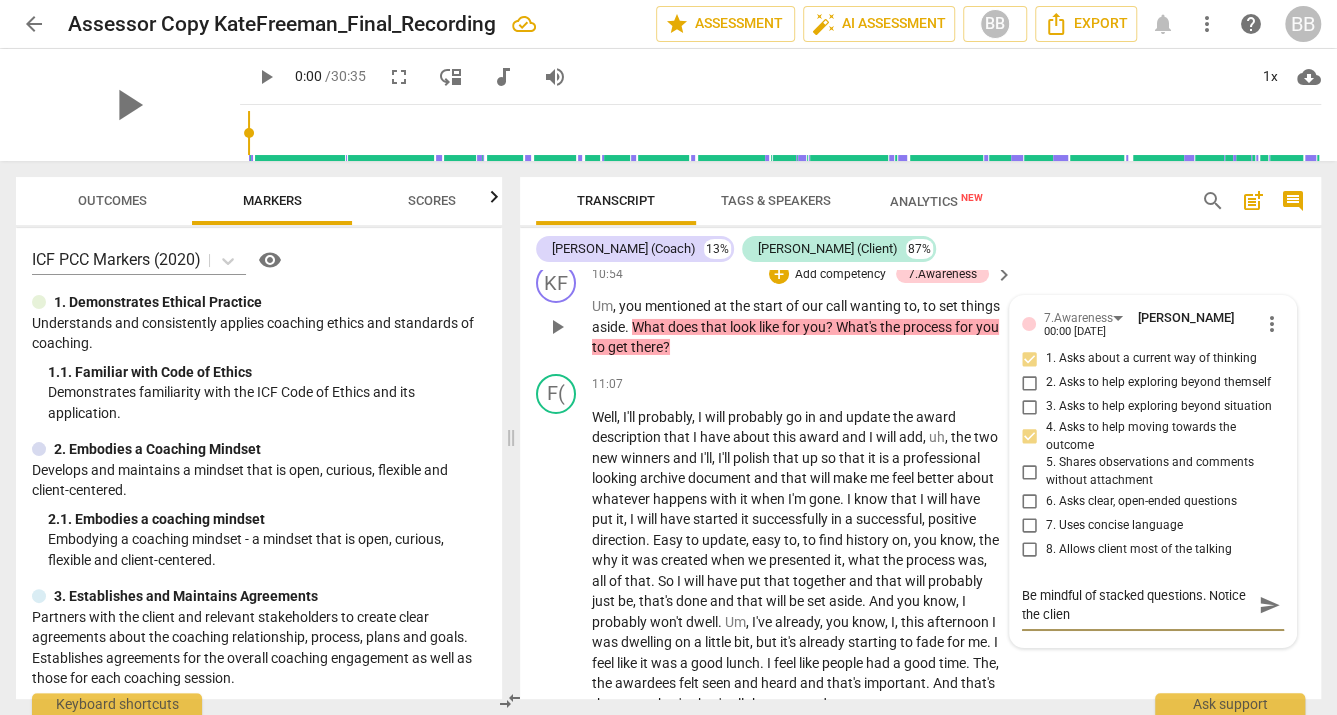 type on "Be mindful of stacked questions. Notice the client" 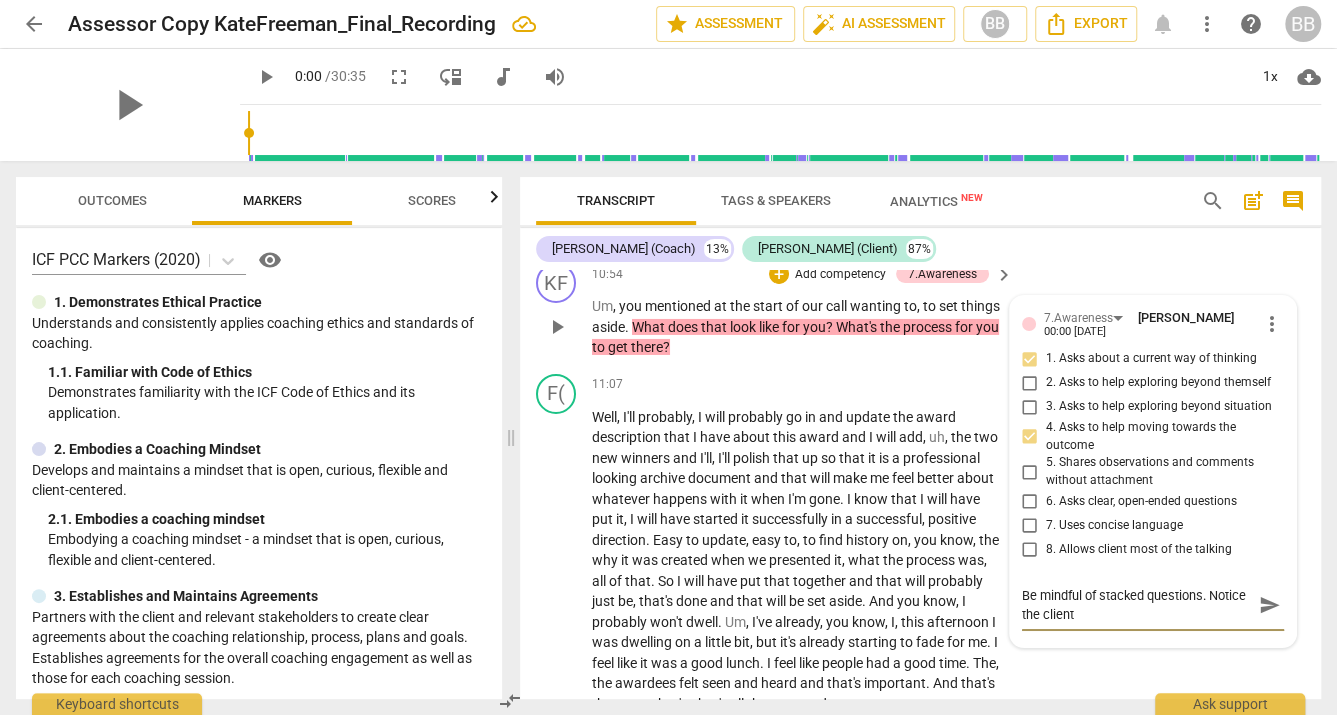type on "Be mindful of stacked questions. Notice the client" 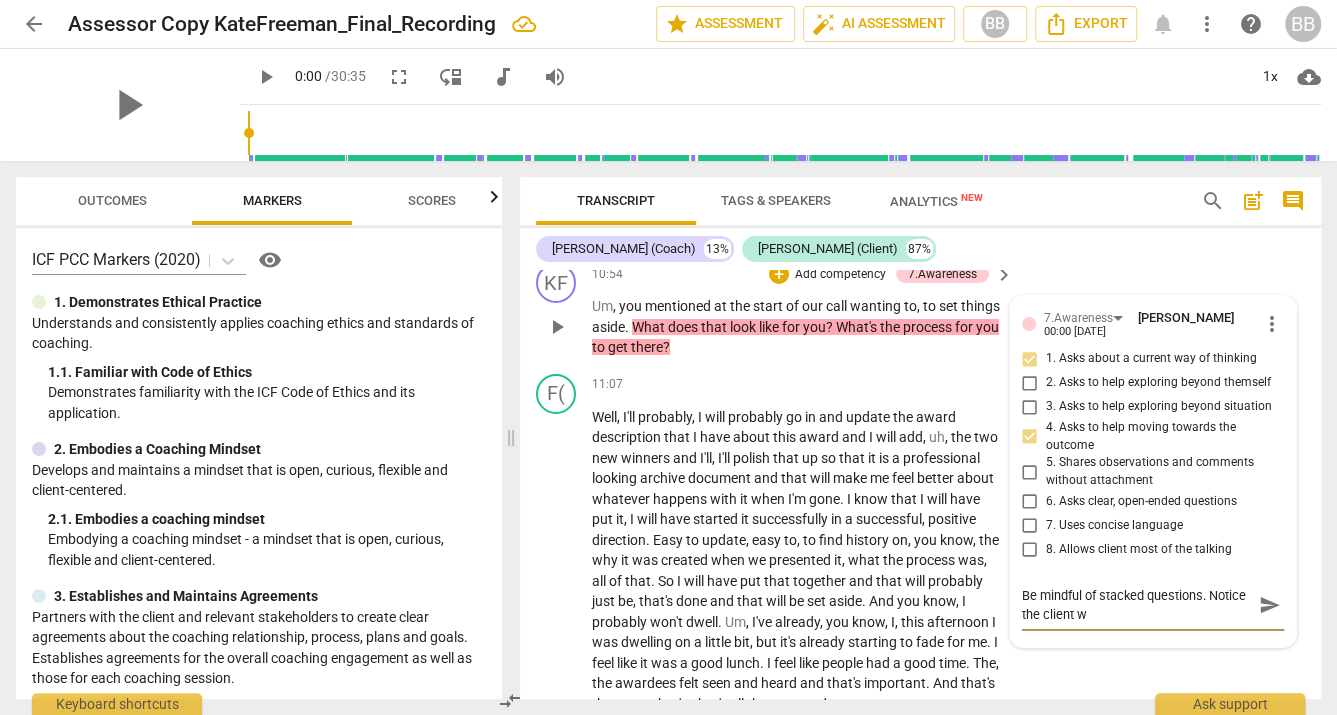 type on "Be mindful of stacked questions. Notice the client we" 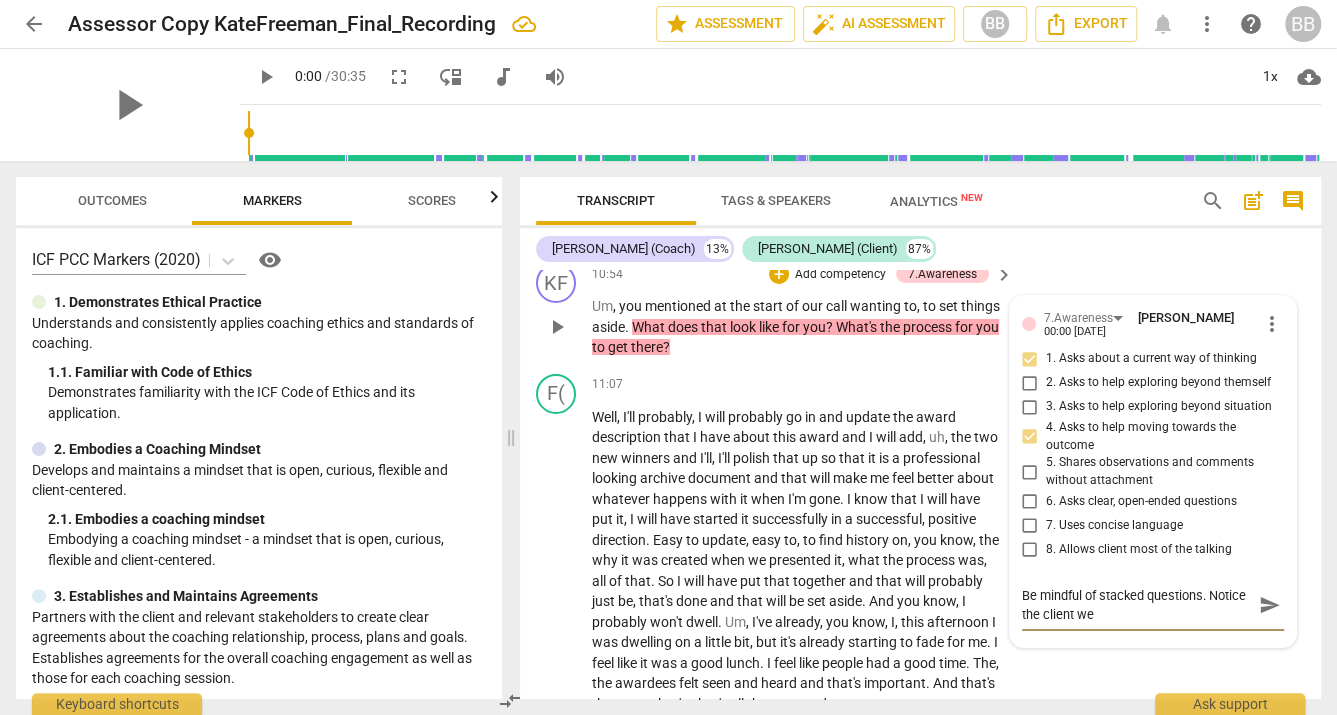 type on "Be mindful of stacked questions. Notice the client wen" 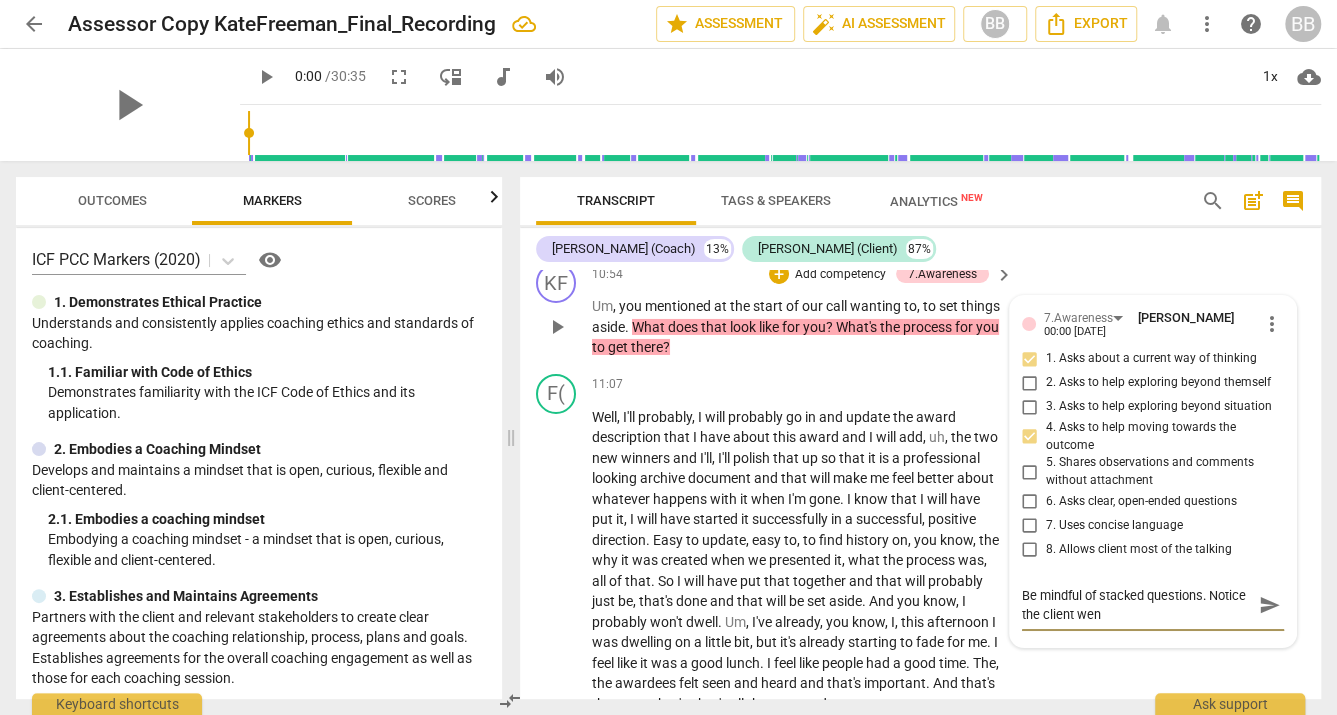 type on "Be mindful of stacked questions. Notice the client went" 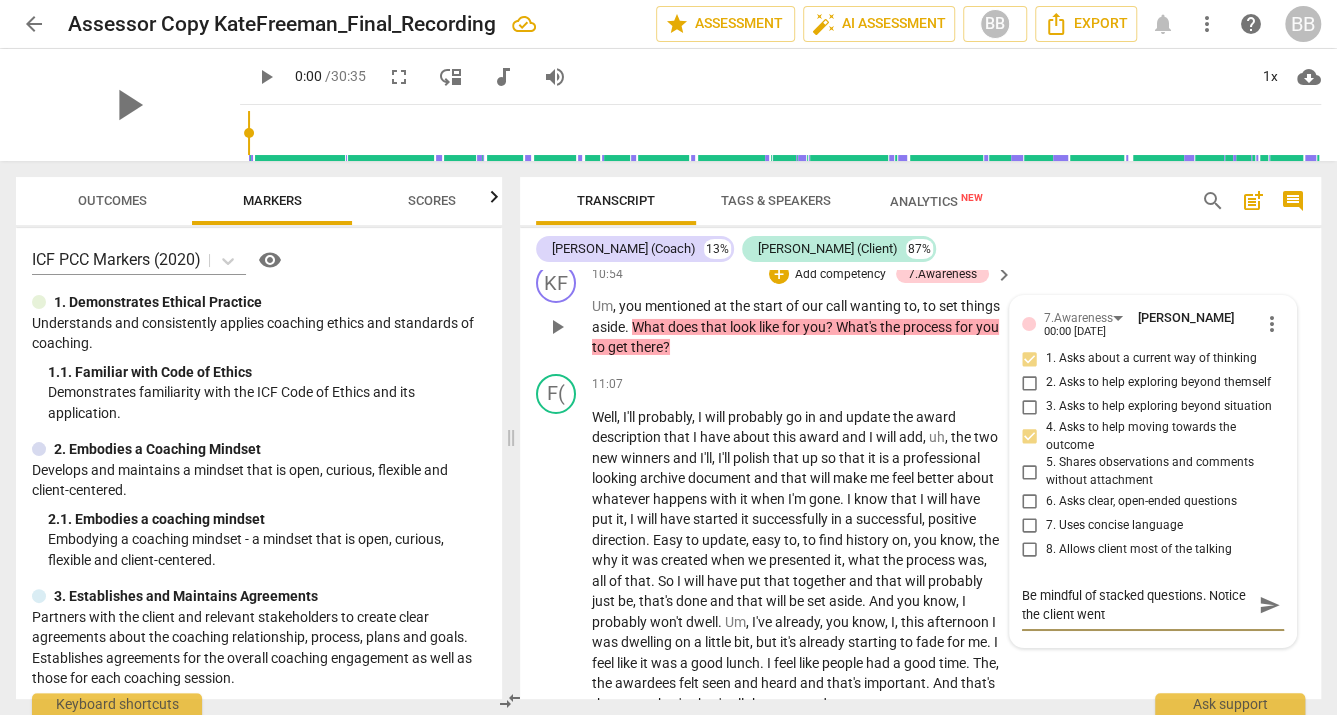 type on "Be mindful of stacked questions. Notice the client went" 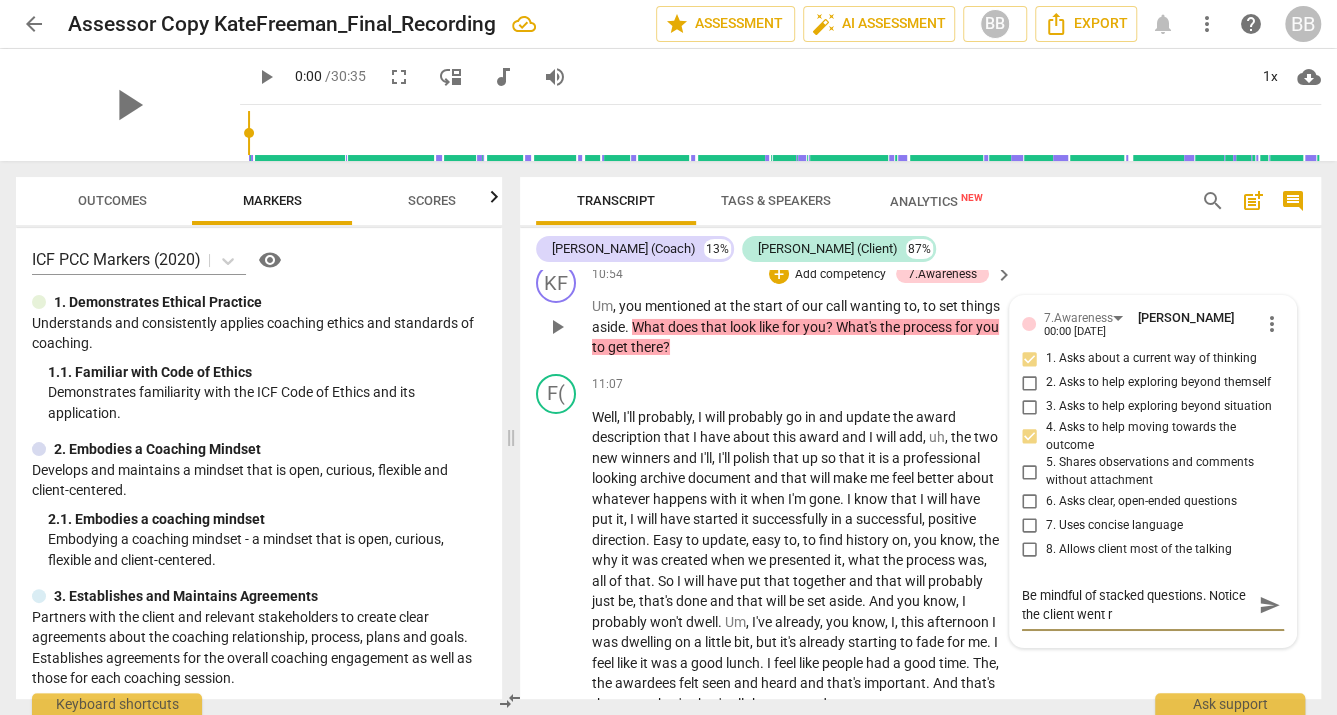 type on "Be mindful of stacked questions. Notice the client went ri" 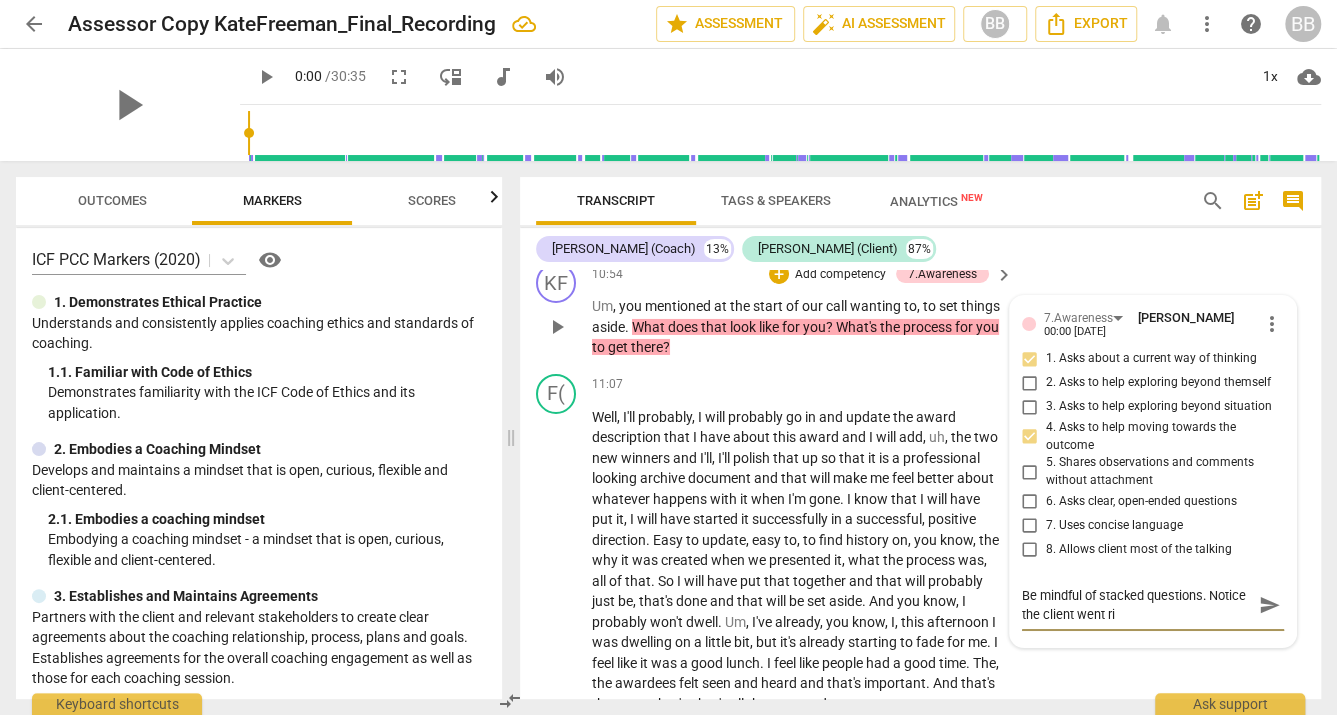 type on "Be mindful of stacked questions. Notice the client went rig" 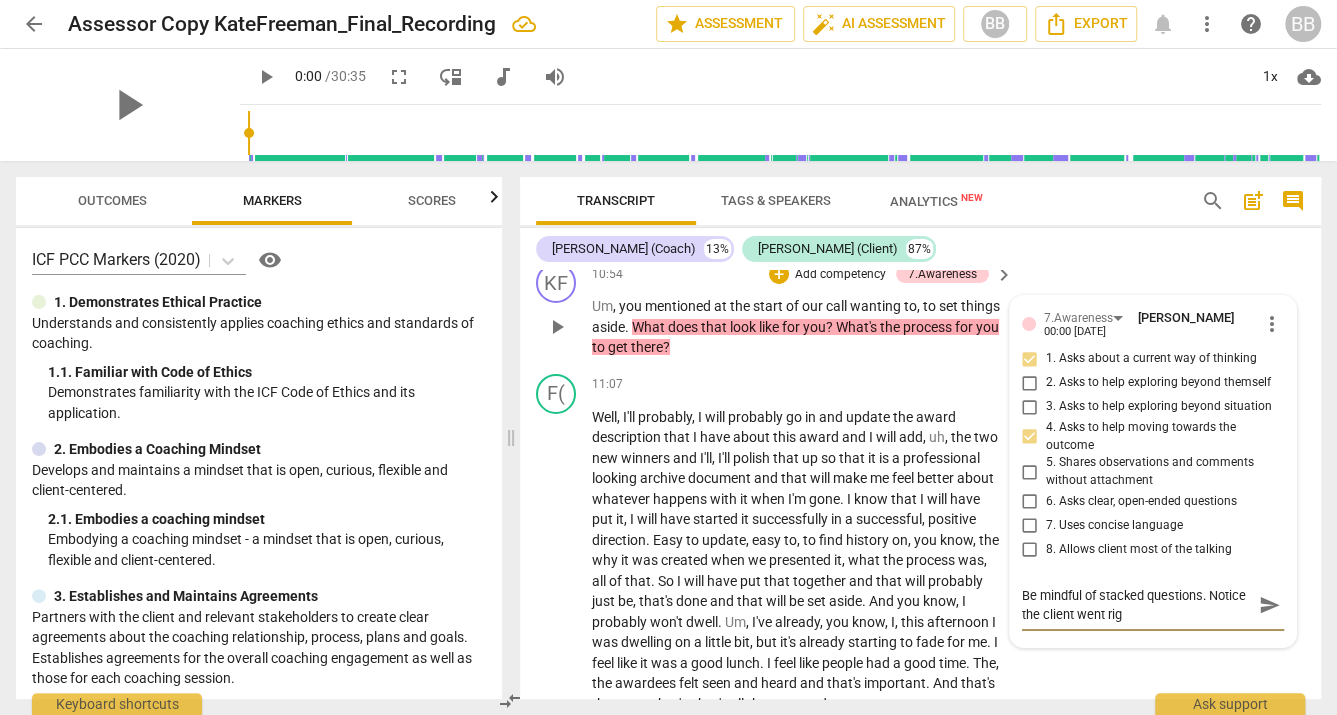 type on "Be mindful of stacked questions. Notice the client went righ" 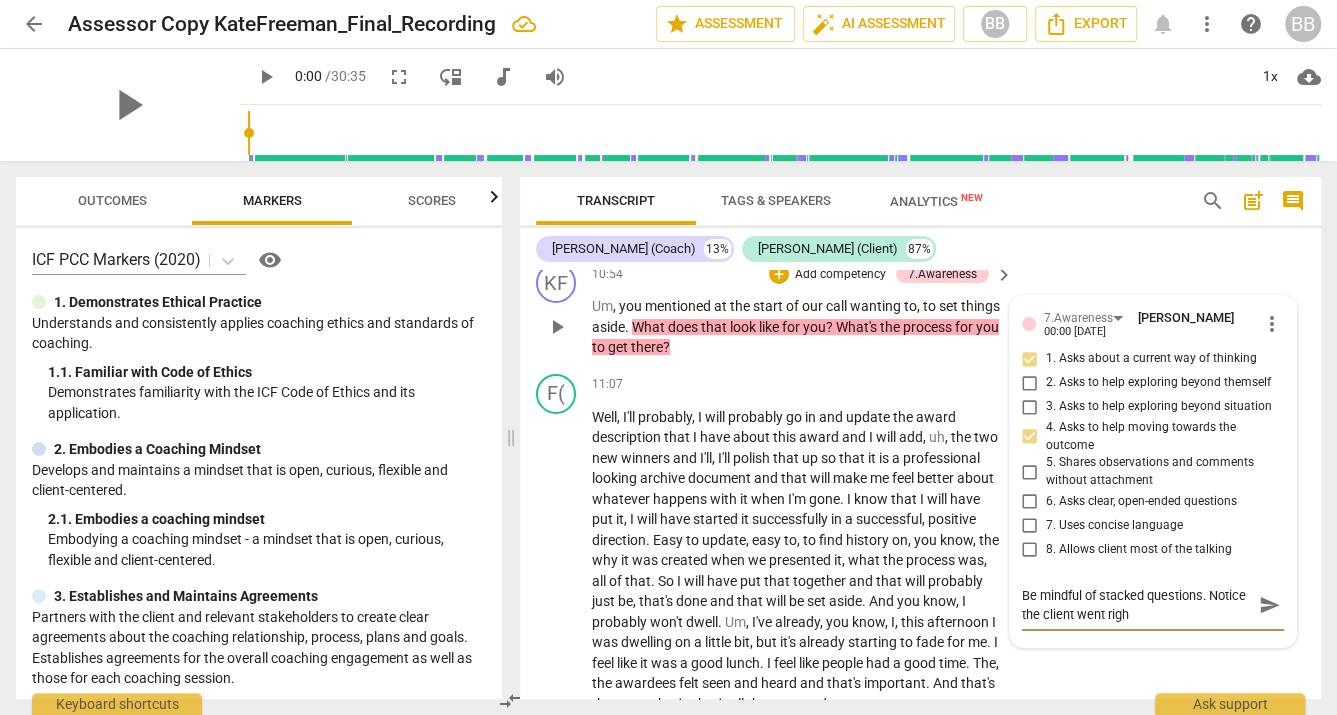 type on "Be mindful of stacked questions. Notice the client went right" 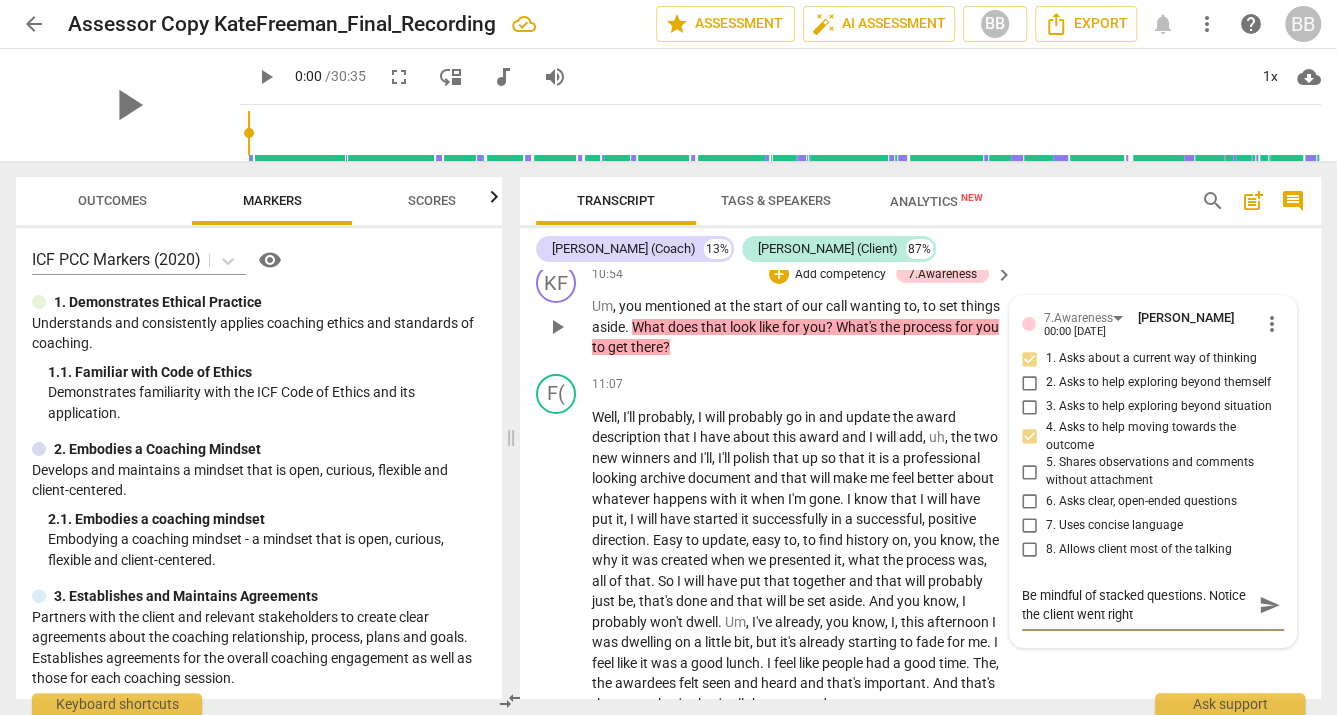 type on "Be mindful of stacked questions. Notice the client went right" 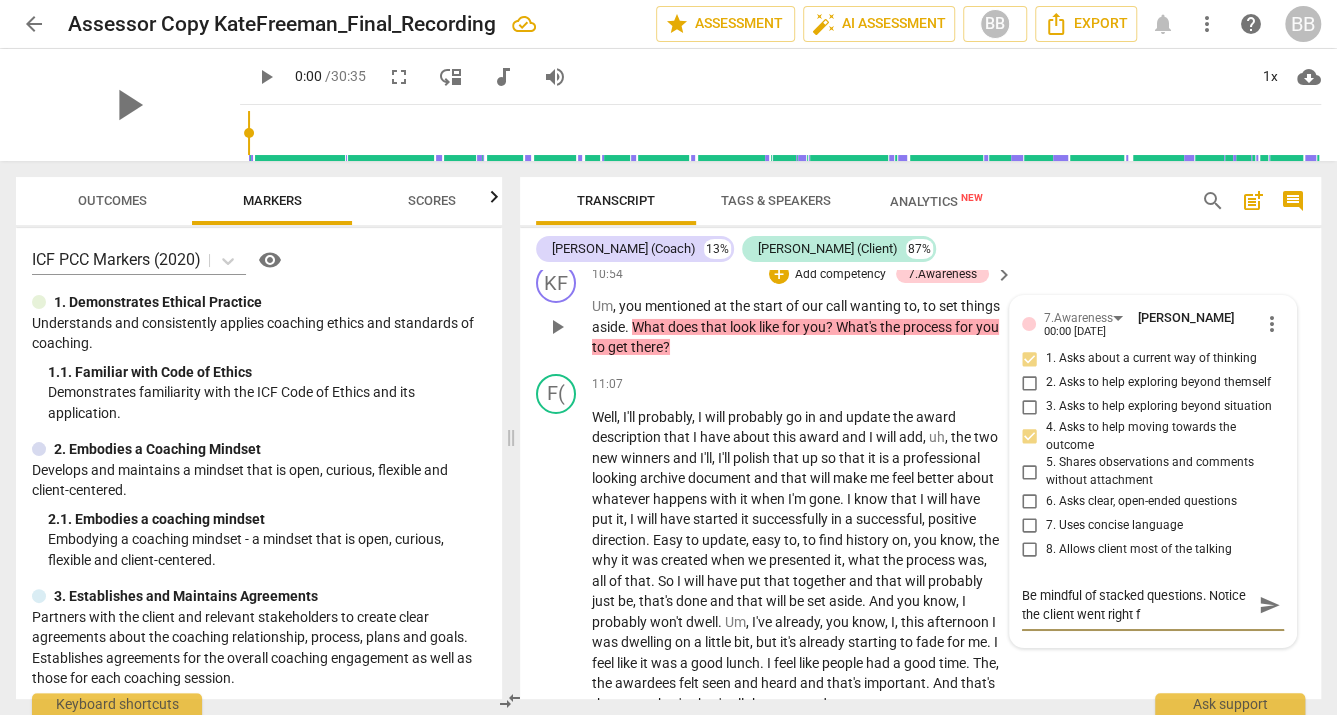 type on "Be mindful of stacked questions. Notice the client went right fo" 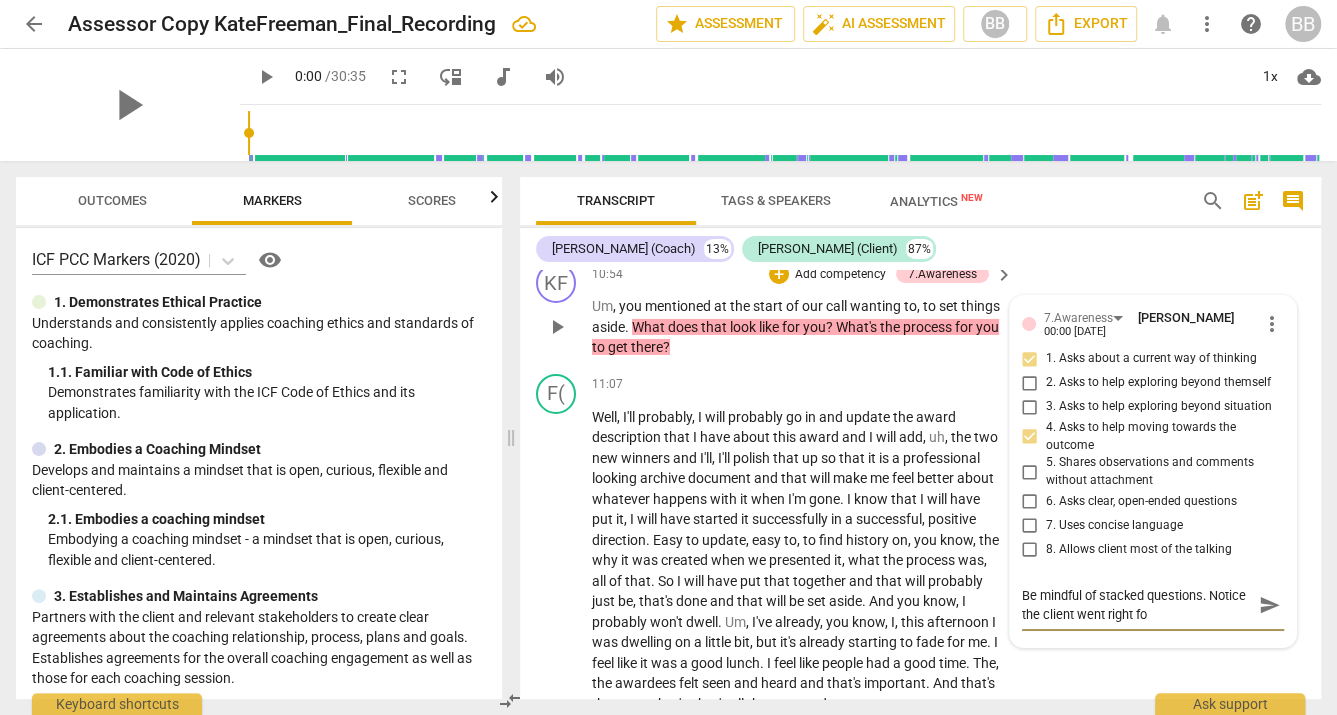 type on "Be mindful of stacked questions. Notice the client went right for" 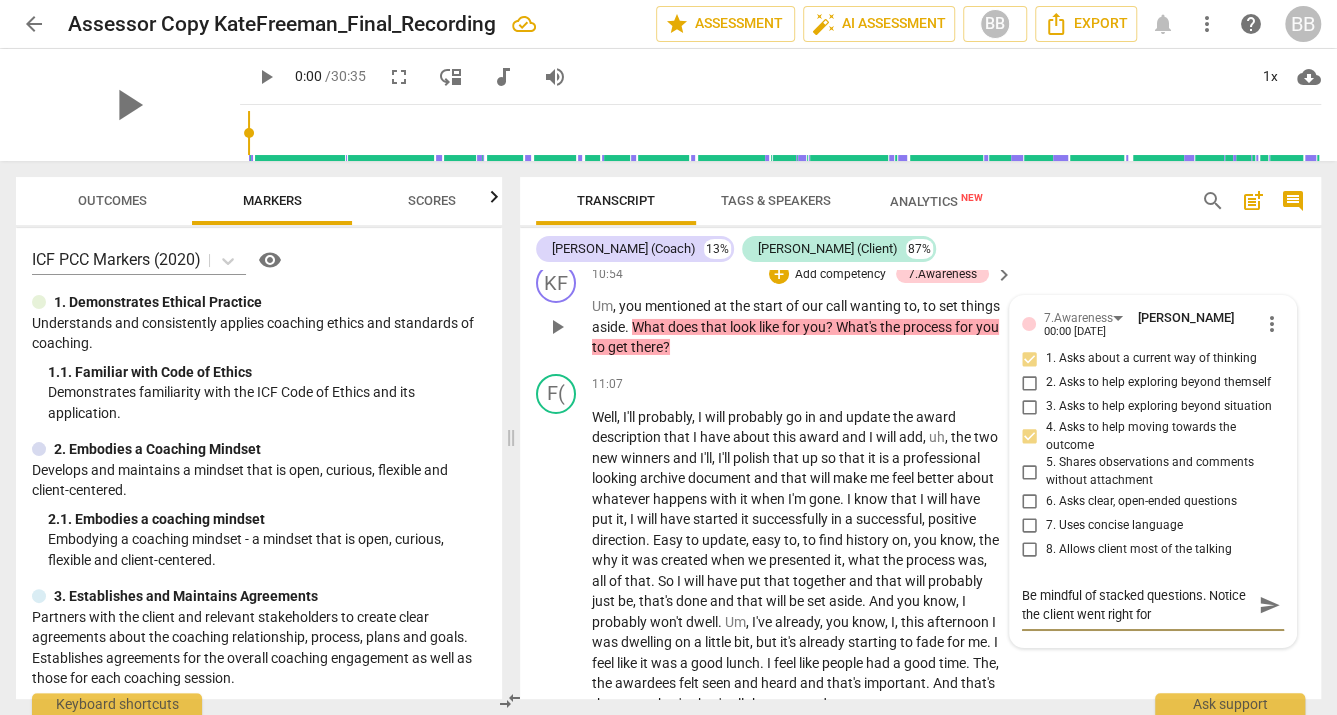 type on "Be mindful of stacked questions. Notice the client went right for" 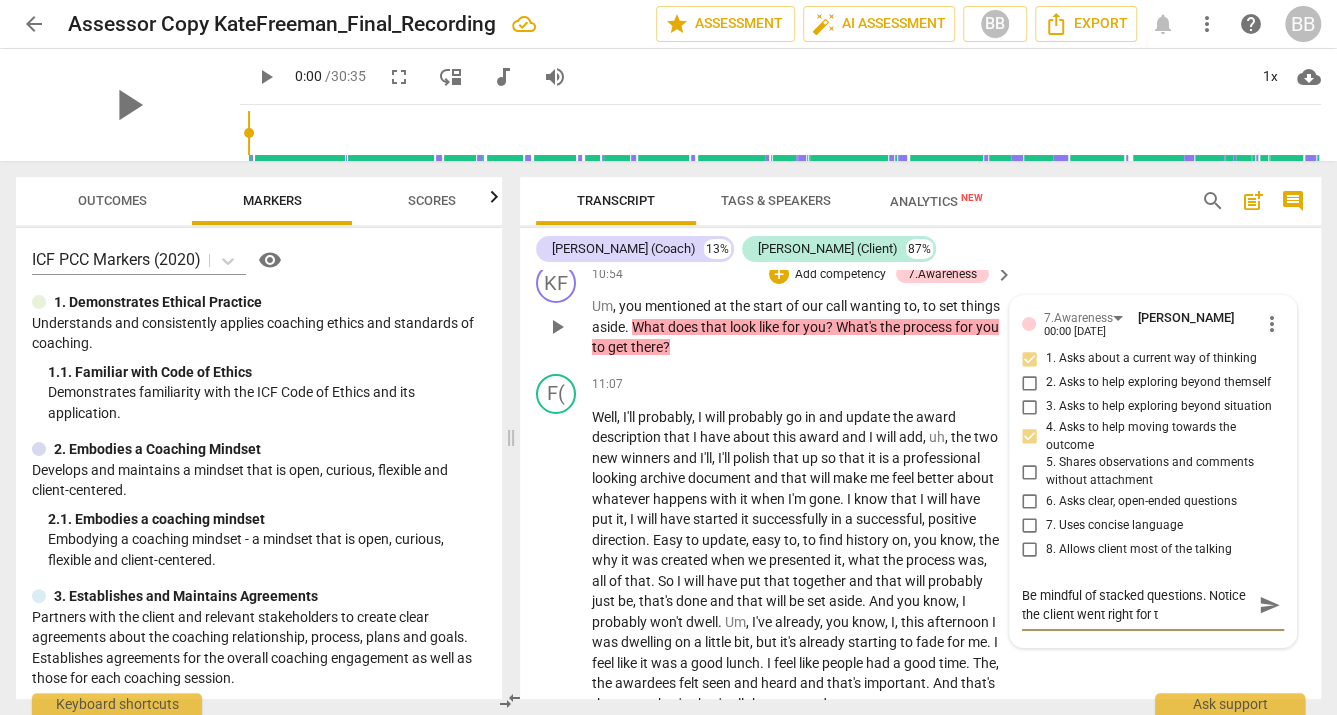 type on "Be mindful of stacked questions. Notice the client went right for th" 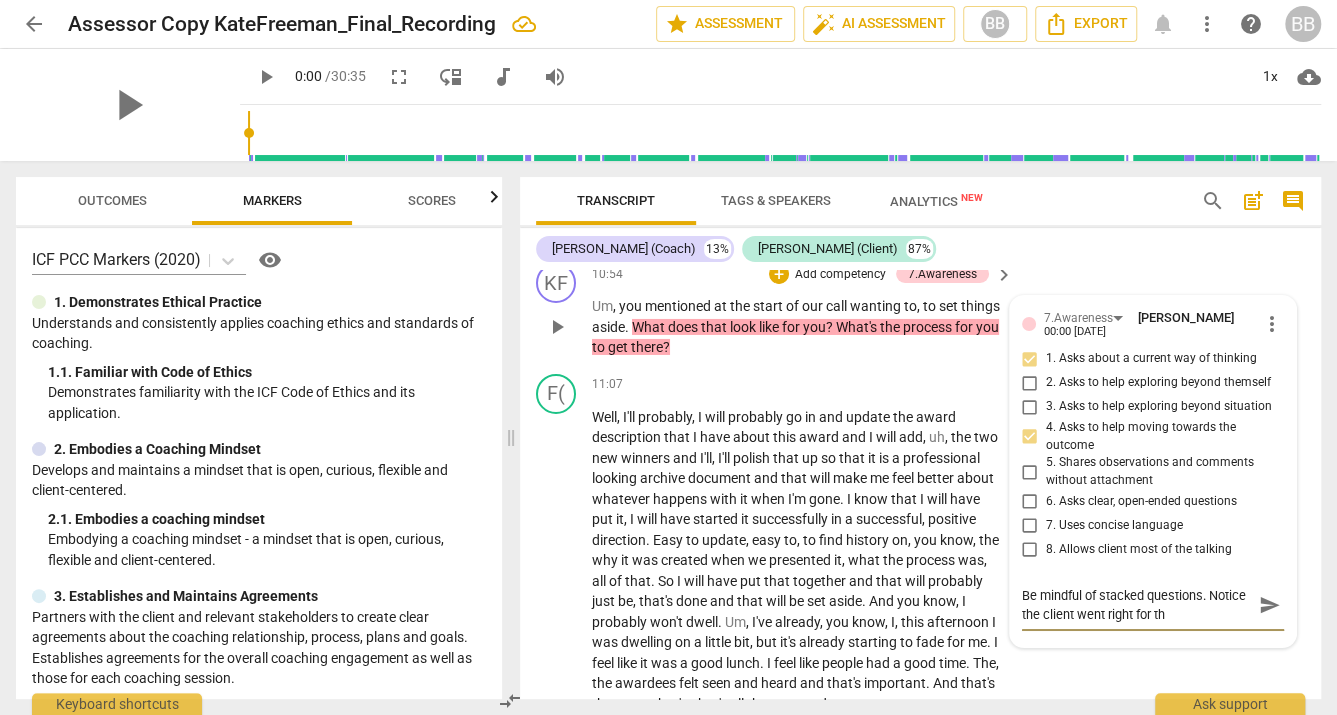 type on "Be mindful of stacked questions. Notice the client went right for the" 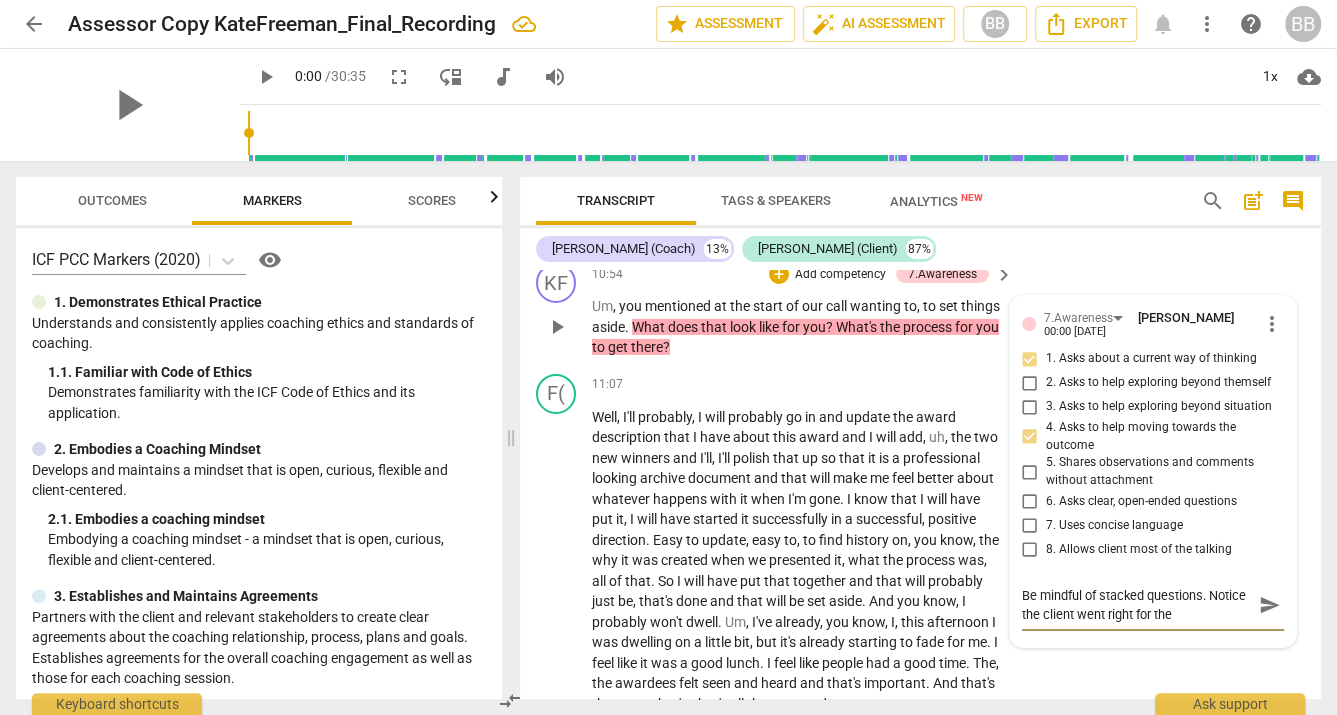 type on "Be mindful of stacked questions. Notice the client went right for the" 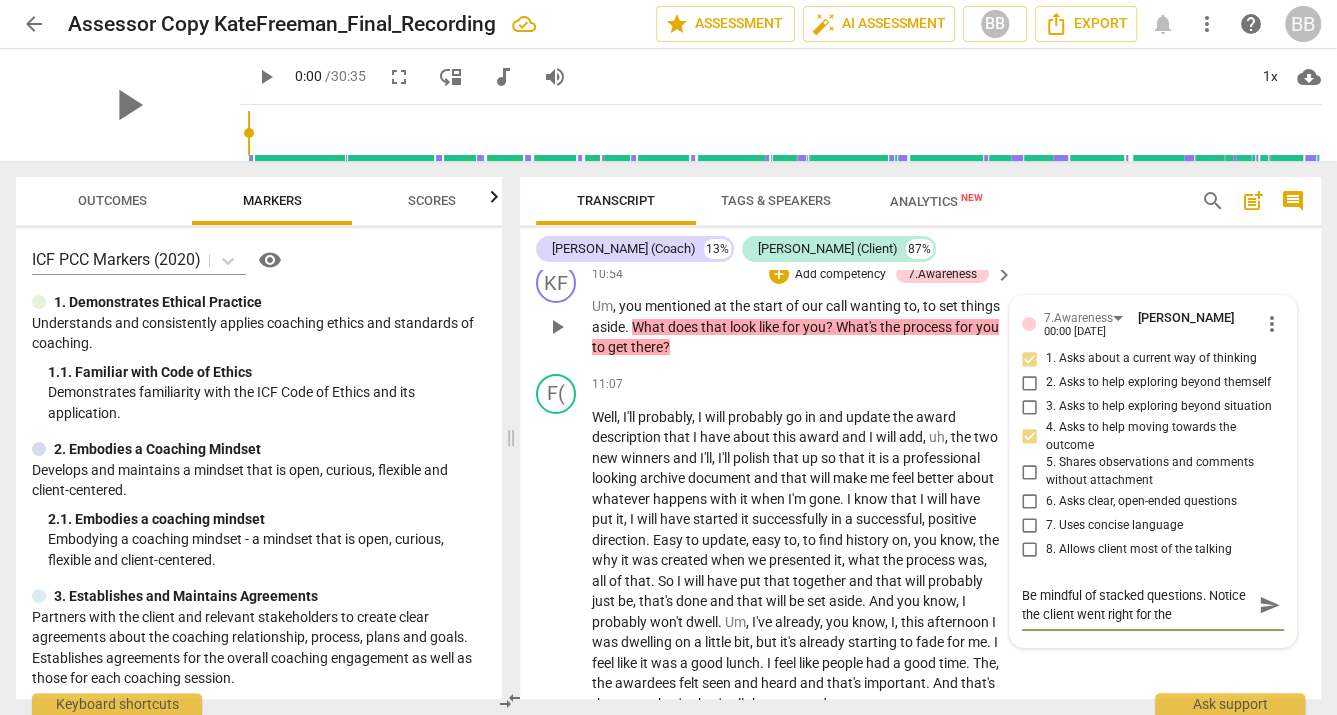 type on "Be mindful of stacked questions. Notice the client went right for the p" 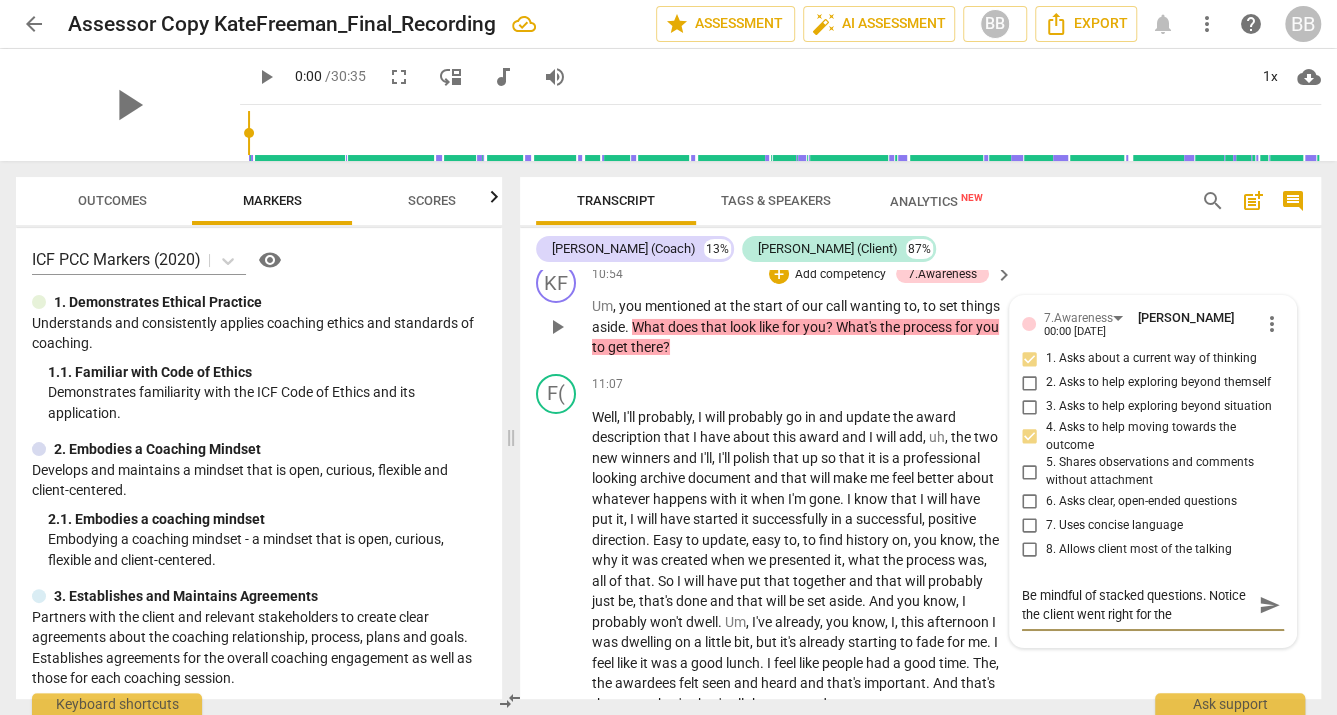 type on "Be mindful of stacked questions. Notice the client went right for the p" 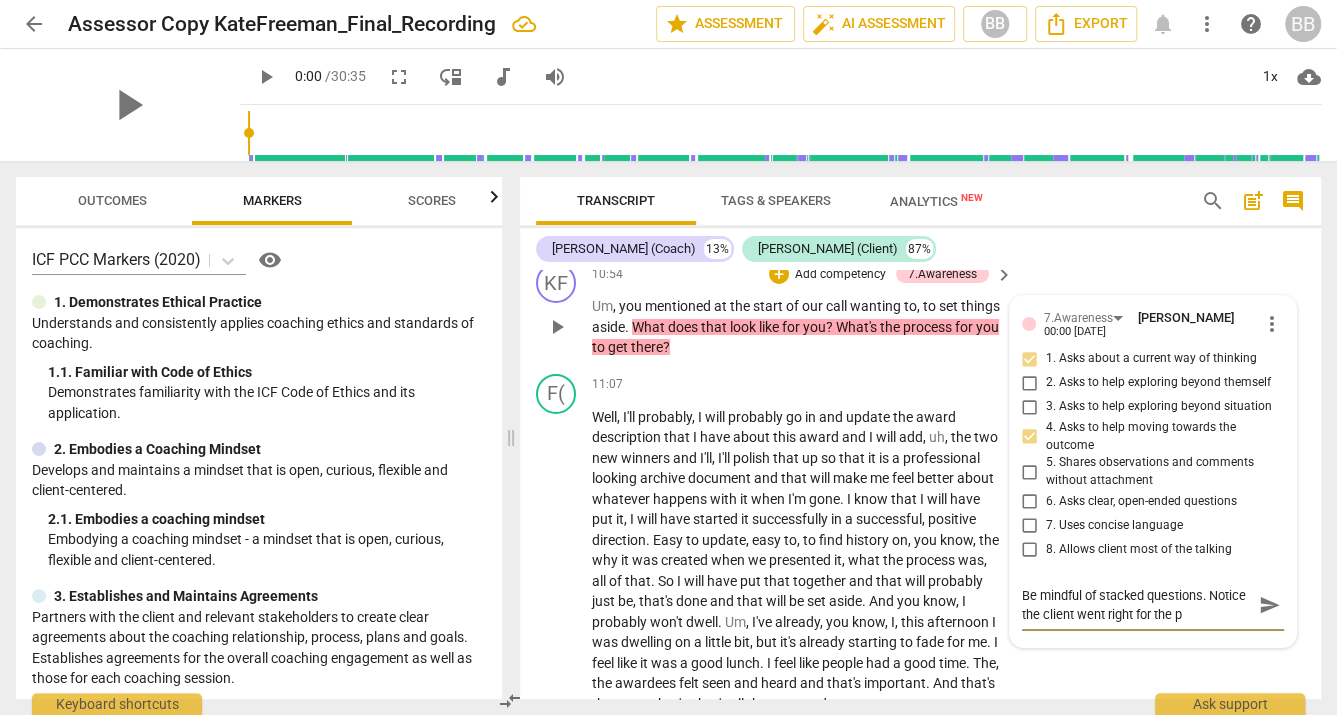 type on "Be mindful of stacked questions. Notice the client went right for the pr" 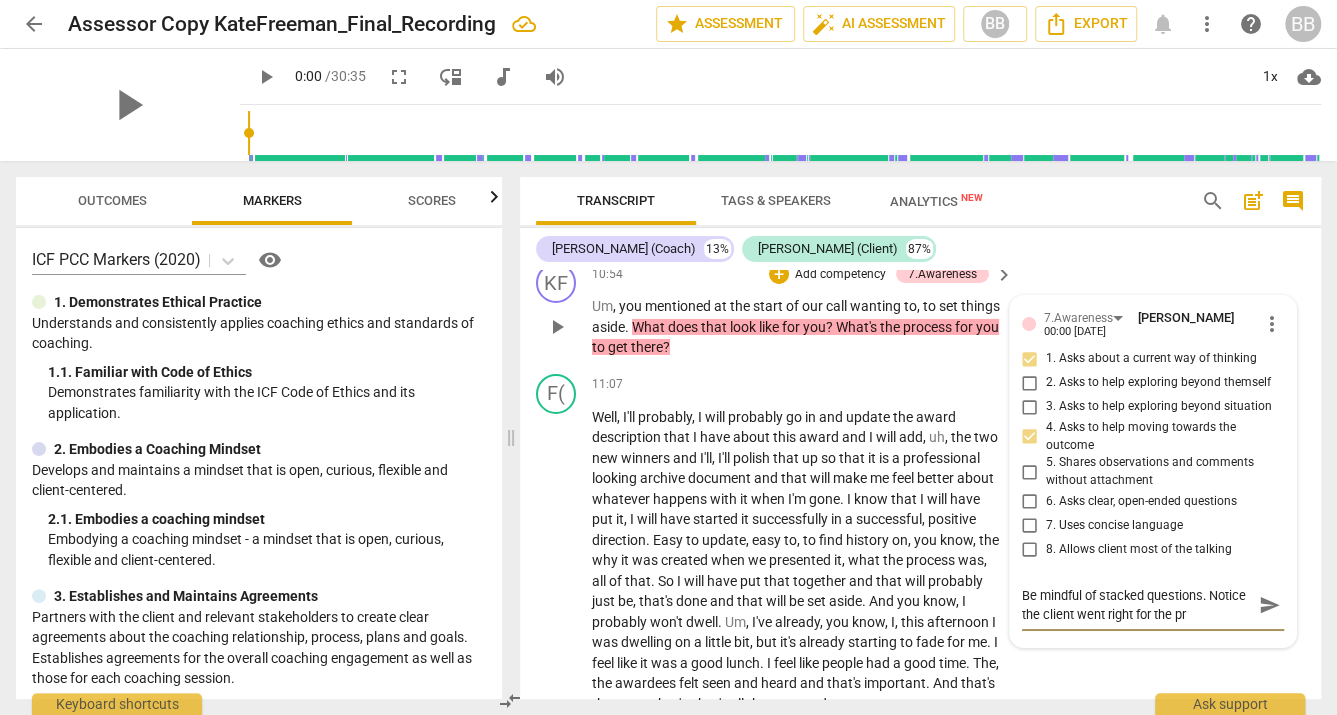 type on "Be mindful of stacked questions. Notice the client went right for the pro" 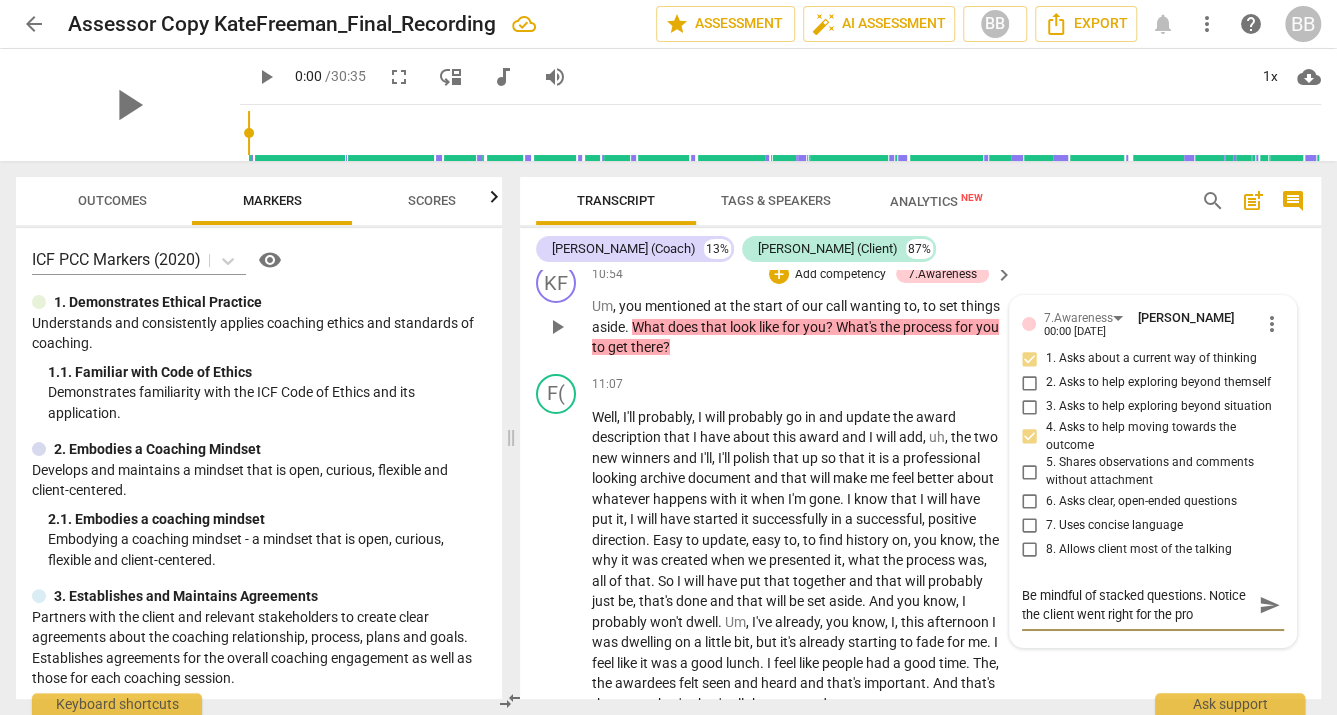 type on "Be mindful of stacked questions. Notice the client went right for the proc" 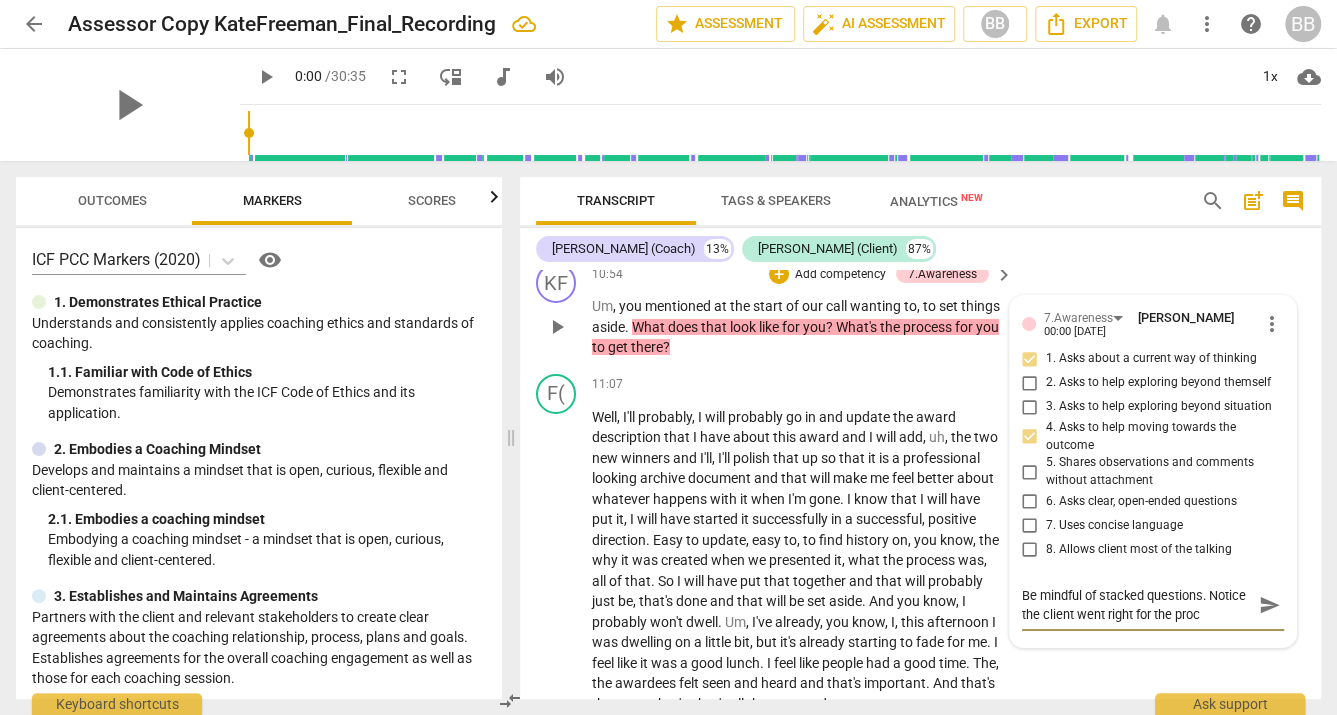 type on "Be mindful of stacked questions. Notice the client went right for the proce" 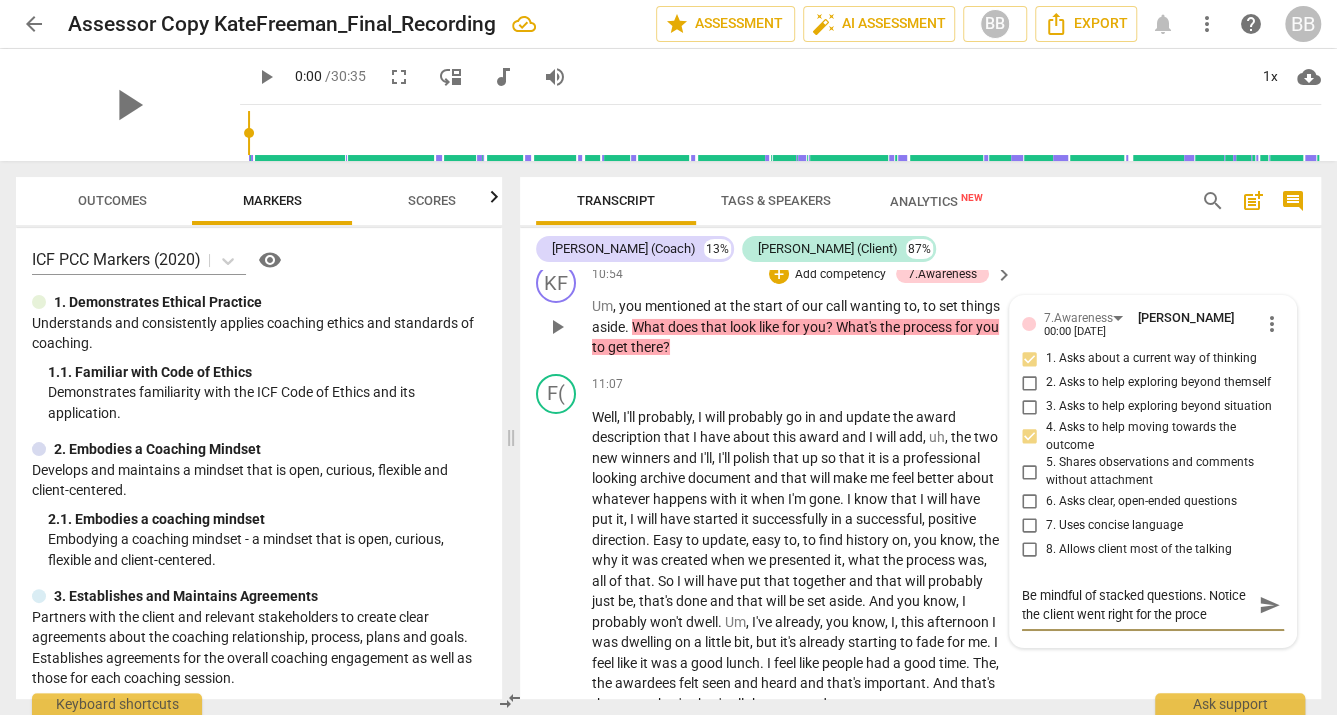 scroll, scrollTop: 18, scrollLeft: 0, axis: vertical 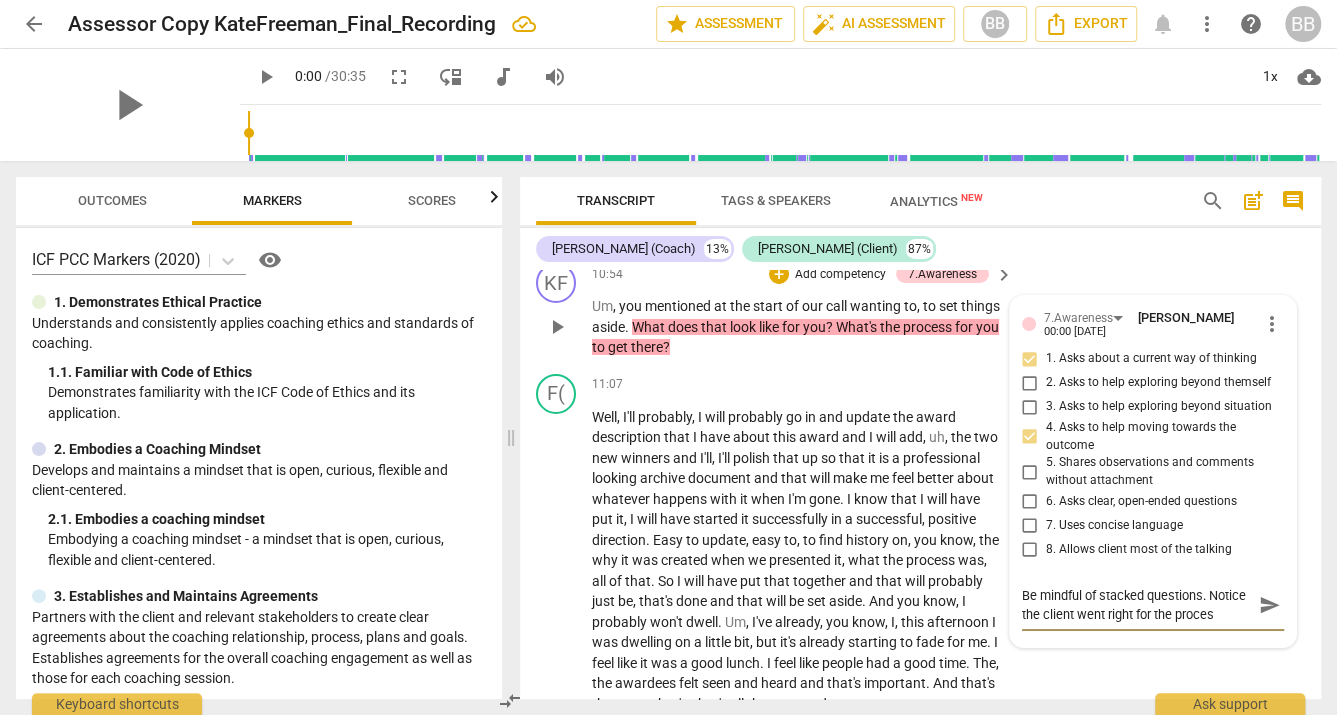 type on "Be mindful of stacked questions. Notice the client went right for the process" 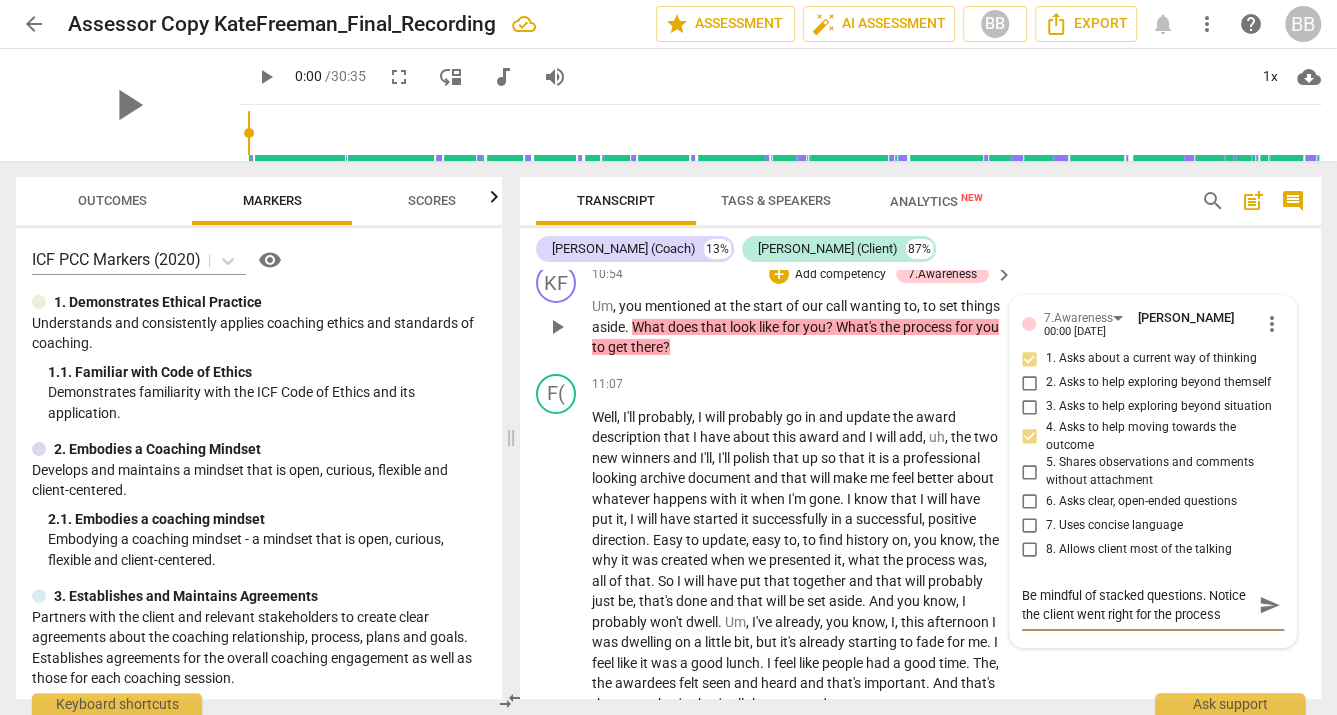 type on "Be mindful of stacked questions. Notice the client went right for the process," 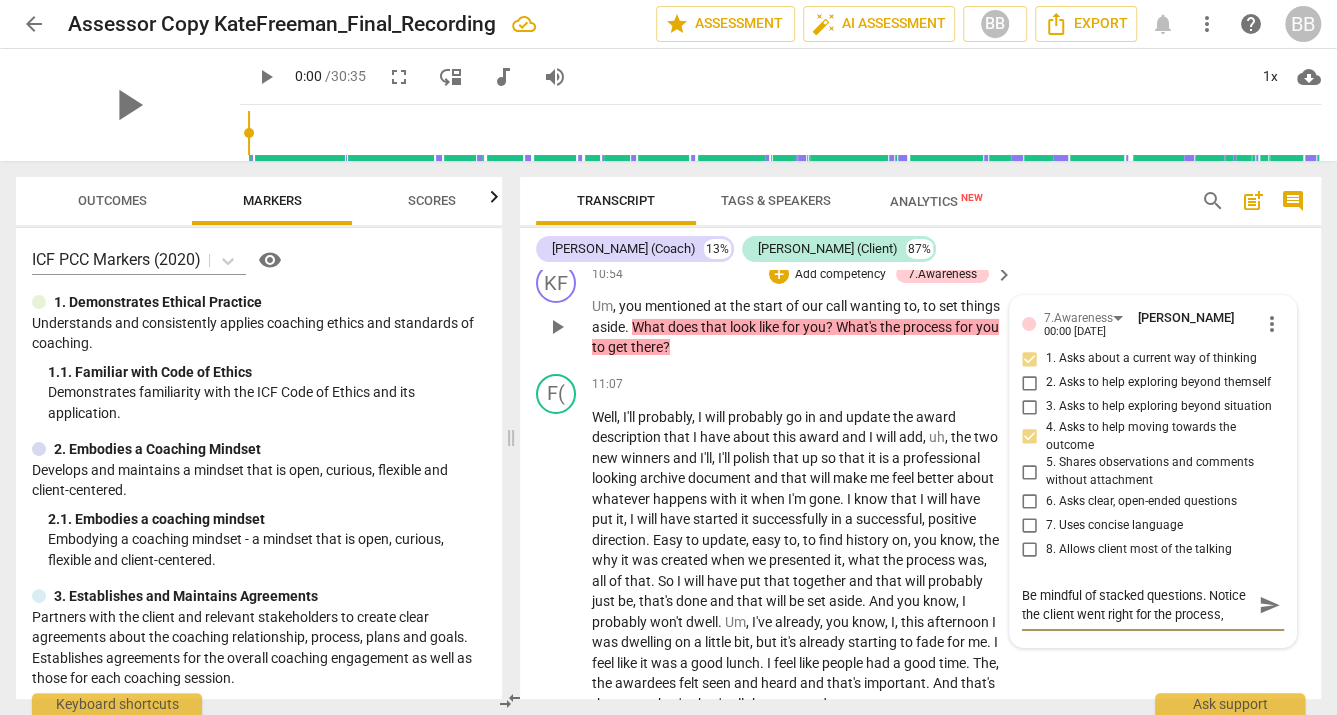 type on "Be mindful of stacked questions. Notice the client went right for the process," 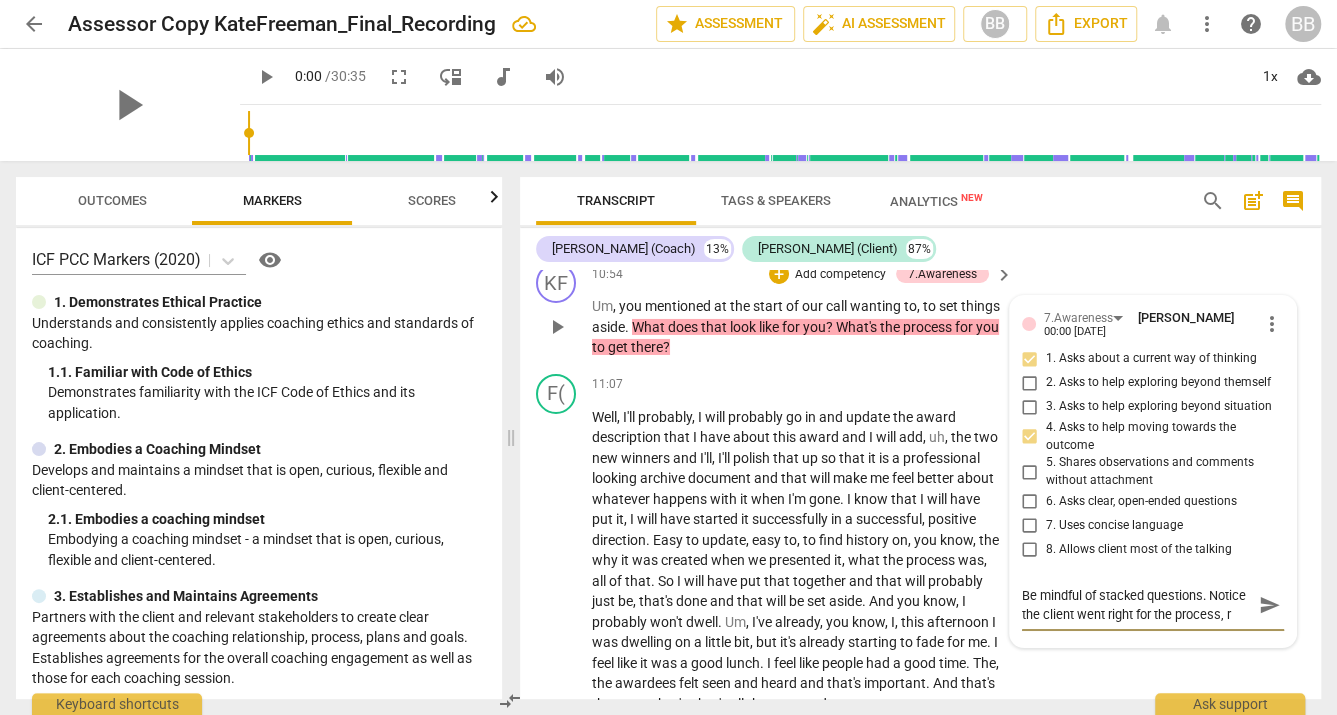 type on "Be mindful of stacked questions. Notice the client went right for the process, ra" 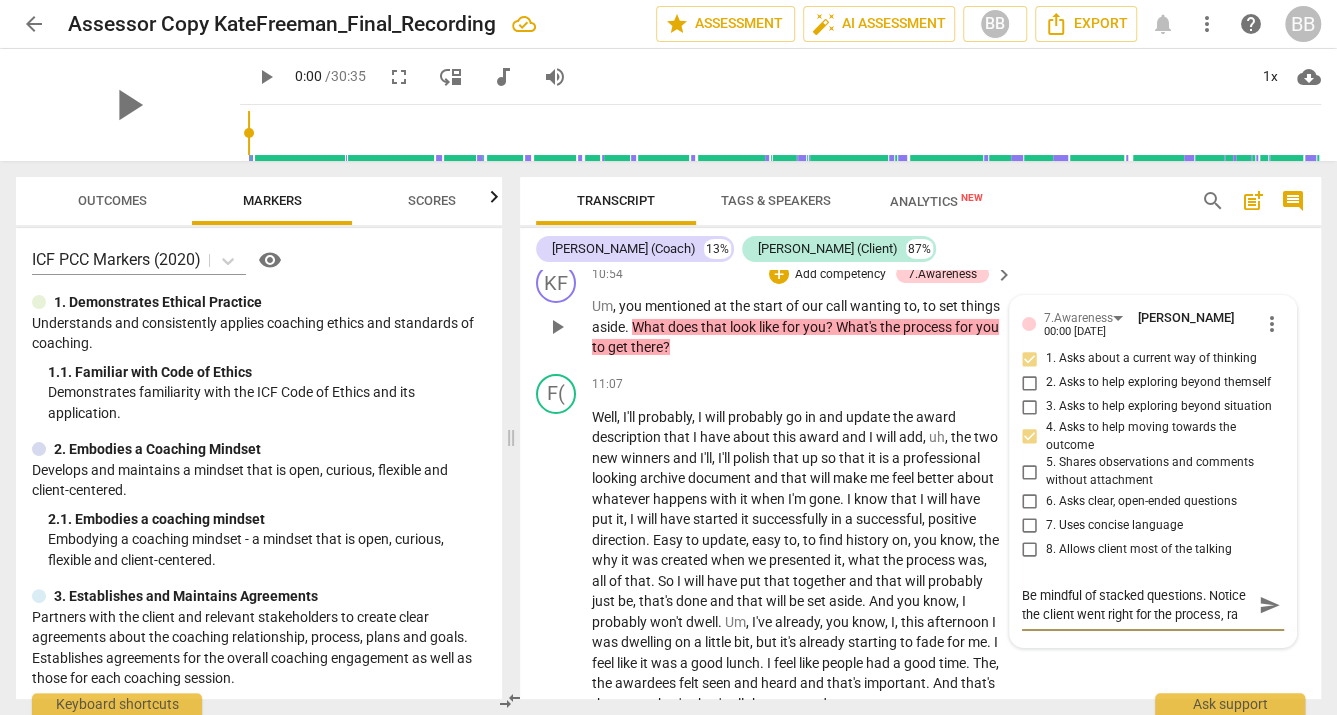 type on "Be mindful of stacked questions. Notice the client went right for the process, rat" 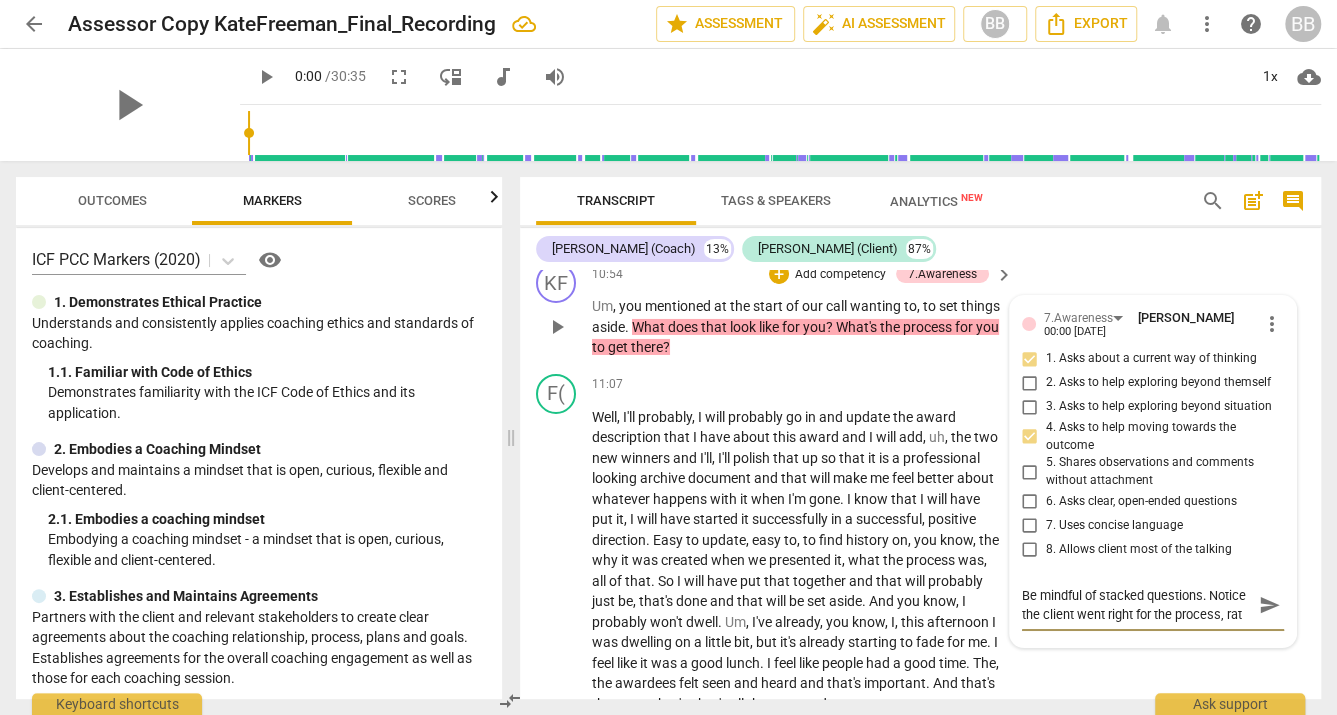 type on "Be mindful of stacked questions. Notice the client went right for the process, [PERSON_NAME]" 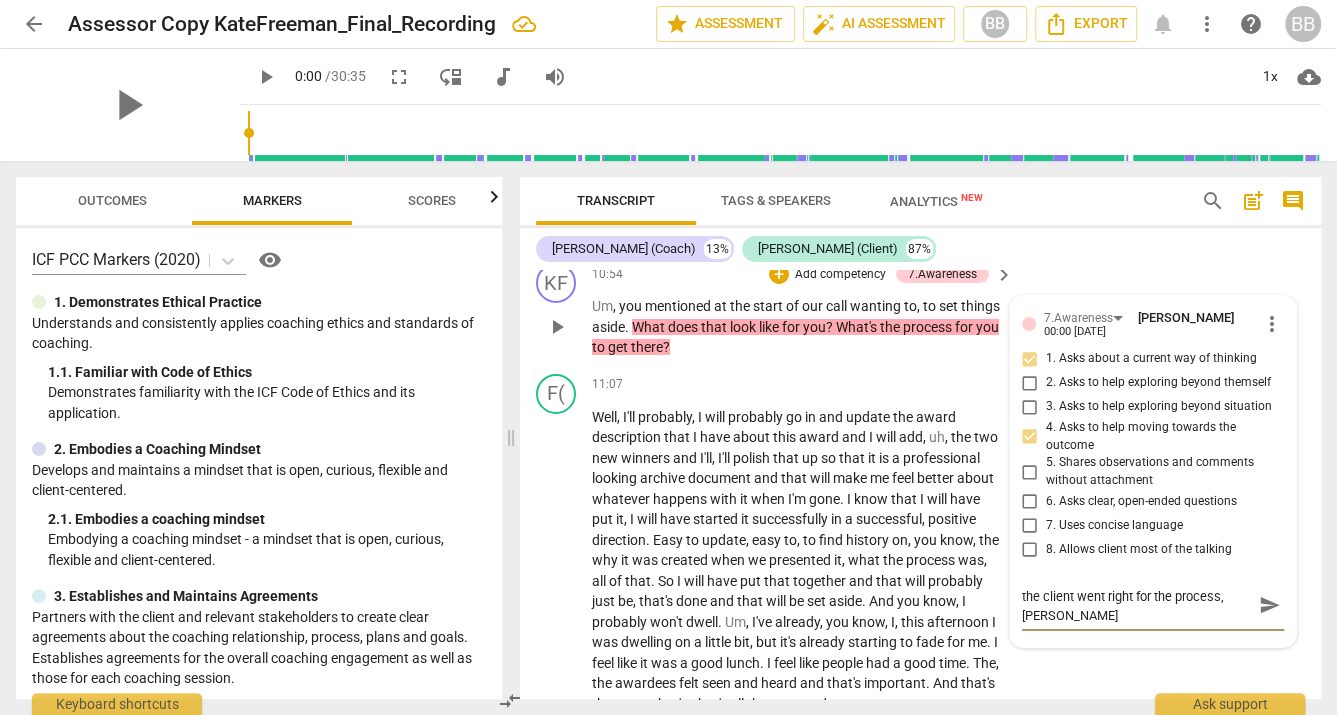 type on "Be mindful of stacked questions. Notice the client went right for the process, [PERSON_NAME]" 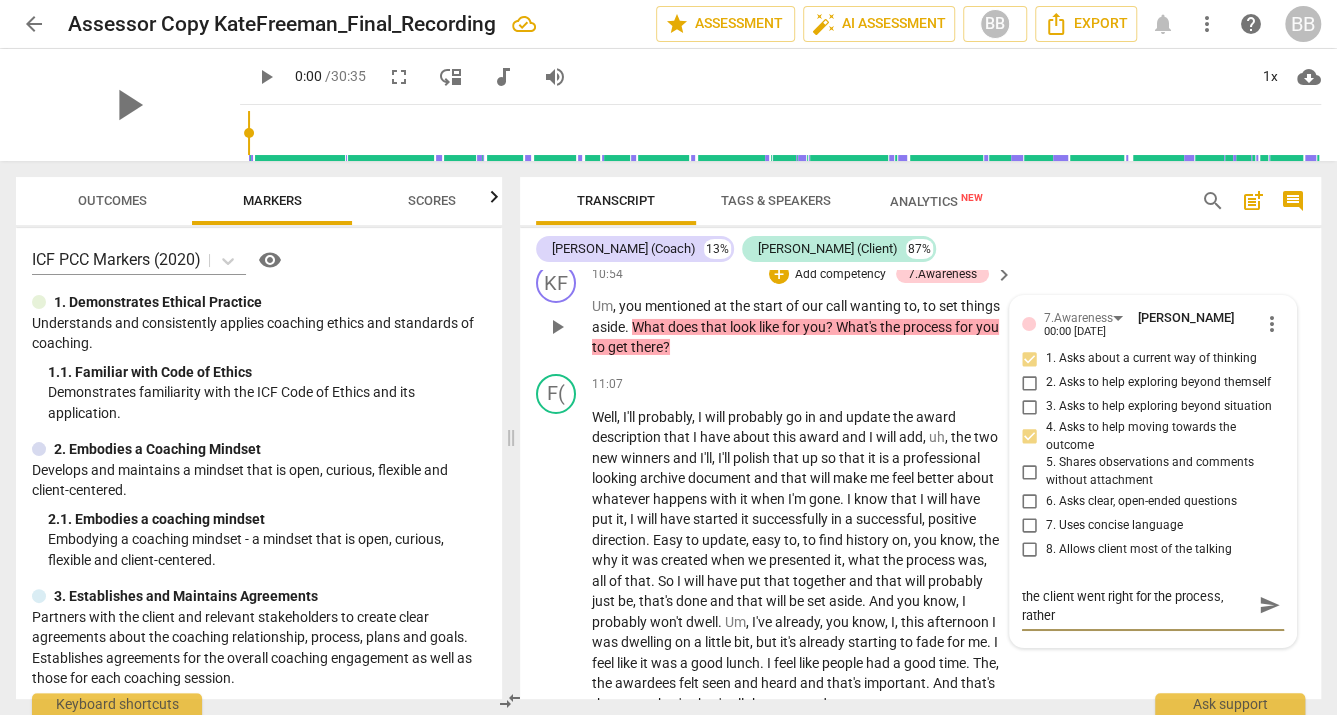 type on "Be mindful of stacked questions. Notice the client went right for the process, rather" 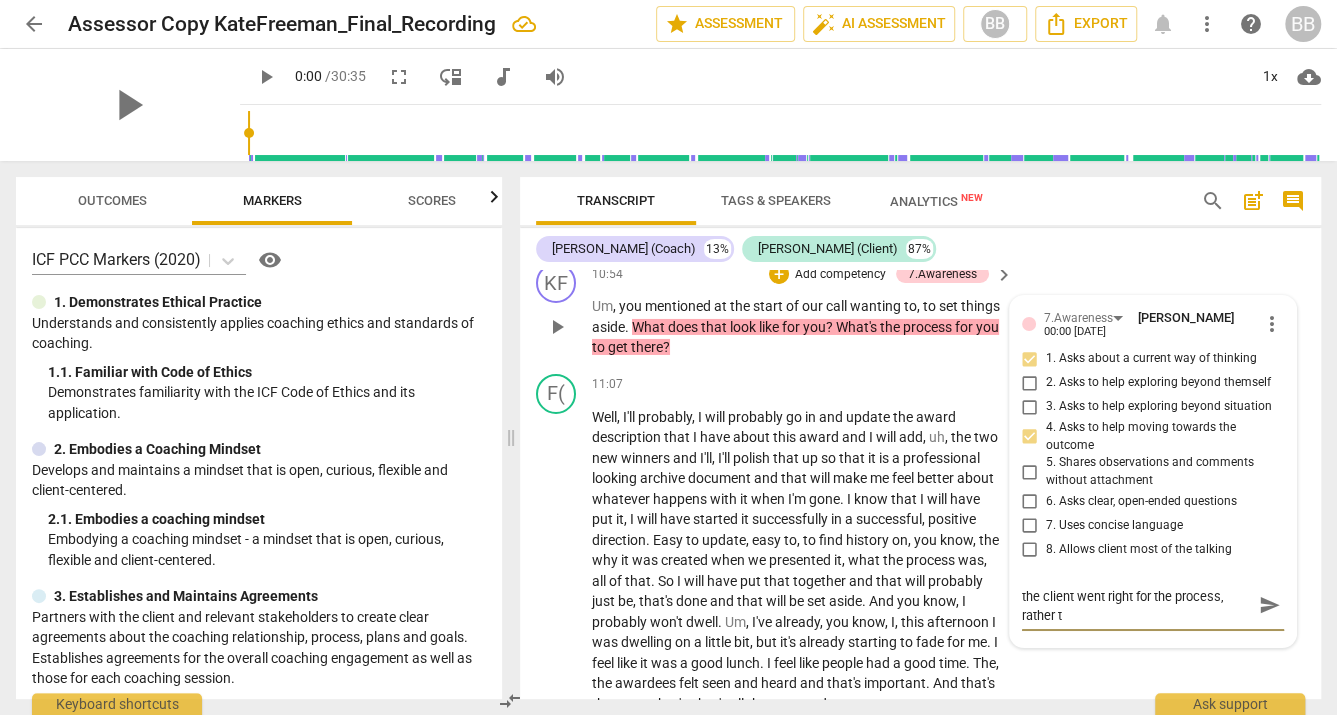 type on "Be mindful of stacked questions. Notice the client went right for the process, rather th" 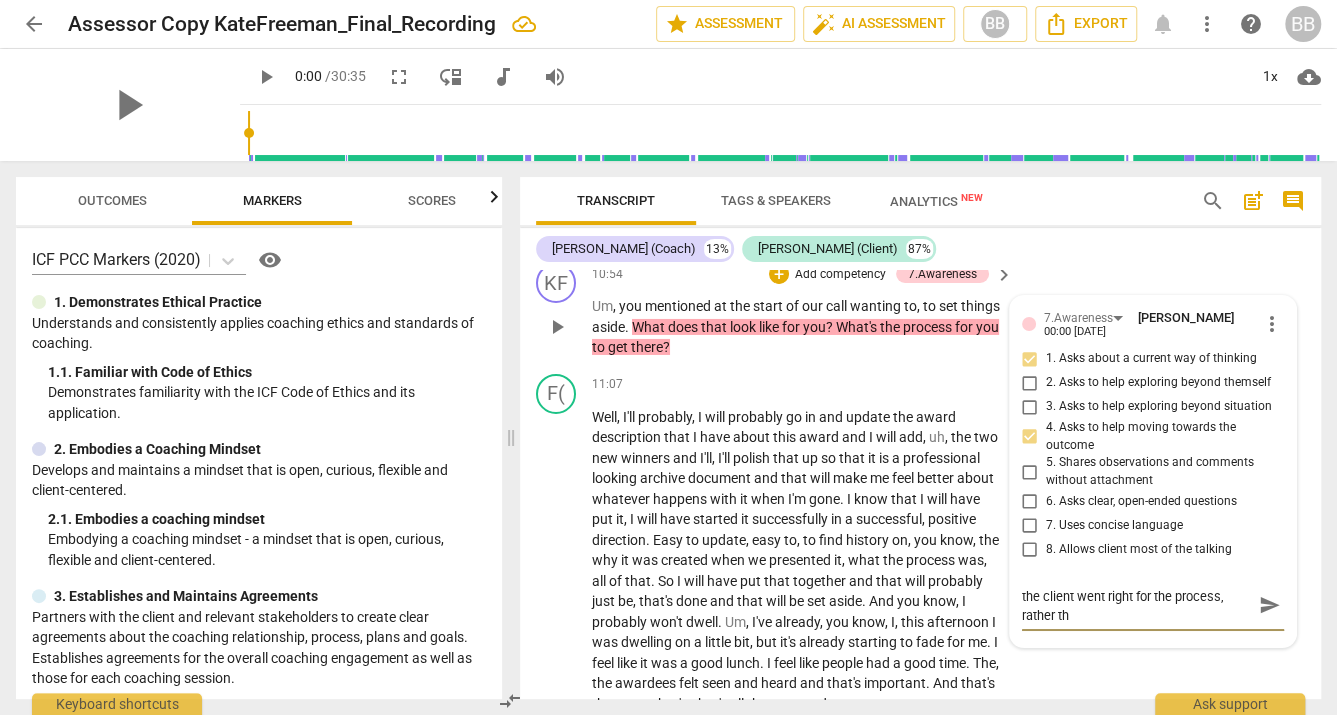type on "Be mindful of stacked questions. Notice the client went right for the process, rather tha" 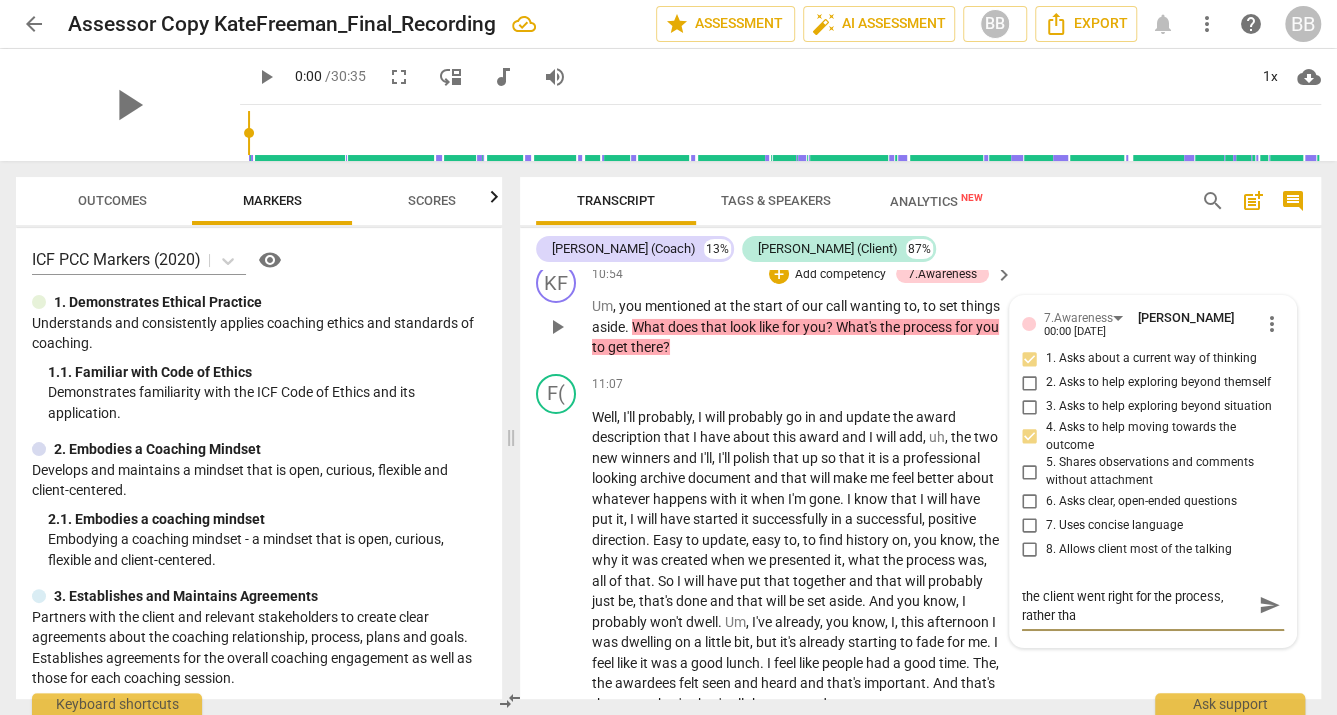 type on "Be mindful of stacked questions. Notice the client went right for the process, rather than" 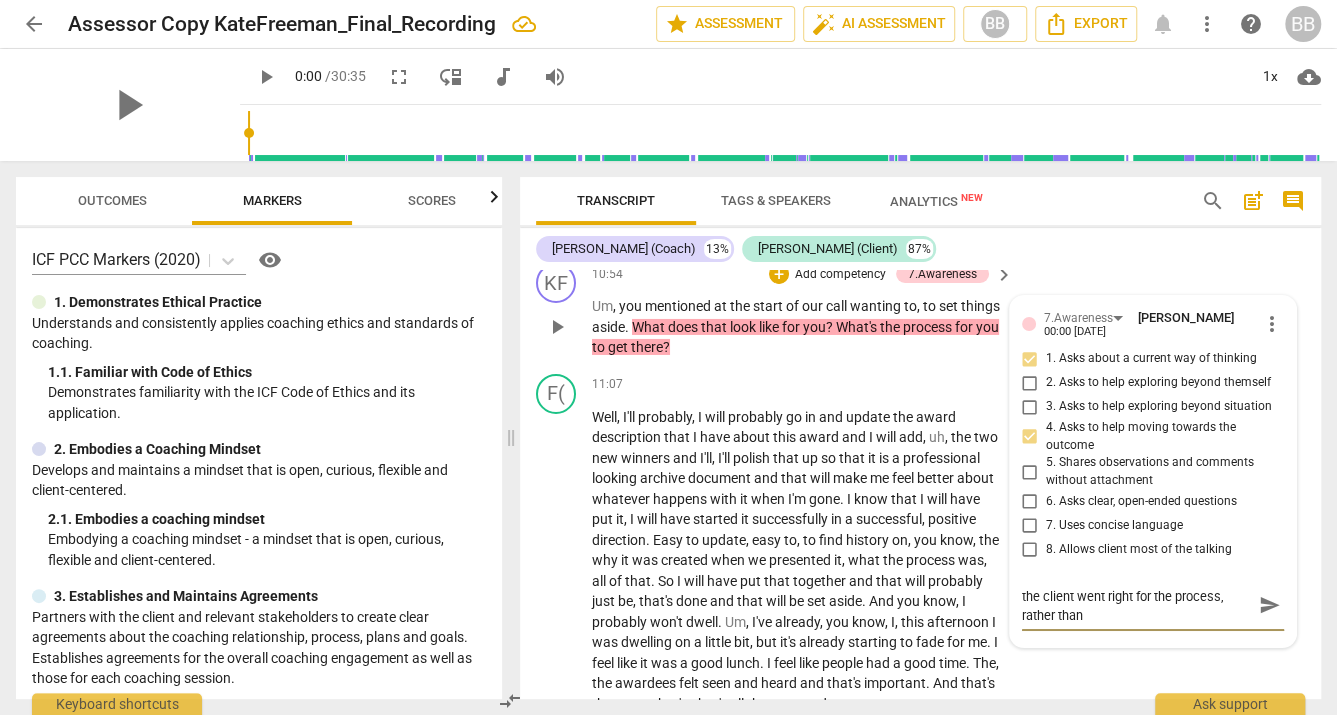 type on "Be mindful of stacked questions. Notice the client went right for the process, rather than" 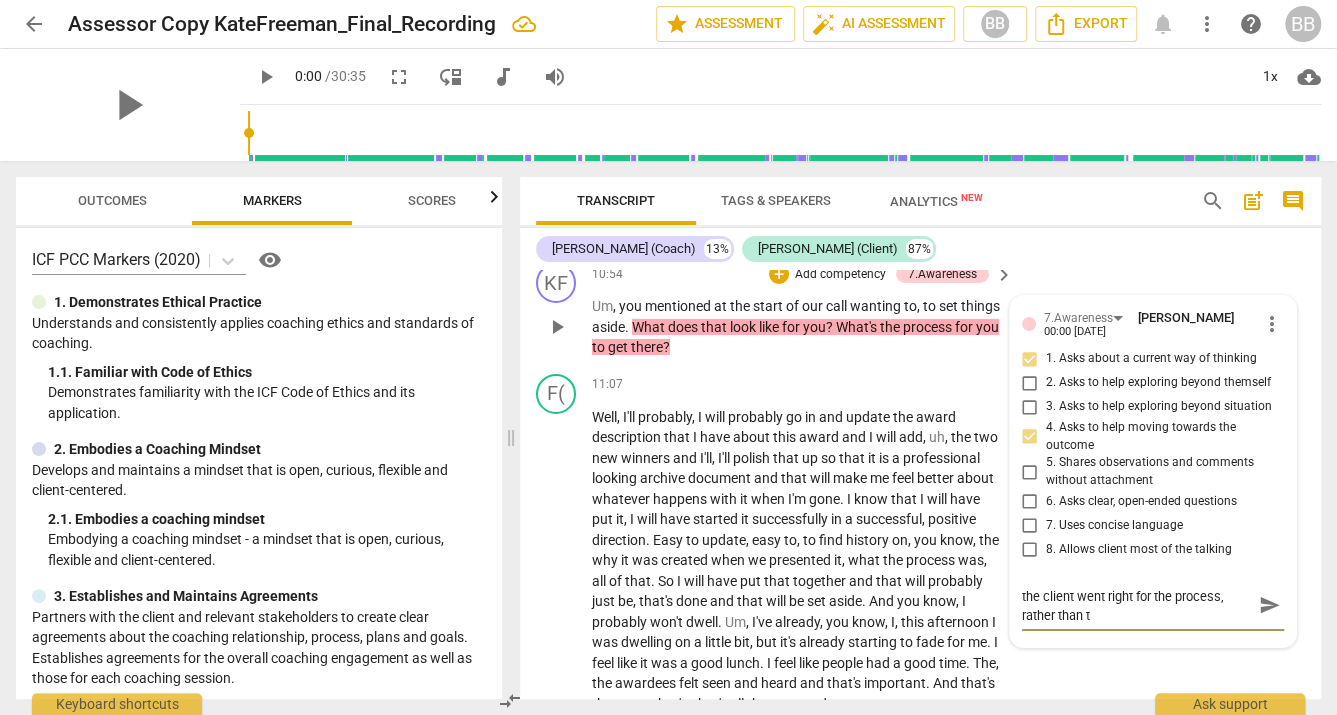 type 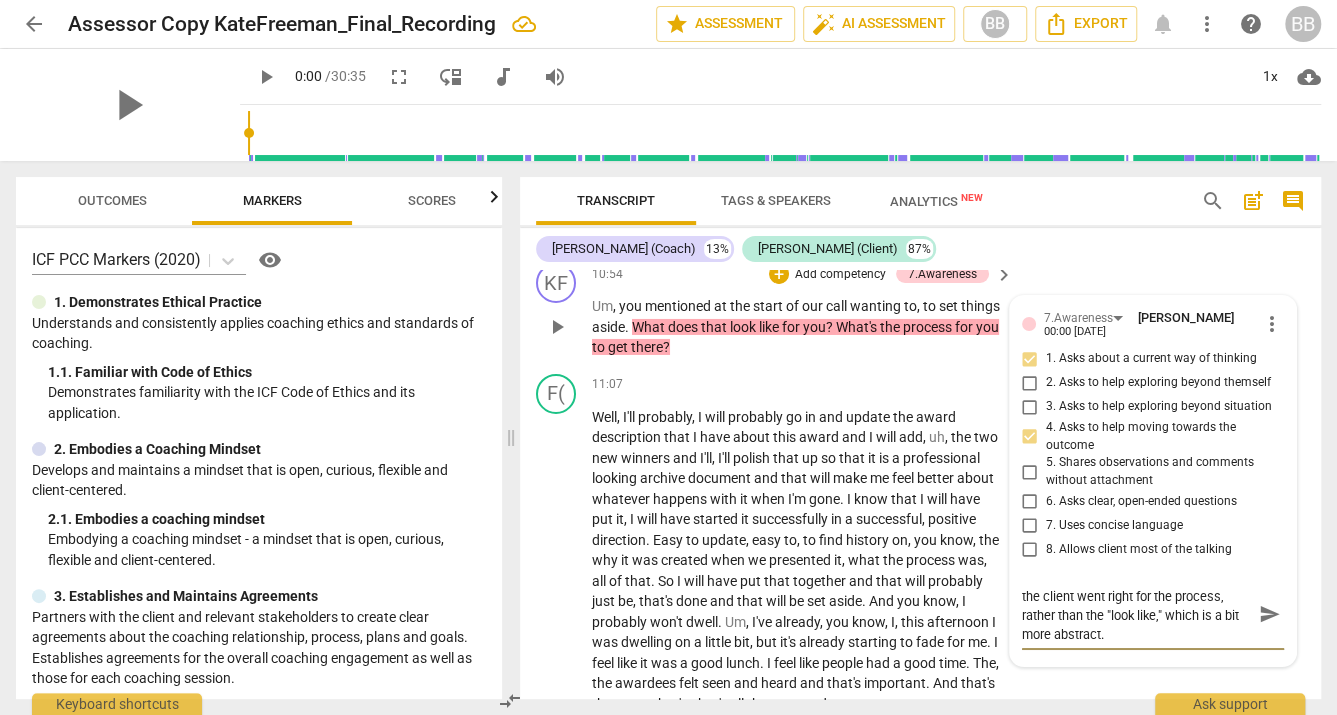 scroll, scrollTop: 19, scrollLeft: 0, axis: vertical 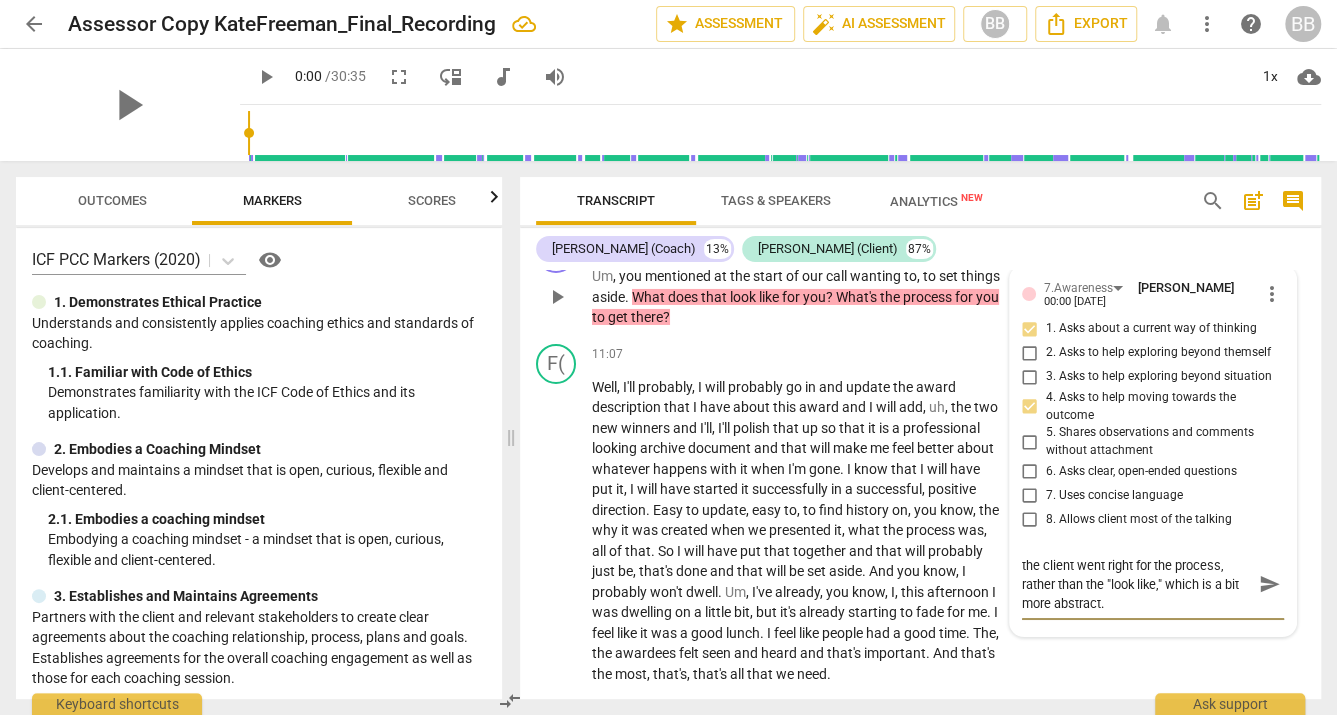 click on "Be mindful of stacked questions. Notice the client went right for the process, rather than the "look like," which is a bit more abstract." at bounding box center (1137, 584) 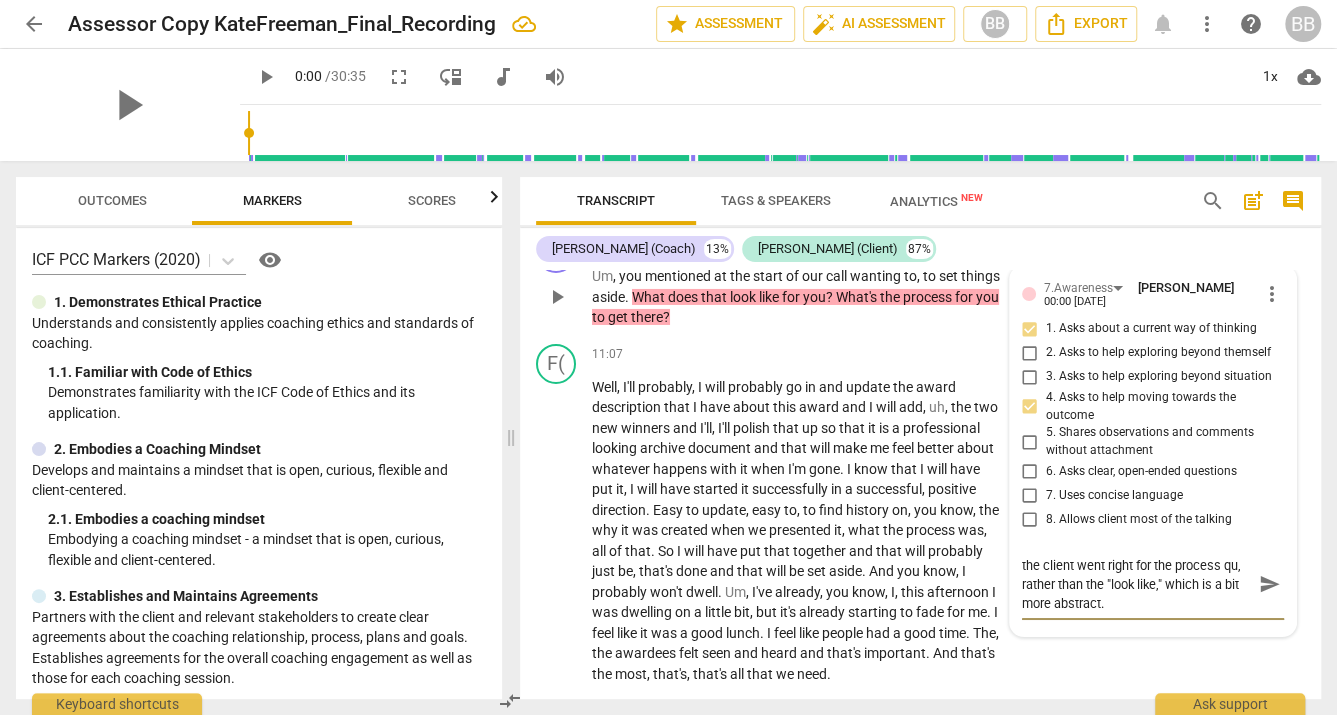 scroll, scrollTop: 0, scrollLeft: 0, axis: both 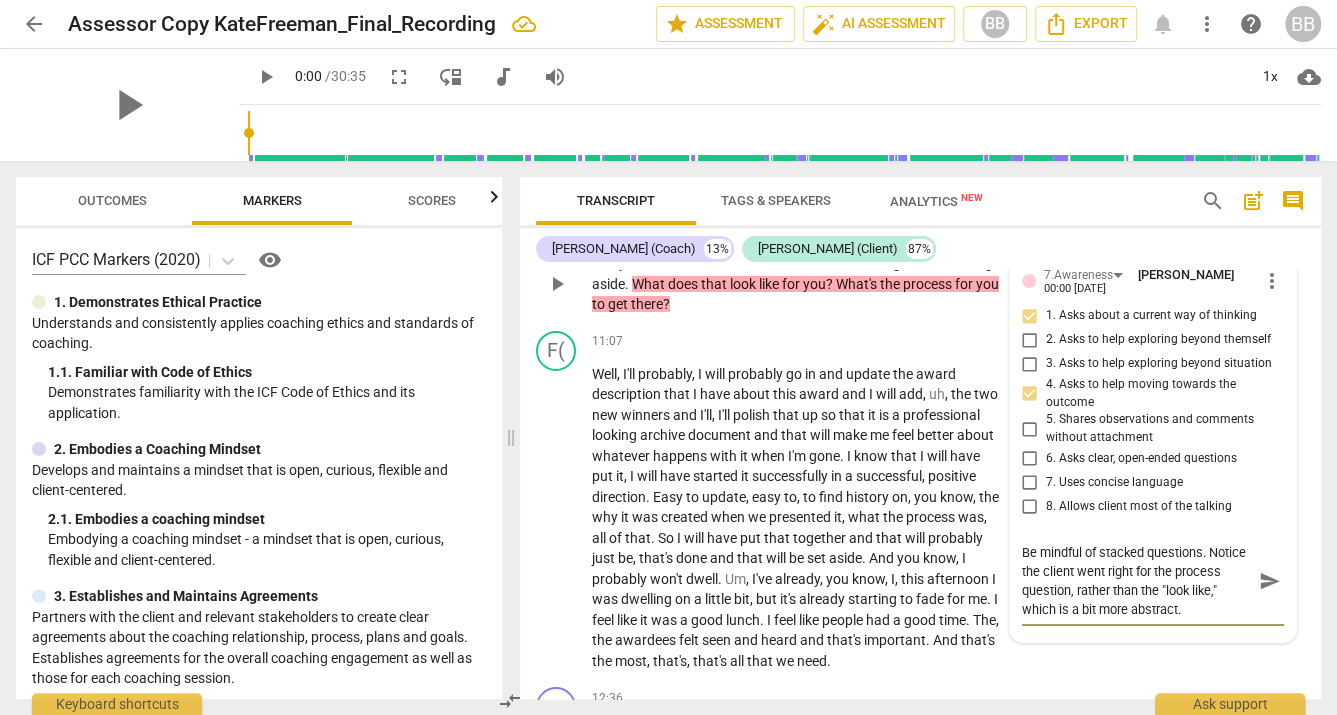 click on "Be mindful of stacked questions. Notice the client went right for the process question, rather than the "look like," which is a bit more abstract." at bounding box center [1137, 581] 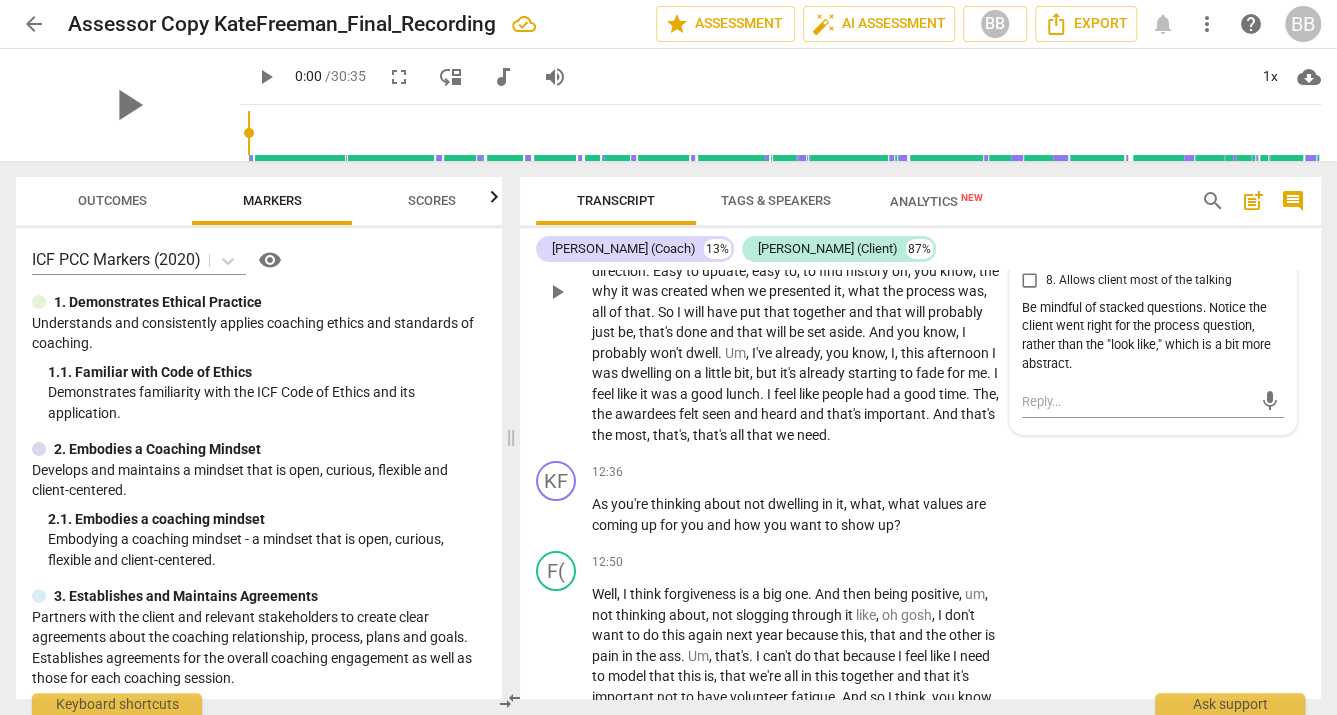 scroll, scrollTop: 4047, scrollLeft: 0, axis: vertical 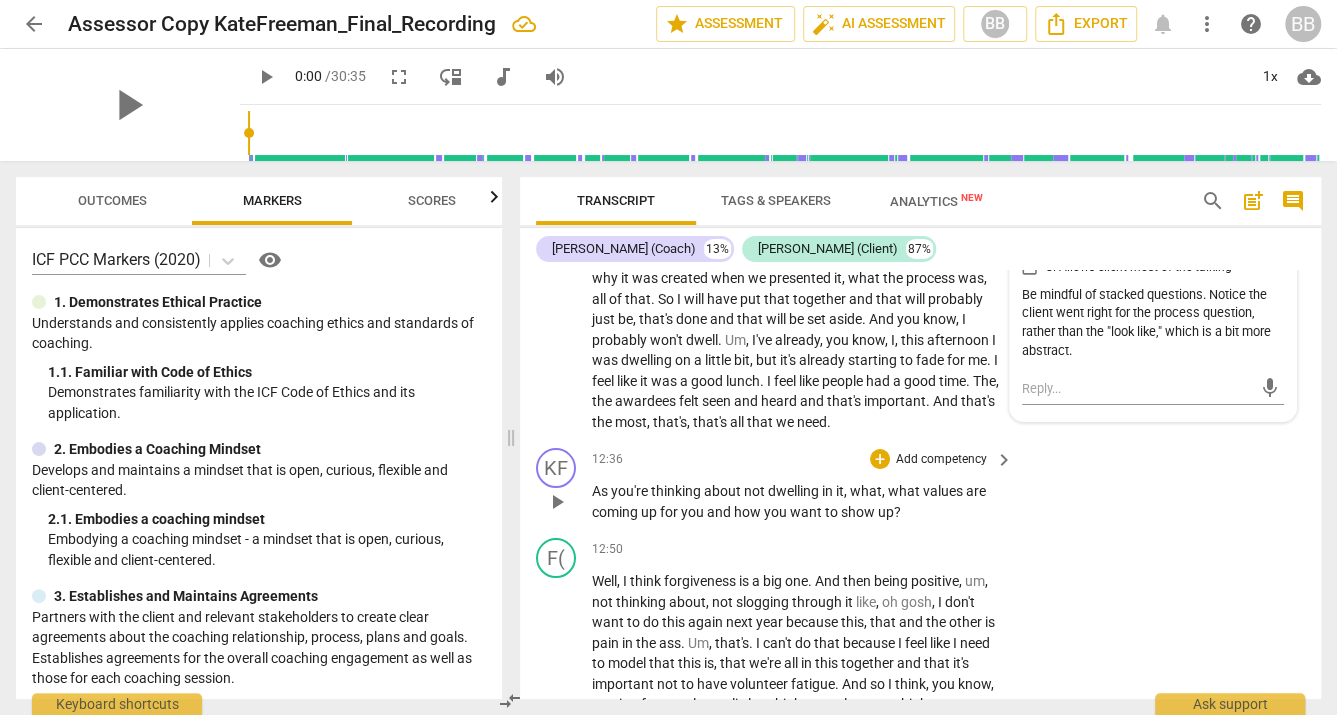 click on "how" at bounding box center [749, 512] 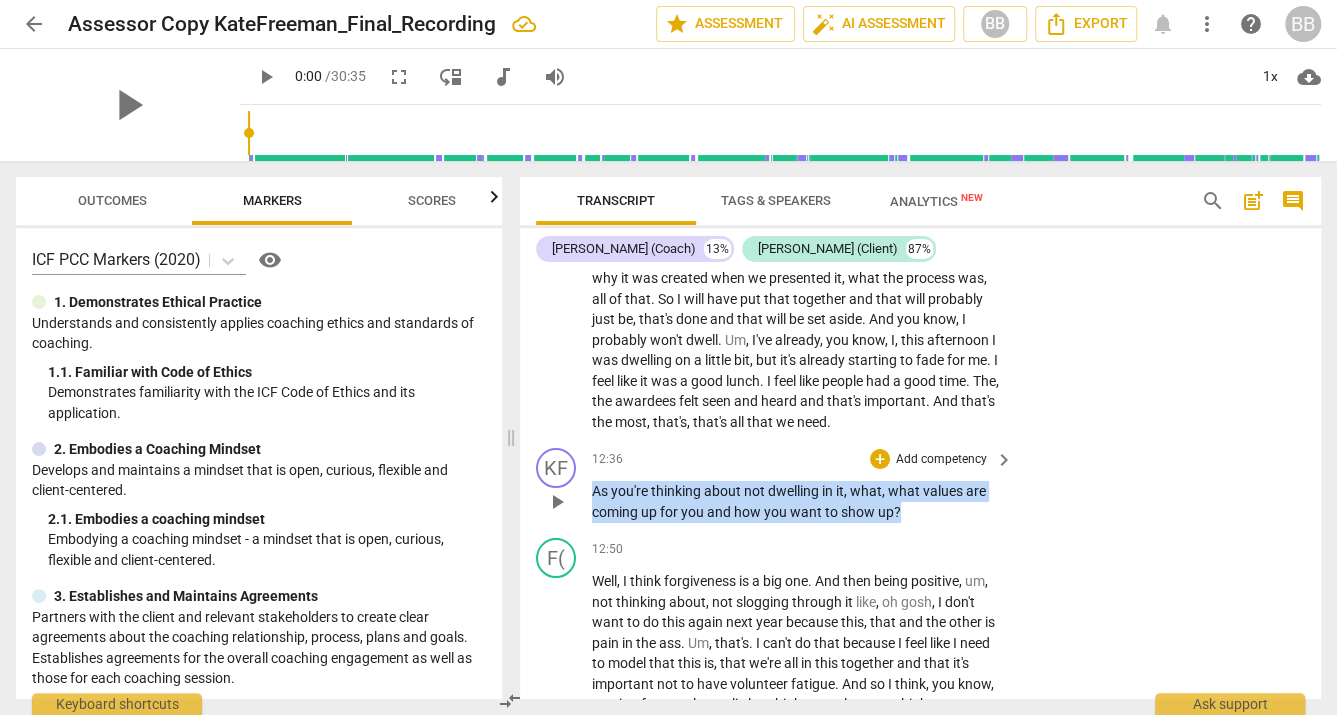 drag, startPoint x: 596, startPoint y: 525, endPoint x: 934, endPoint y: 541, distance: 338.37848 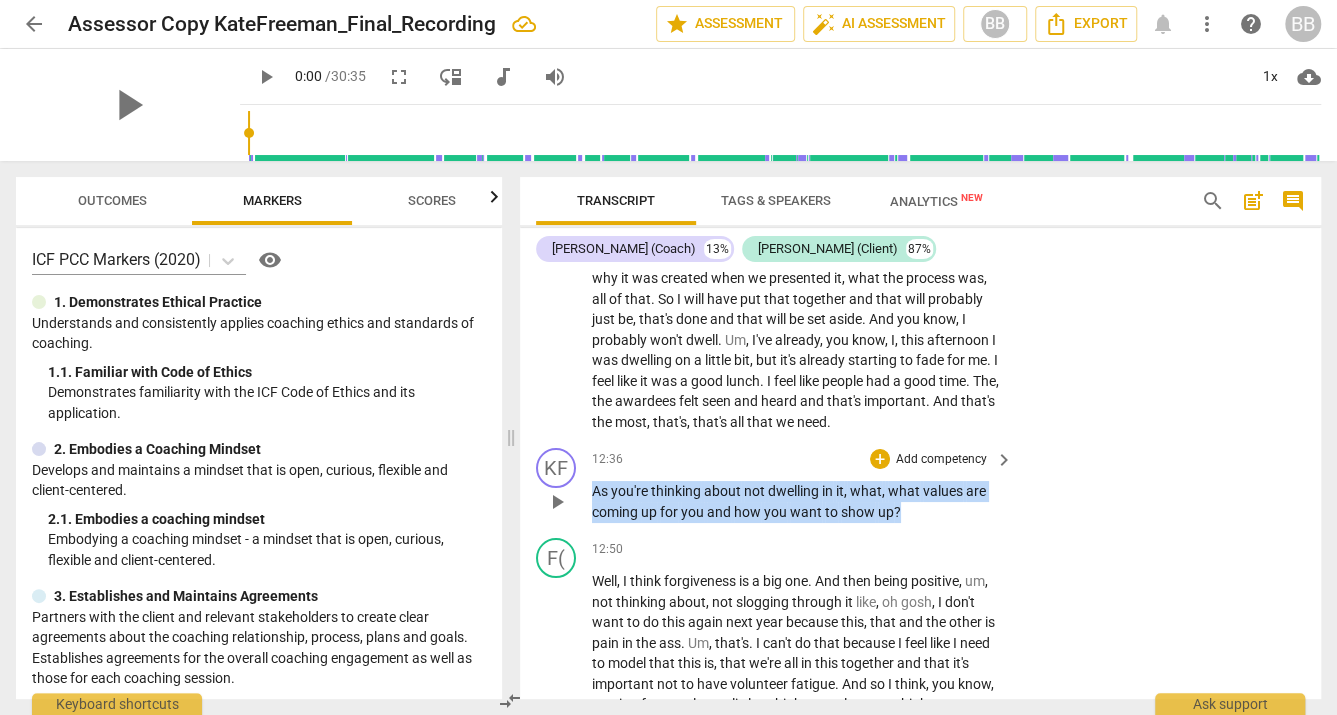 click on "As   you're   thinking   about   not   dwelling   in   it ,   what ,   what   values   are   coming   up   for   you   and   how   you   want   to   show   up ?" at bounding box center [797, 501] 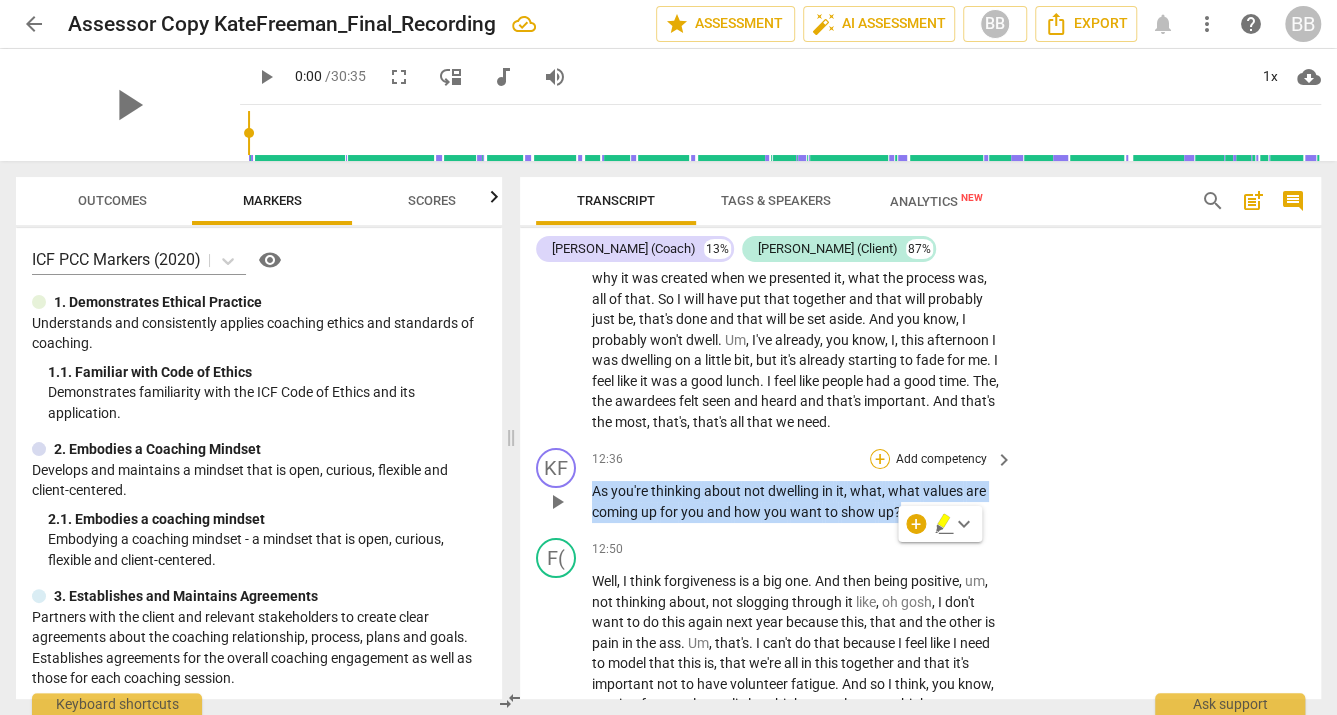 click on "+" at bounding box center [880, 459] 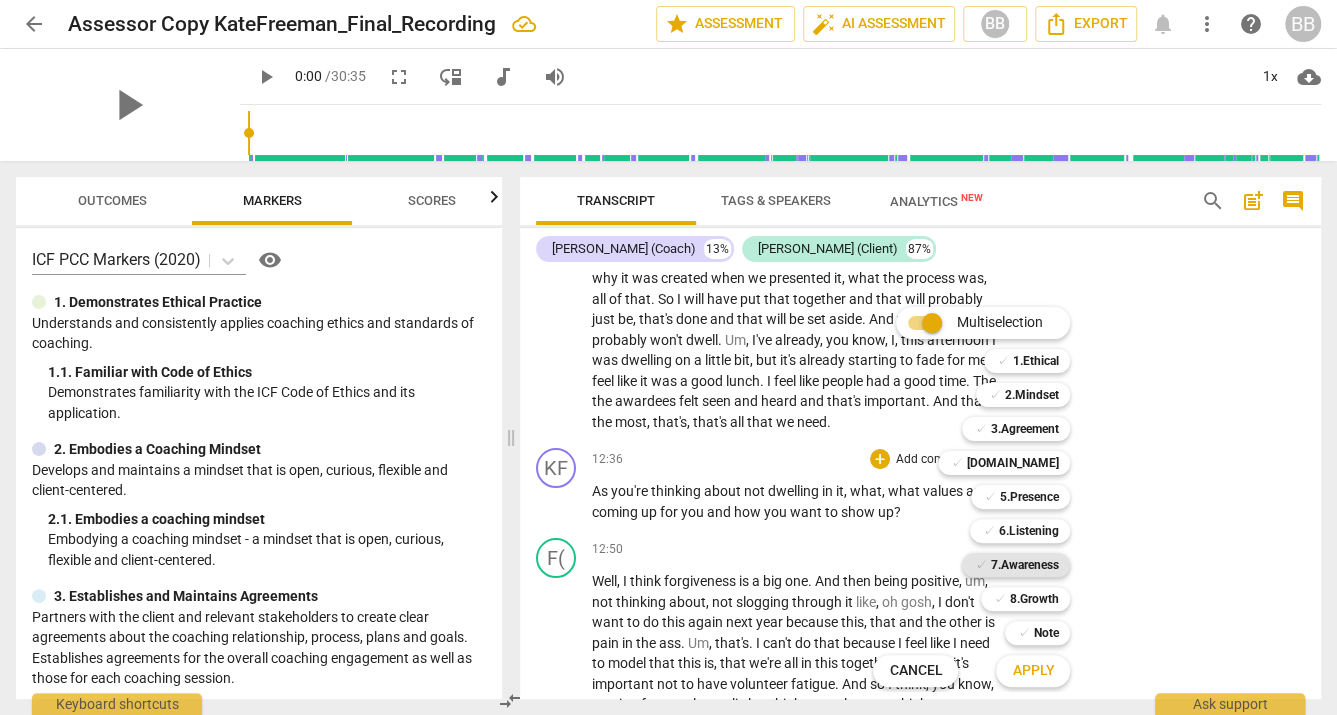 click on "7.Awareness" at bounding box center (1024, 565) 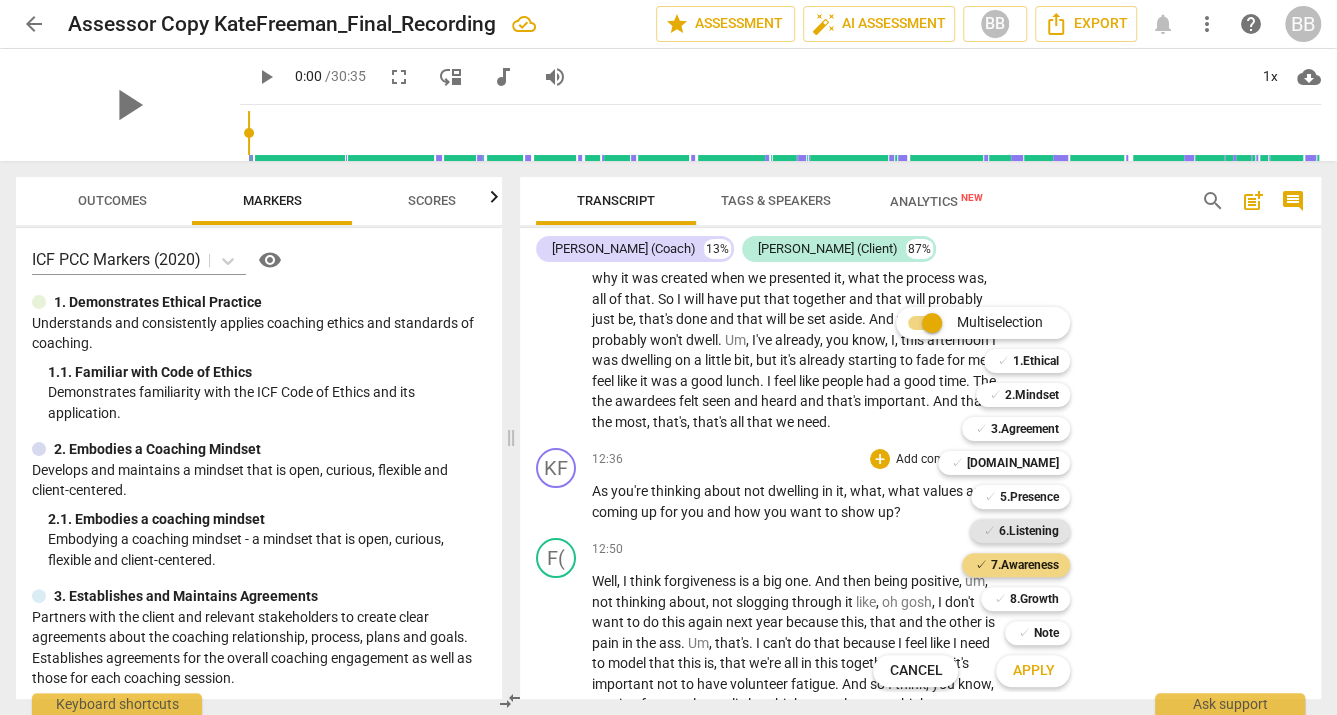 click on "6.Listening" at bounding box center [1028, 531] 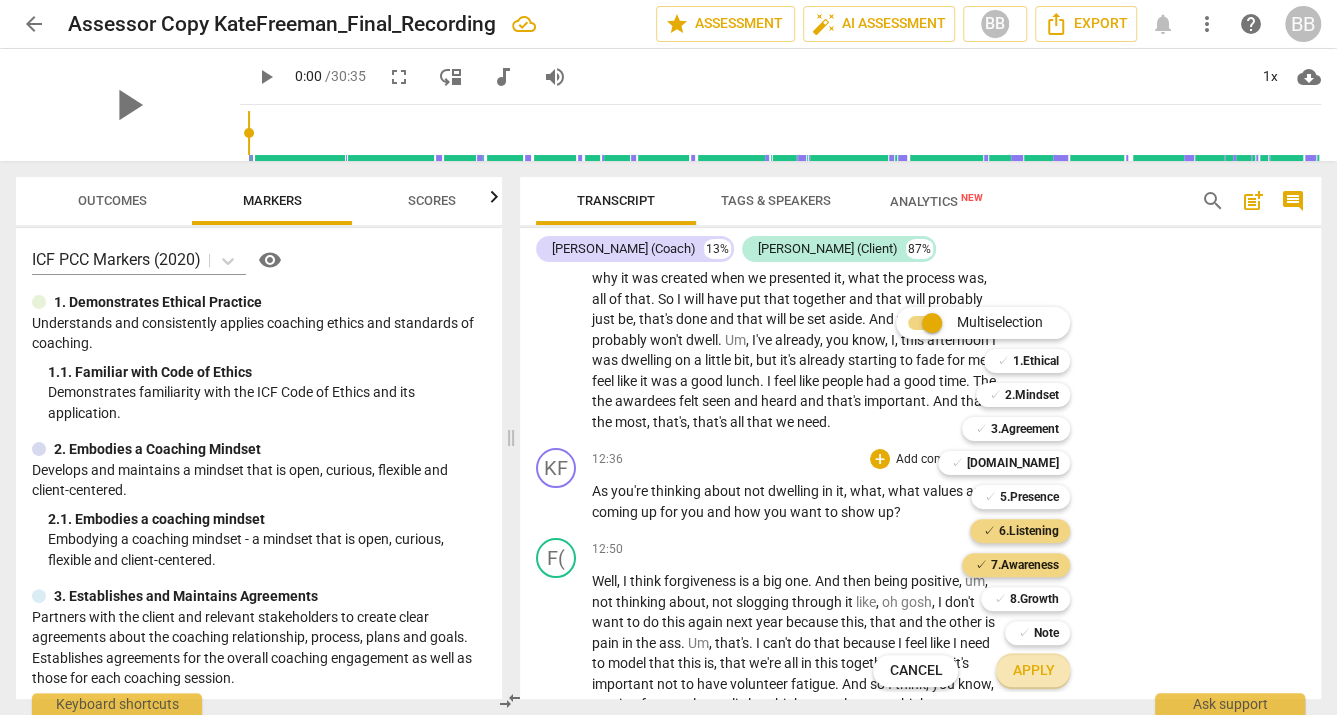 click on "Apply" at bounding box center (1033, 671) 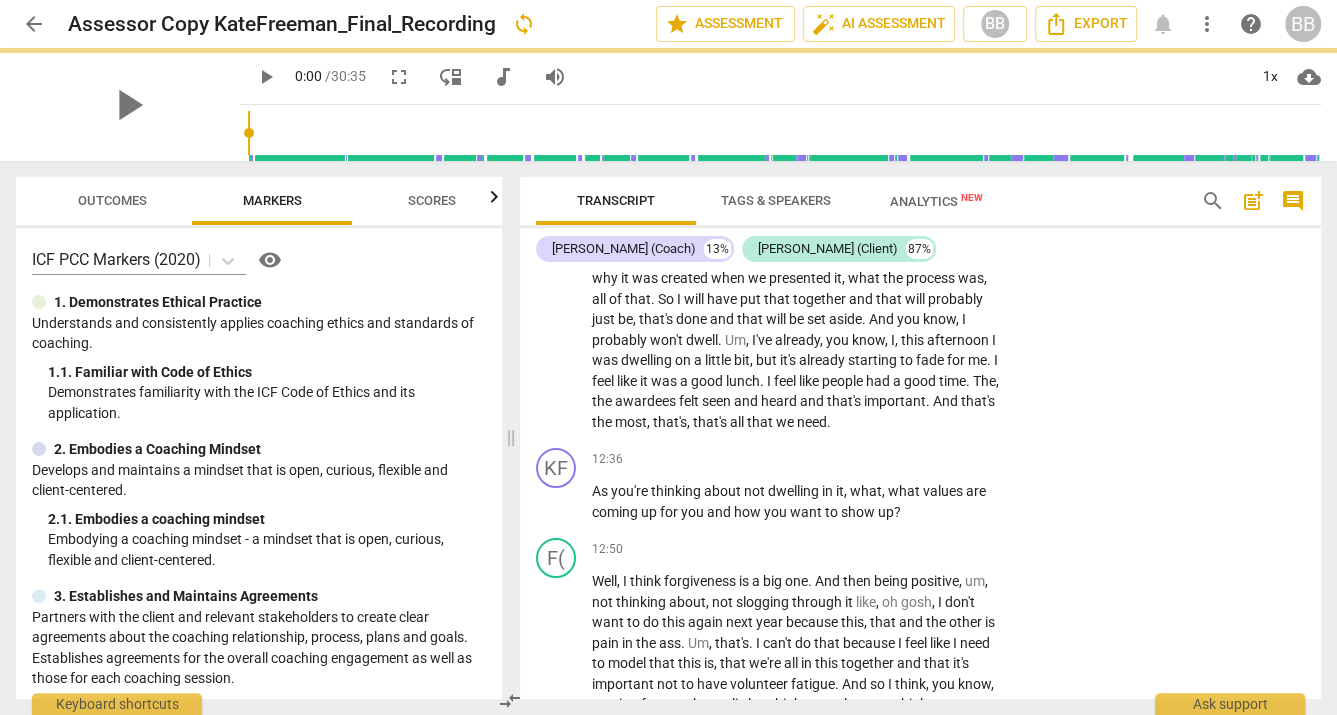 scroll, scrollTop: 4333, scrollLeft: 0, axis: vertical 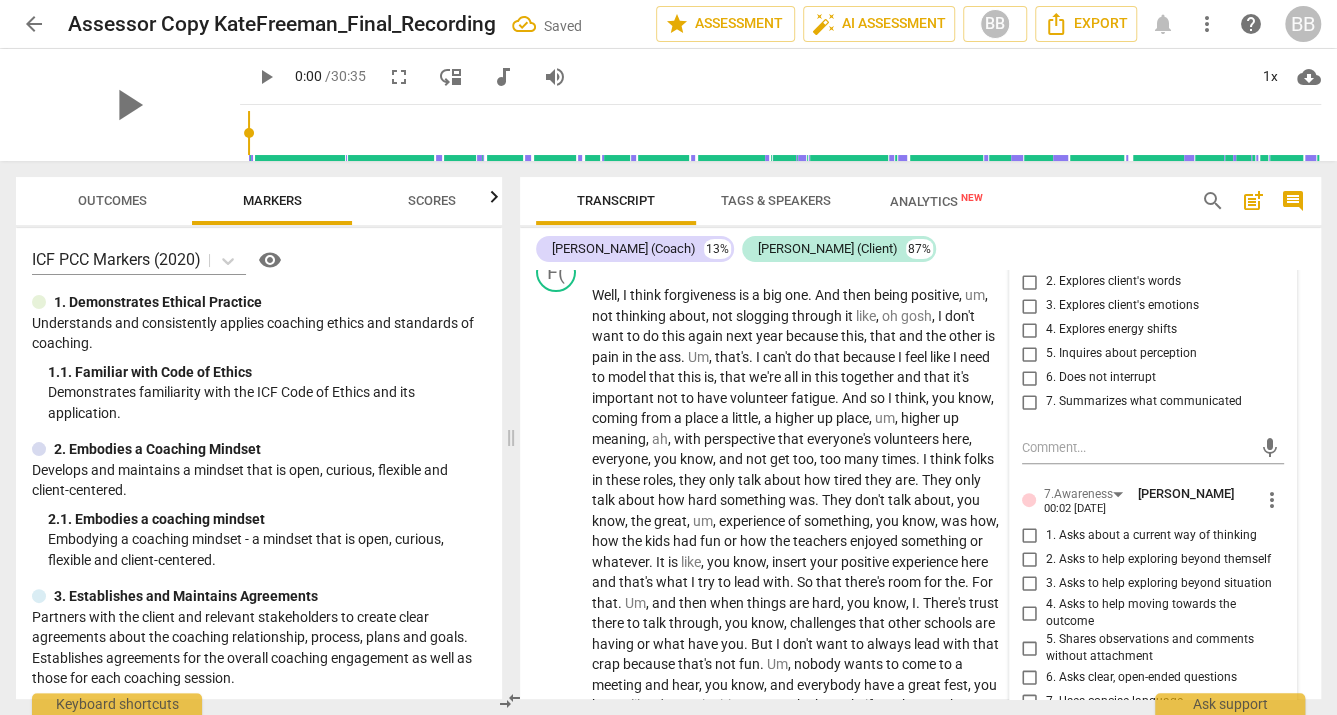 click on "1. Customizes questions" at bounding box center [1030, 258] 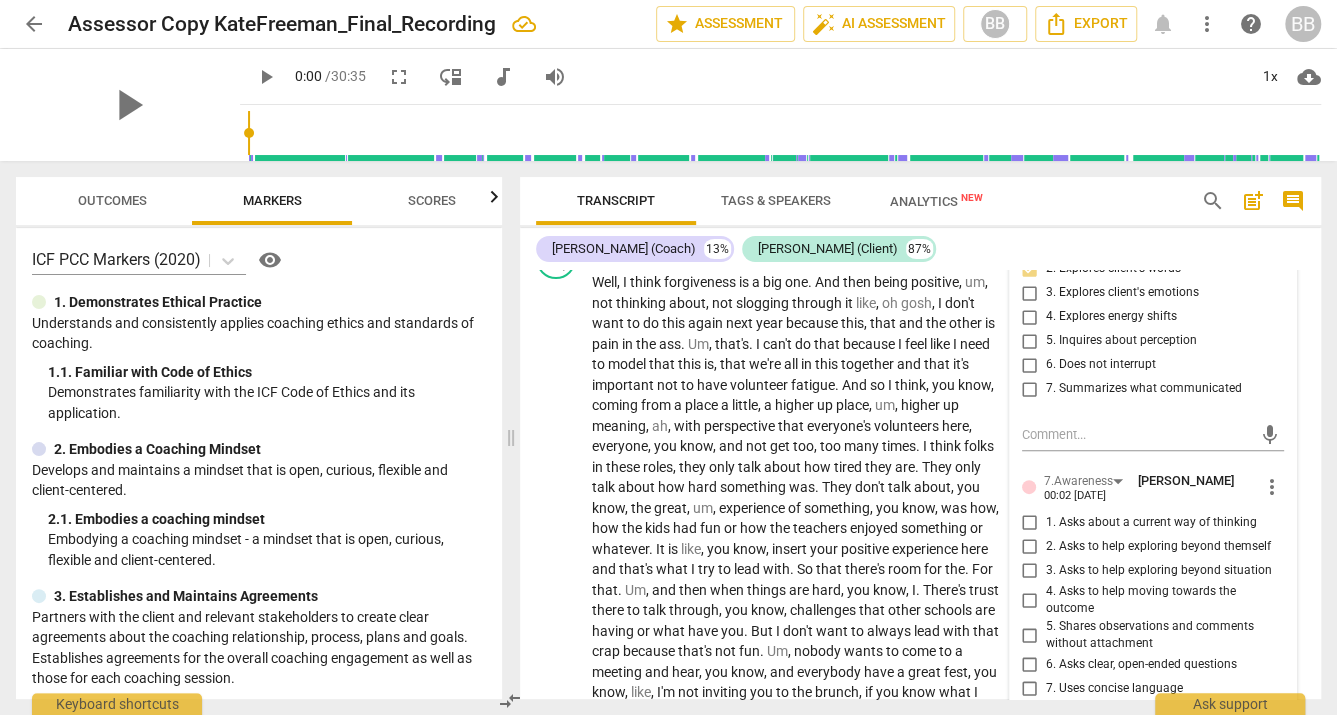 scroll, scrollTop: 4403, scrollLeft: 0, axis: vertical 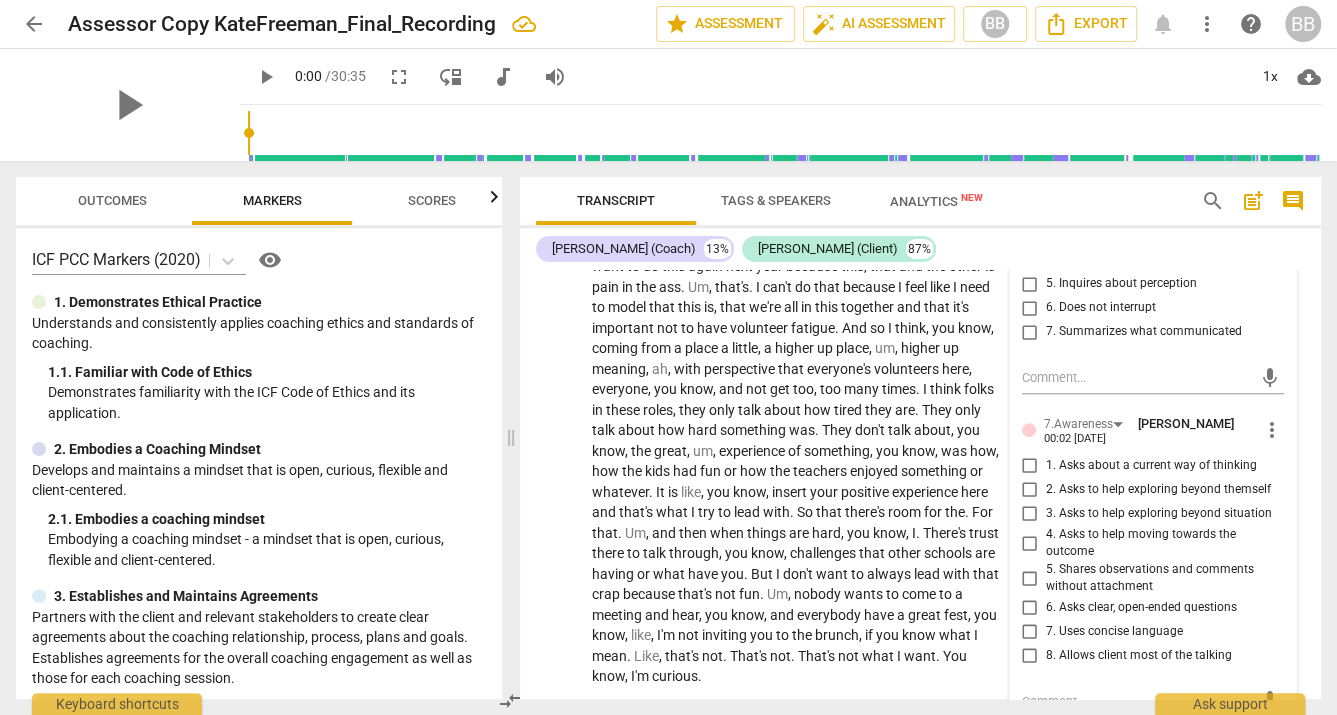click on "3. Asks to help exploring beyond situation" at bounding box center [1030, 514] 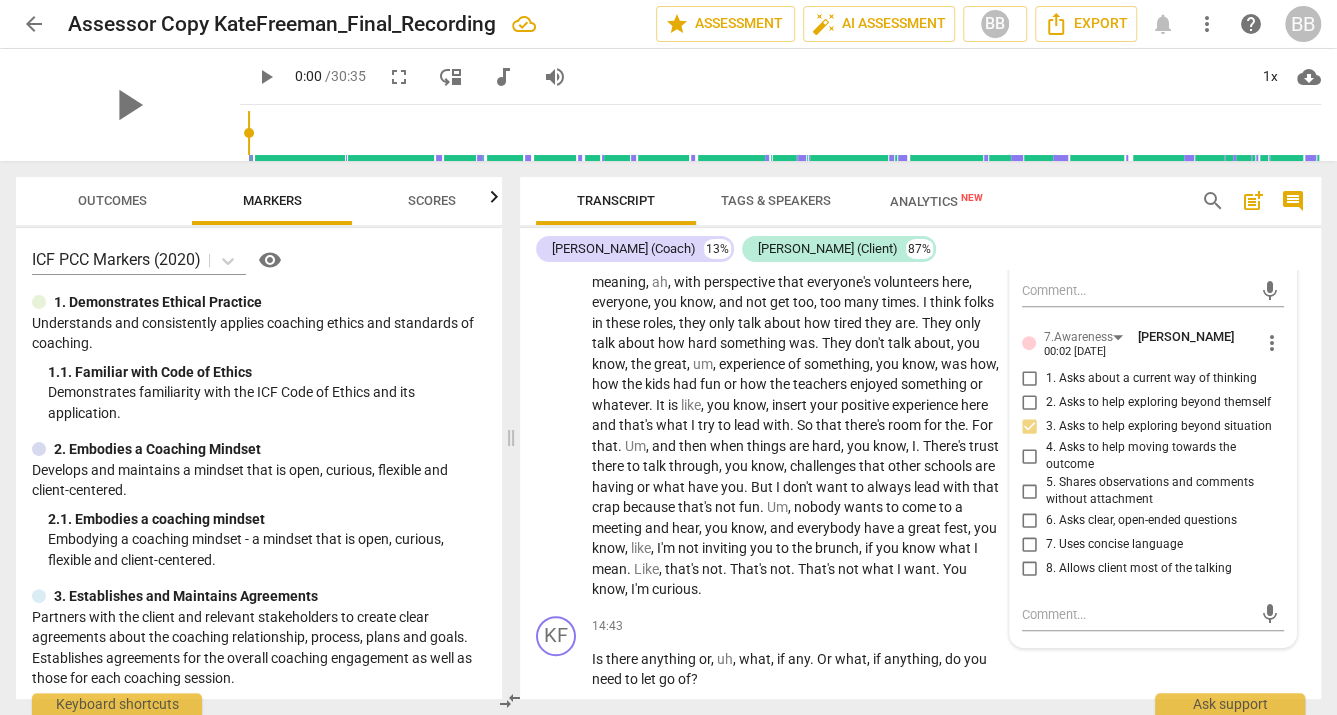 scroll, scrollTop: 4498, scrollLeft: 0, axis: vertical 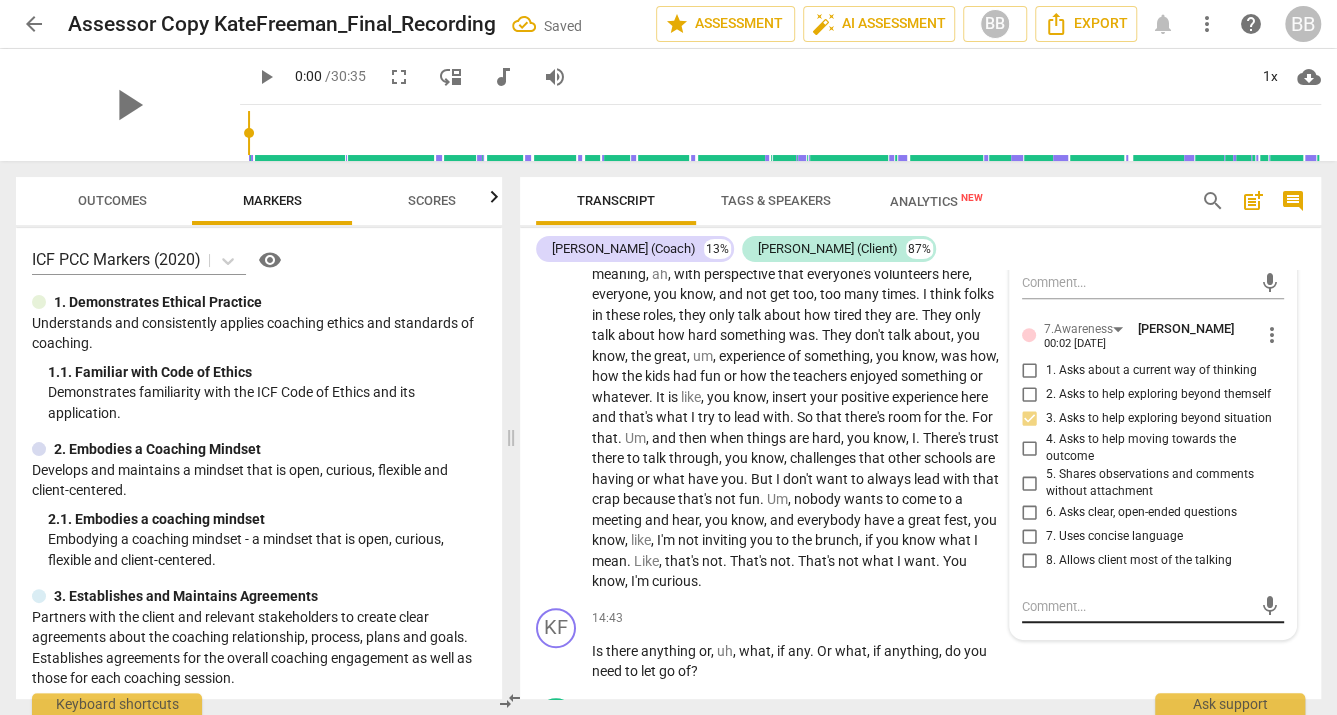 click at bounding box center [1137, 606] 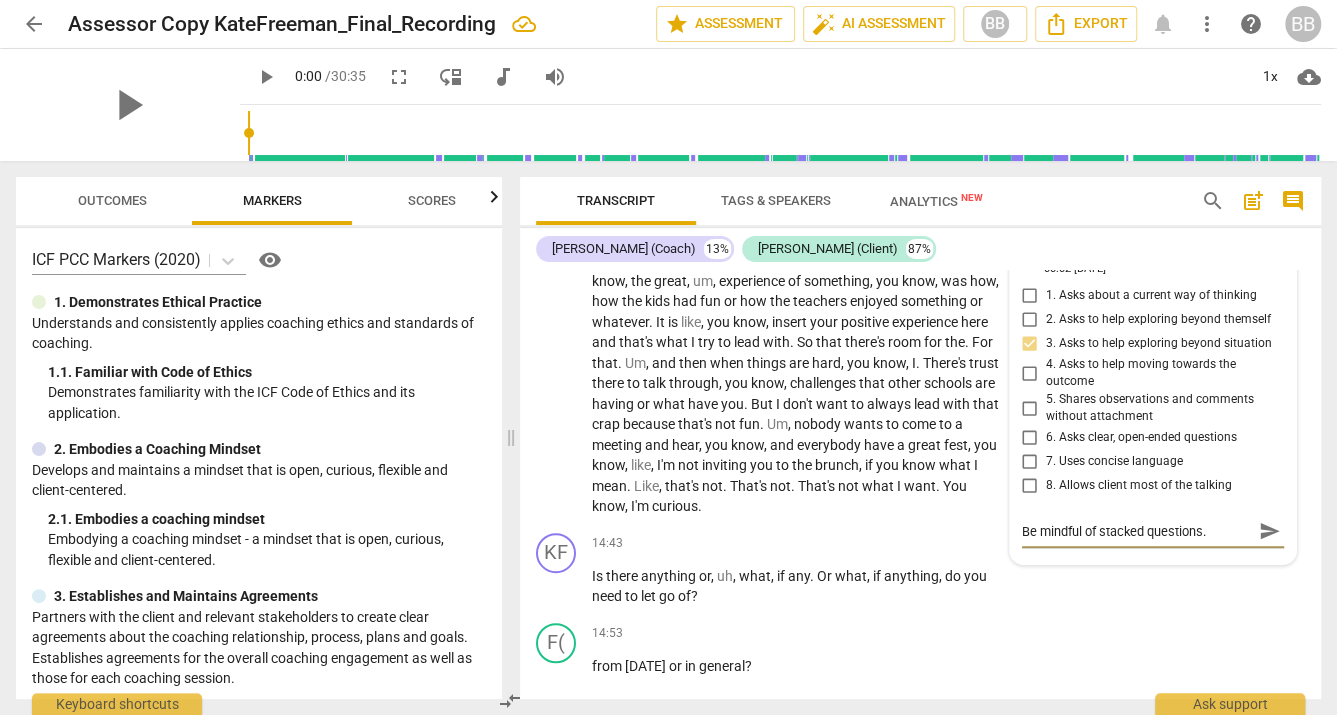scroll, scrollTop: 4573, scrollLeft: 0, axis: vertical 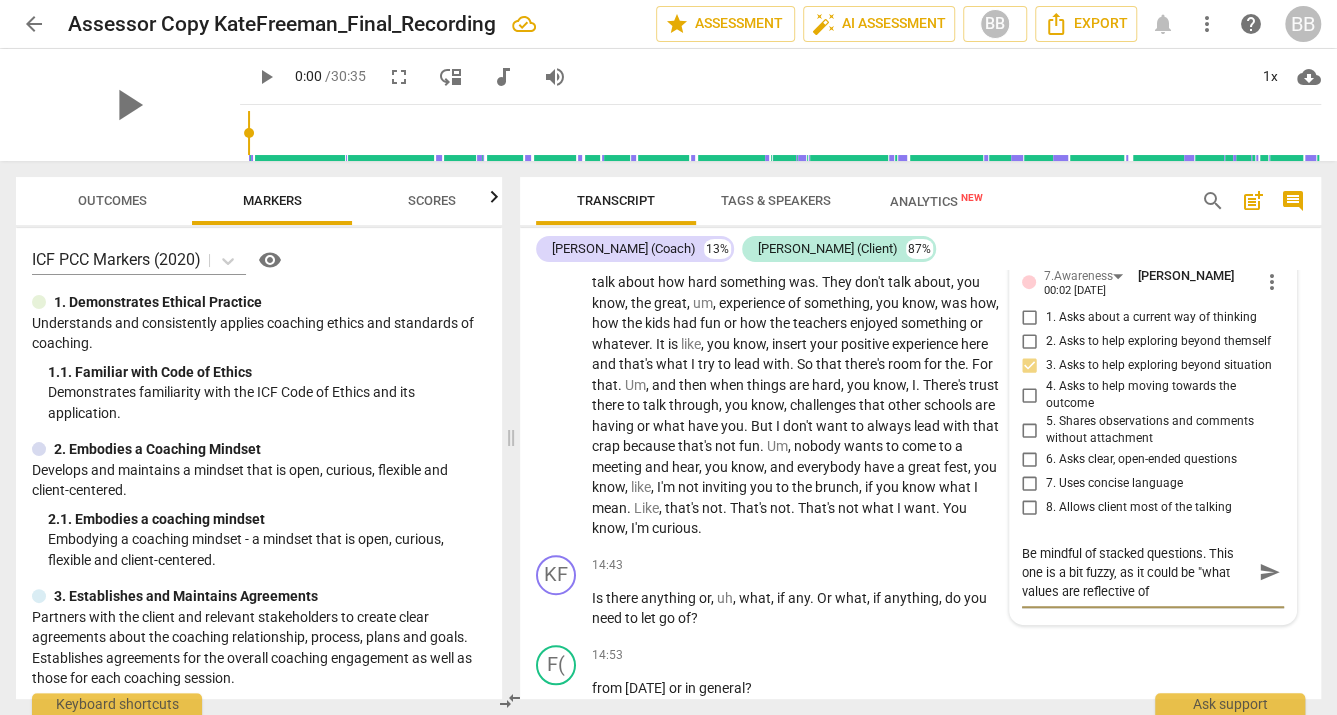drag, startPoint x: 1076, startPoint y: 626, endPoint x: 1157, endPoint y: 629, distance: 81.055534 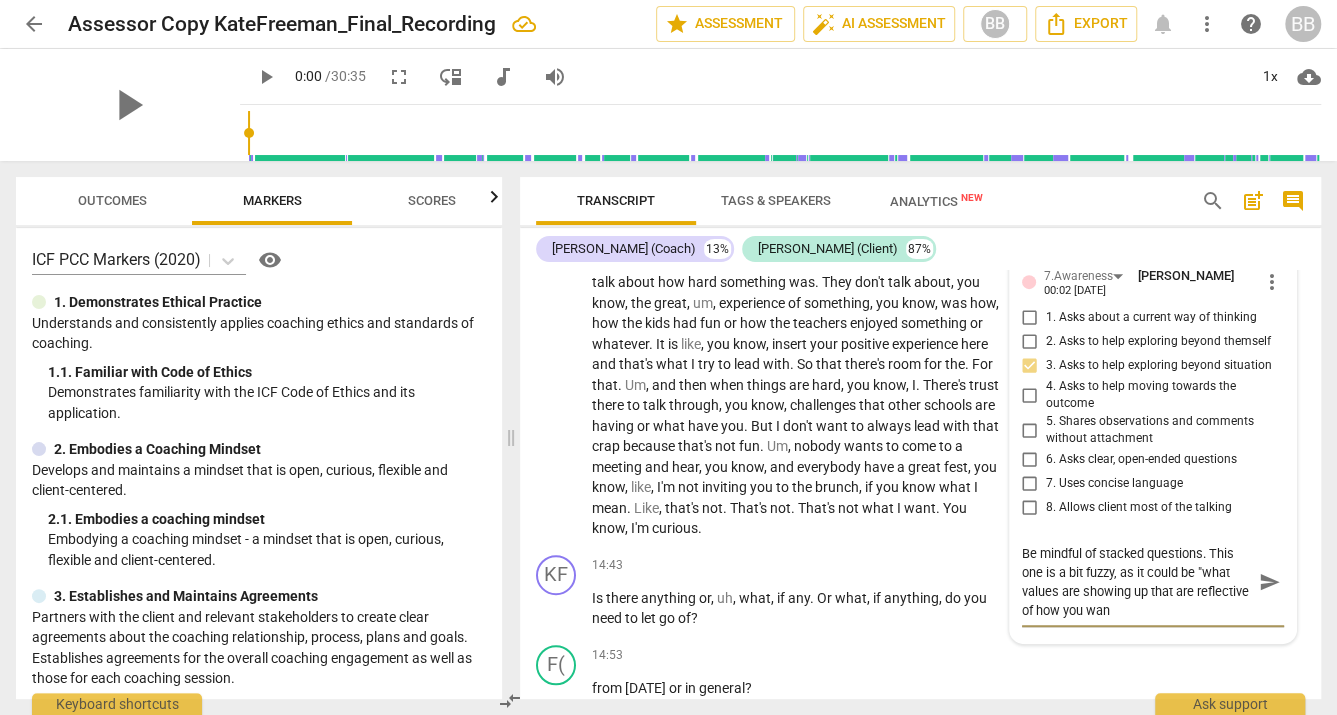 scroll, scrollTop: 0, scrollLeft: 0, axis: both 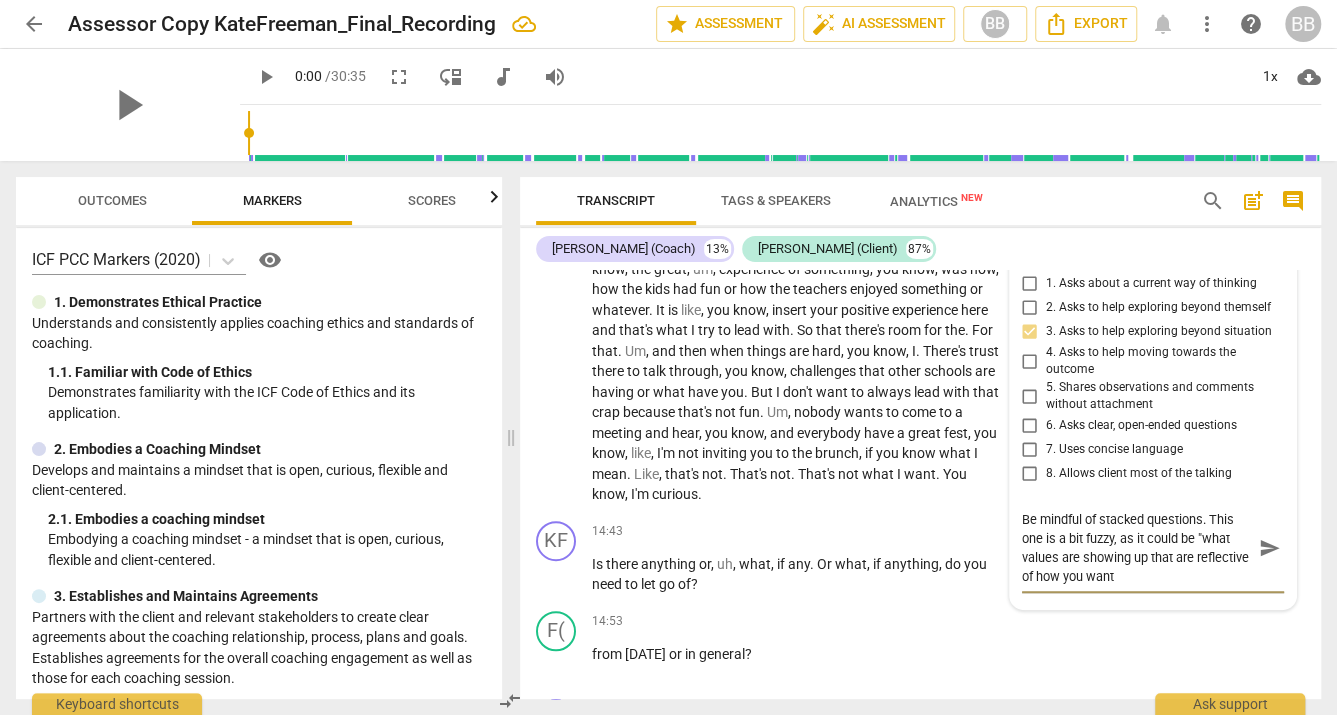 drag, startPoint x: 1081, startPoint y: 597, endPoint x: 1123, endPoint y: 597, distance: 42 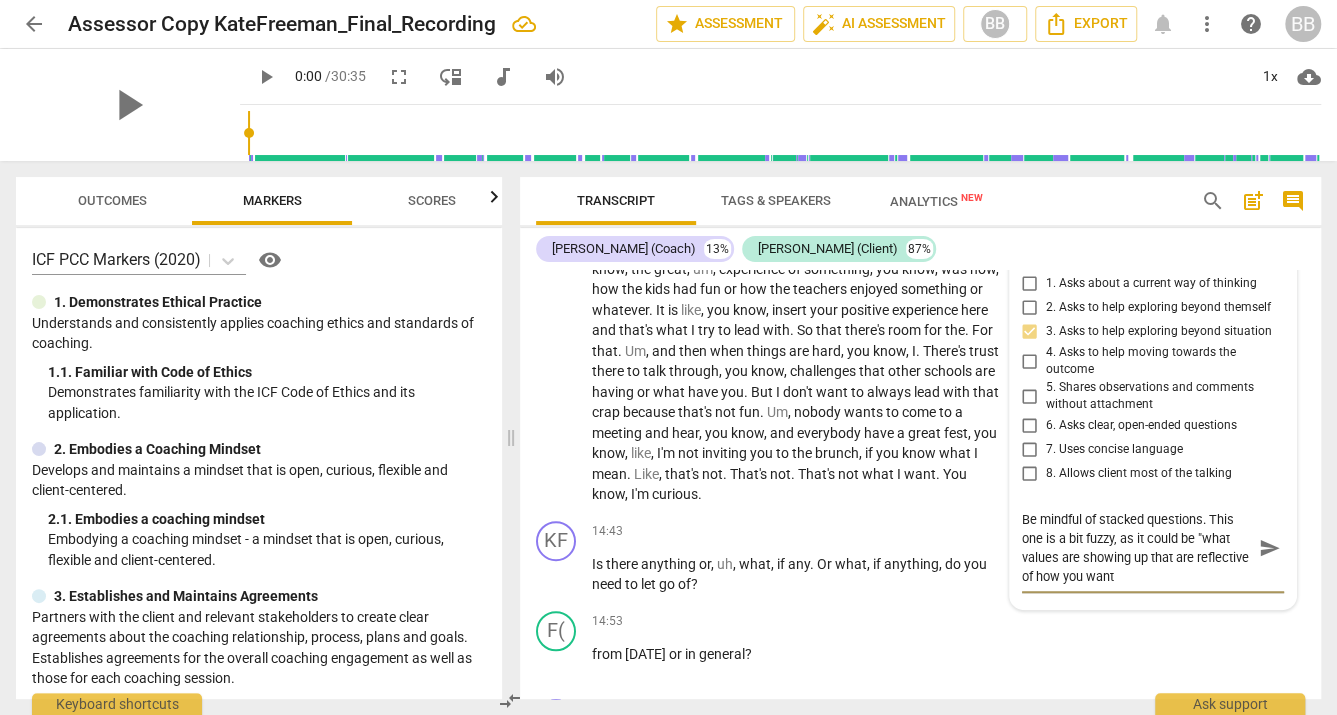 click on "Be mindful of stacked questions. This one is a bit fuzzy, as it could be "what values are showing up that are reflective of how you want" at bounding box center [1137, 548] 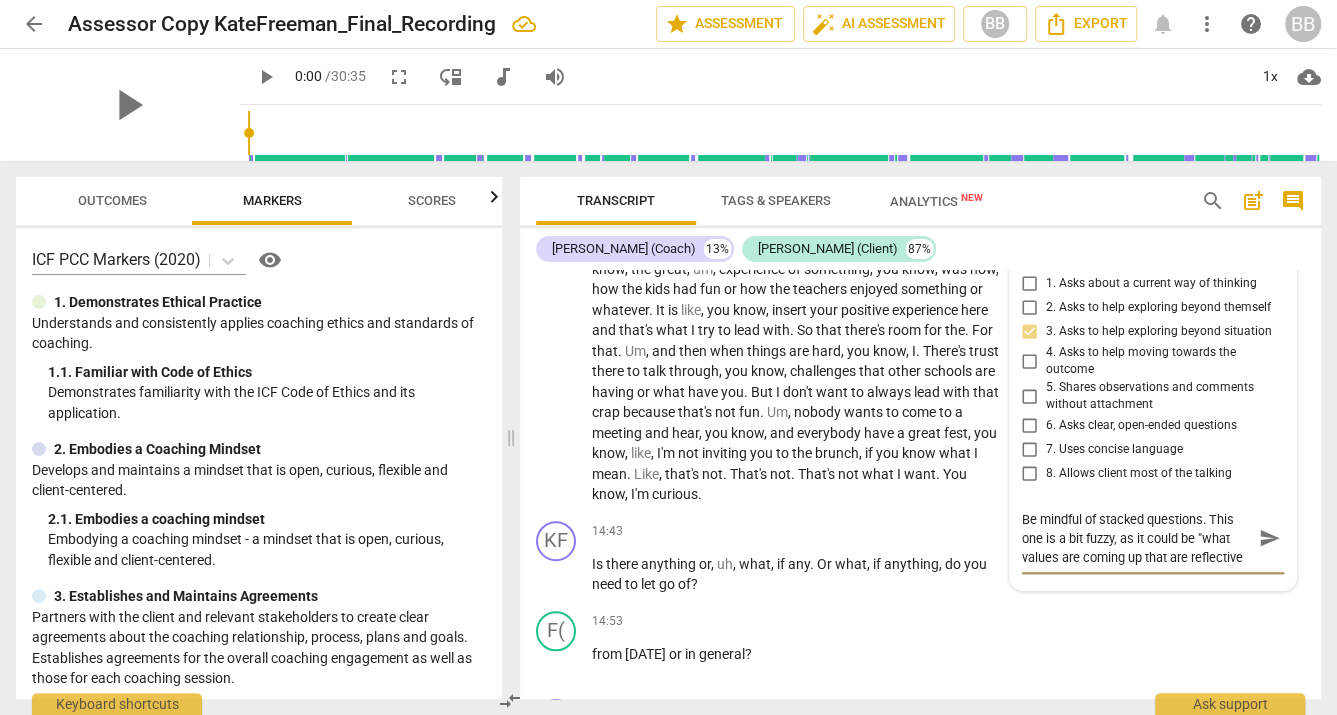 scroll, scrollTop: 18, scrollLeft: 0, axis: vertical 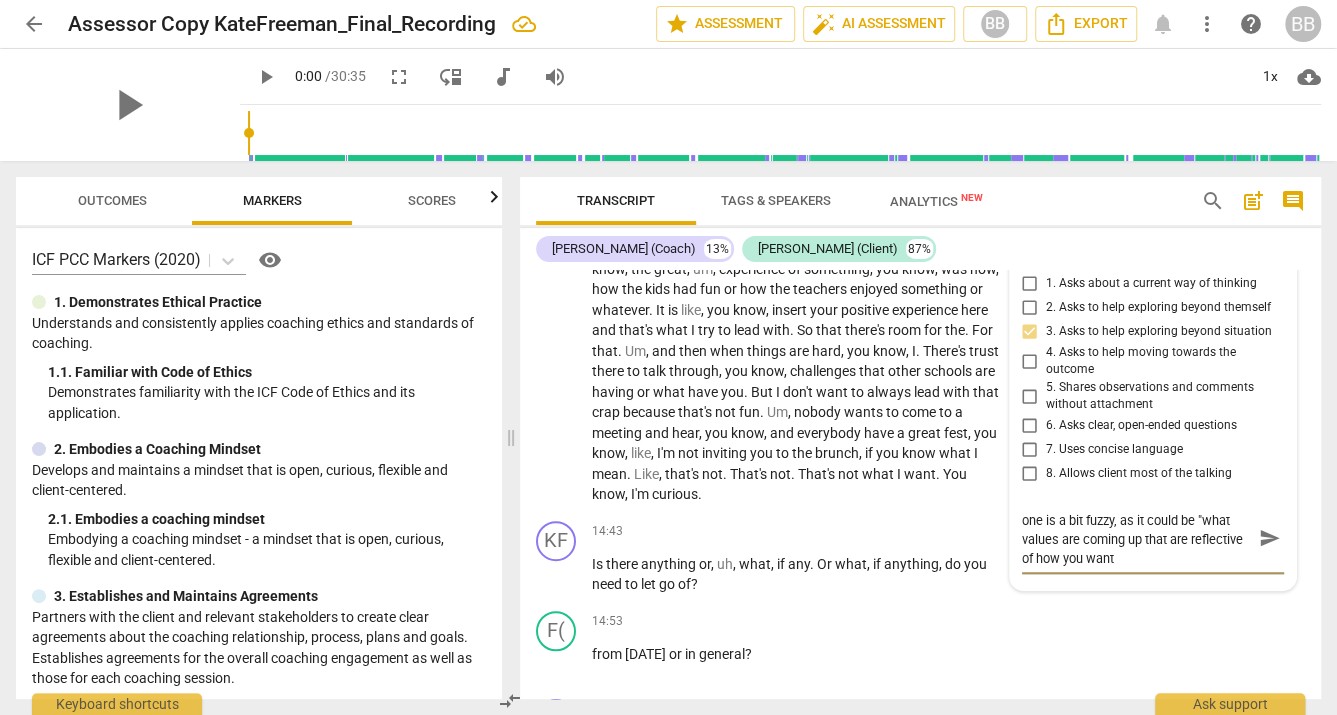 click on "Be mindful of stacked questions. This one is a bit fuzzy, as it could be "what values are coming up that are reflective of how you want" at bounding box center (1137, 538) 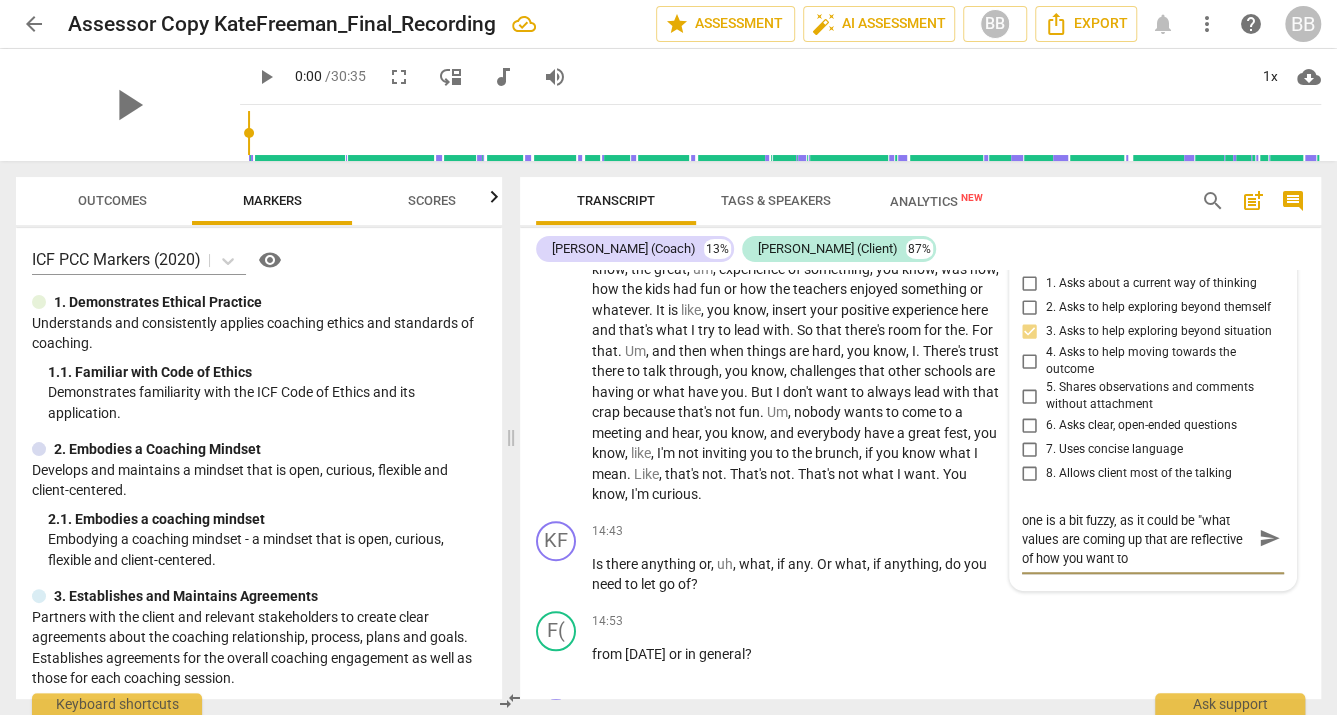 scroll, scrollTop: 0, scrollLeft: 0, axis: both 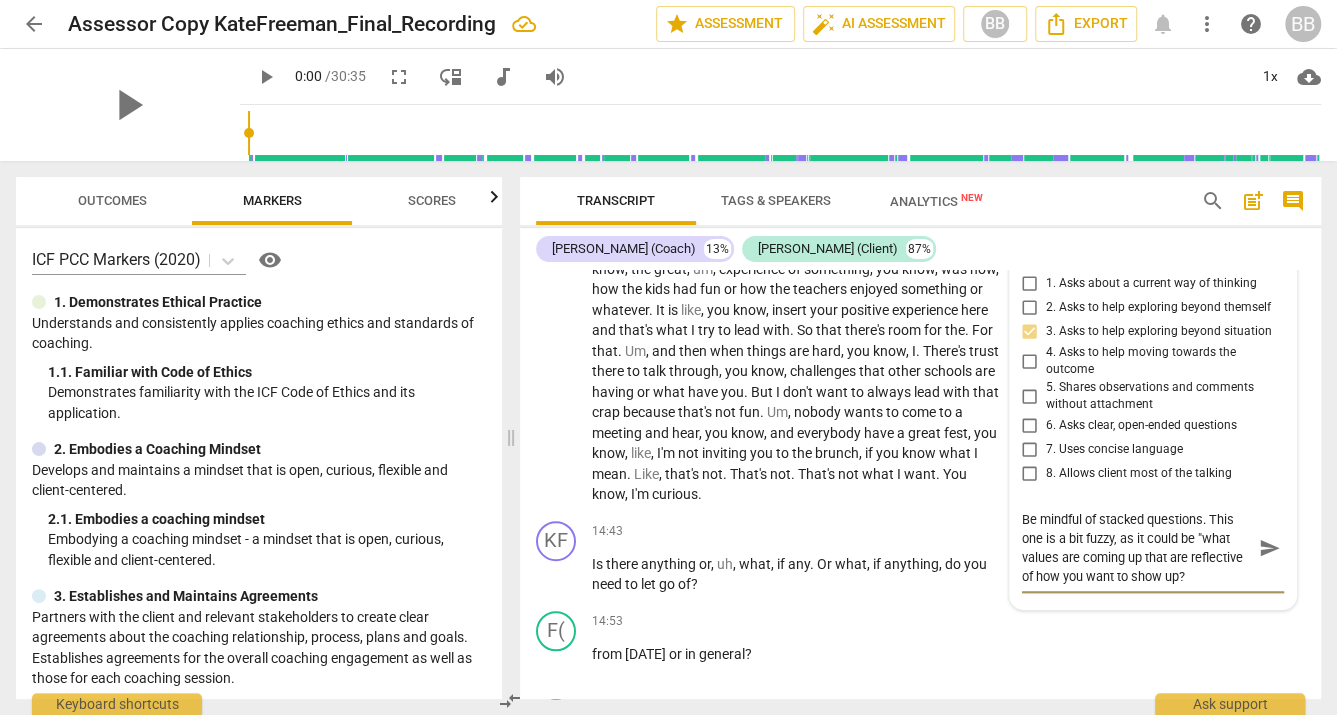 click on "Be mindful of stacked questions. This one is a bit fuzzy, as it could be "what values are coming up that are reflective of how you want to show up?" at bounding box center [1137, 548] 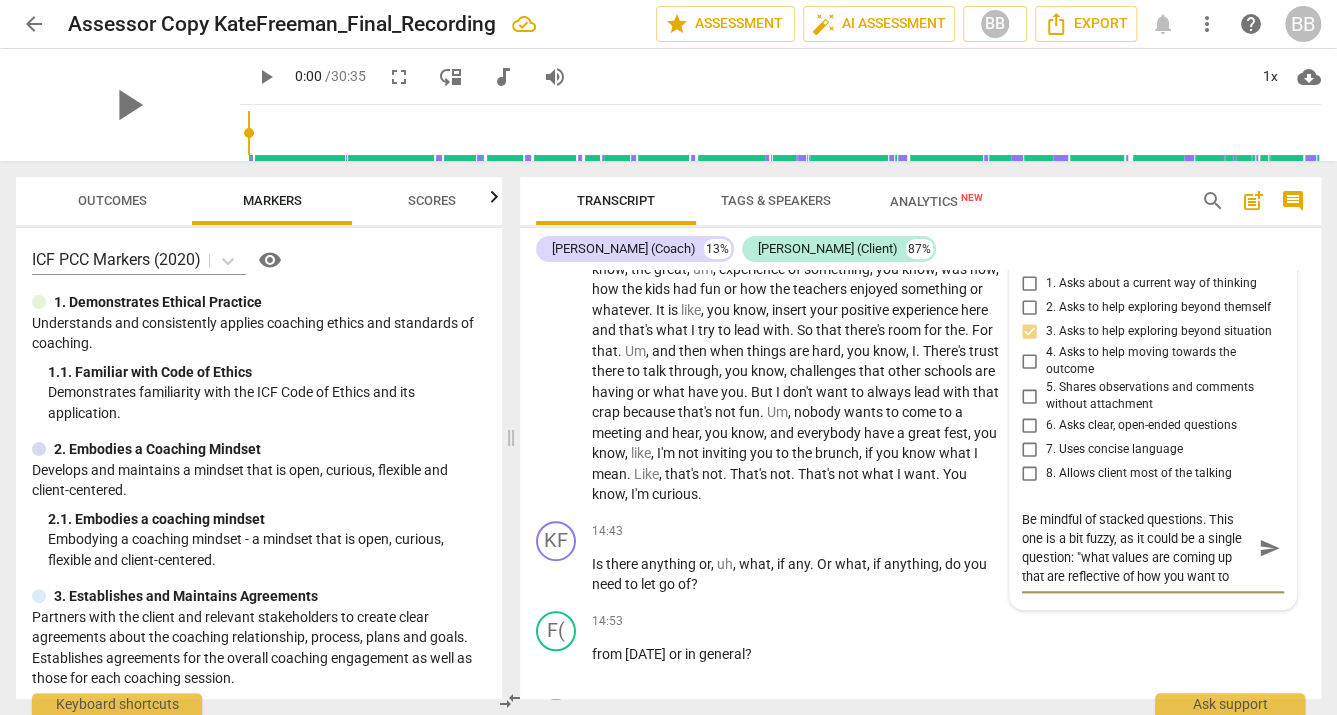 scroll, scrollTop: 19, scrollLeft: 0, axis: vertical 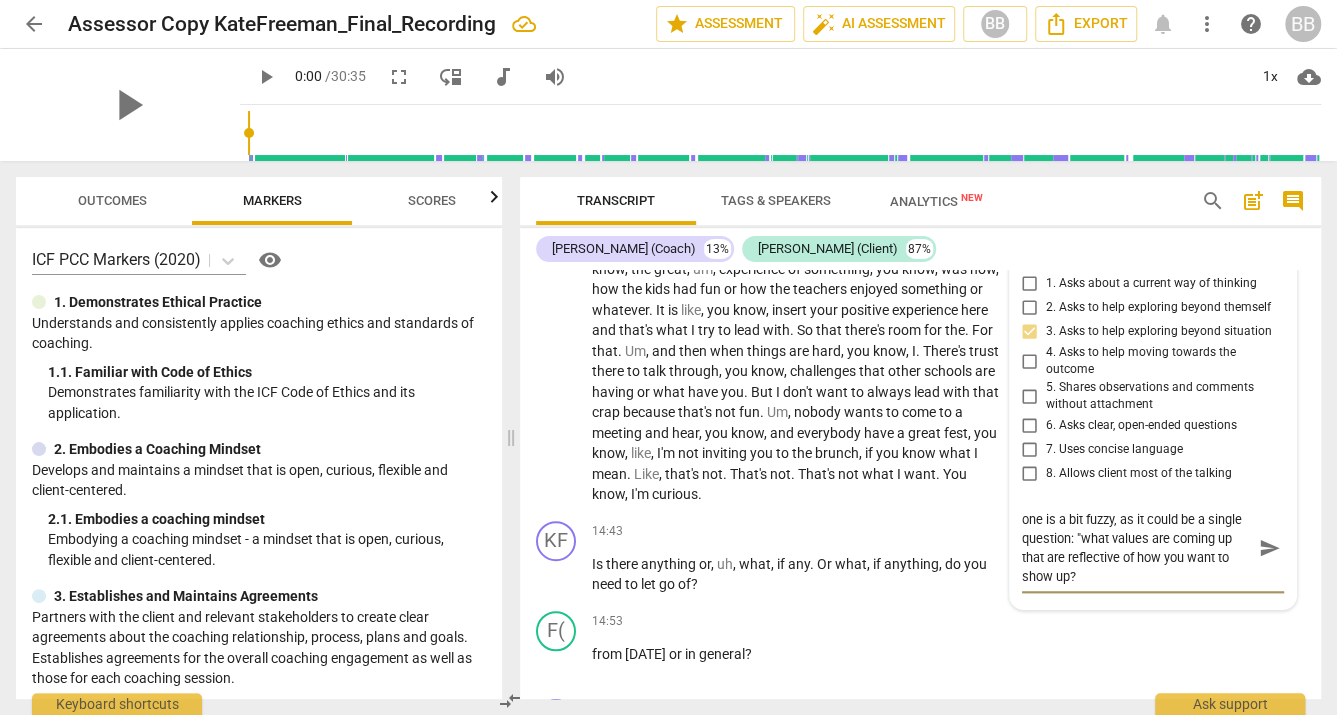 click on "Be mindful of stacked questions. This one is a bit fuzzy, as it could be a single question: "what values are coming up that are reflective of how you want to show up?" at bounding box center [1137, 548] 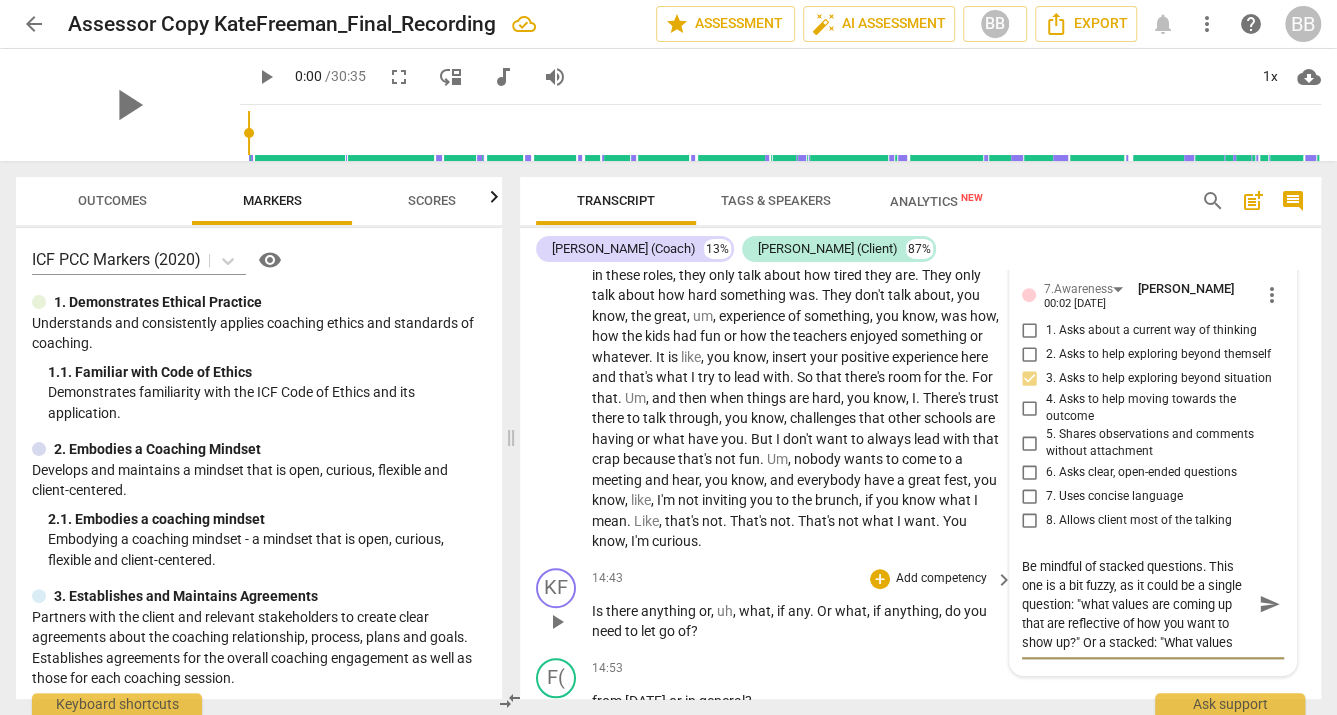 scroll, scrollTop: 4596, scrollLeft: 0, axis: vertical 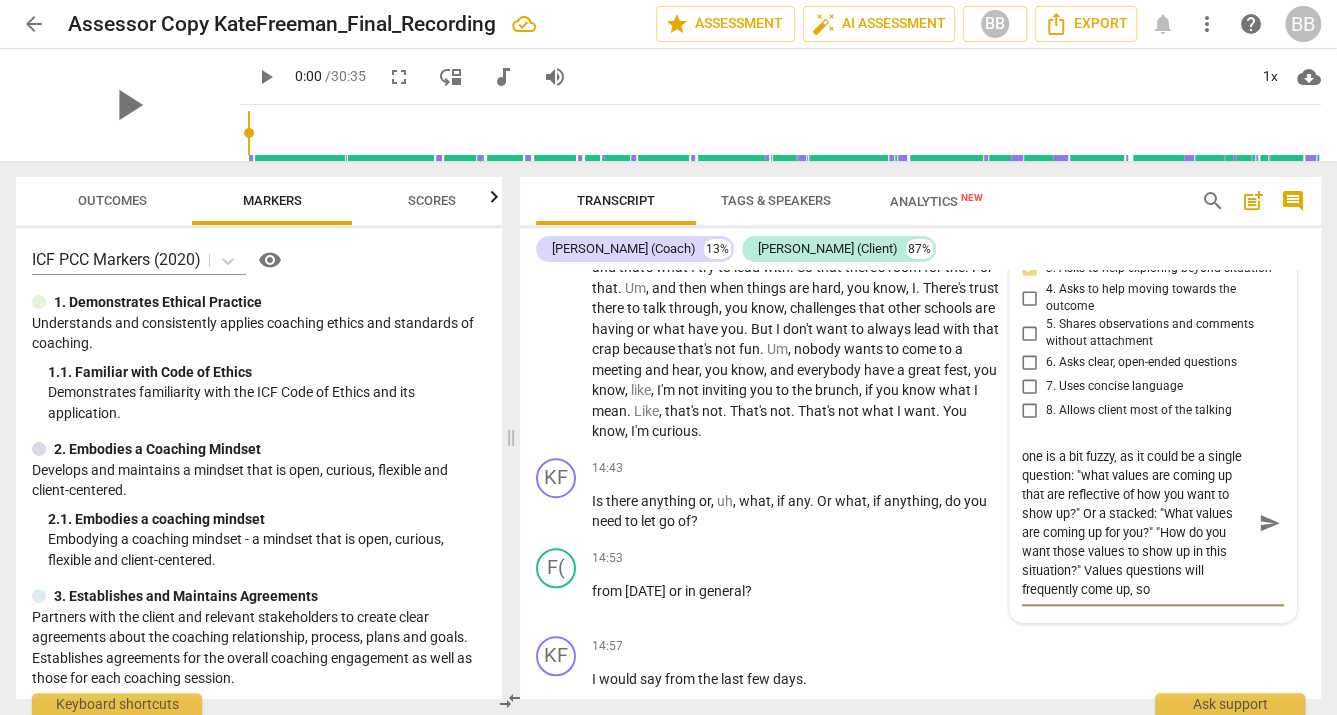 drag, startPoint x: 1169, startPoint y: 606, endPoint x: 1248, endPoint y: 630, distance: 82.565125 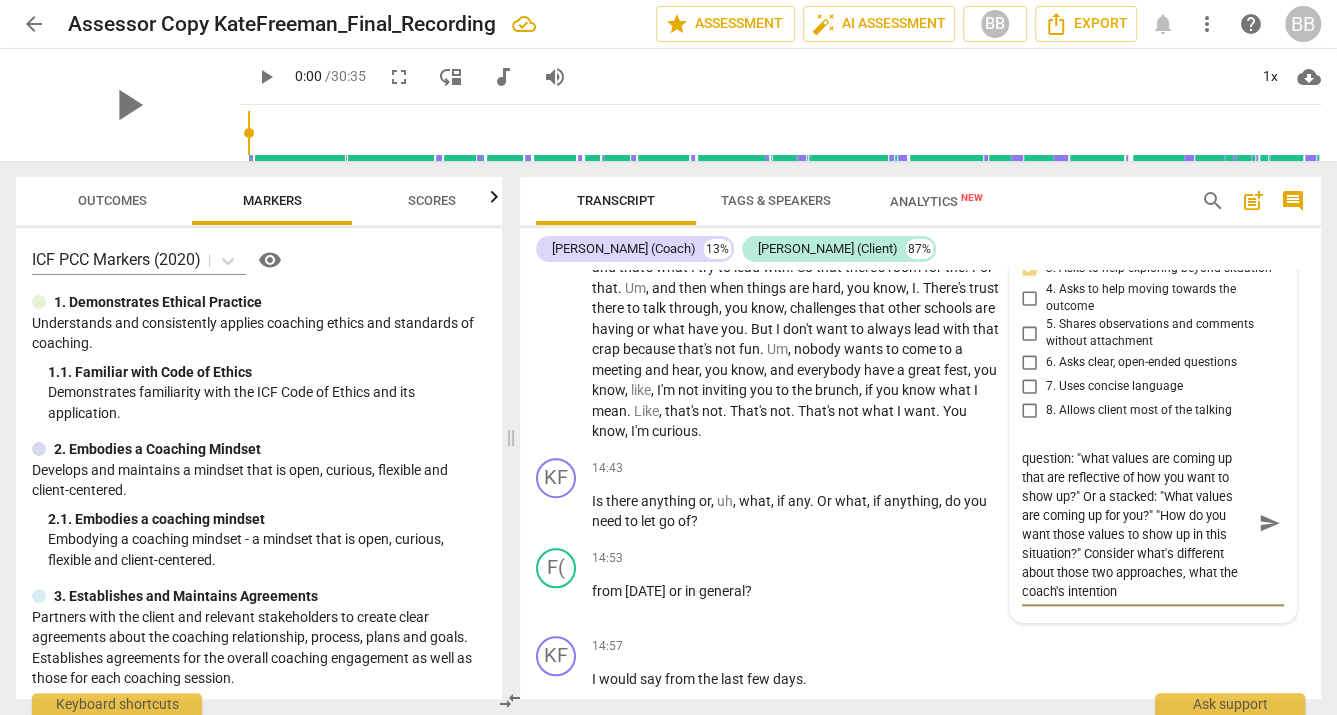 scroll, scrollTop: 55, scrollLeft: 0, axis: vertical 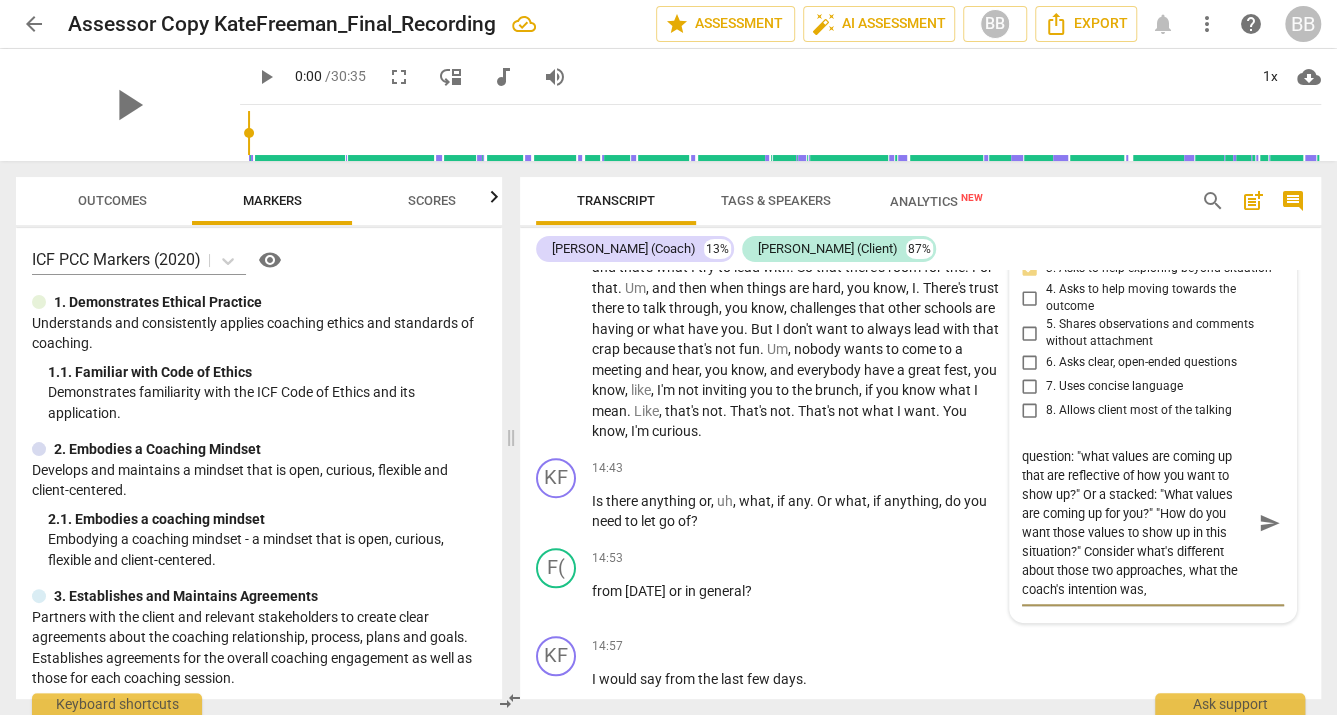 drag, startPoint x: 1138, startPoint y: 612, endPoint x: 1191, endPoint y: 612, distance: 53 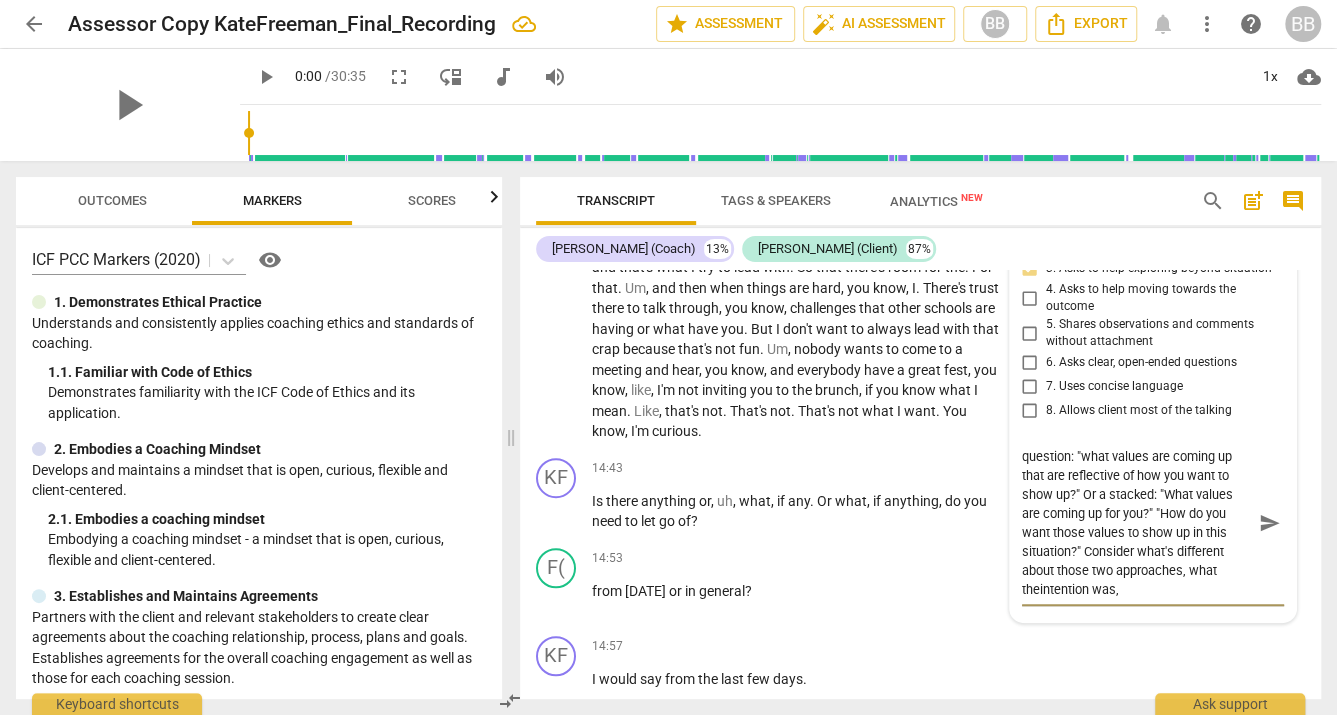 scroll, scrollTop: 38, scrollLeft: 0, axis: vertical 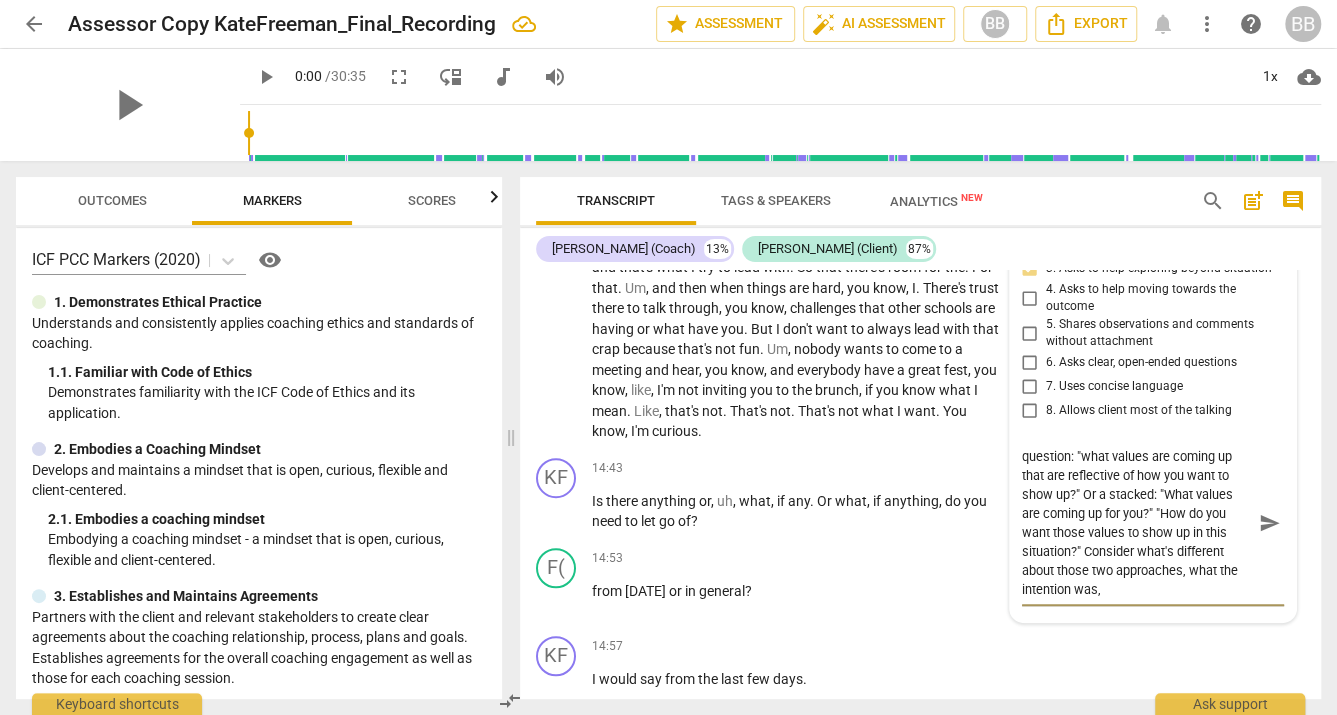 click on "Be mindful of stacked questions. This one is a bit fuzzy, as it could be a single question: "what values are coming up that are reflective of how you want to show up?" Or a stacked: "What values are coming up for you?" "How do you want those values to show up in this situation?" Consider what's different about those two approaches, what the intention was," at bounding box center [1137, 523] 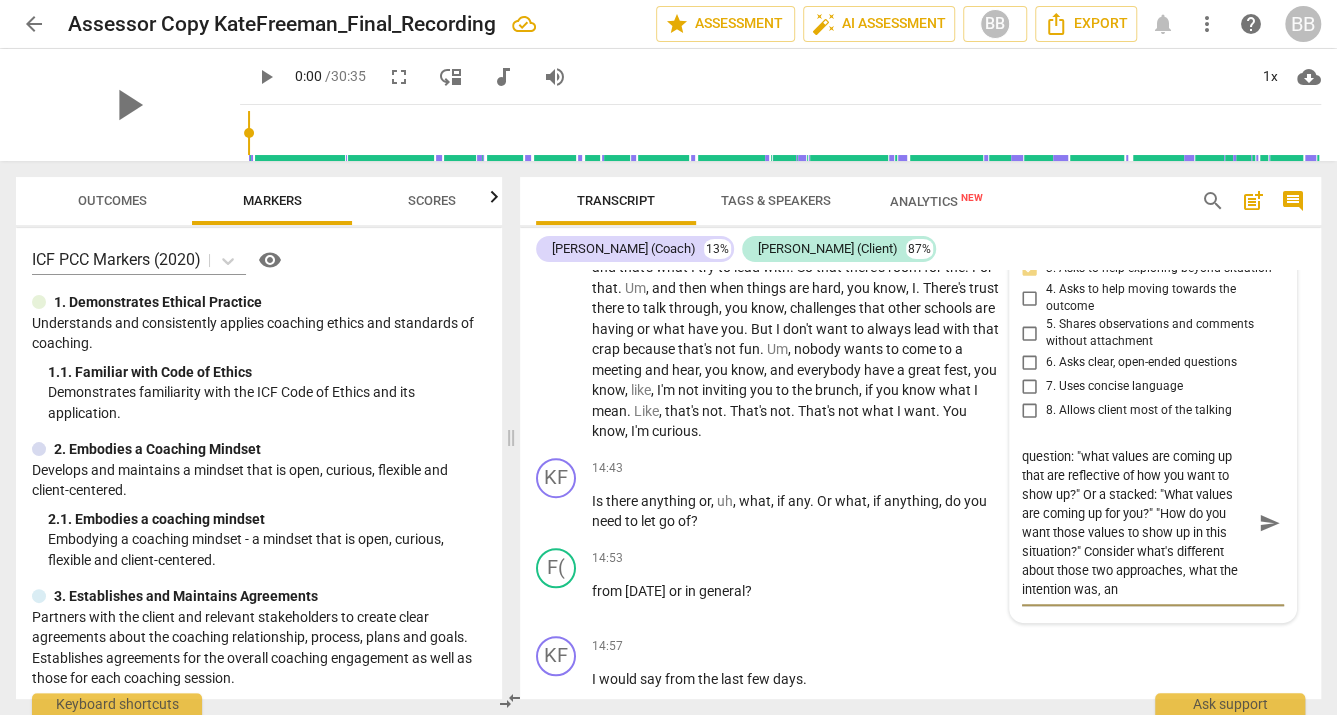 scroll, scrollTop: 55, scrollLeft: 0, axis: vertical 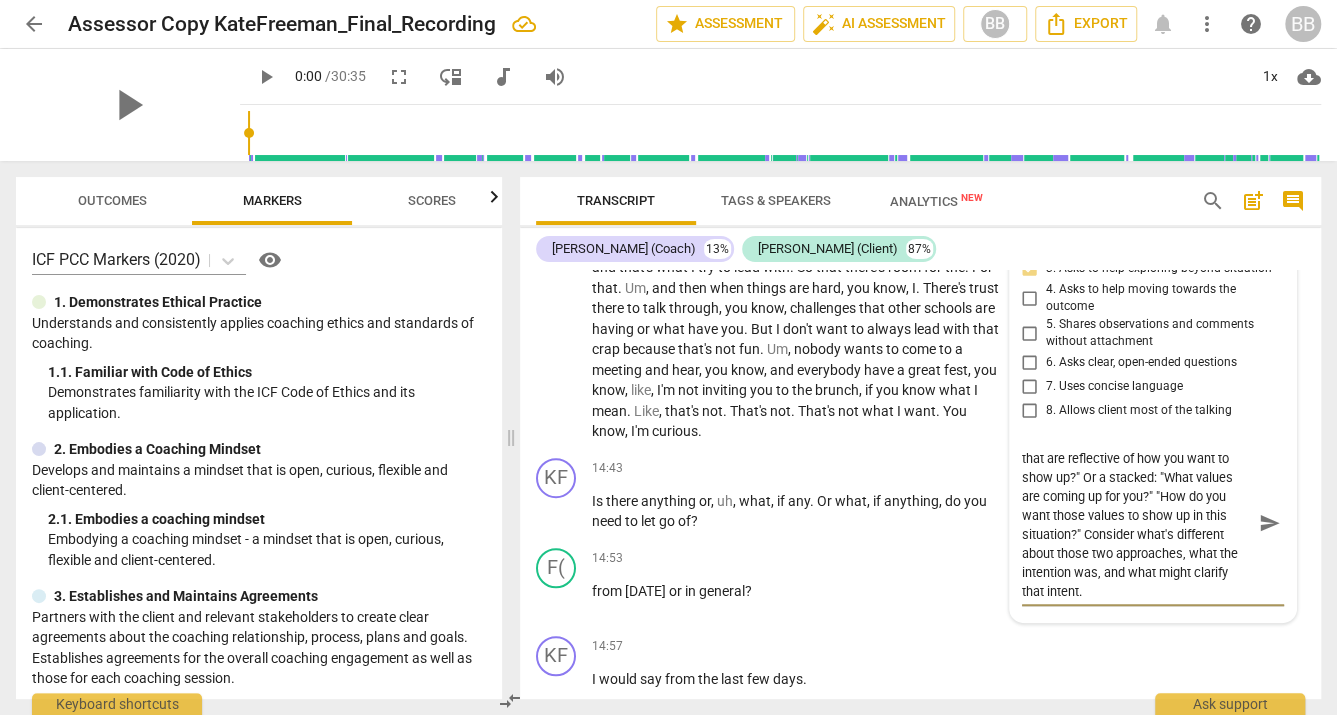 click on "send" at bounding box center (1270, 523) 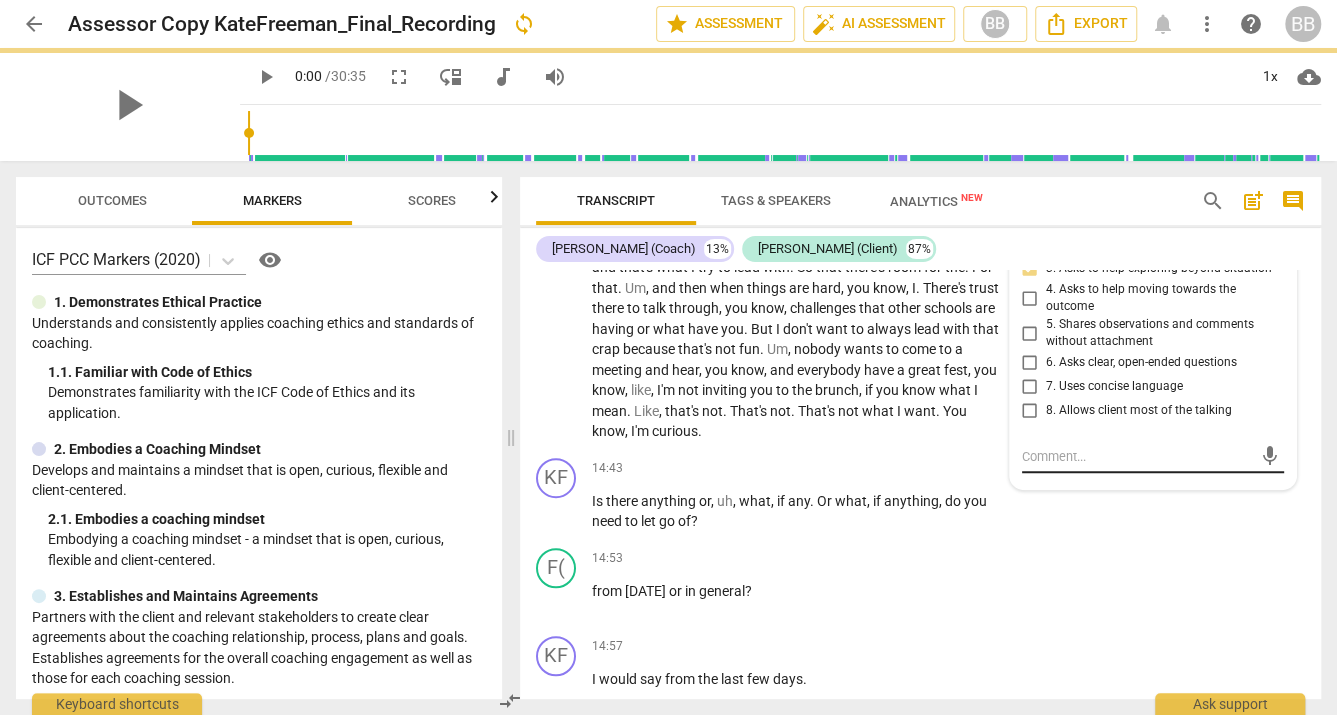 scroll, scrollTop: 0, scrollLeft: 0, axis: both 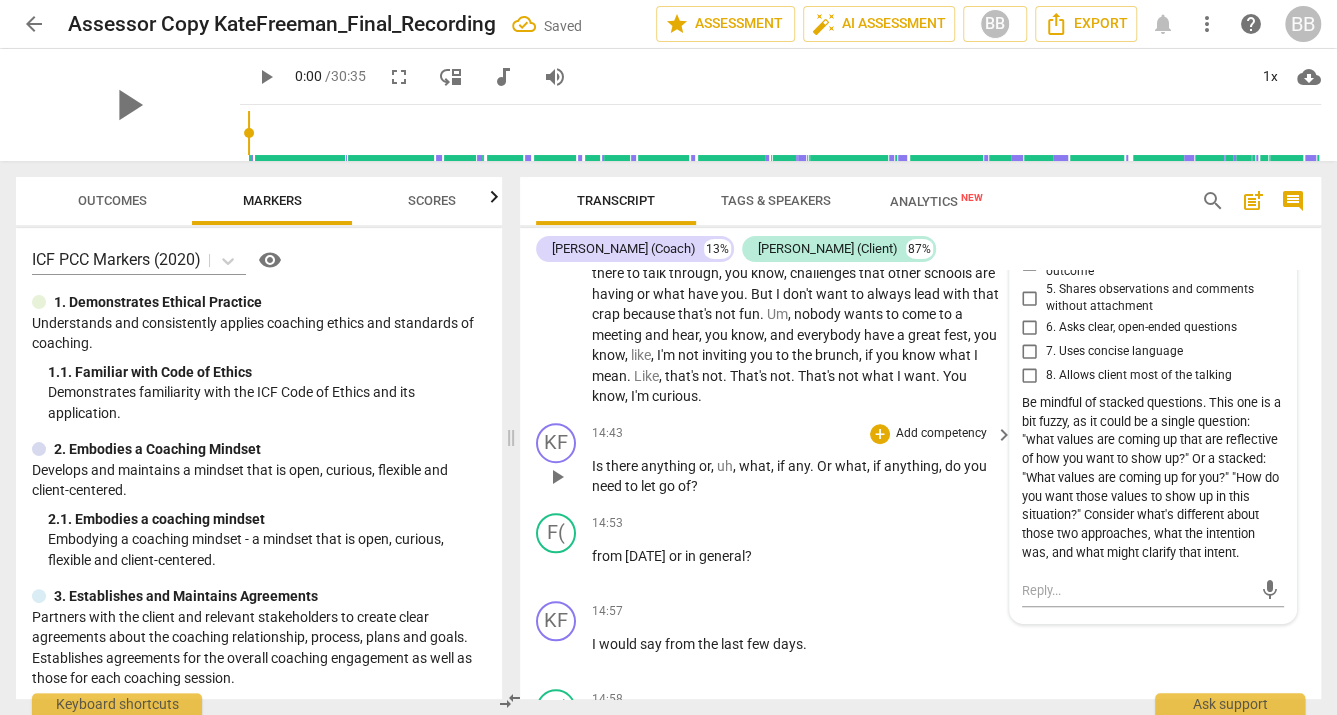 click on "Is   there   anything   or ,   uh ,   what ,   if   any .   Or   what ,   if   anything ,   do   you   need   to   let   go   of ?" at bounding box center [797, 476] 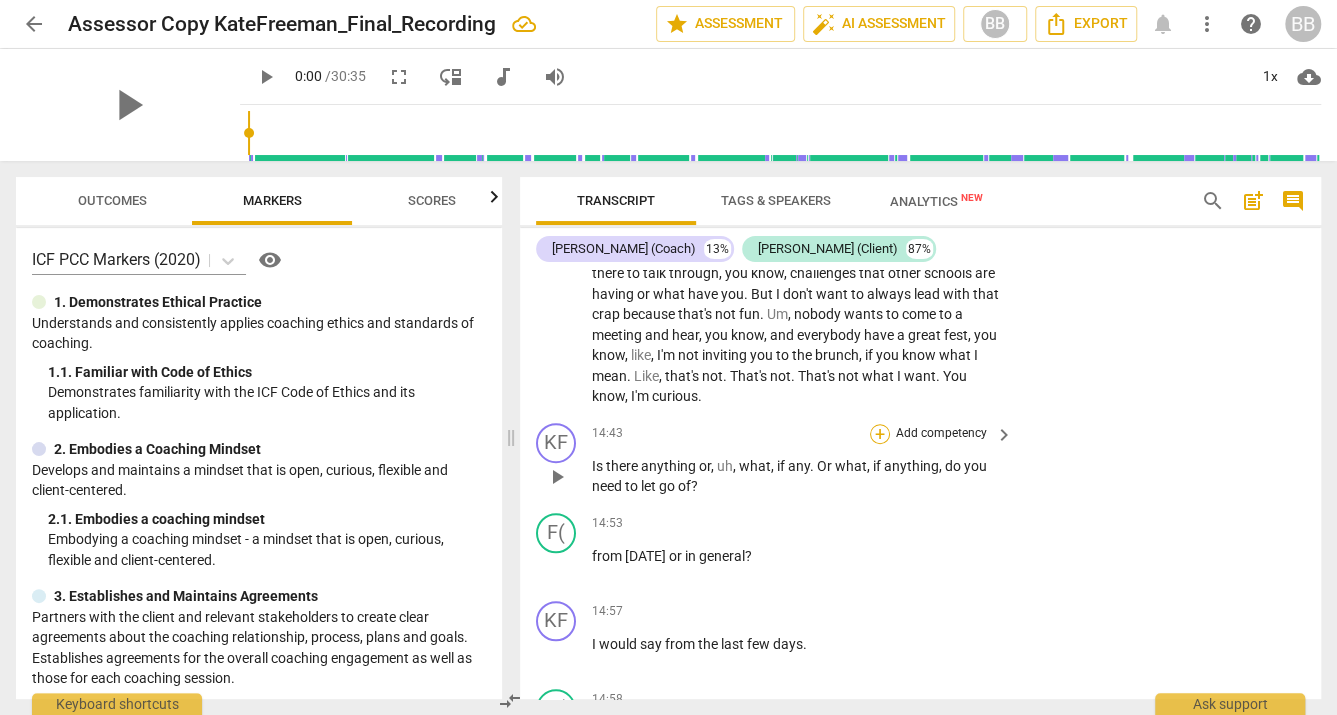 click on "+" at bounding box center [880, 434] 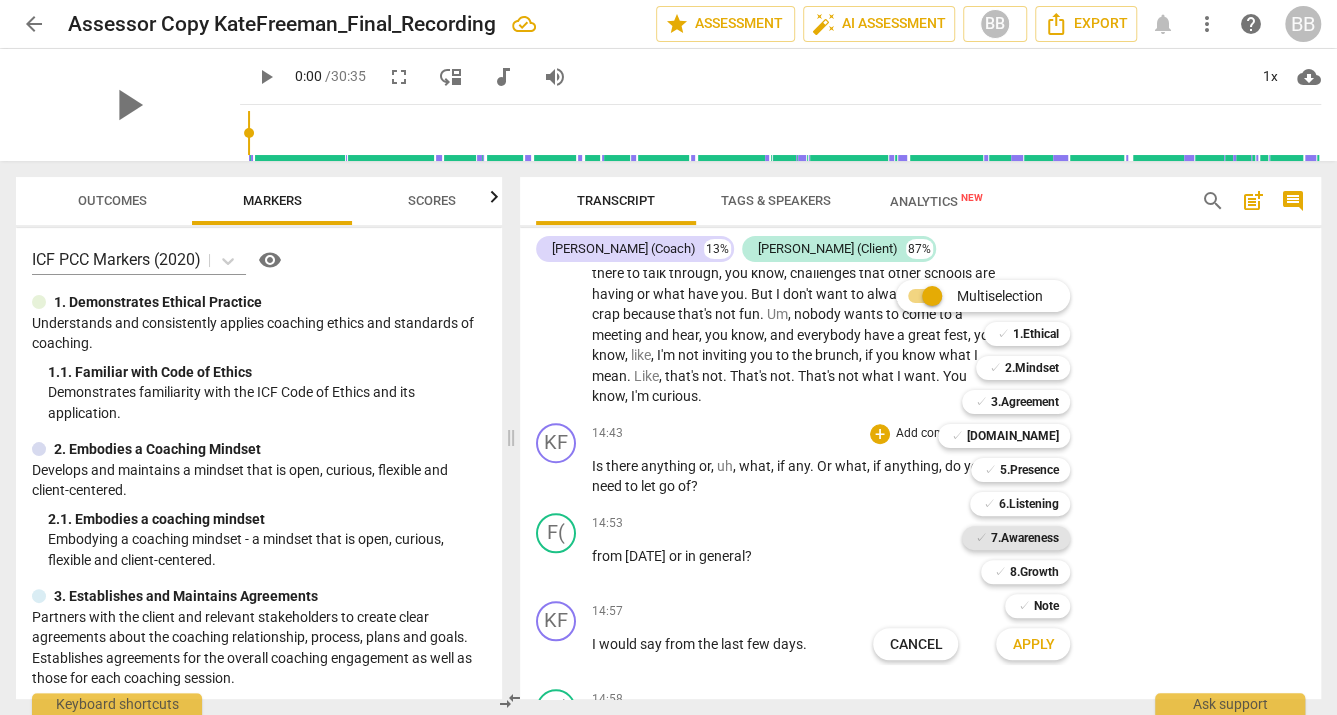 click on "7.Awareness" at bounding box center [1024, 538] 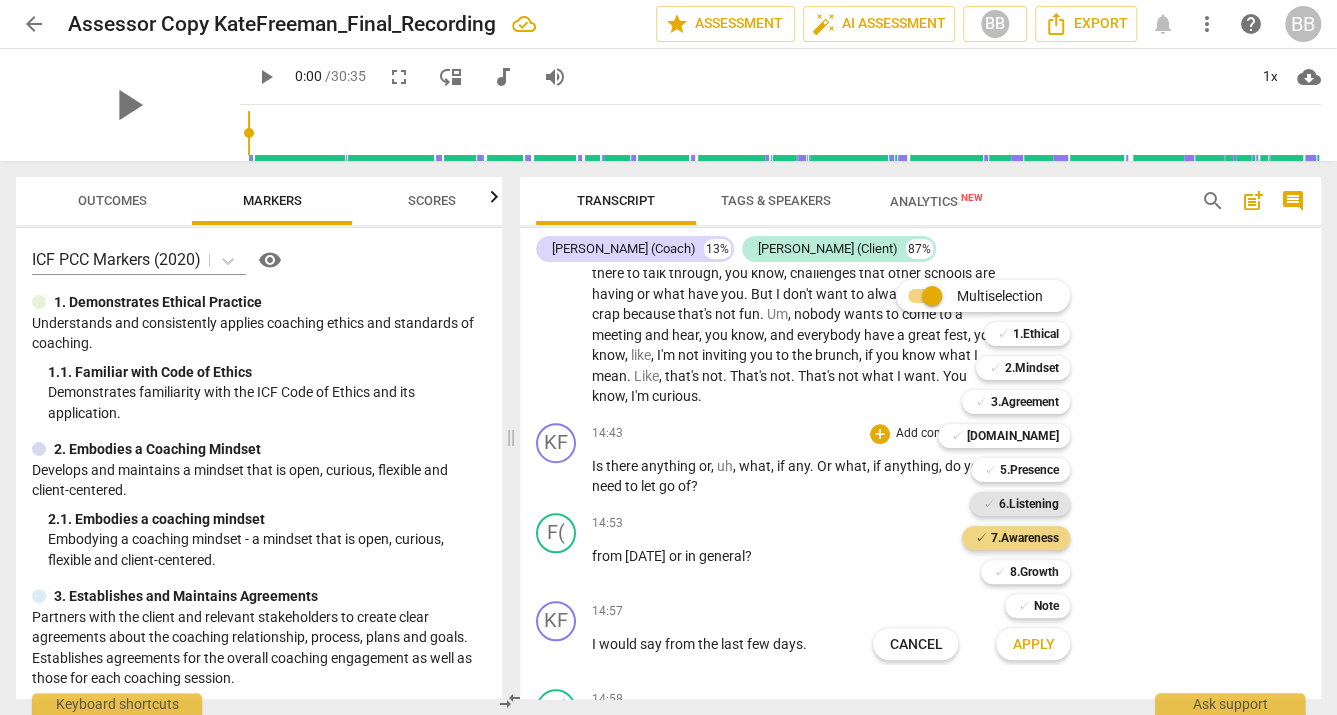 click on "6.Listening" at bounding box center [1028, 504] 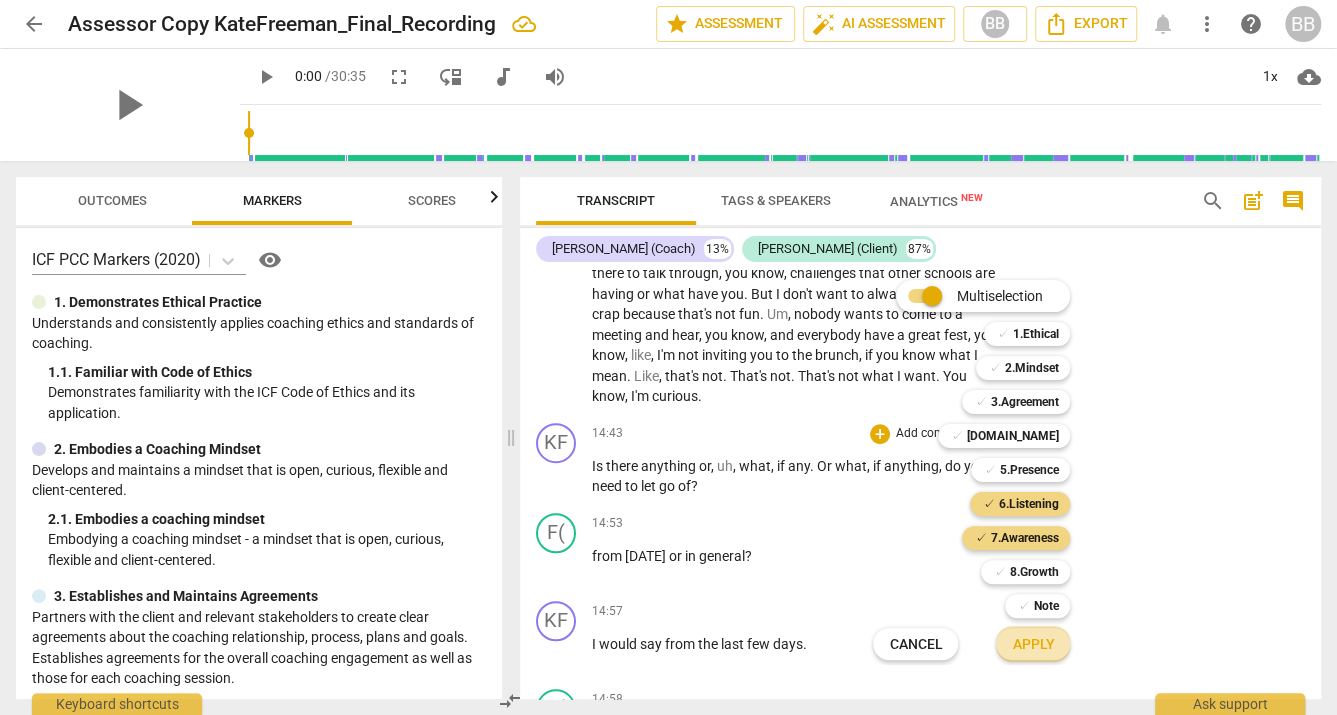 click on "Apply" at bounding box center [1033, 645] 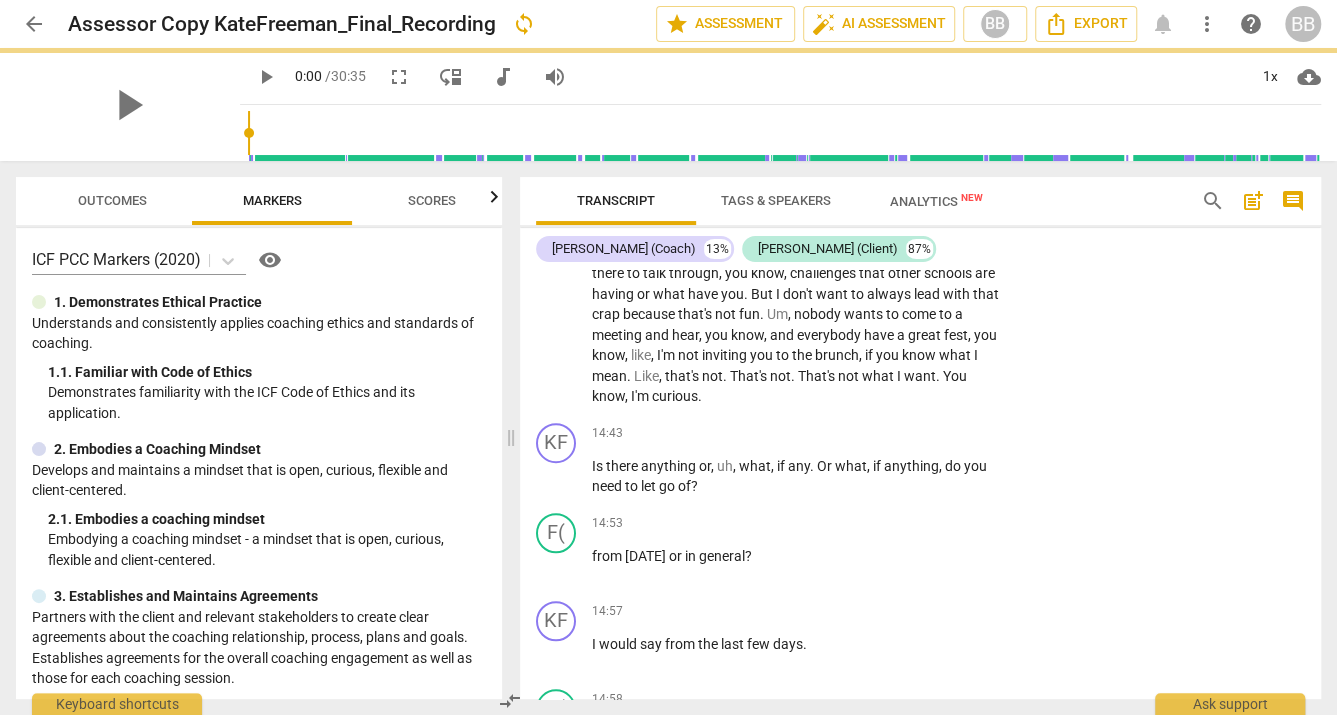 scroll, scrollTop: 4944, scrollLeft: 0, axis: vertical 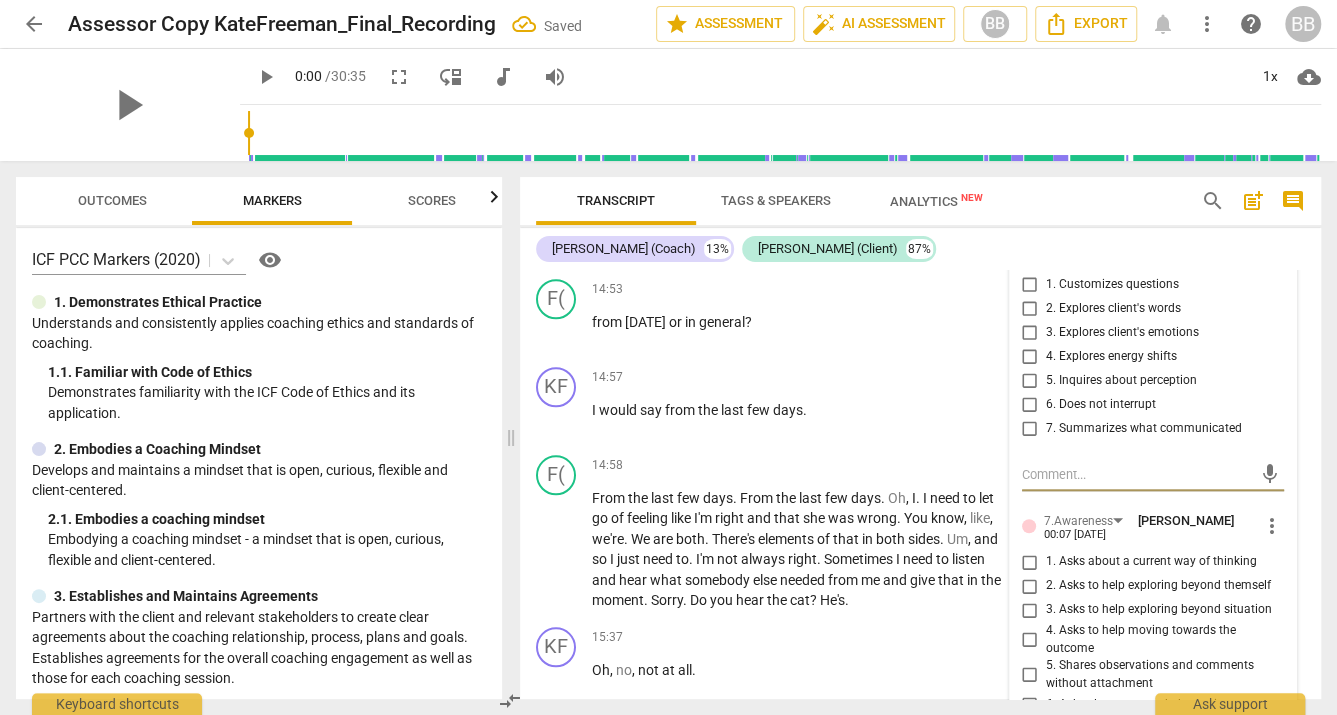 click on "2. Explores client's words" at bounding box center [1030, 309] 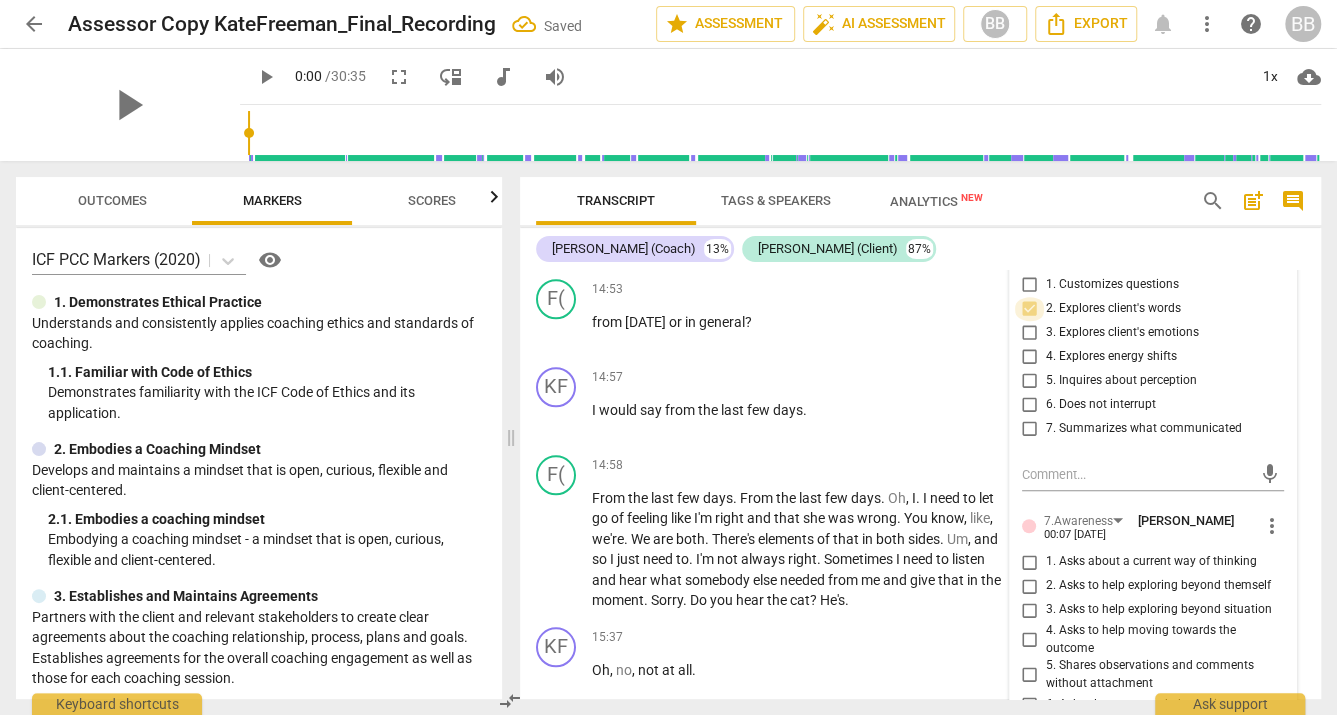 click on "2. Explores client's words" at bounding box center (1030, 309) 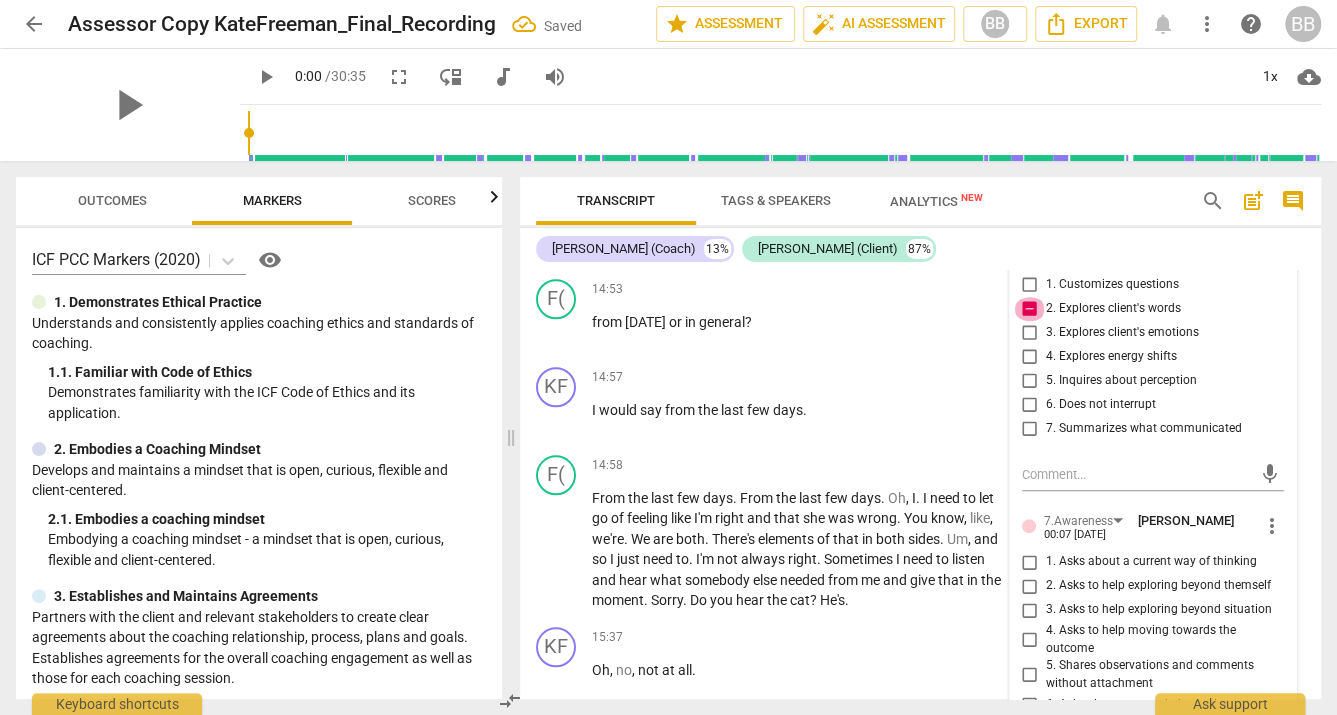 click on "2. Explores client's words" at bounding box center [1030, 309] 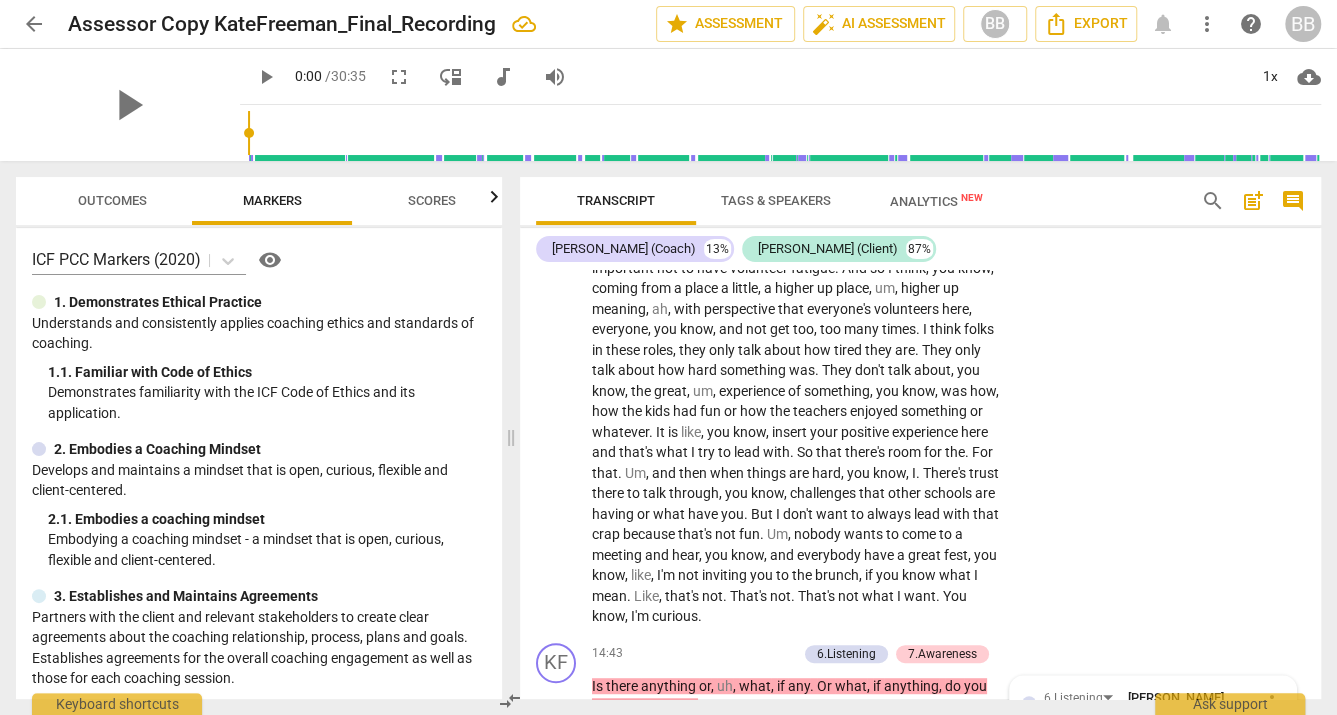 scroll, scrollTop: 4441, scrollLeft: 0, axis: vertical 